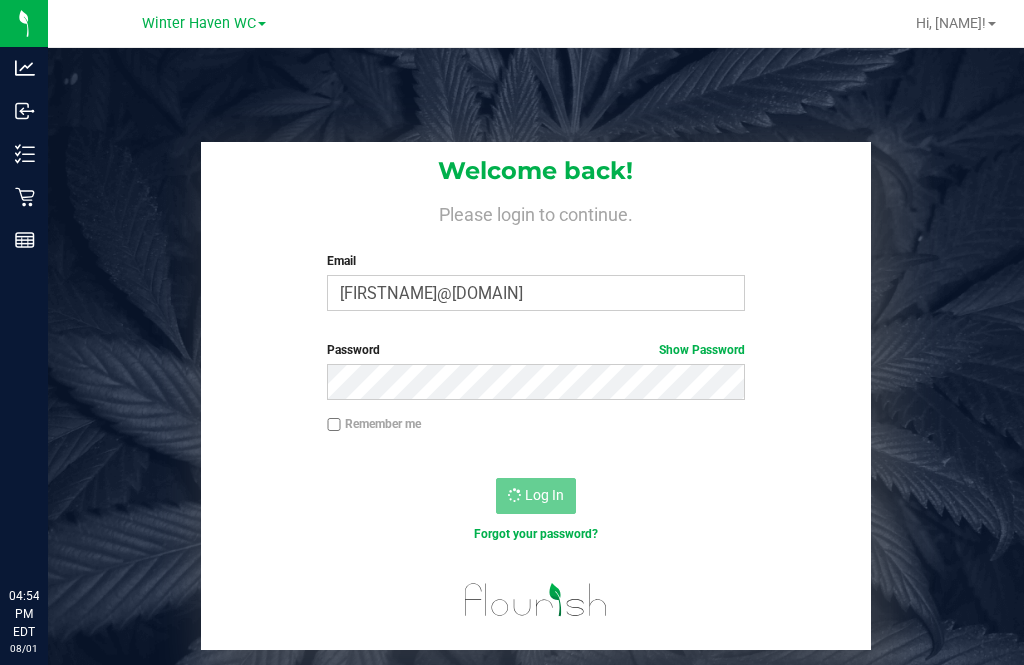 scroll, scrollTop: 64, scrollLeft: 0, axis: vertical 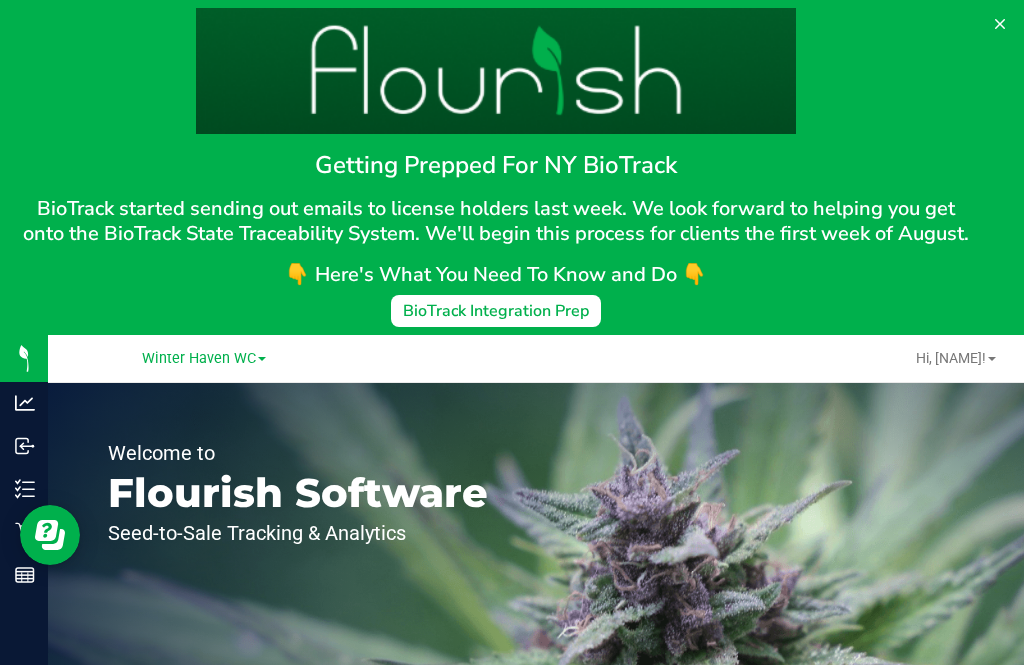 click 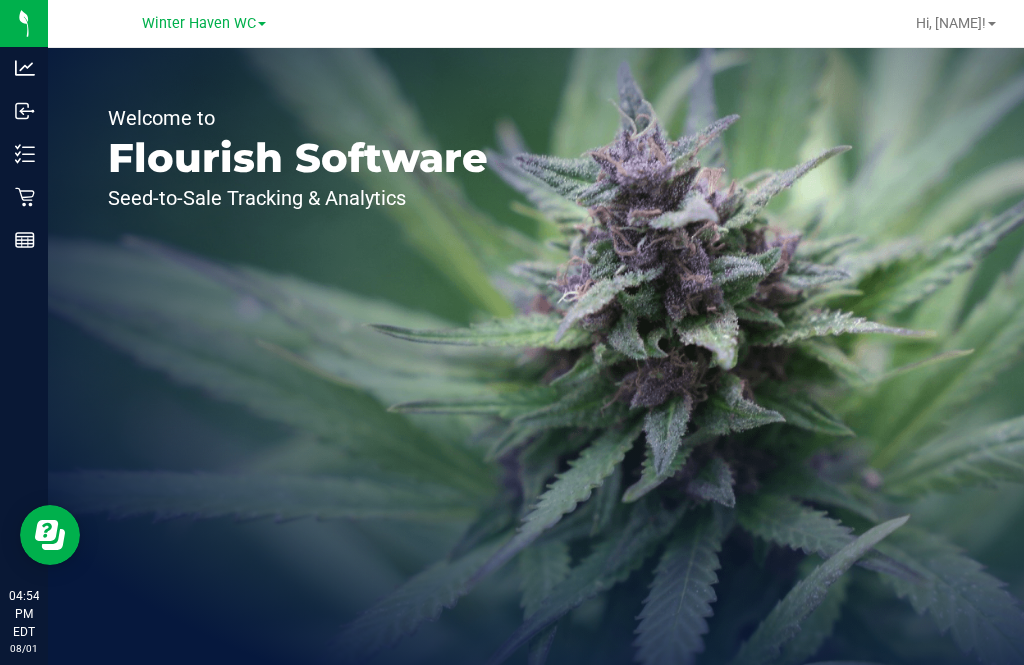 click on "Inventory" at bounding box center [27, 154] 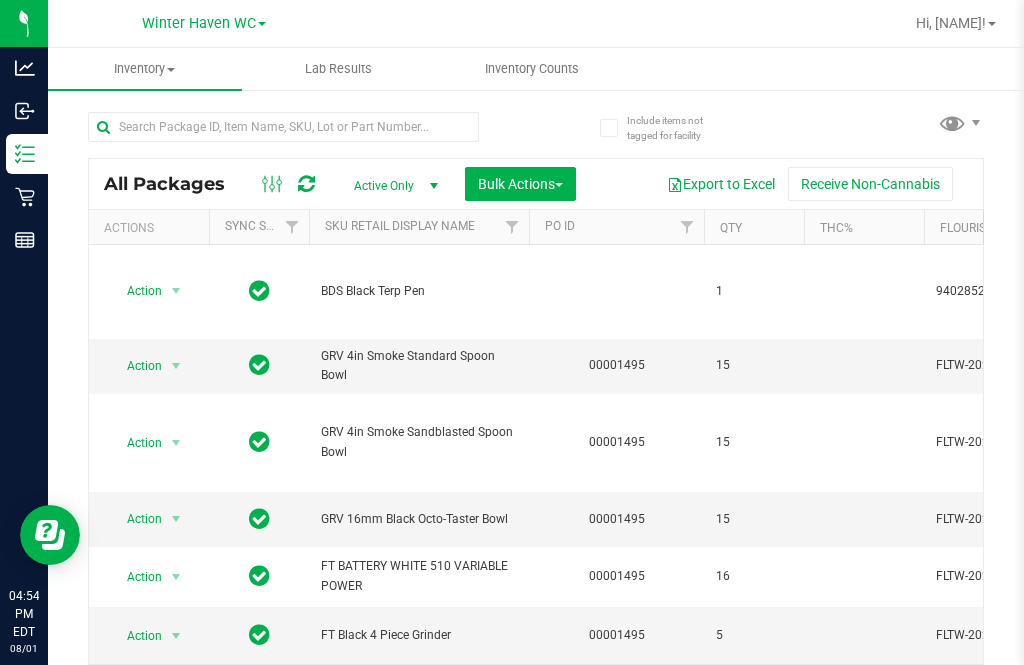 click on "Inventory Counts" at bounding box center (532, 69) 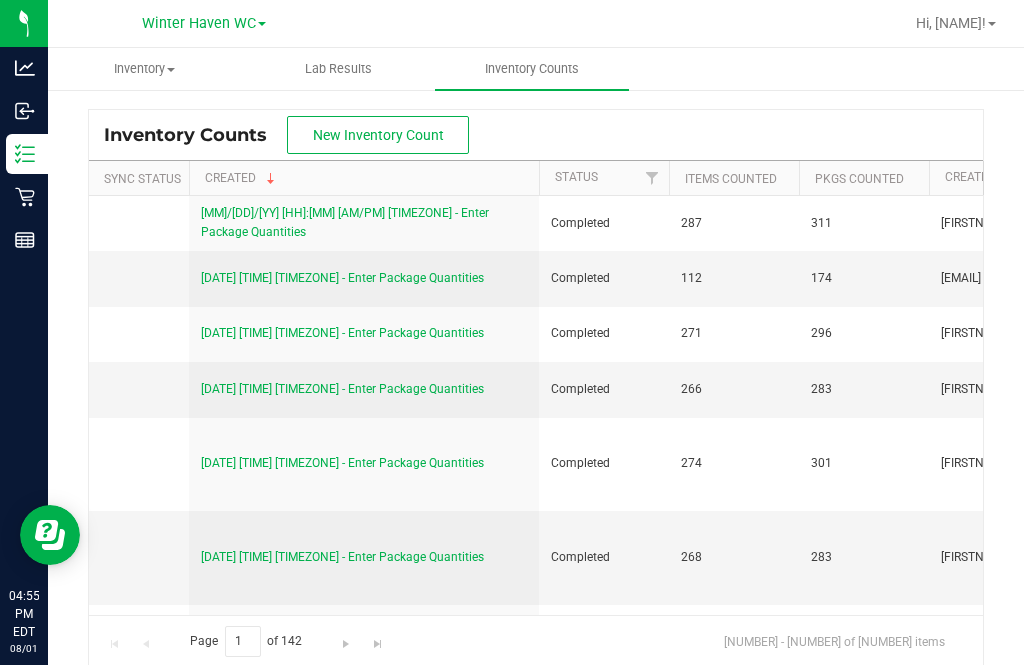 click on "New Inventory Count" at bounding box center (378, 135) 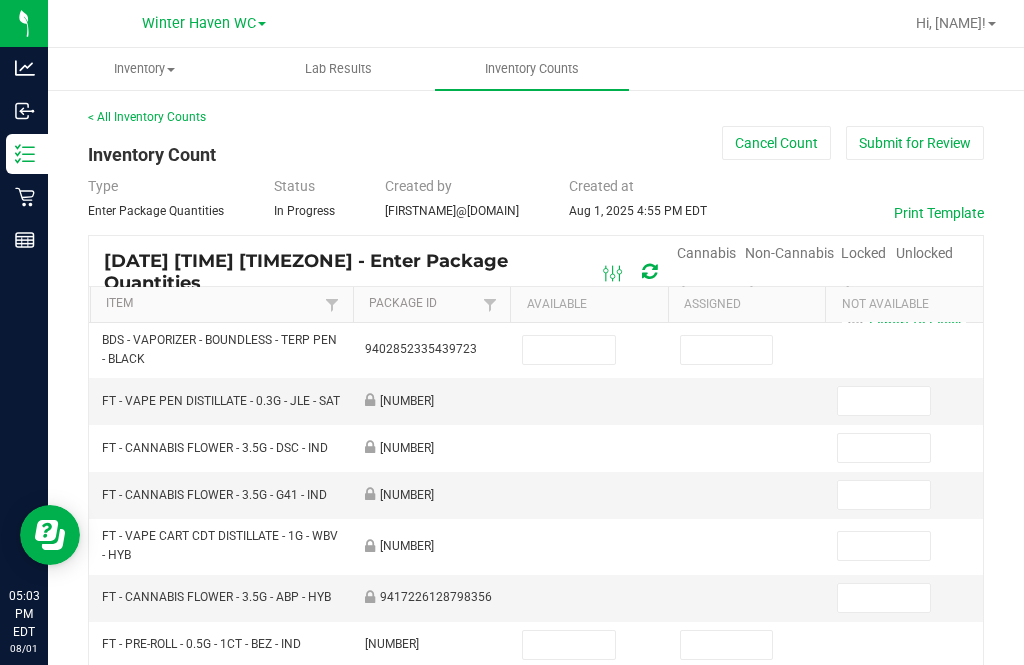scroll, scrollTop: 0, scrollLeft: 0, axis: both 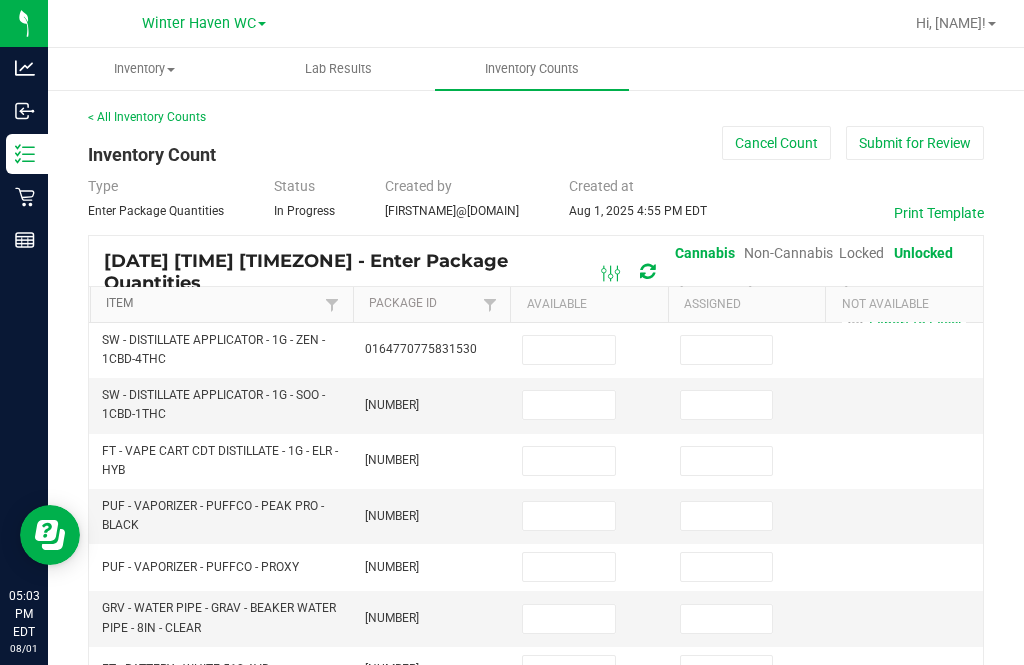 click on "Item" at bounding box center [213, 304] 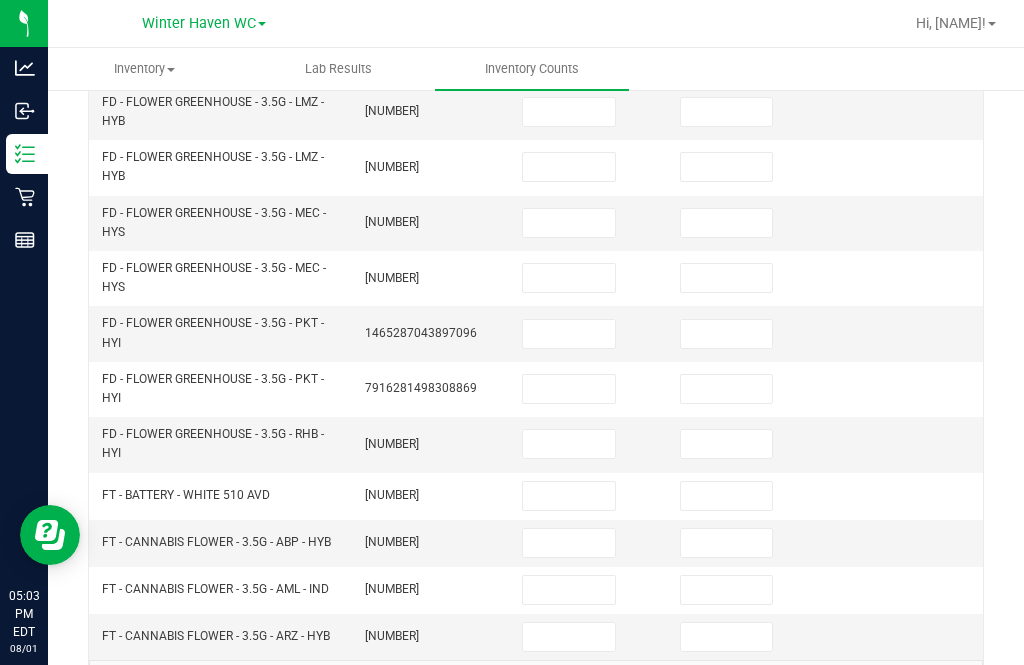 scroll, scrollTop: 717, scrollLeft: 0, axis: vertical 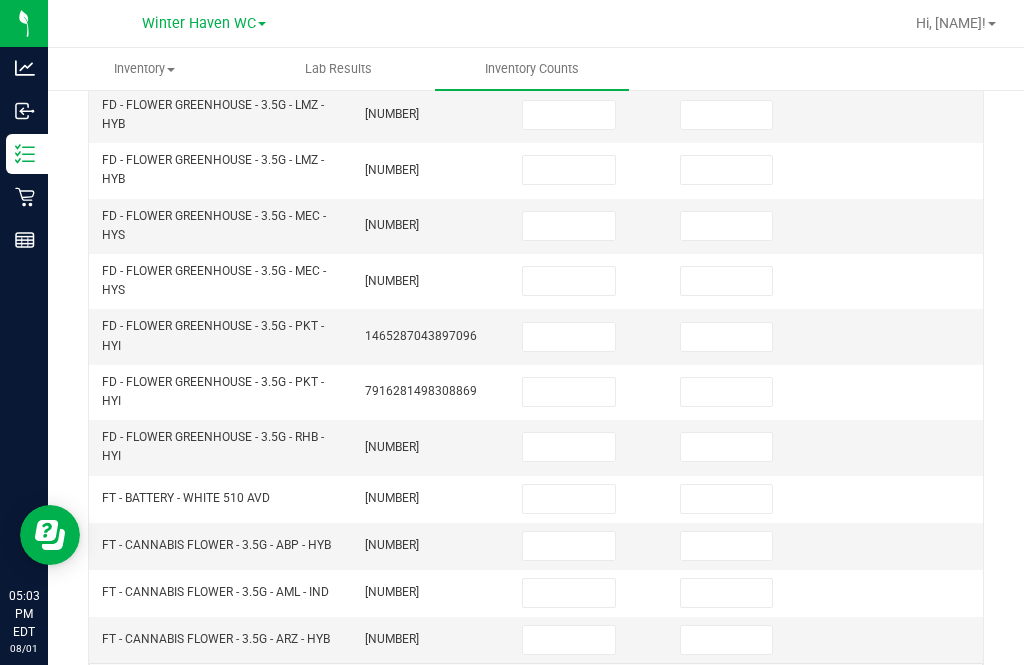click on "..." 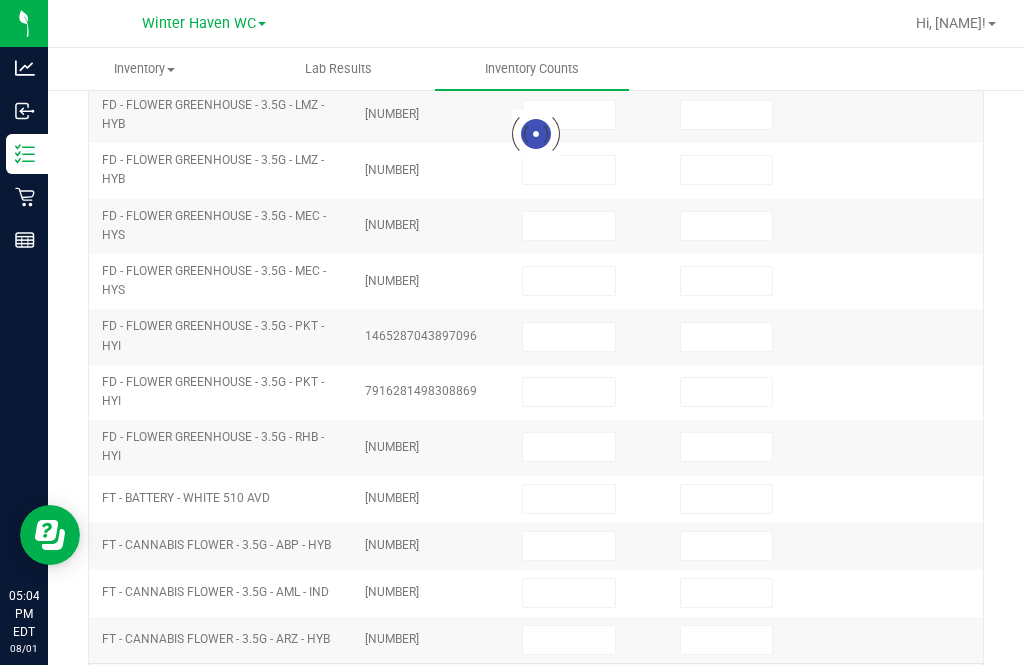 scroll, scrollTop: 645, scrollLeft: 0, axis: vertical 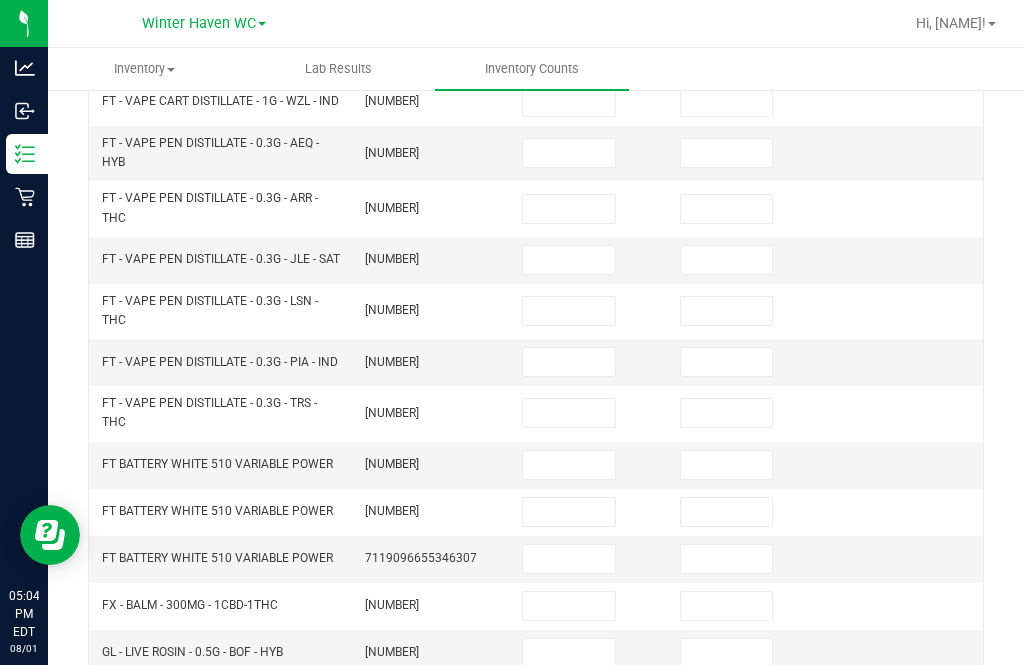 click on "16" 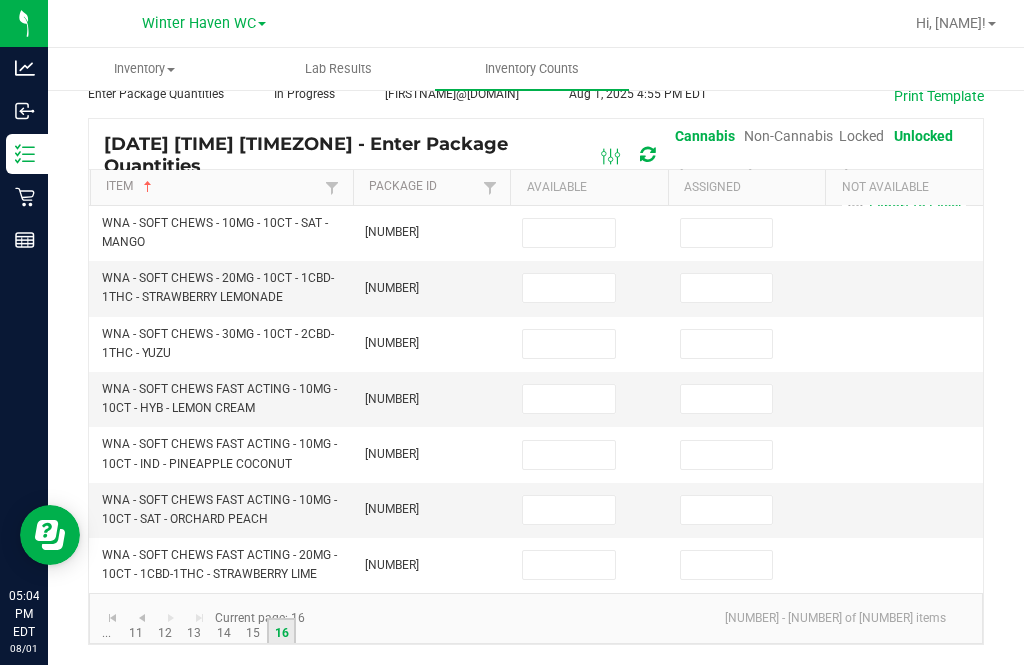 scroll, scrollTop: 50, scrollLeft: 0, axis: vertical 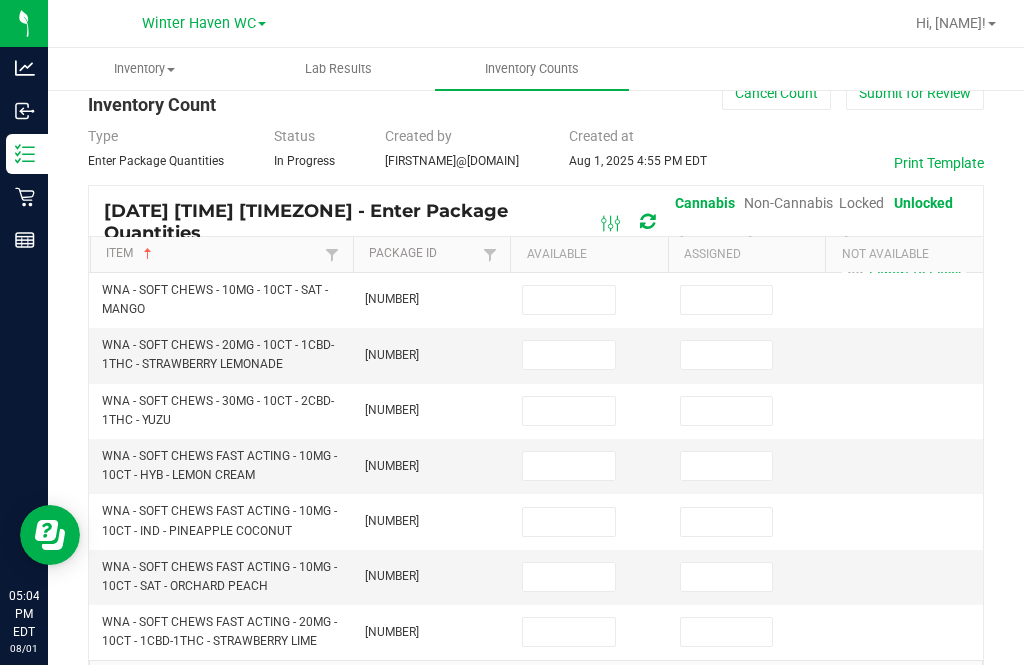 click on "15" 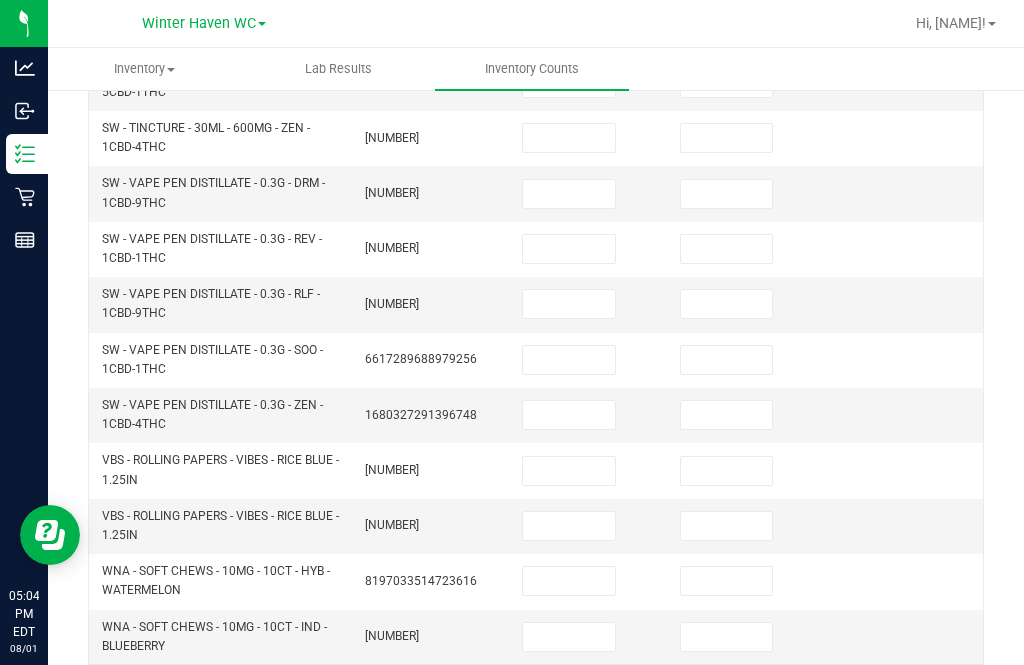 scroll, scrollTop: 765, scrollLeft: 0, axis: vertical 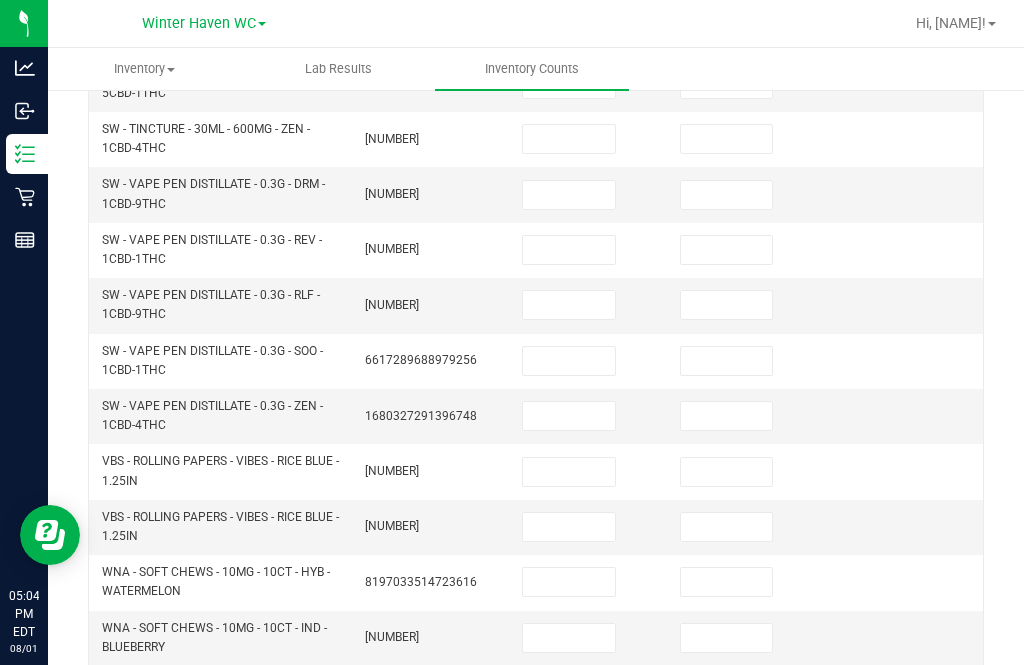 click on "14" 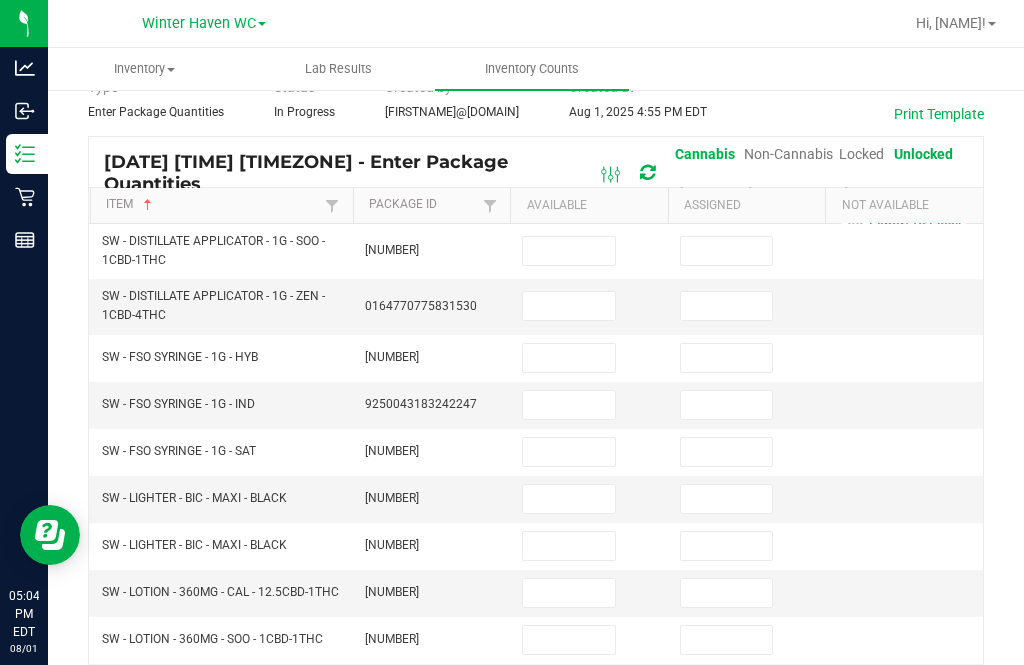 scroll, scrollTop: 42, scrollLeft: 0, axis: vertical 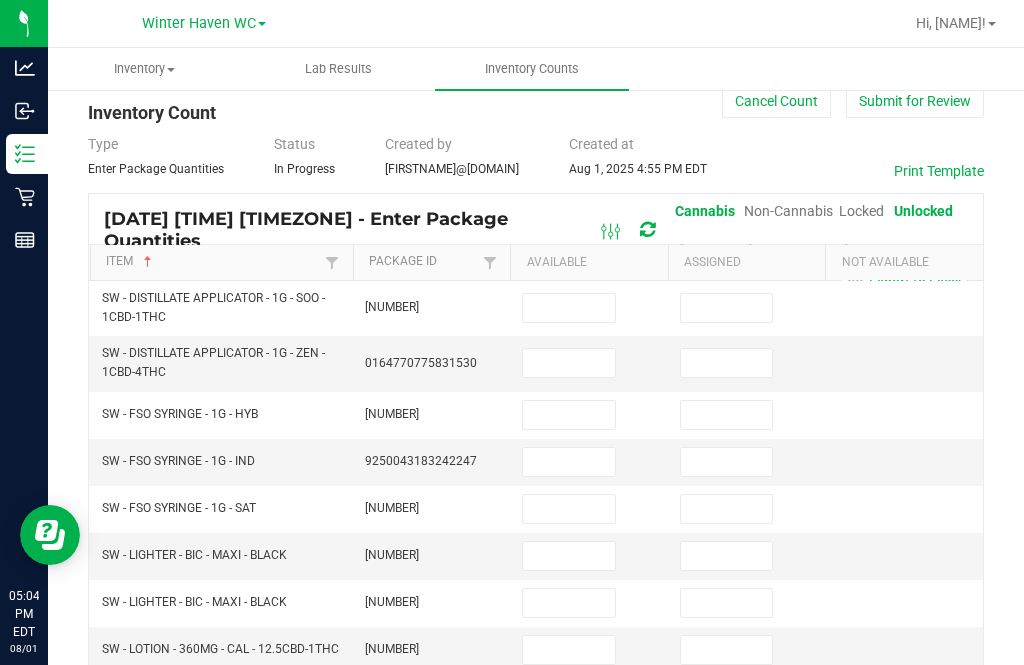 click at bounding box center [569, 415] 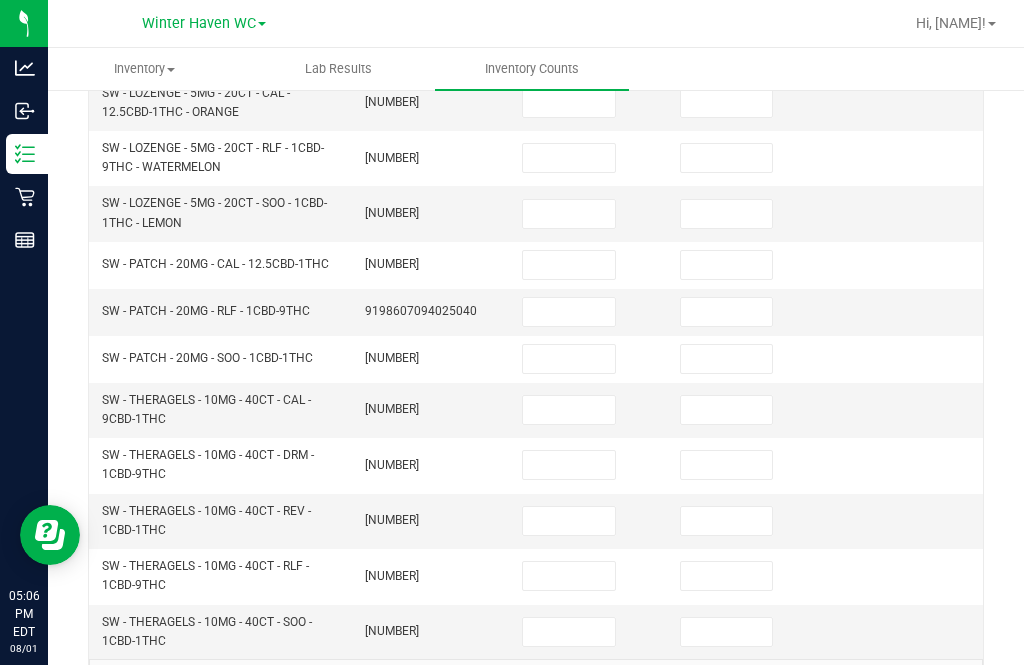 scroll, scrollTop: 685, scrollLeft: 0, axis: vertical 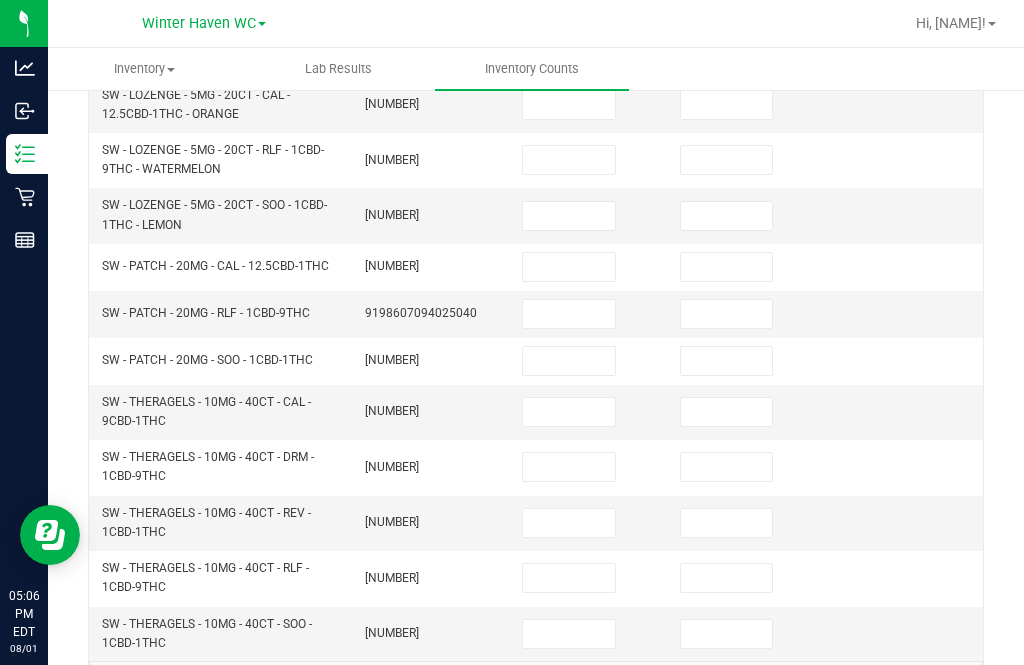 click on "13" 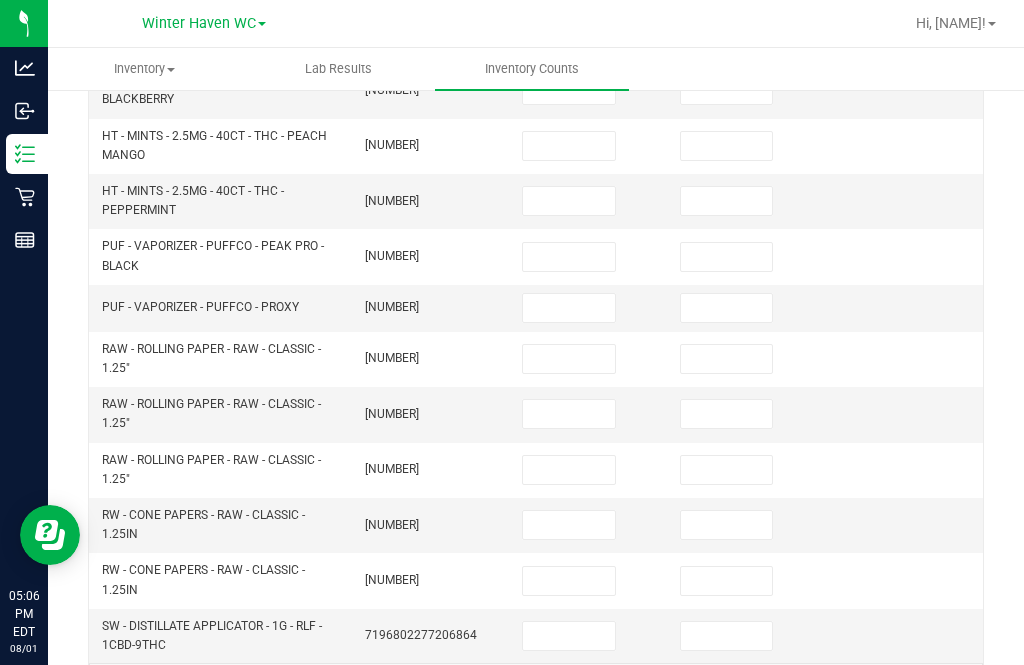 scroll, scrollTop: 749, scrollLeft: 0, axis: vertical 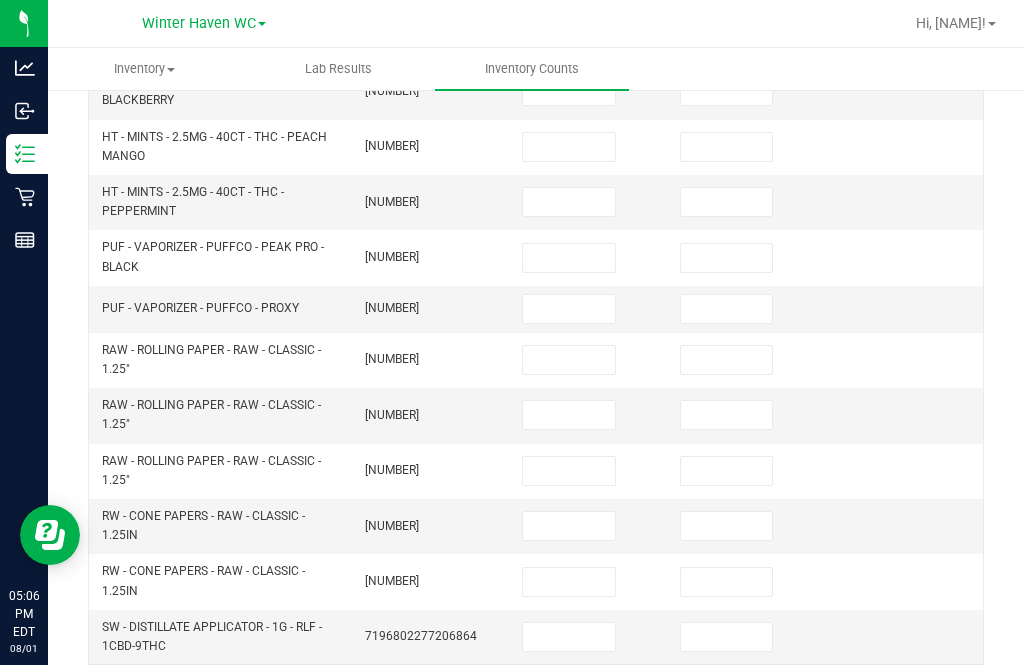 click at bounding box center (569, 637) 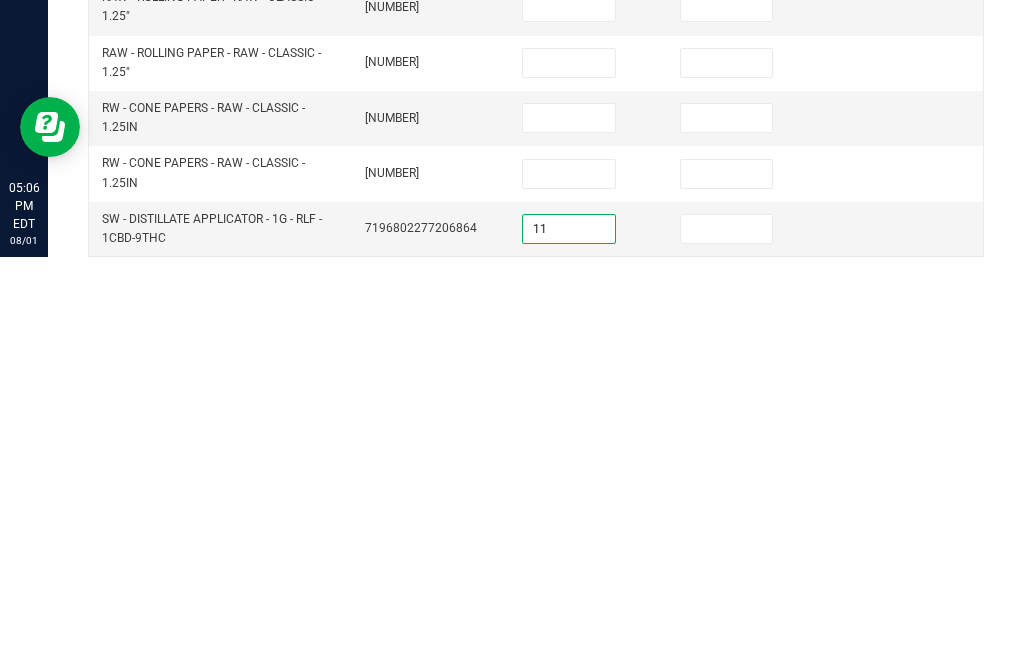 type on "11" 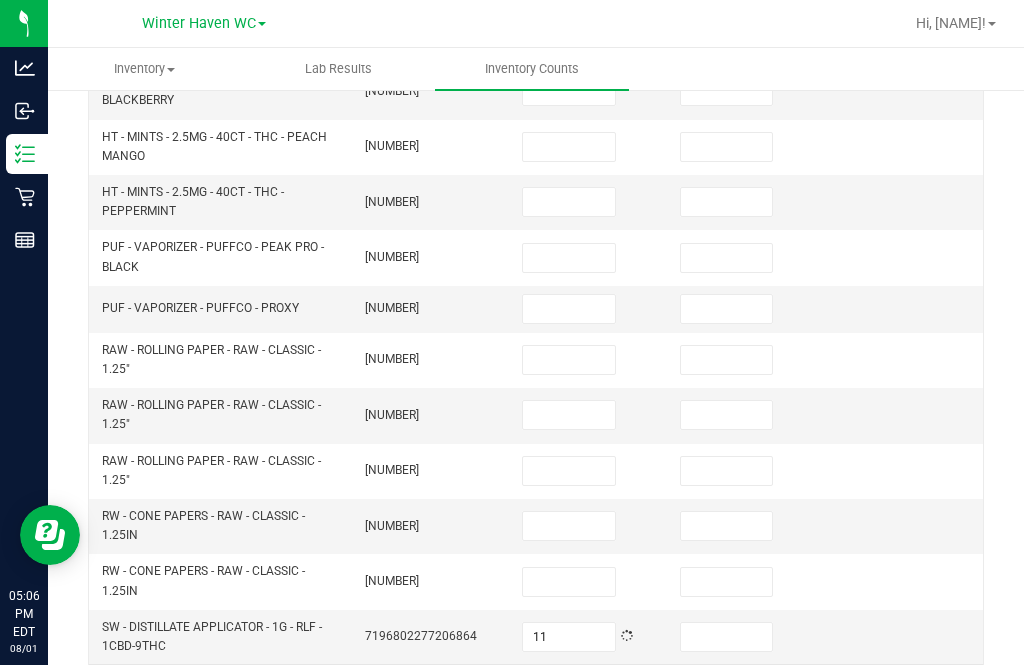 click at bounding box center (727, 637) 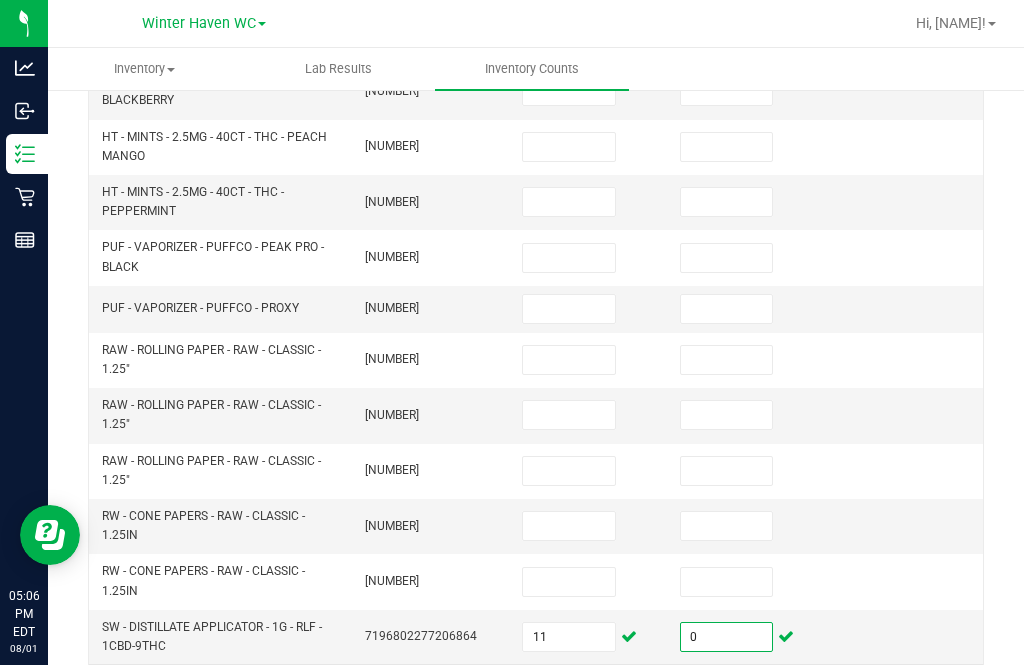 type on "0" 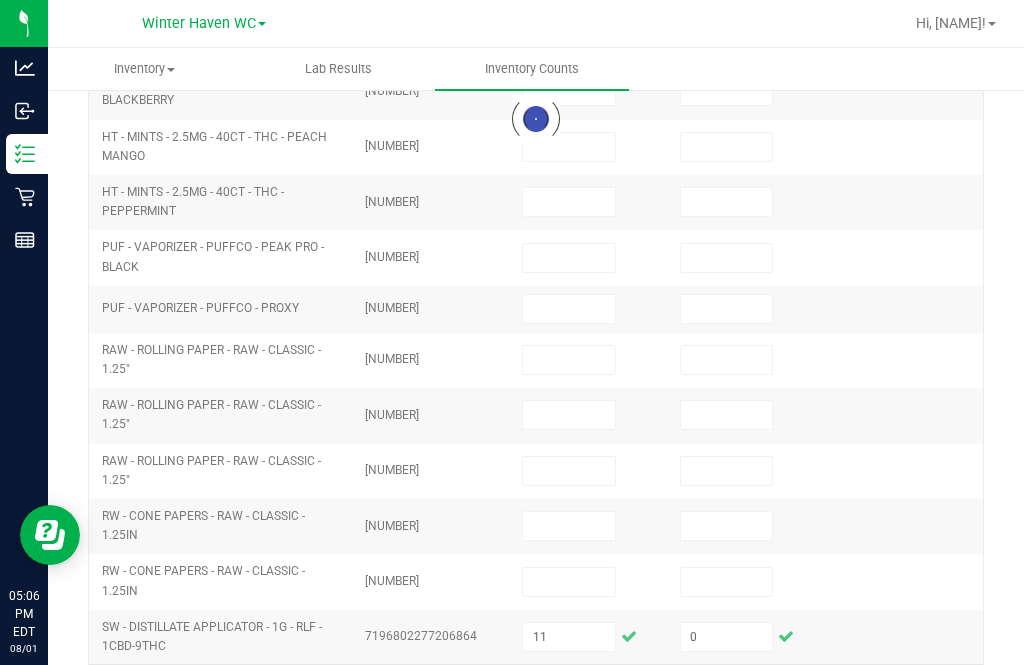 type 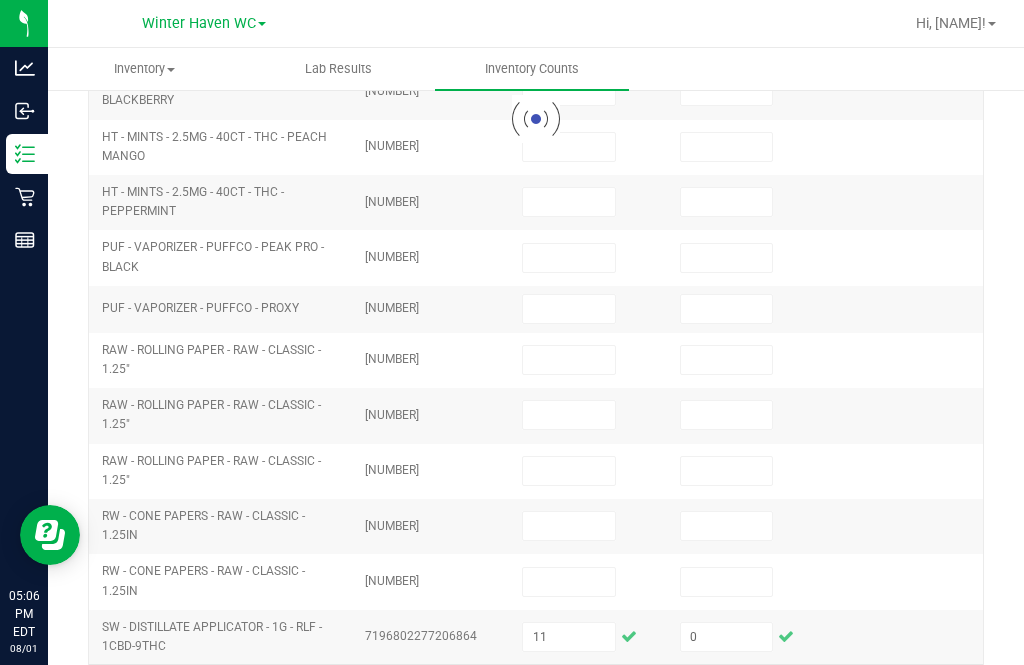 type 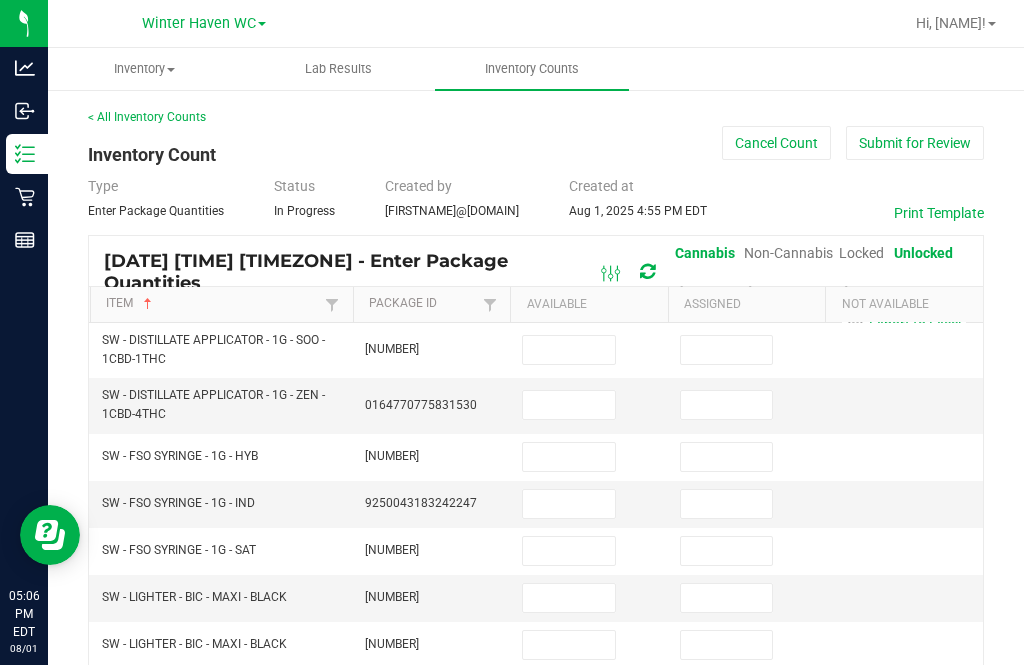 scroll, scrollTop: 0, scrollLeft: 0, axis: both 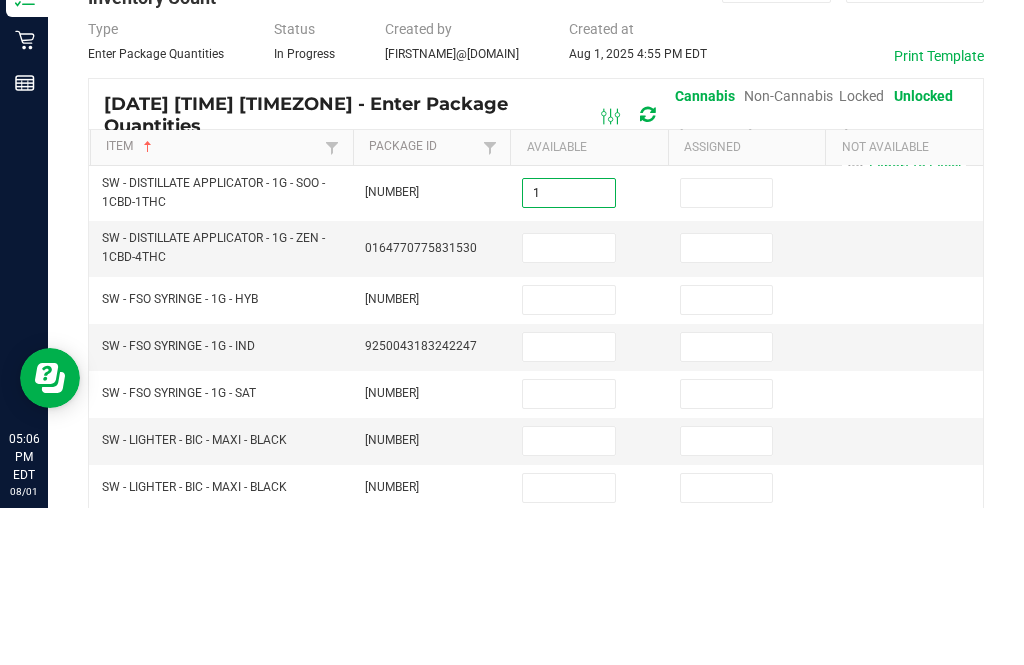 type on "1" 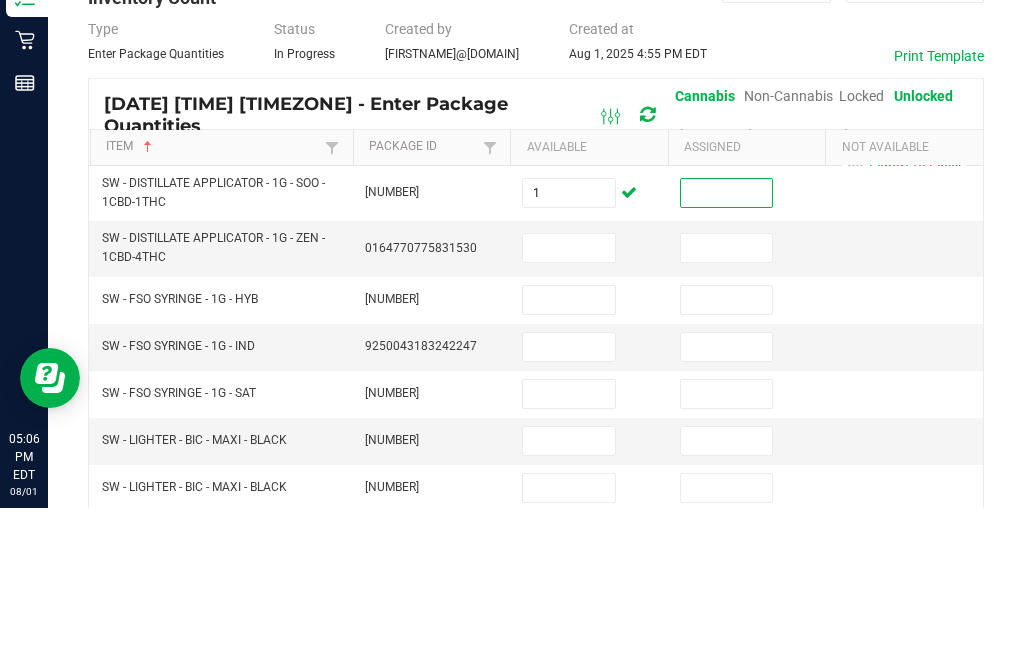 click at bounding box center (569, 405) 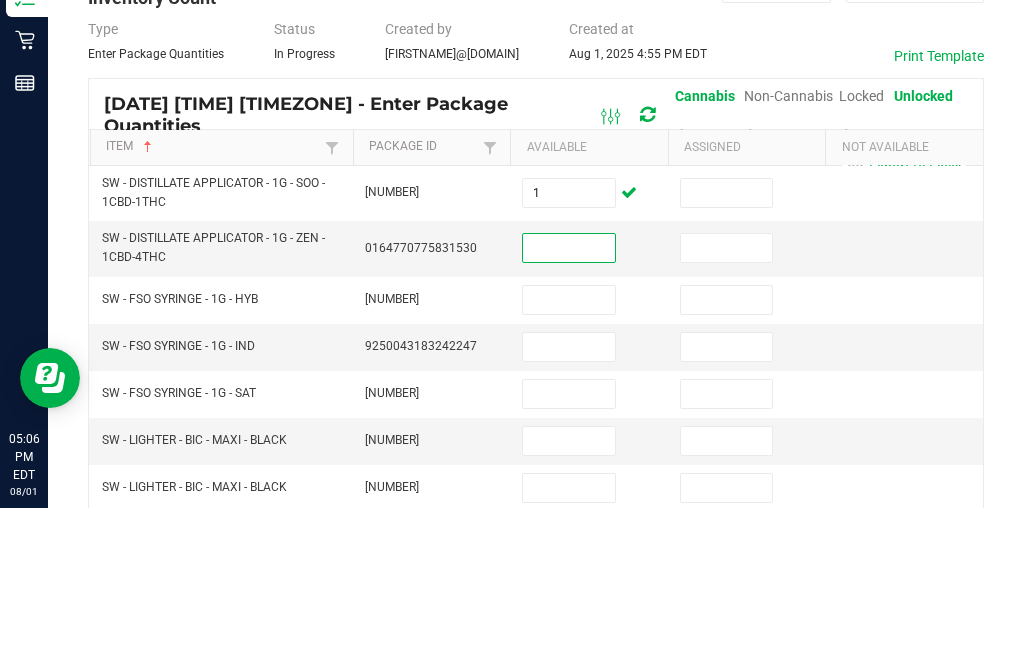 click at bounding box center [727, 350] 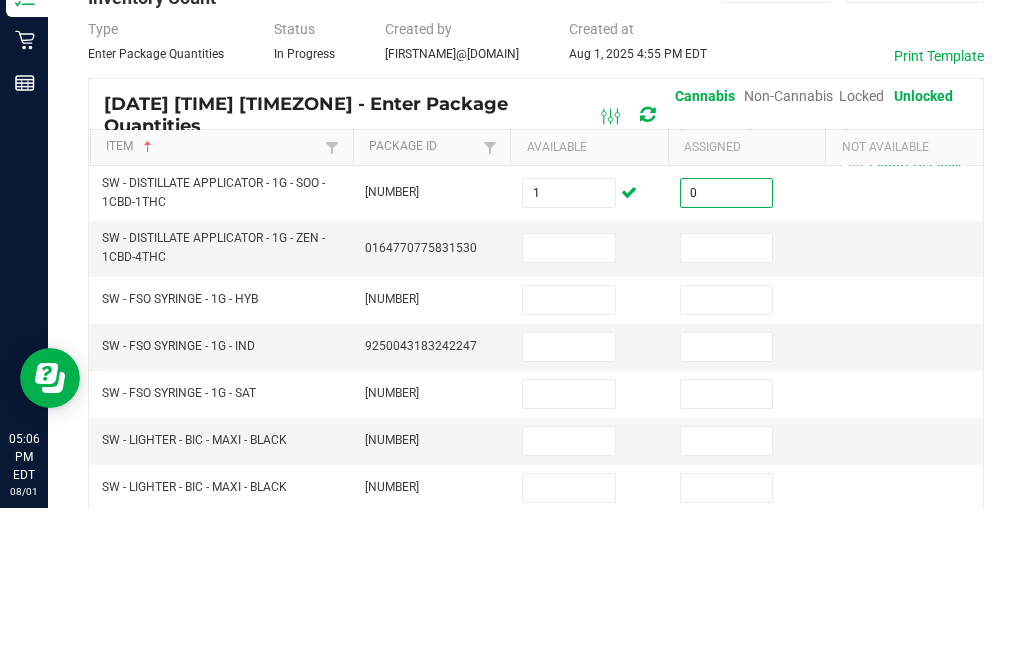 type on "0" 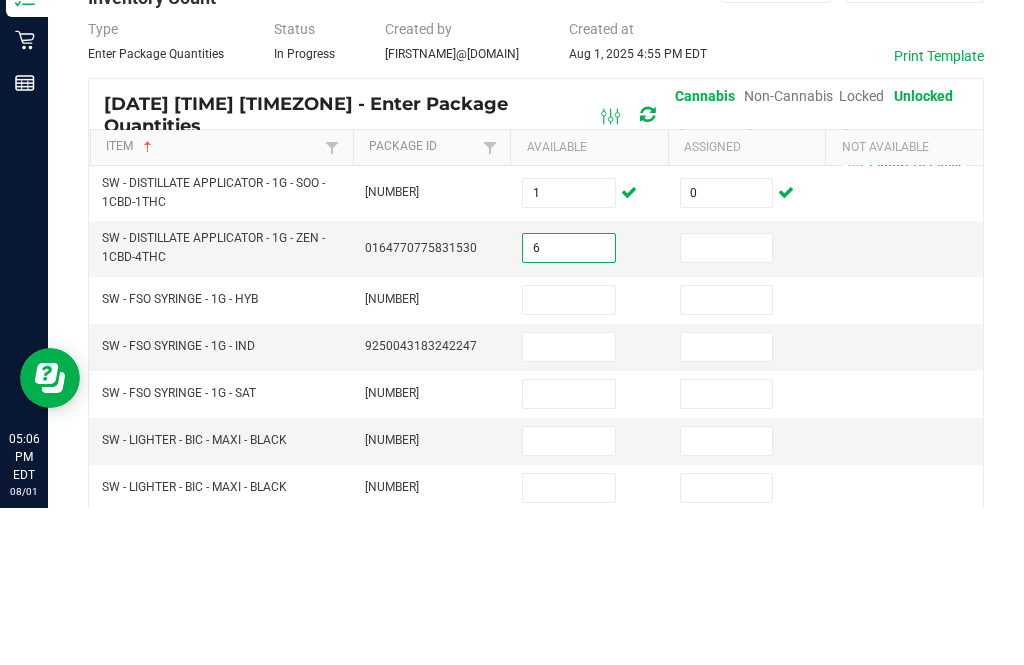 type on "6" 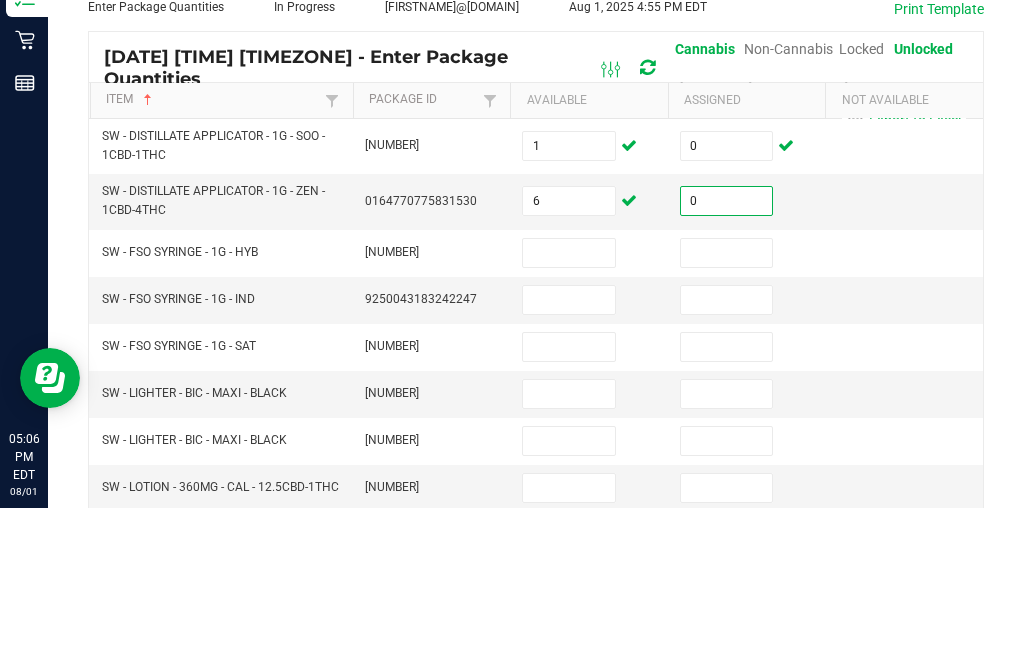 scroll, scrollTop: 71, scrollLeft: 0, axis: vertical 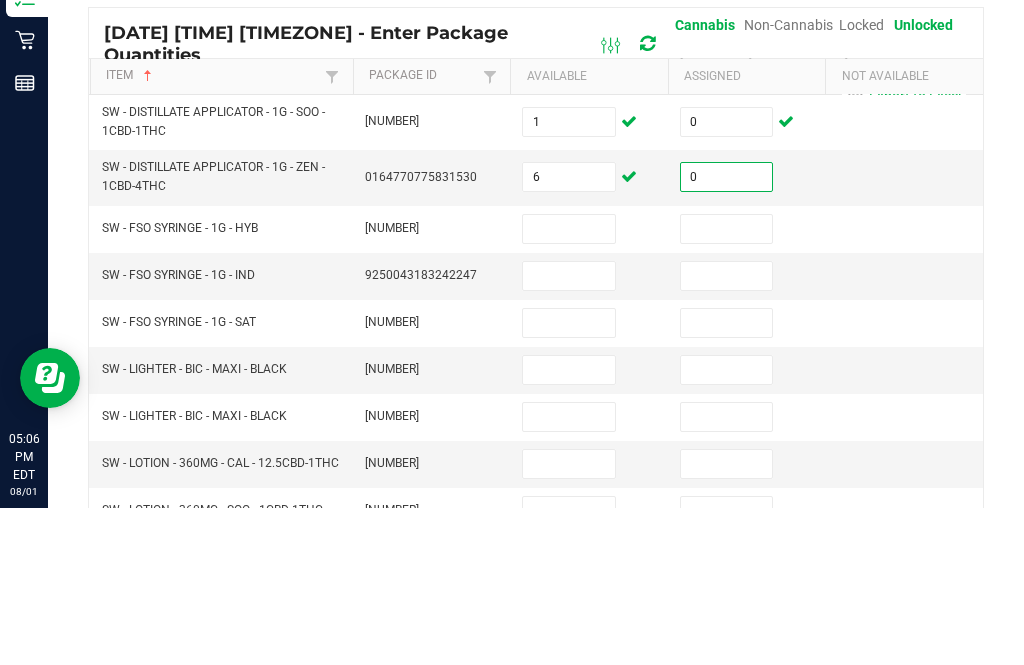 type on "0" 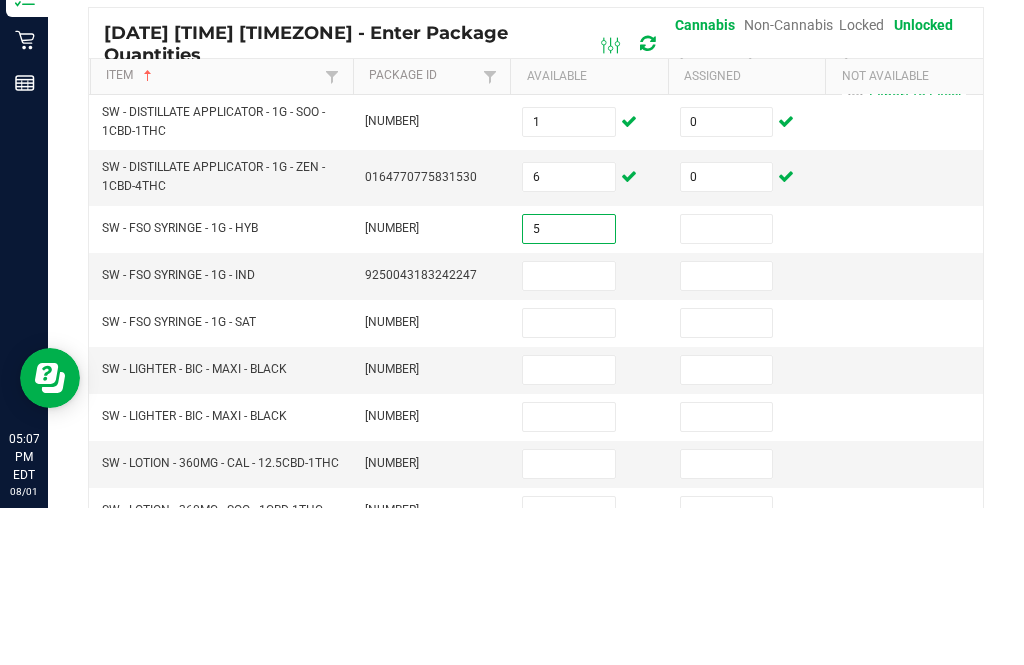 type on "5" 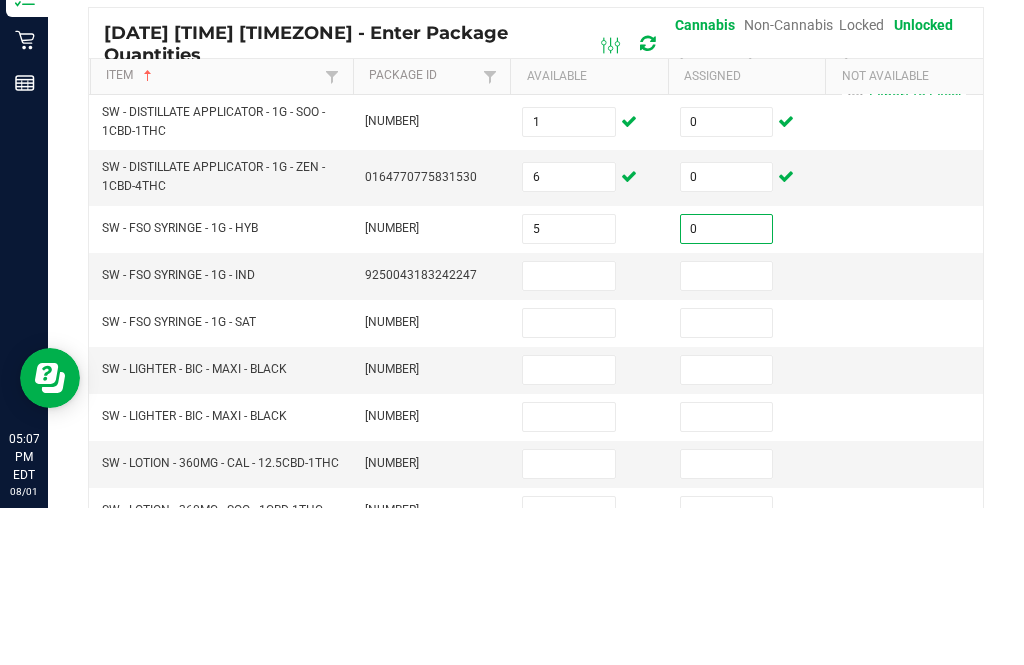 scroll, scrollTop: 84, scrollLeft: 0, axis: vertical 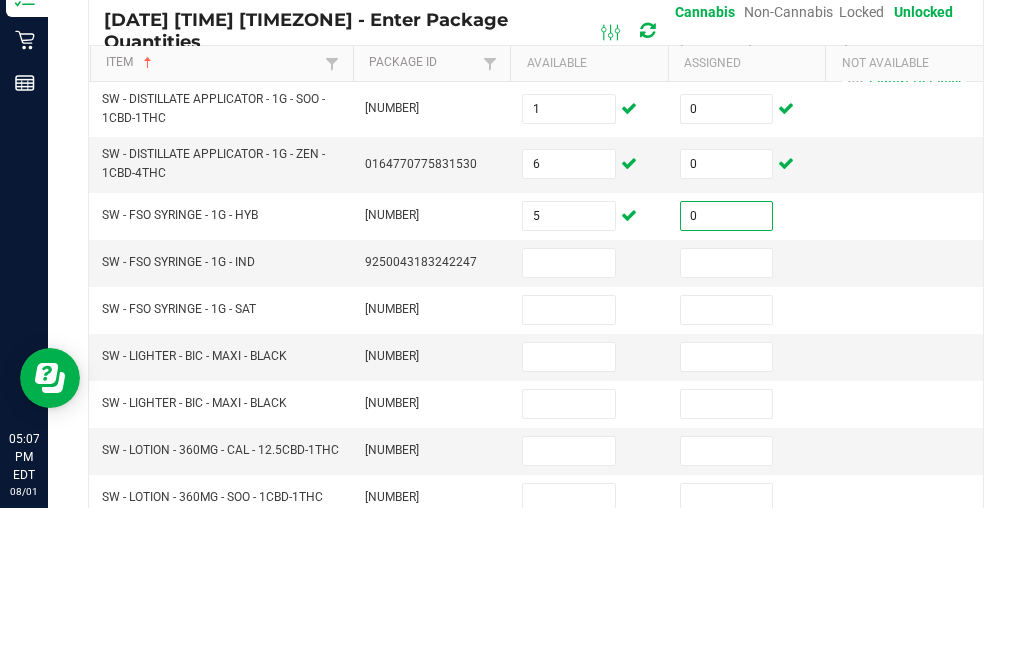 type on "0" 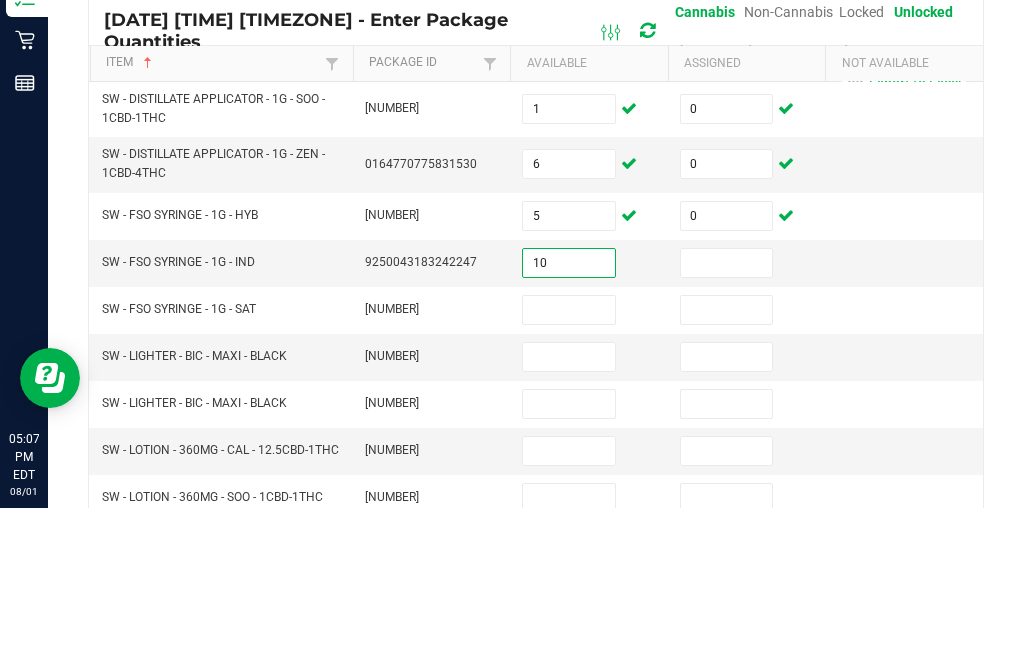 type on "10" 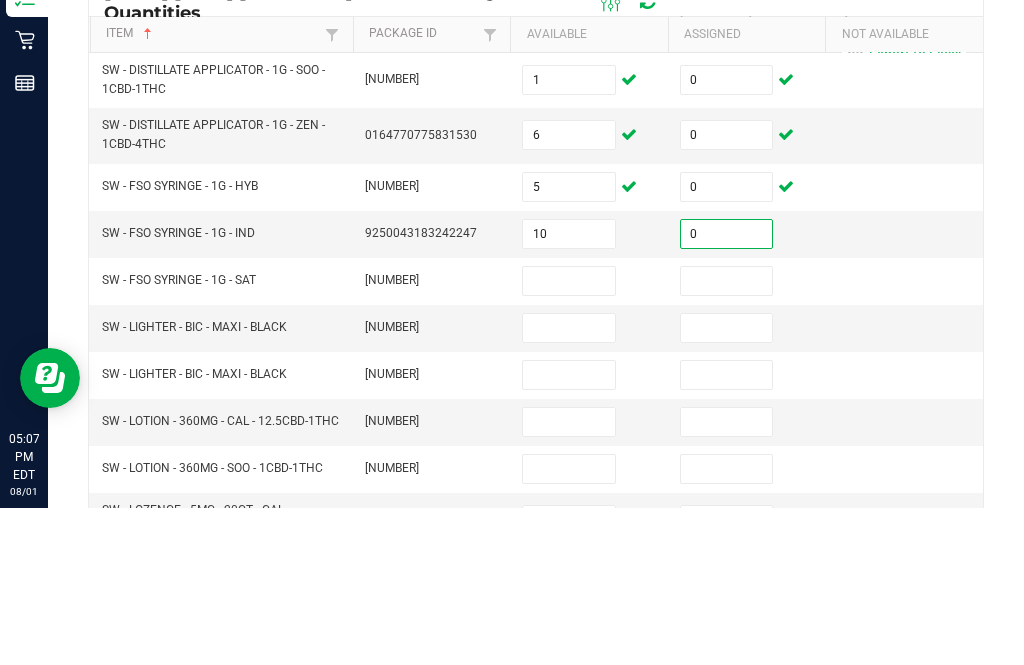 scroll, scrollTop: 128, scrollLeft: 0, axis: vertical 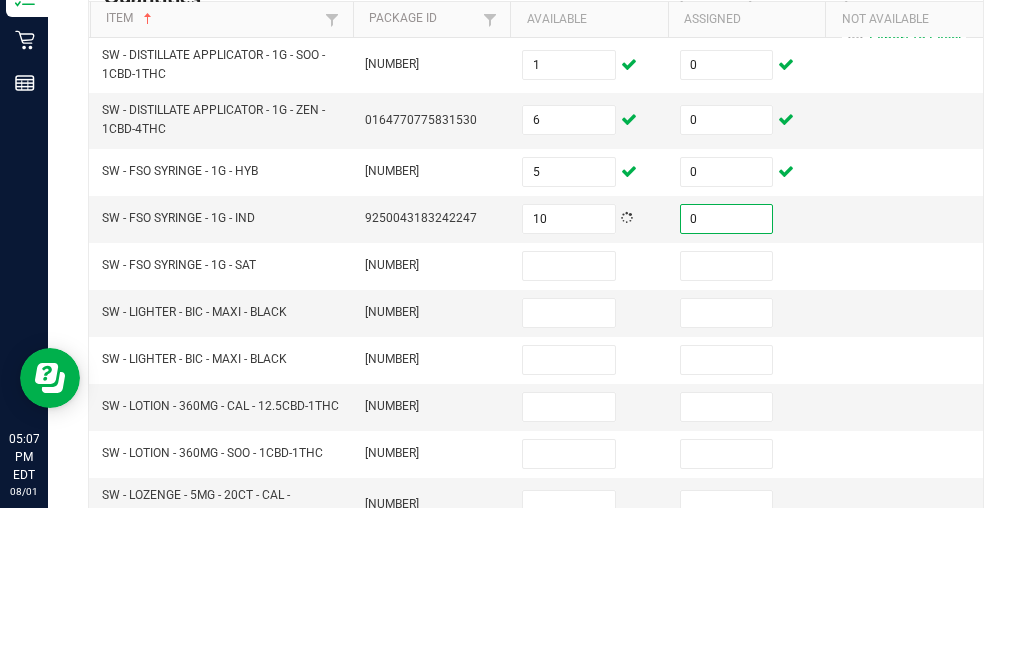 type on "0" 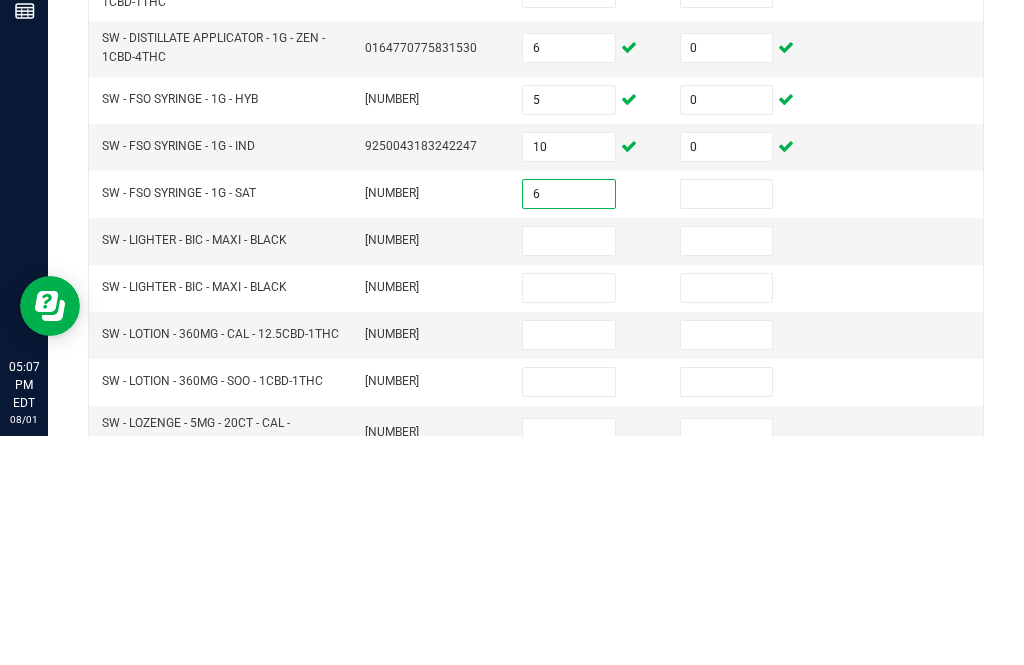 type on "6" 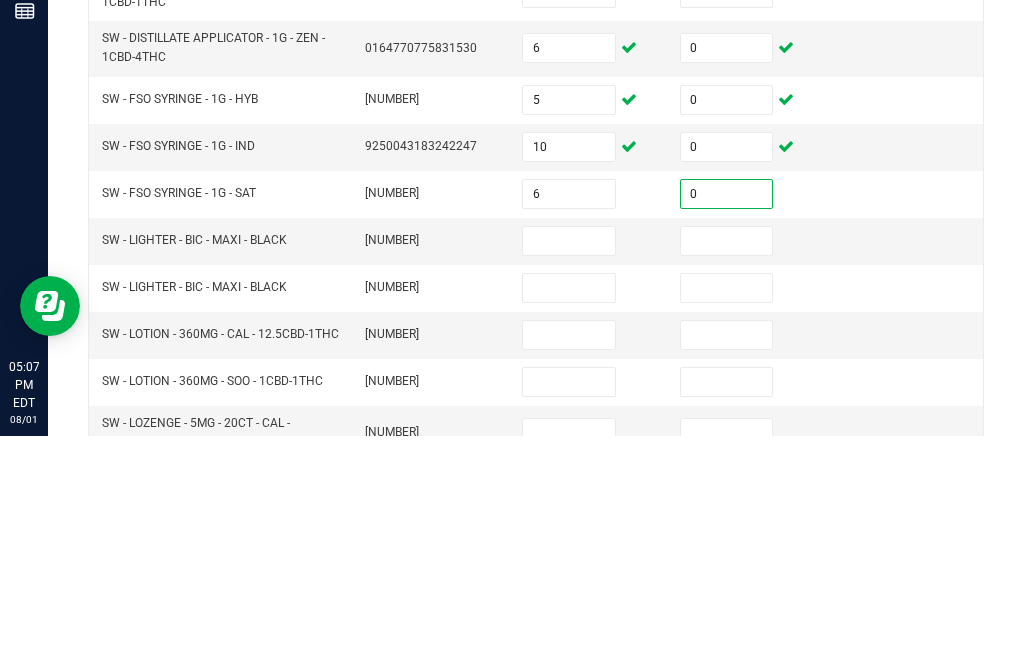 scroll, scrollTop: 157, scrollLeft: 0, axis: vertical 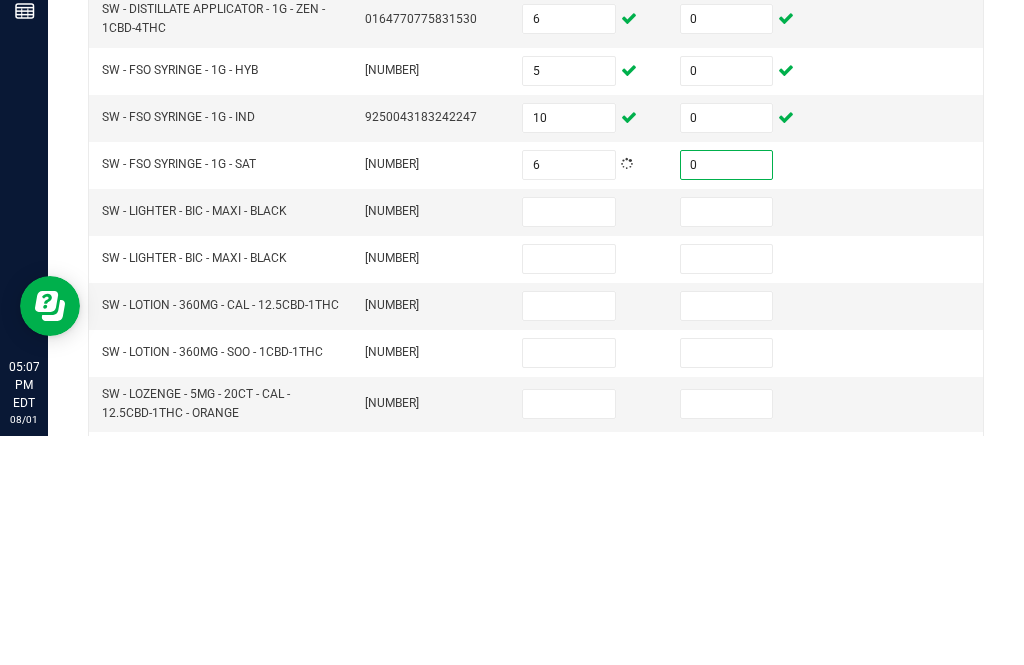type on "0" 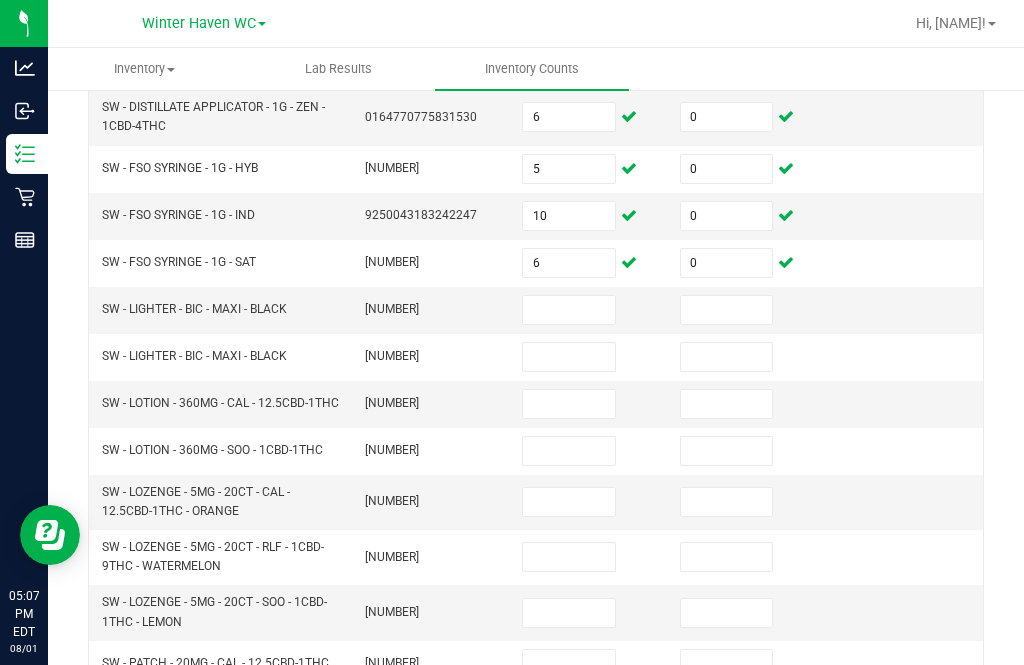 scroll, scrollTop: 293, scrollLeft: 0, axis: vertical 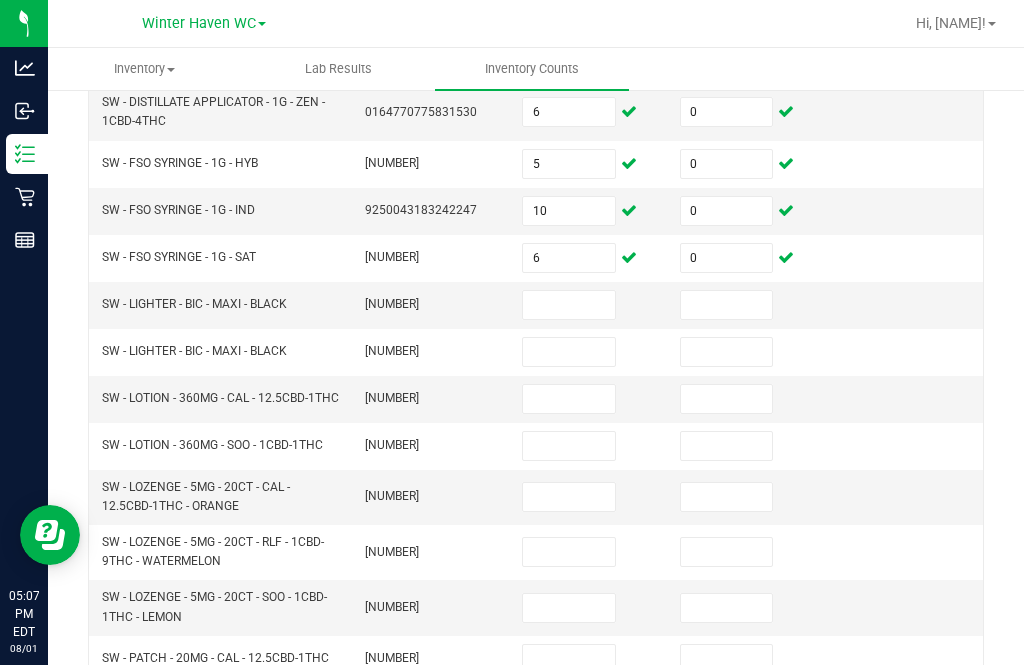 click at bounding box center [569, 399] 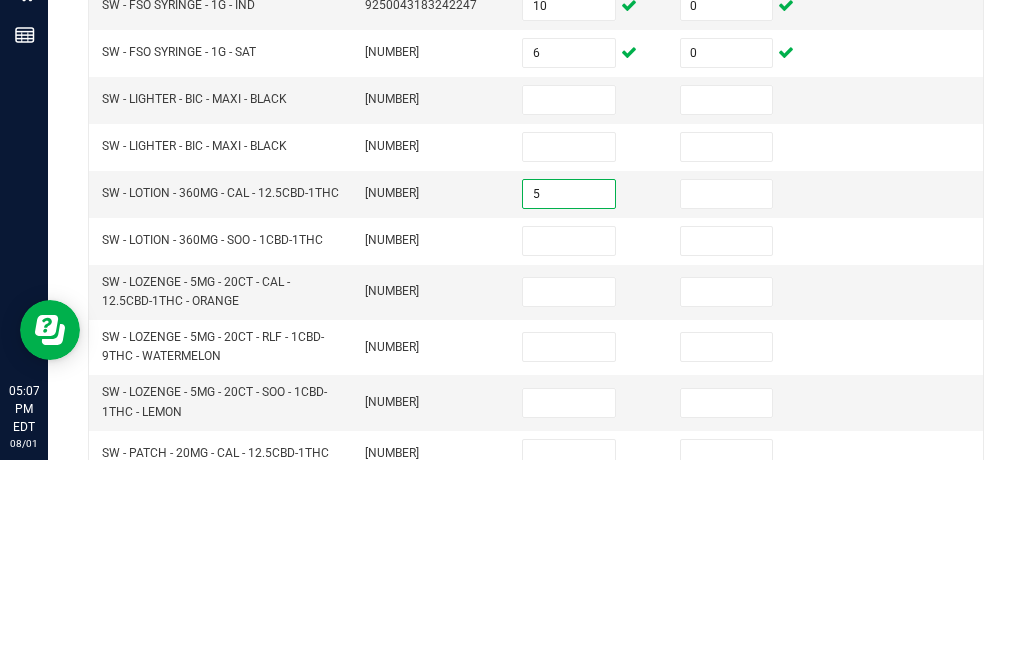type on "5" 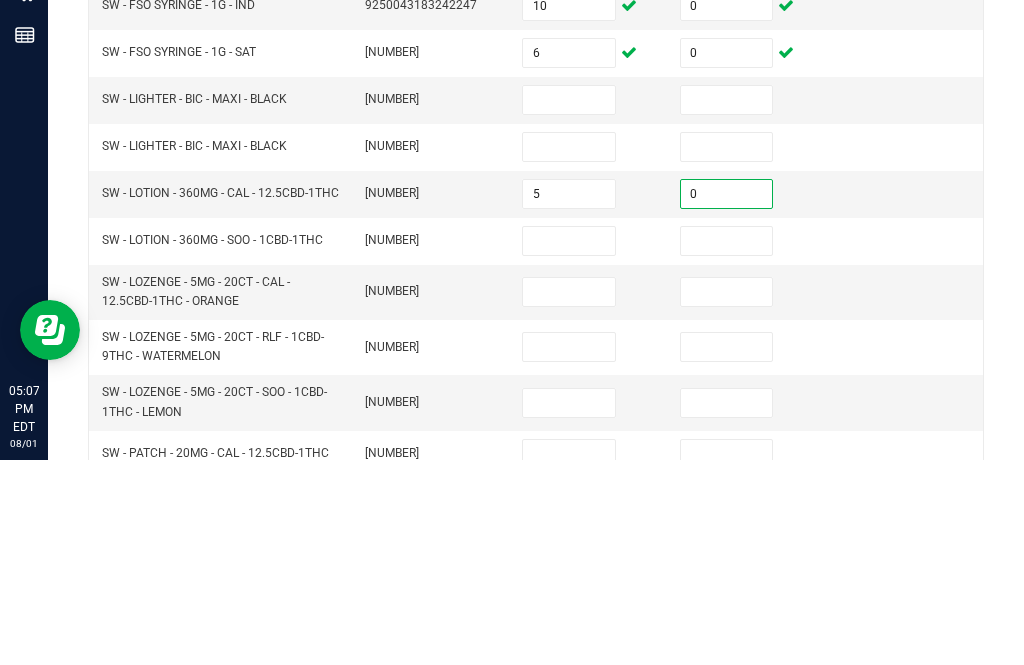 type on "0" 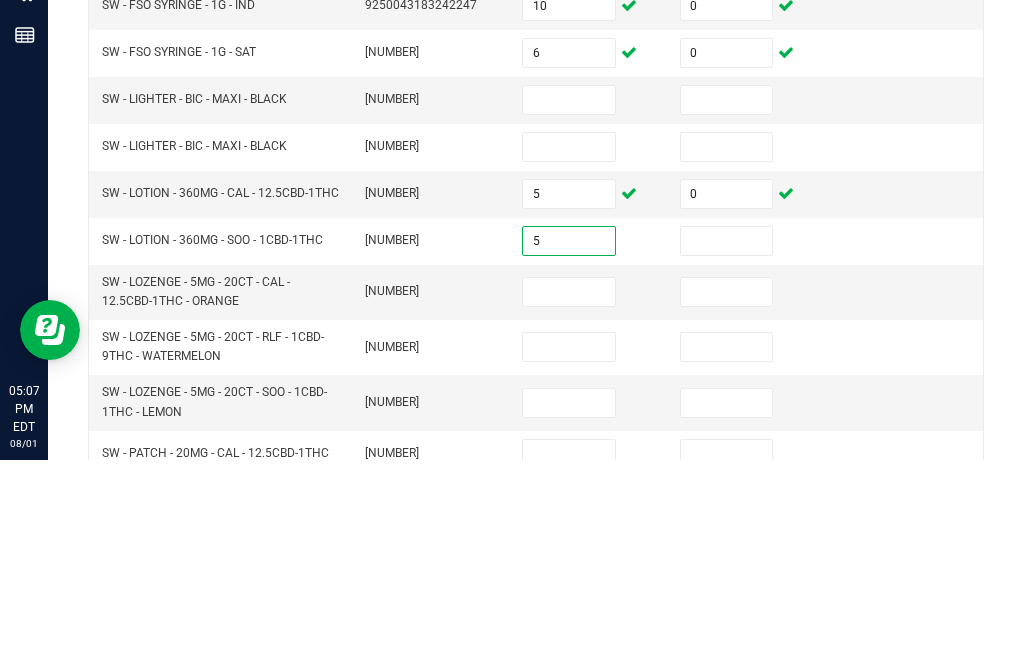 type on "5" 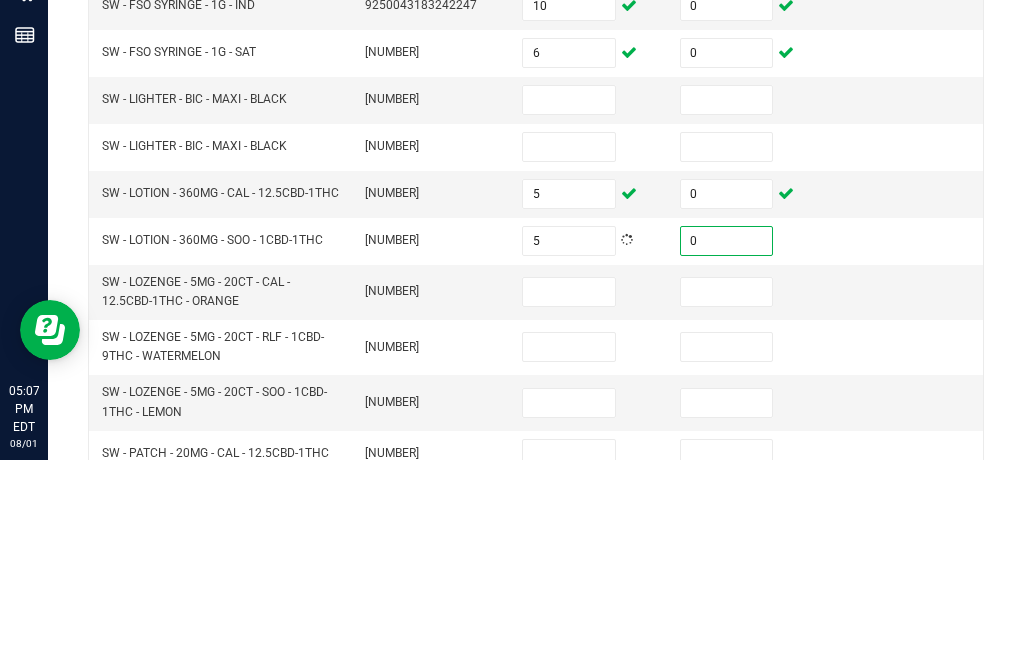 scroll, scrollTop: 324, scrollLeft: 0, axis: vertical 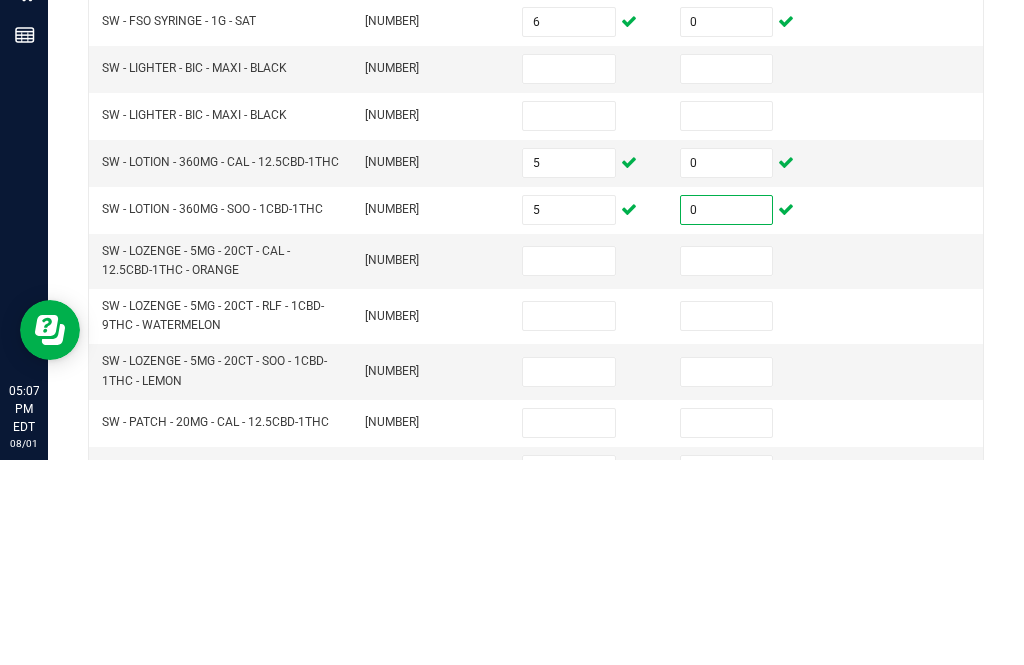 type on "0" 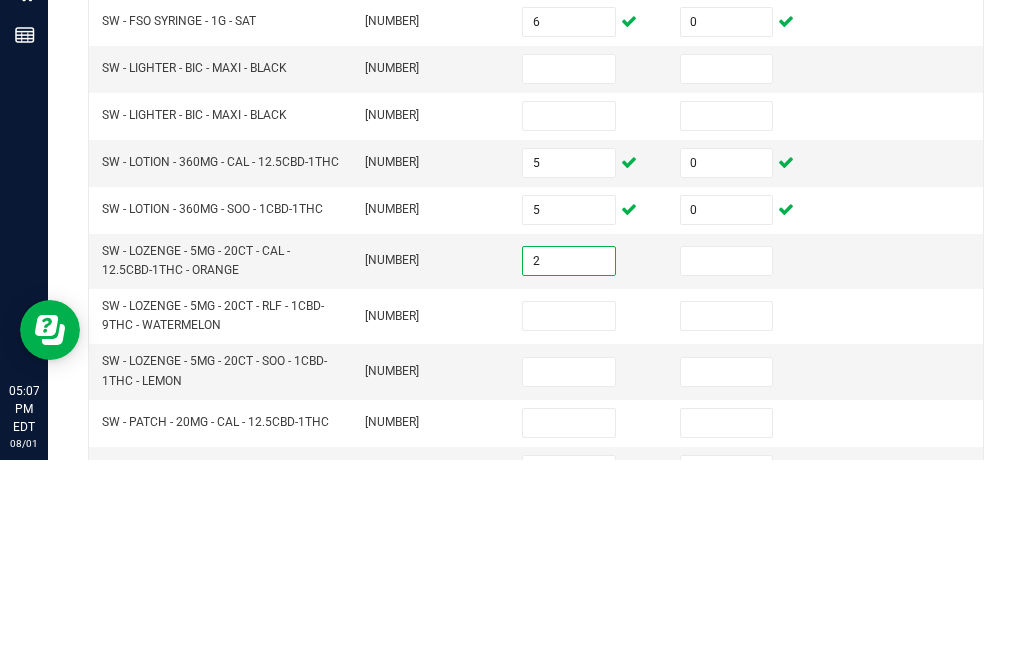 type on "2" 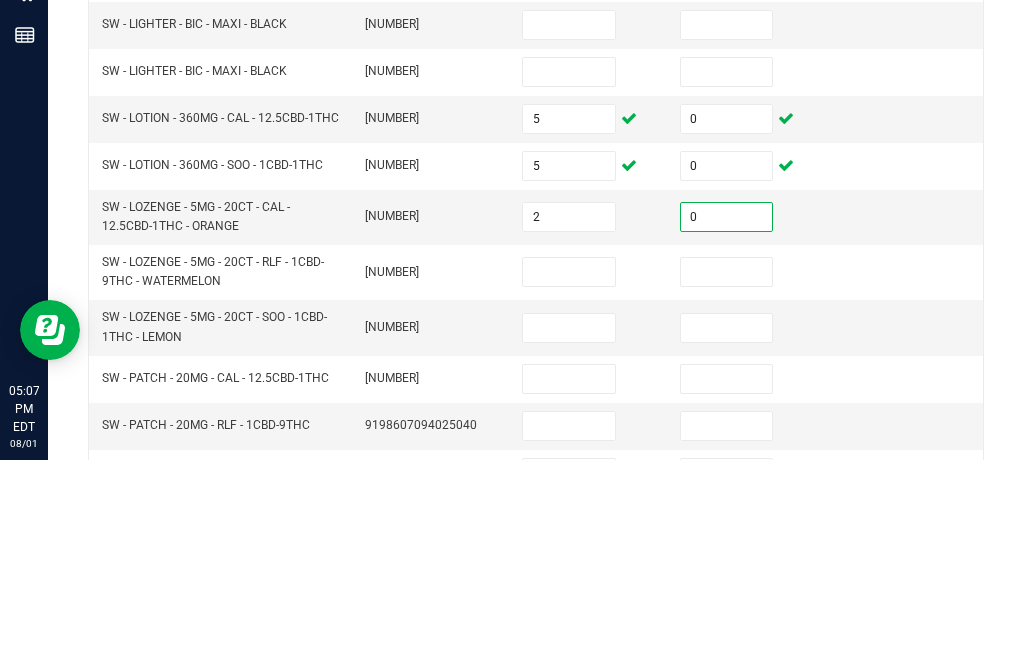 scroll, scrollTop: 393, scrollLeft: 0, axis: vertical 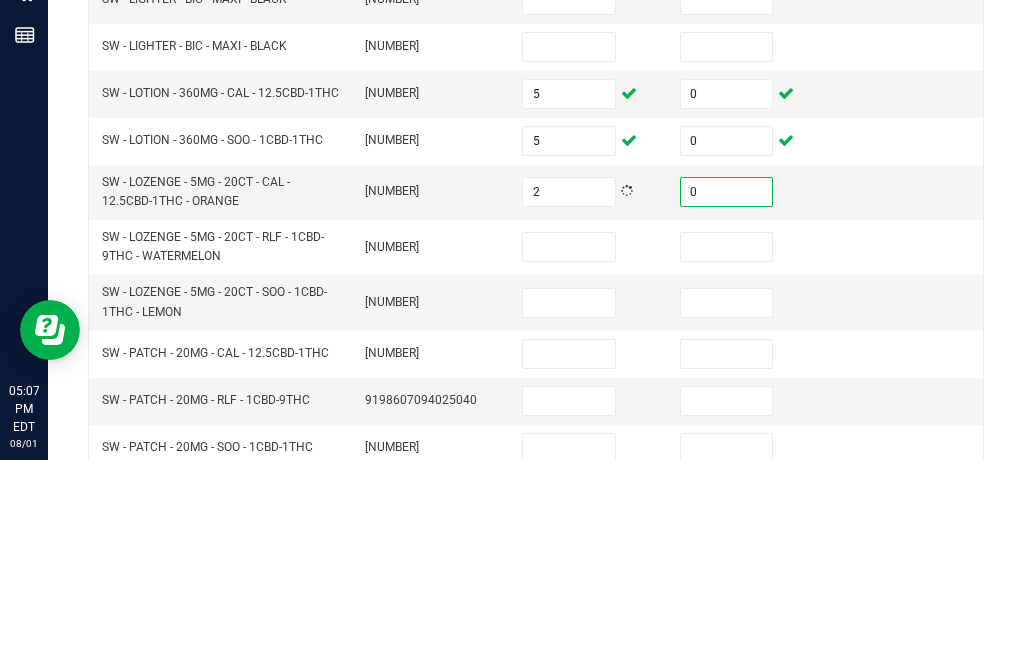 type on "0" 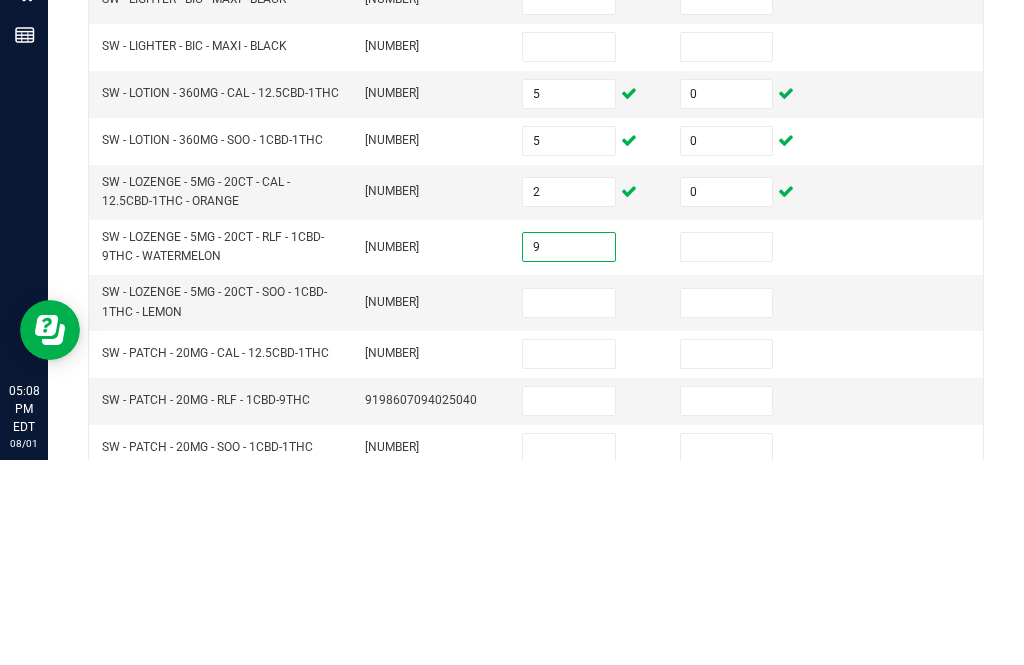 type on "9" 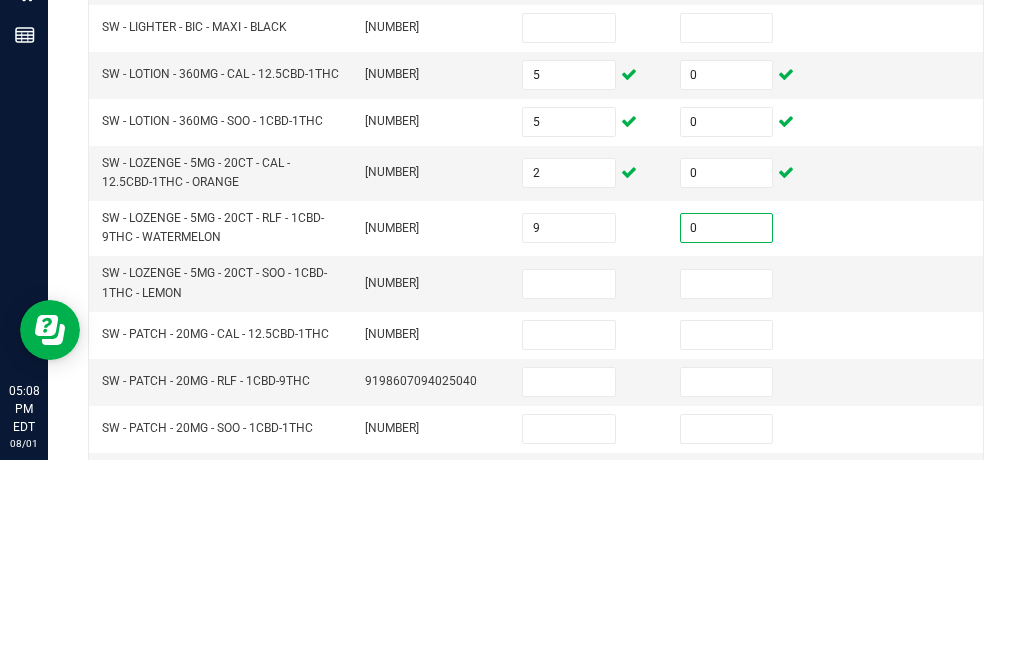 scroll, scrollTop: 421, scrollLeft: 0, axis: vertical 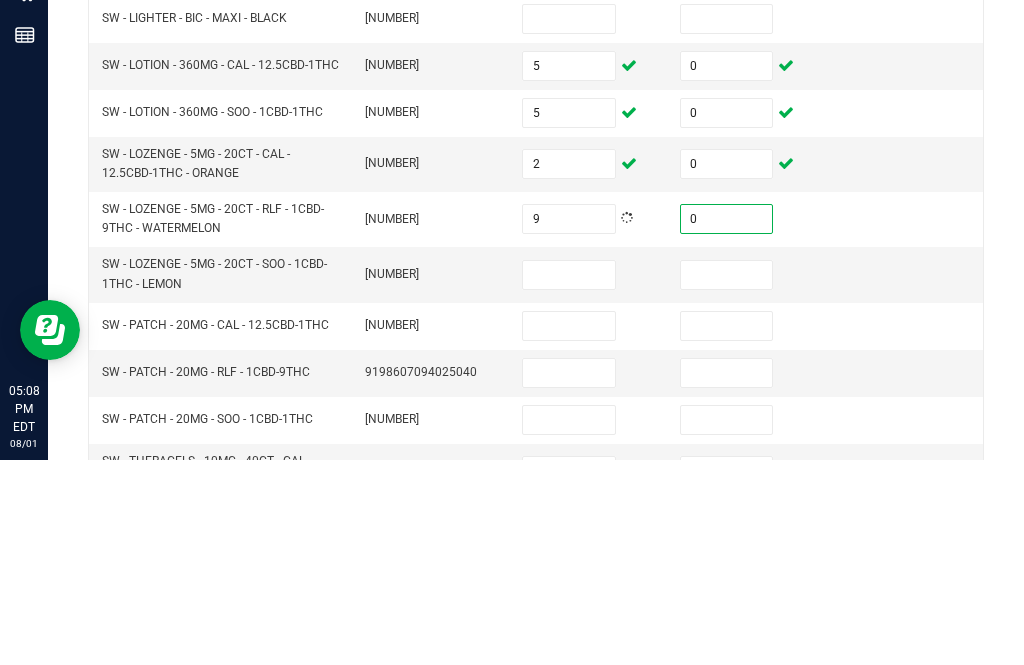 type on "0" 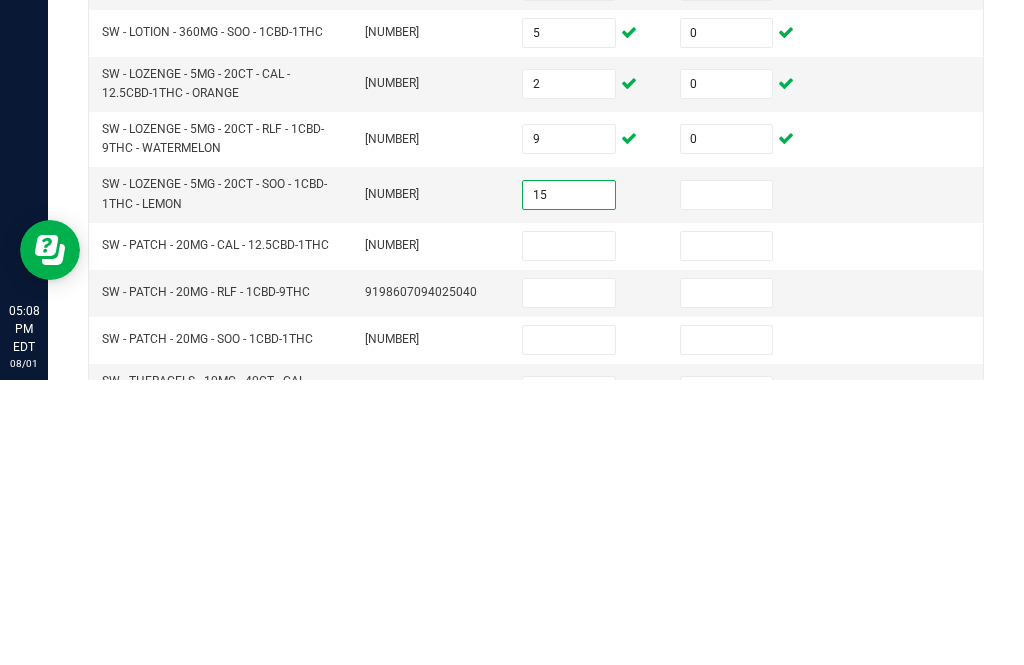type on "15" 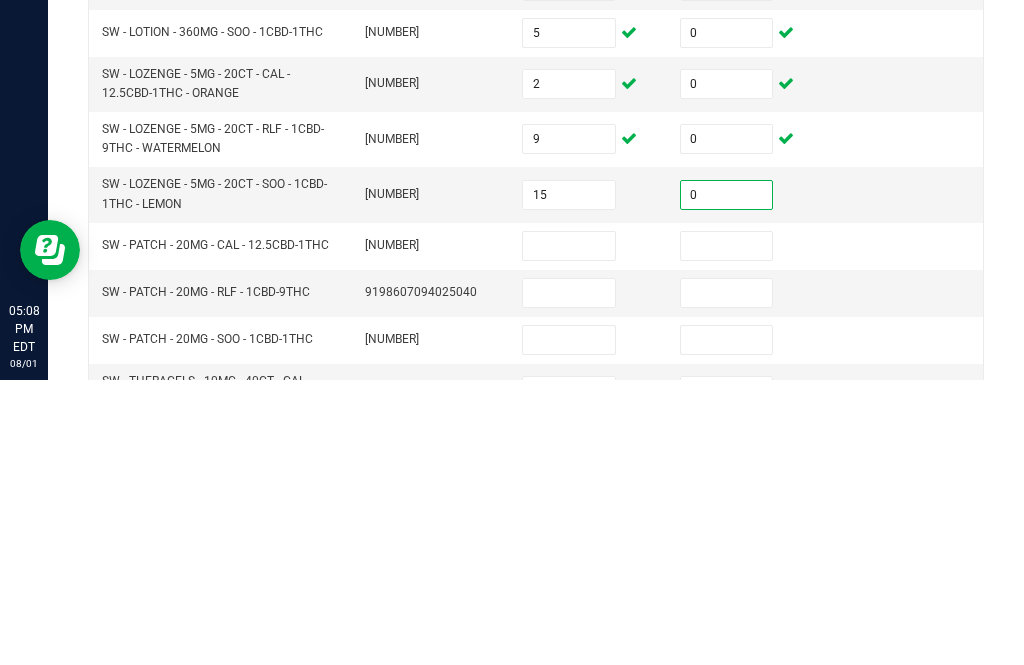 scroll, scrollTop: 444, scrollLeft: 0, axis: vertical 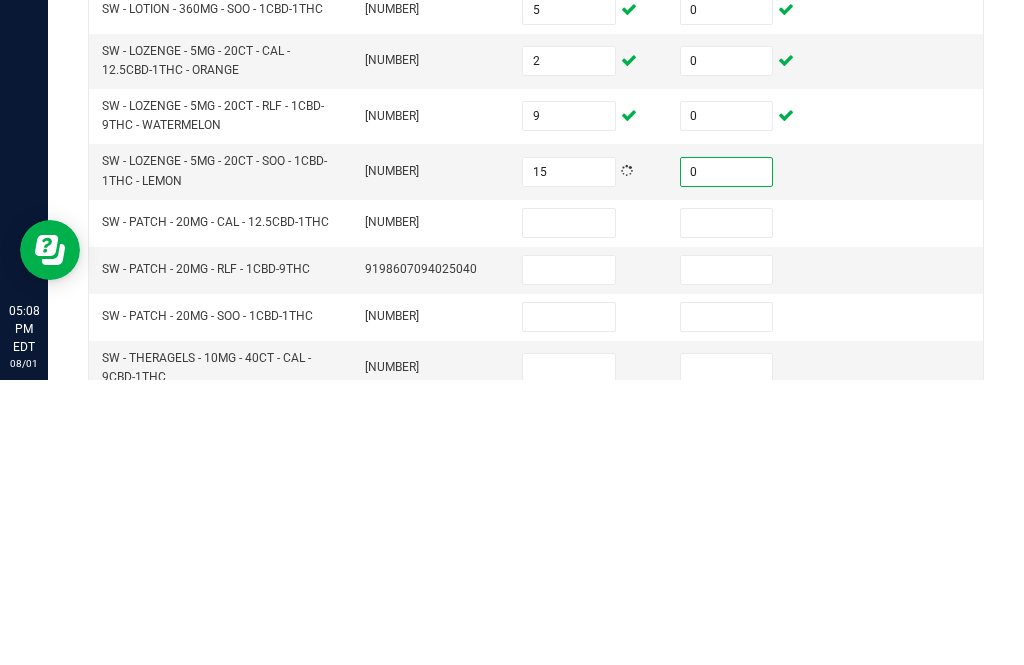 type on "0" 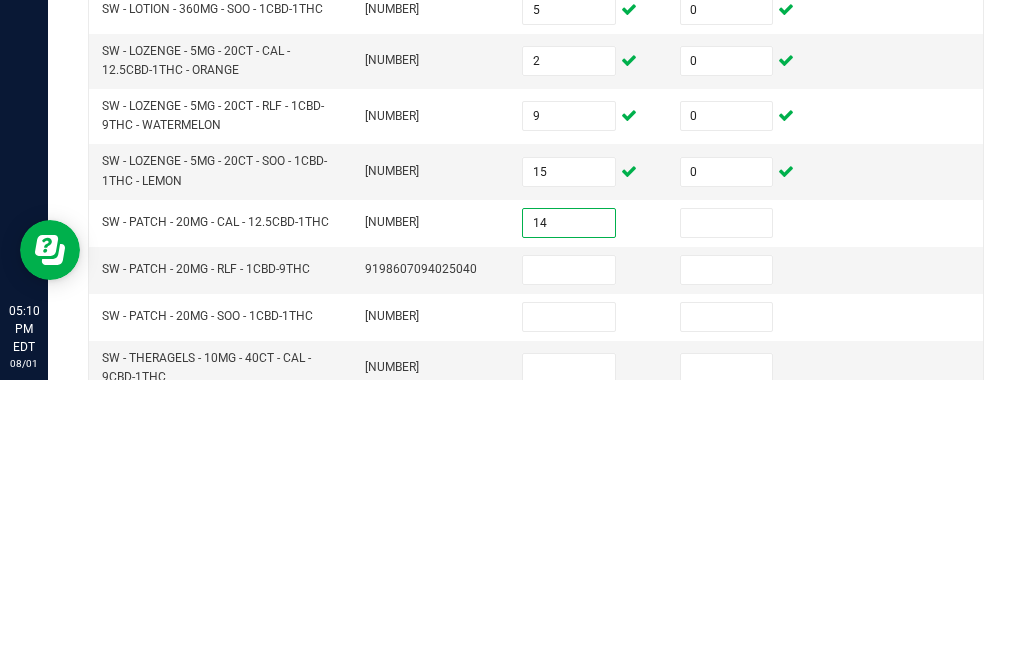 type on "14" 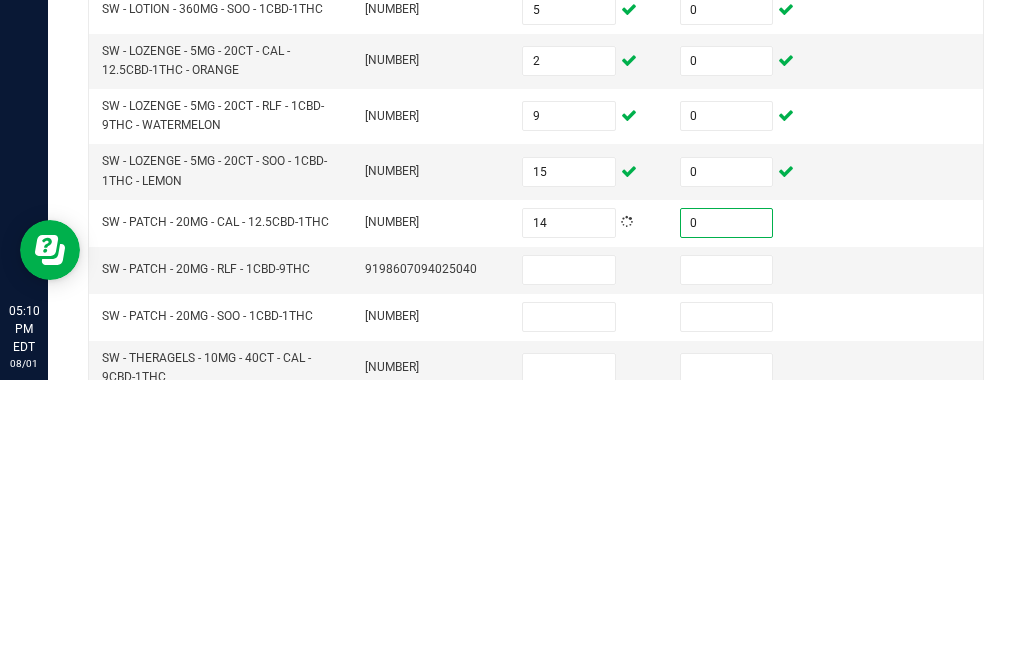 scroll, scrollTop: 459, scrollLeft: 0, axis: vertical 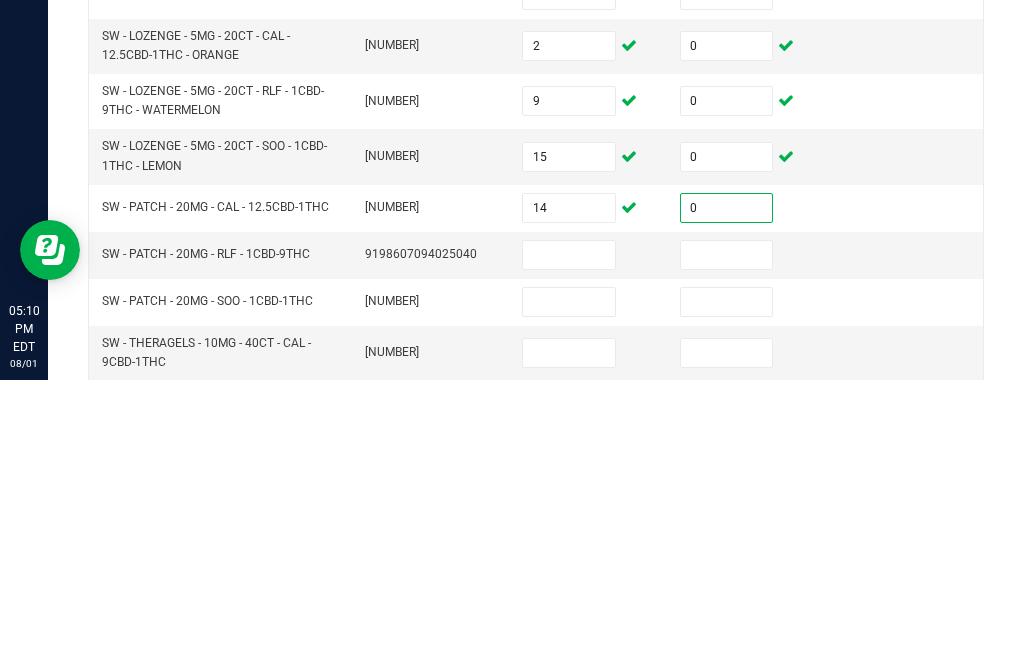 type on "0" 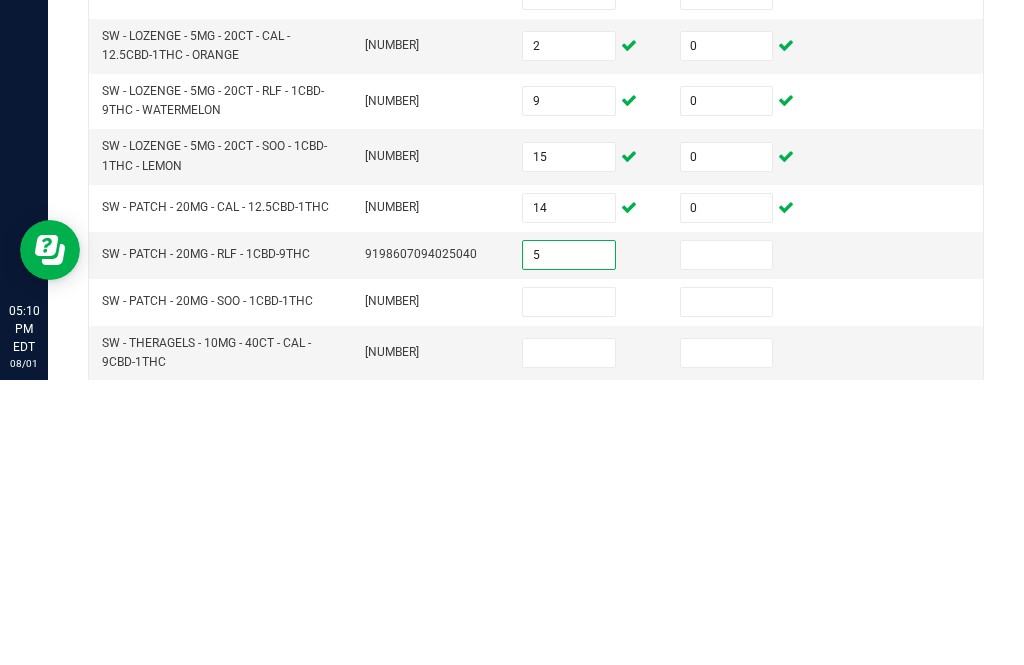 type on "5" 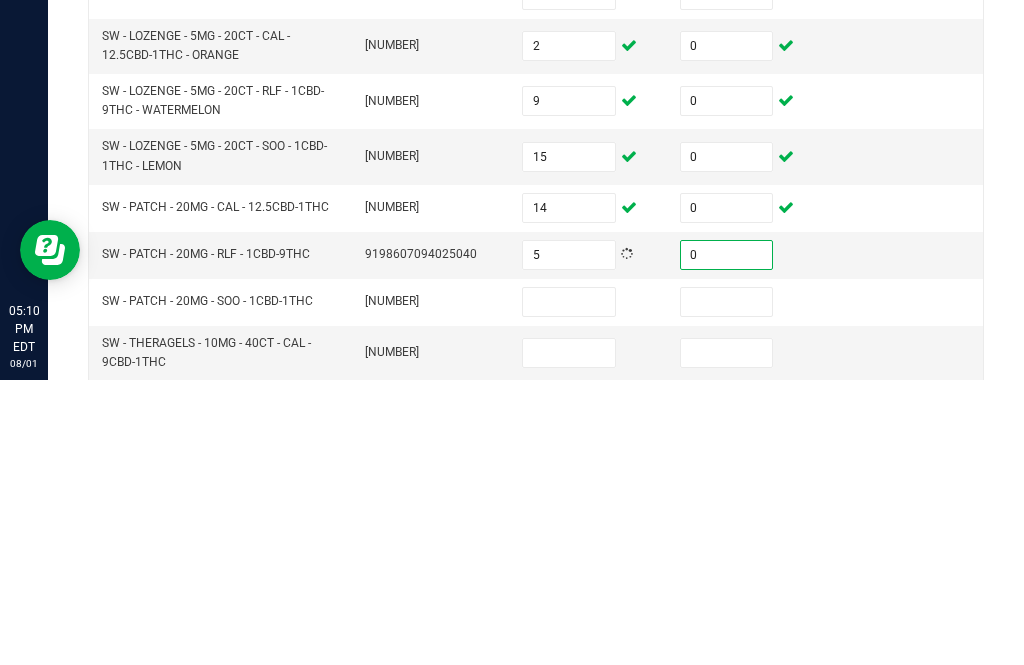 type on "0" 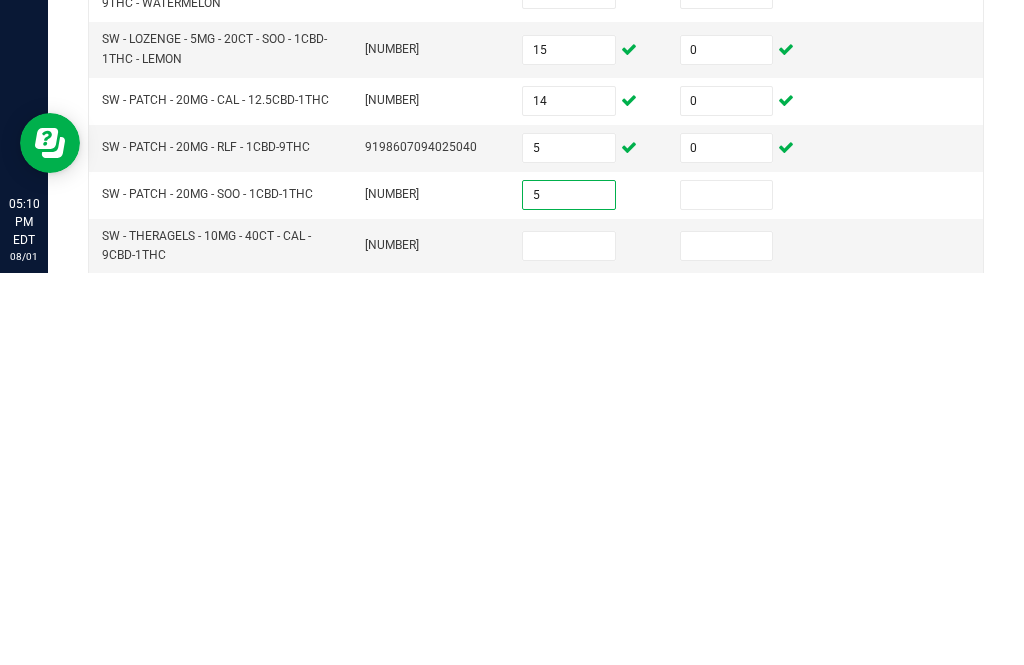 type on "5" 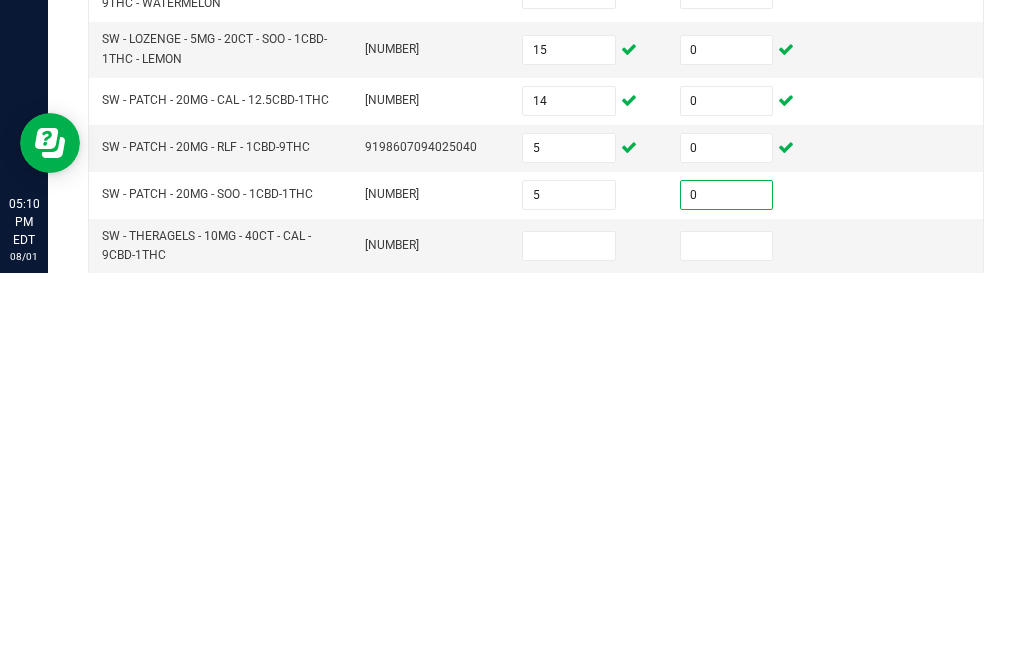 scroll, scrollTop: 488, scrollLeft: 0, axis: vertical 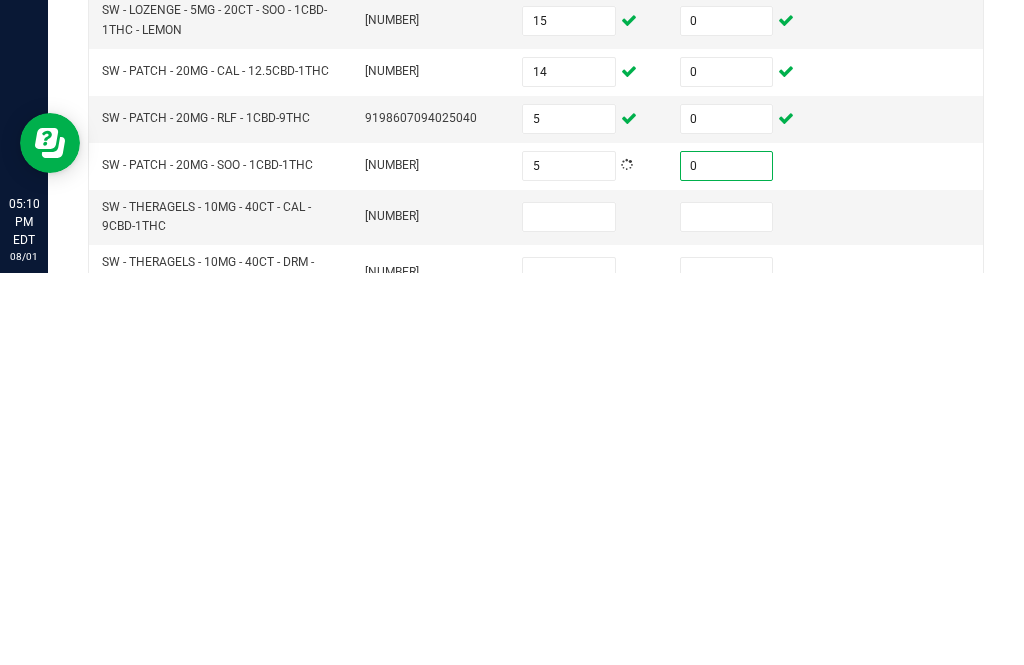 type on "0" 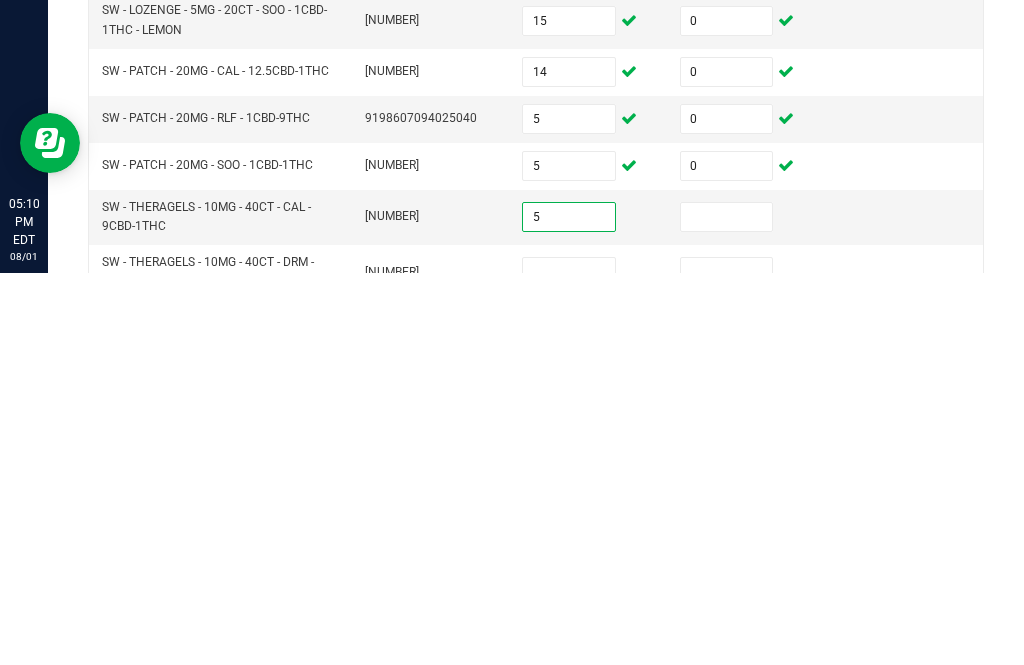 type on "5" 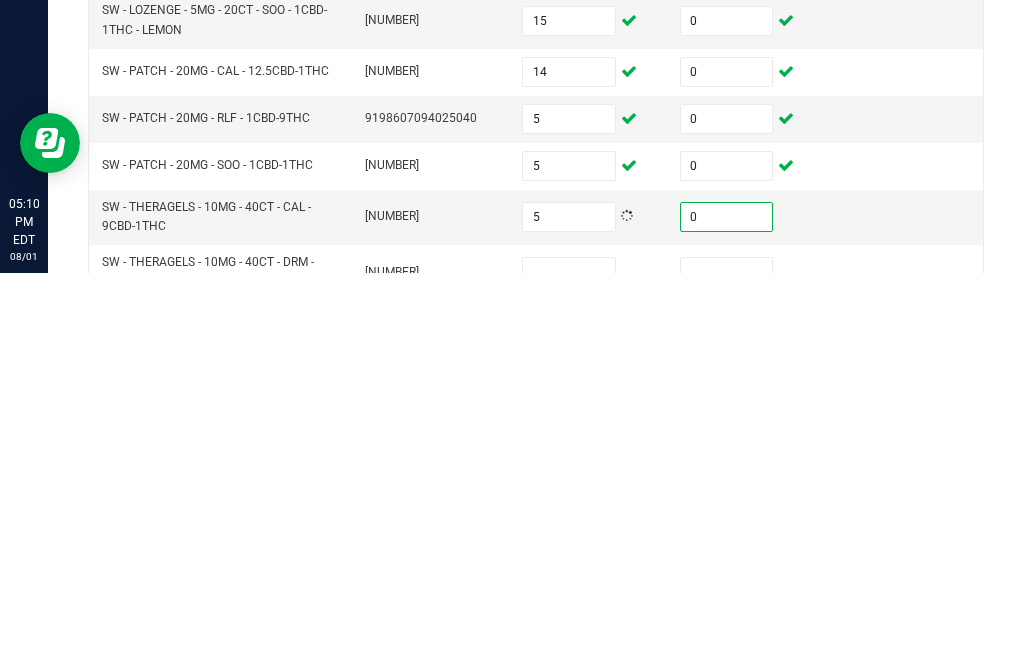 scroll, scrollTop: 549, scrollLeft: 0, axis: vertical 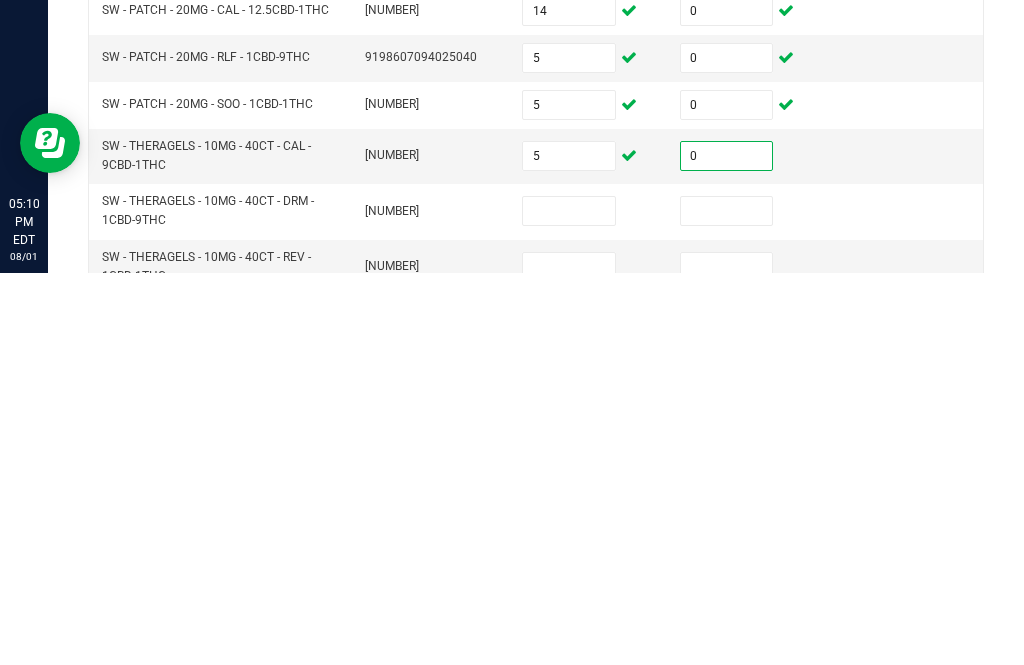 type on "0" 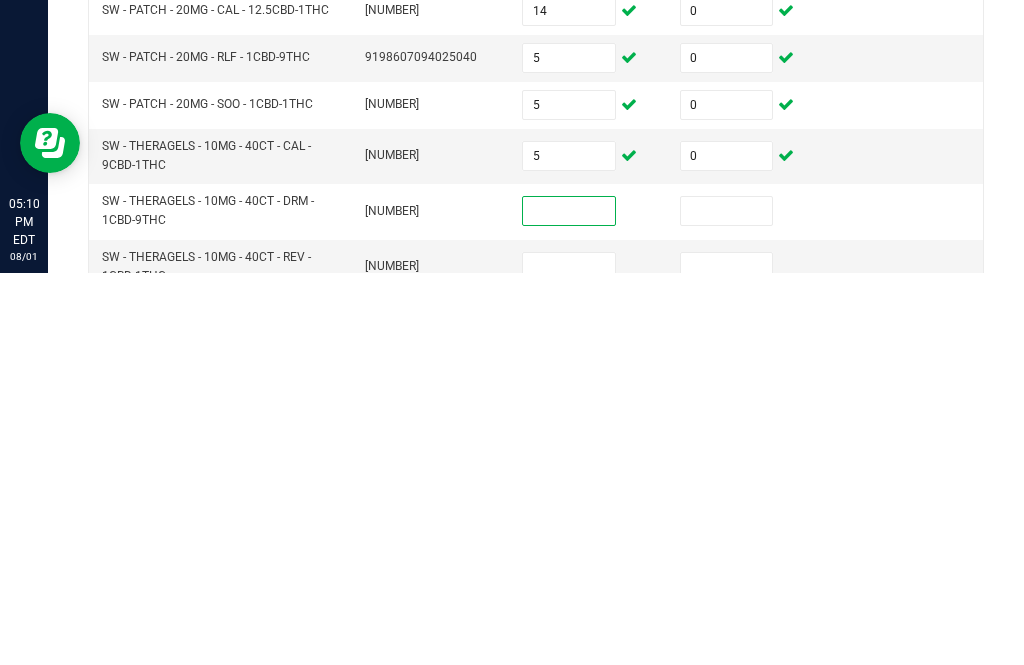click at bounding box center [569, 603] 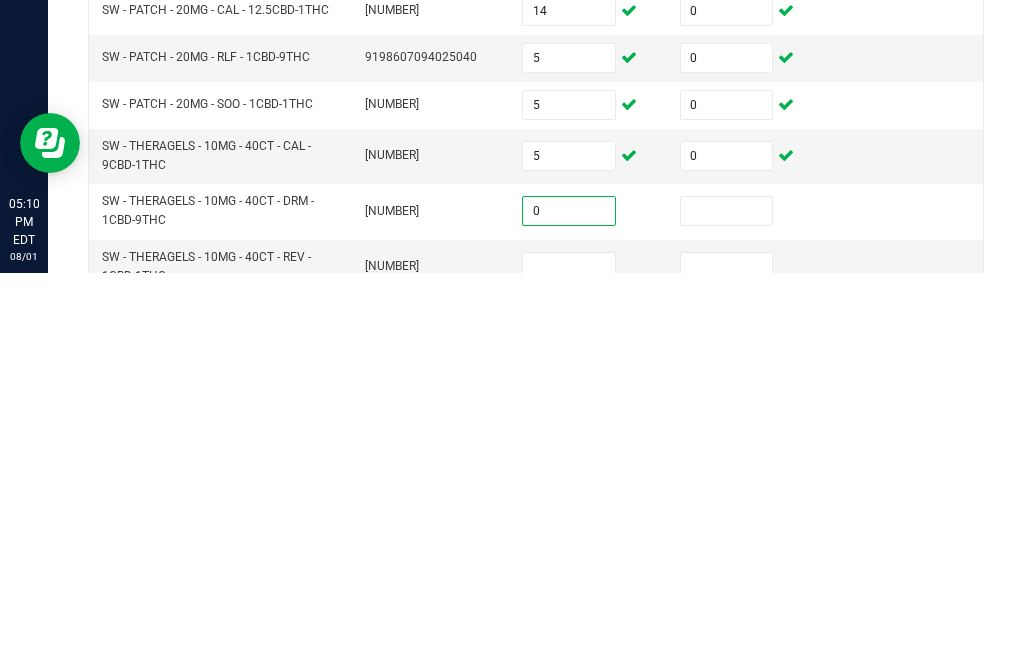 type on "0" 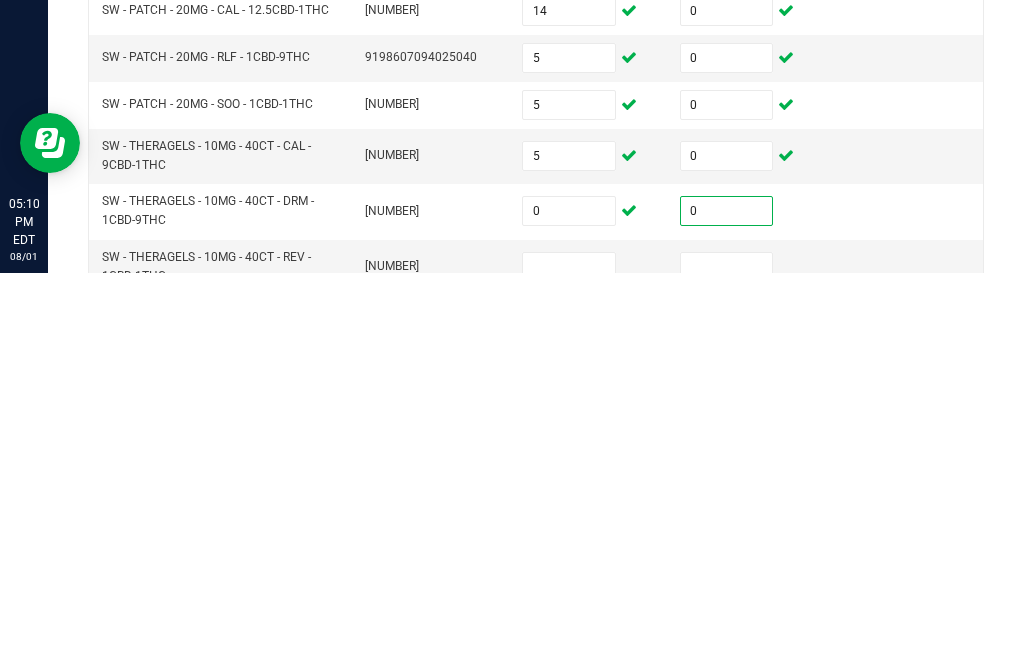 type on "0" 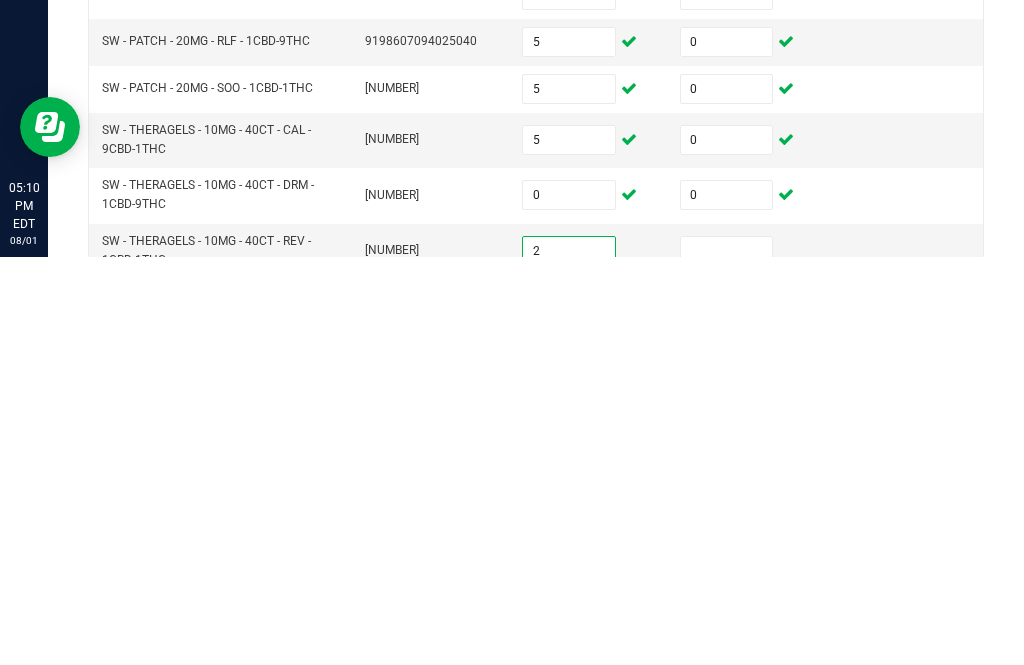 type on "2" 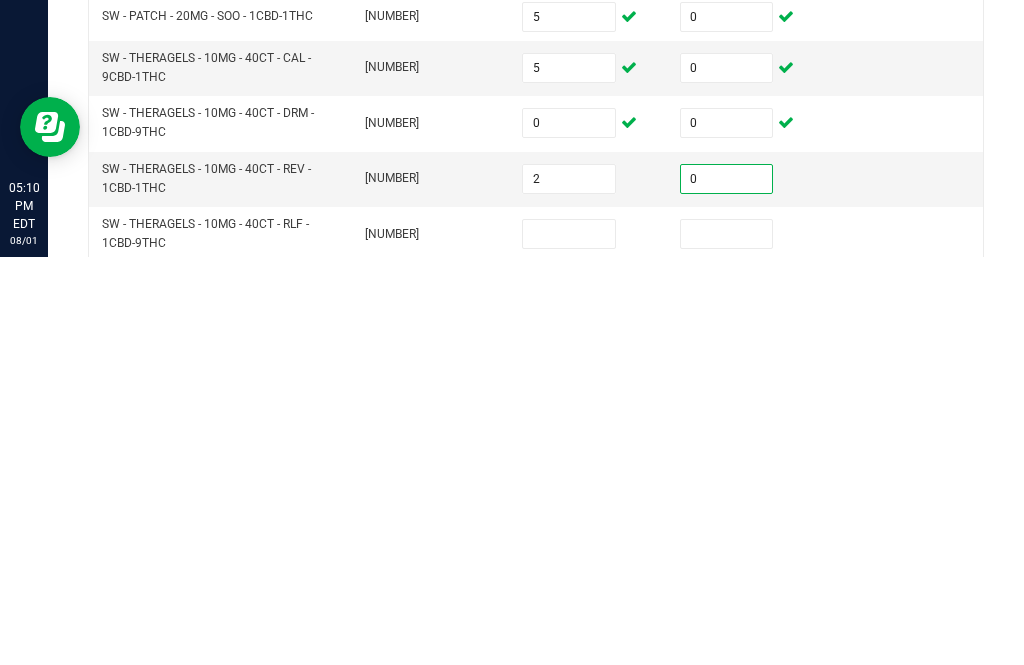 scroll, scrollTop: 642, scrollLeft: 0, axis: vertical 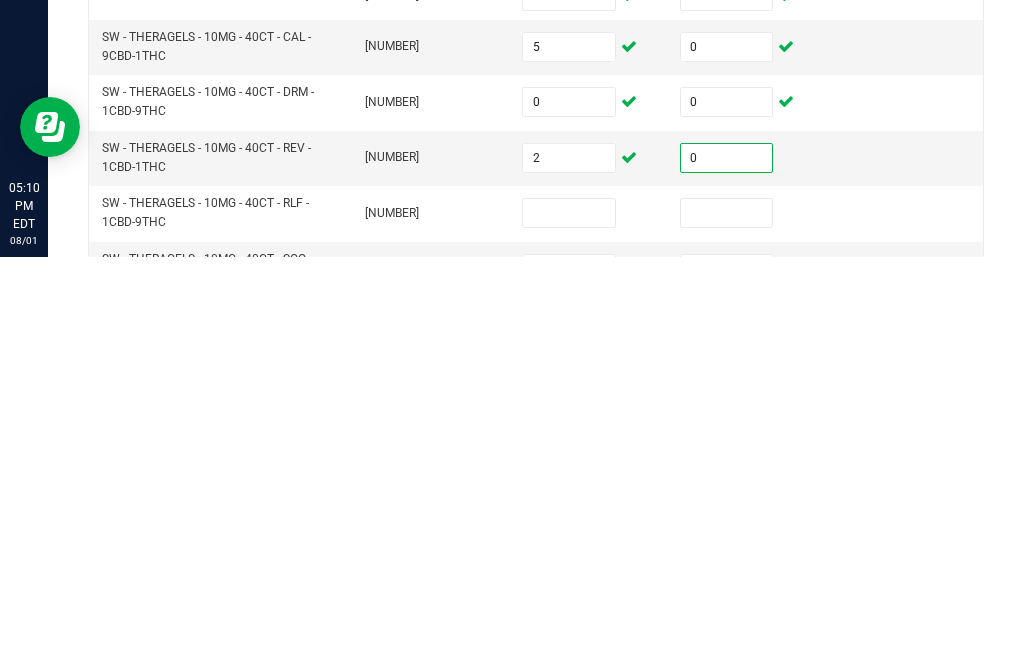 type on "0" 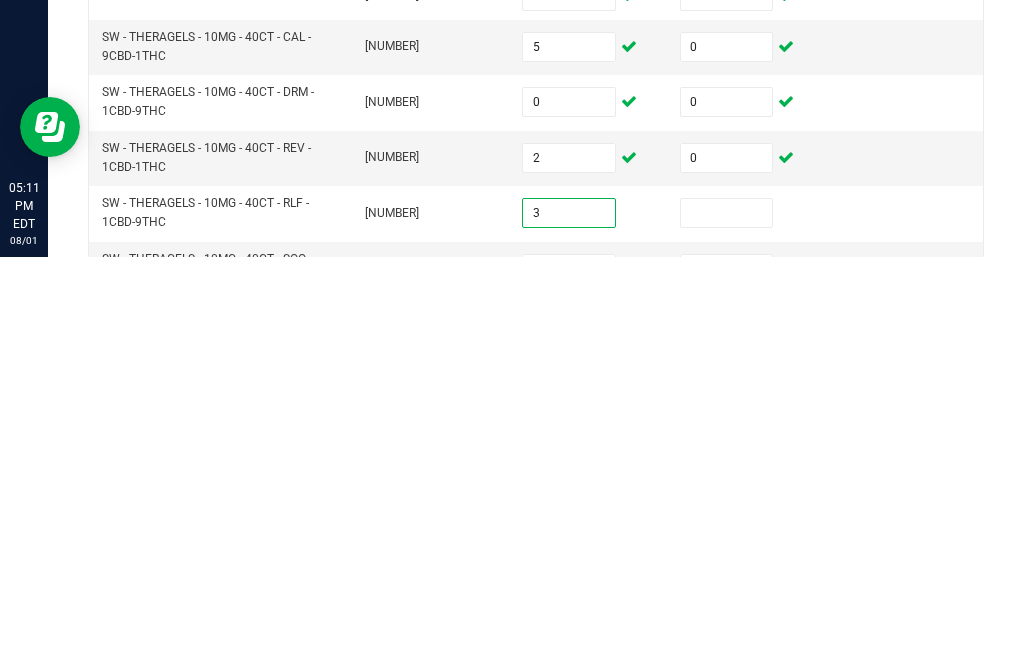 type on "3" 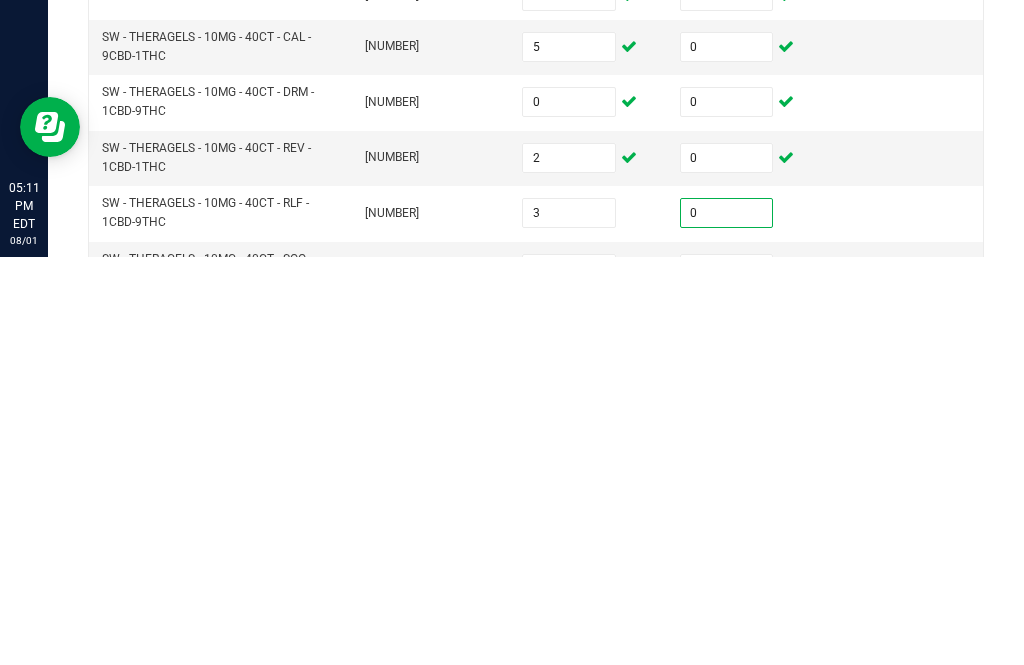 scroll, scrollTop: 678, scrollLeft: 0, axis: vertical 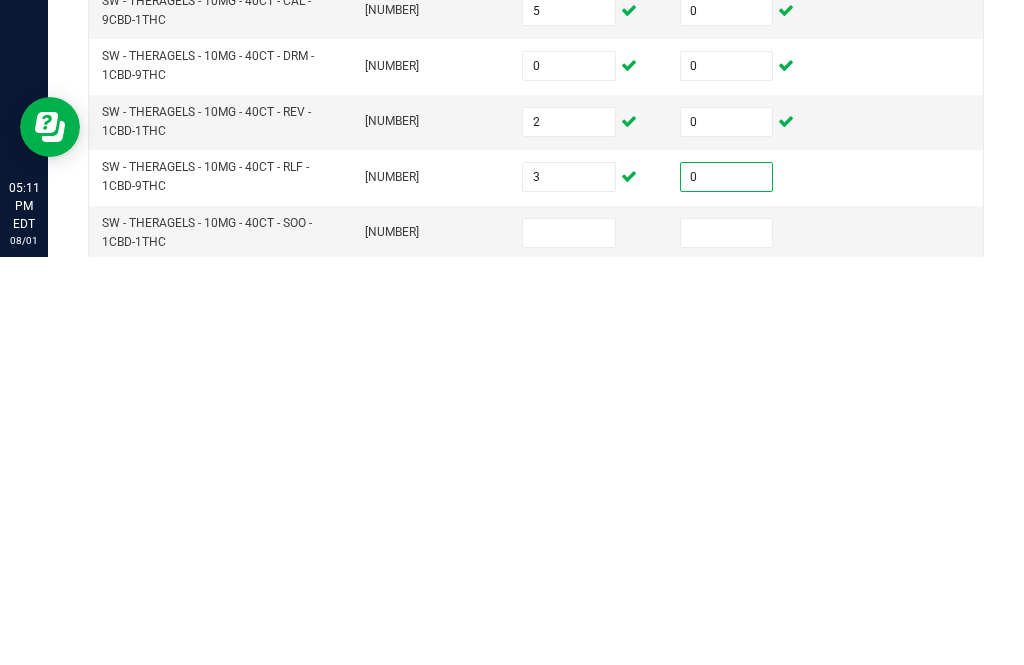 type on "0" 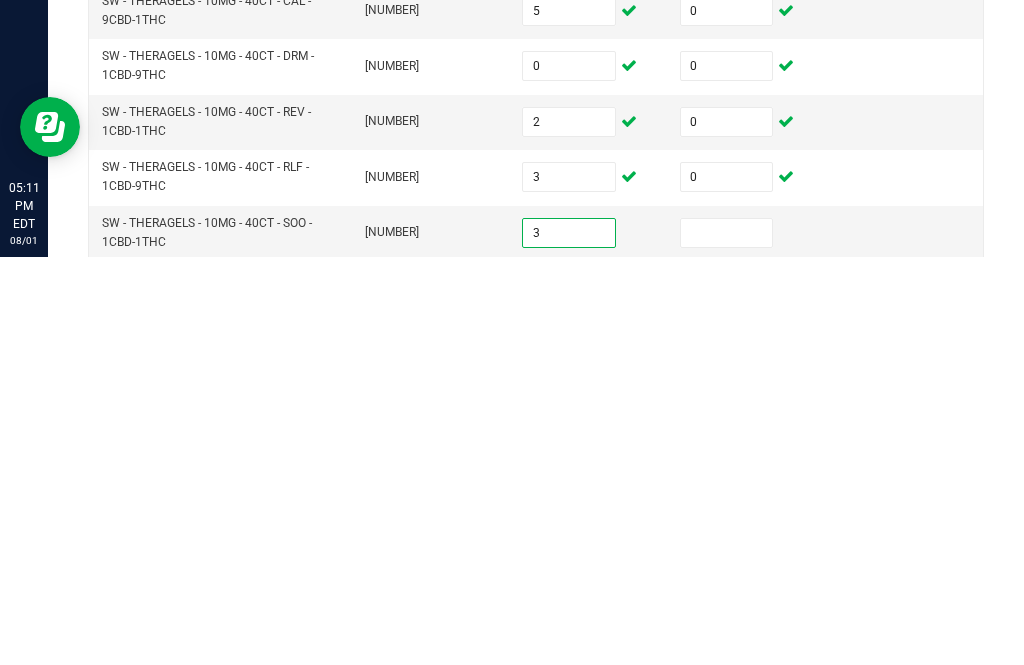 type on "3" 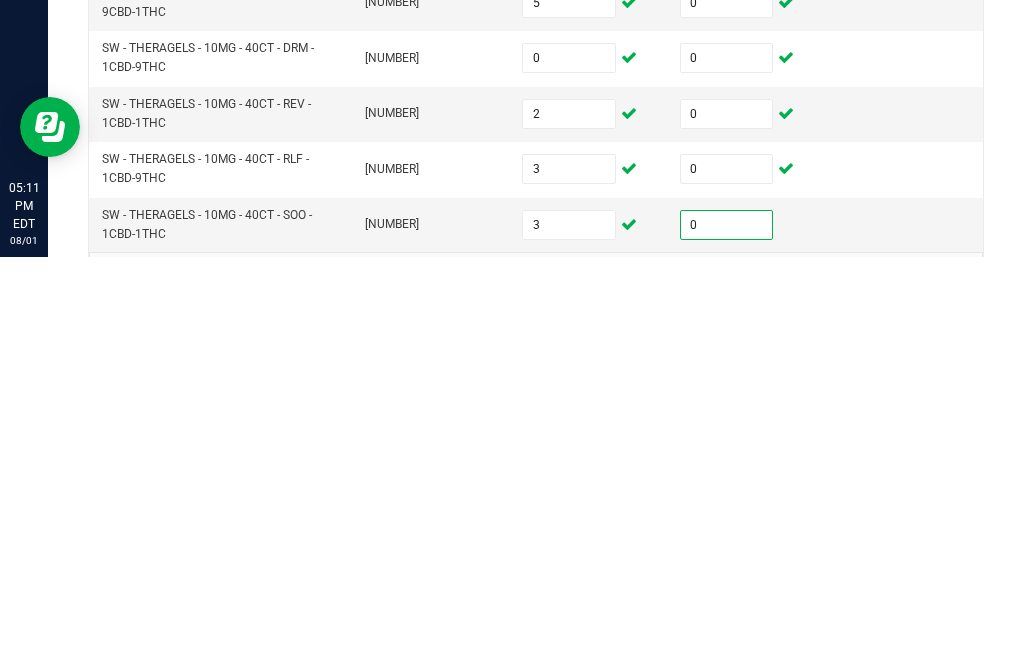 scroll, scrollTop: 685, scrollLeft: 0, axis: vertical 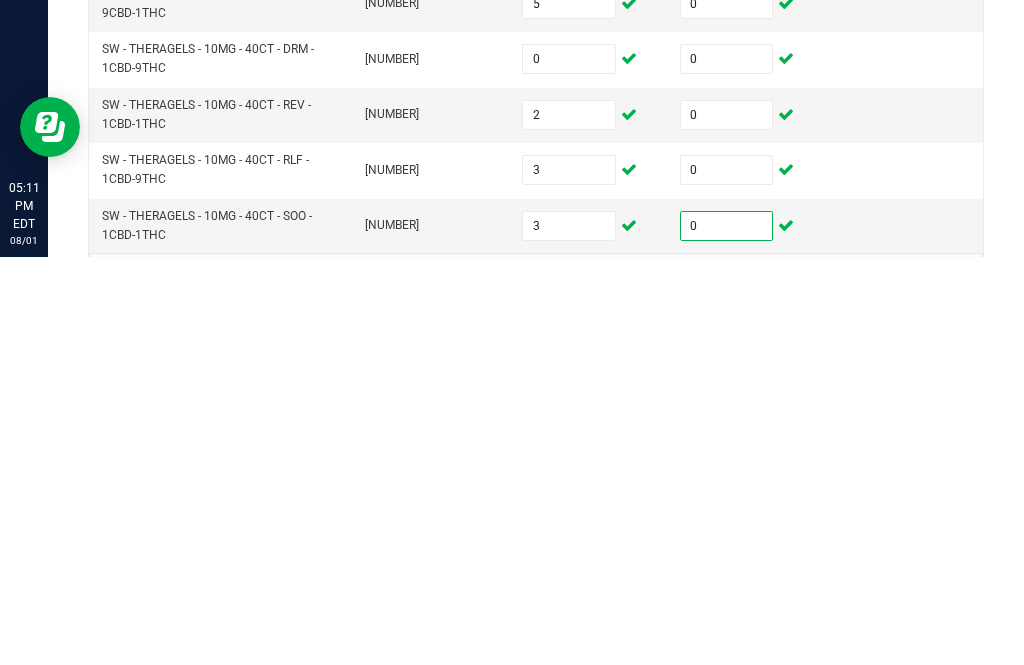 type on "0" 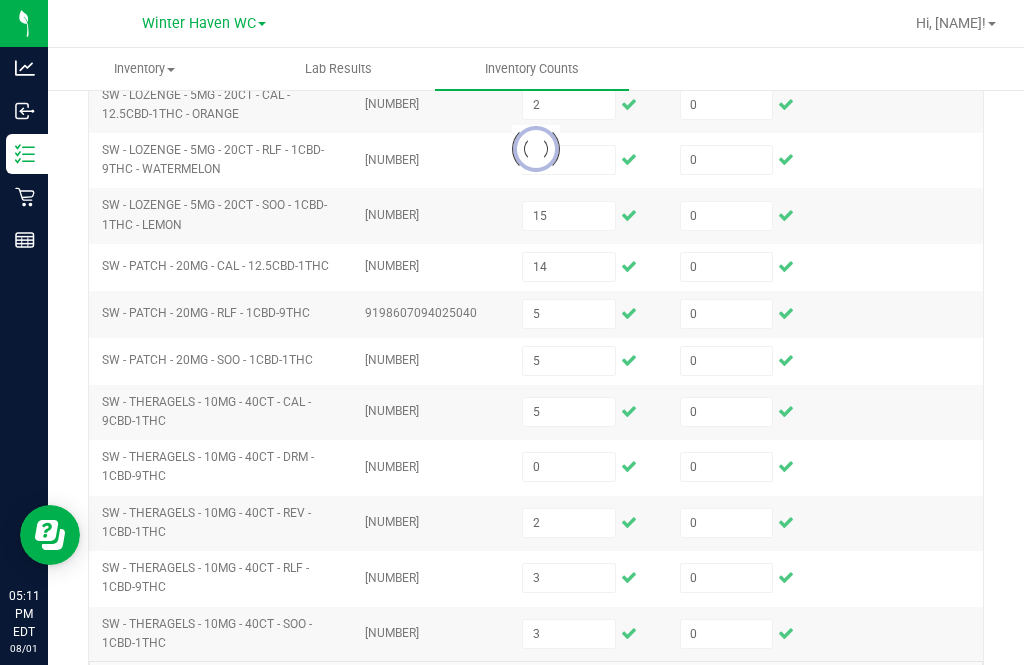 type 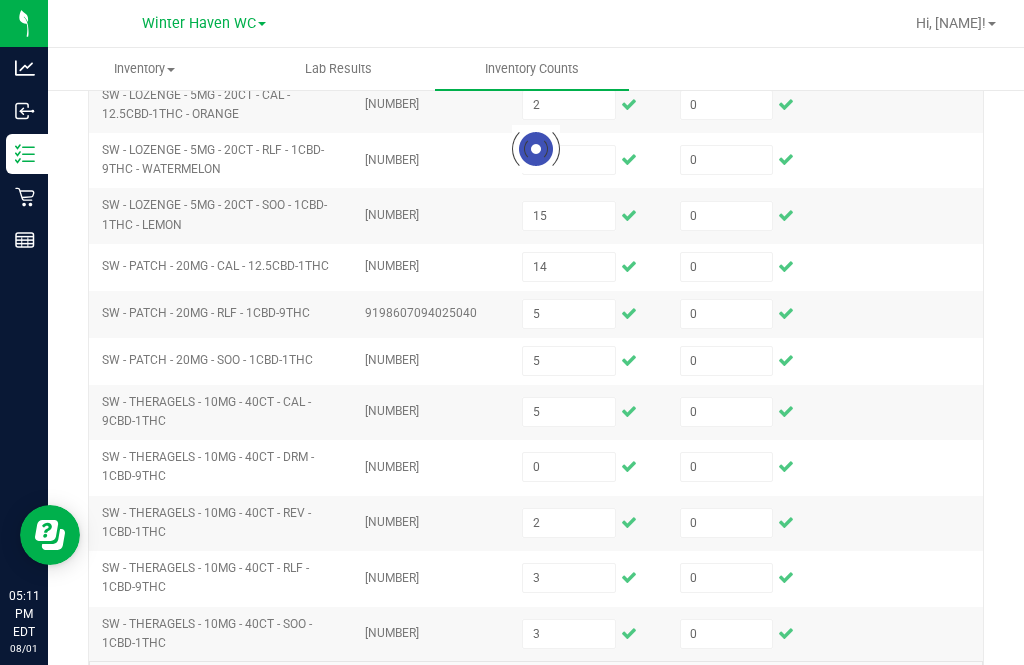 type 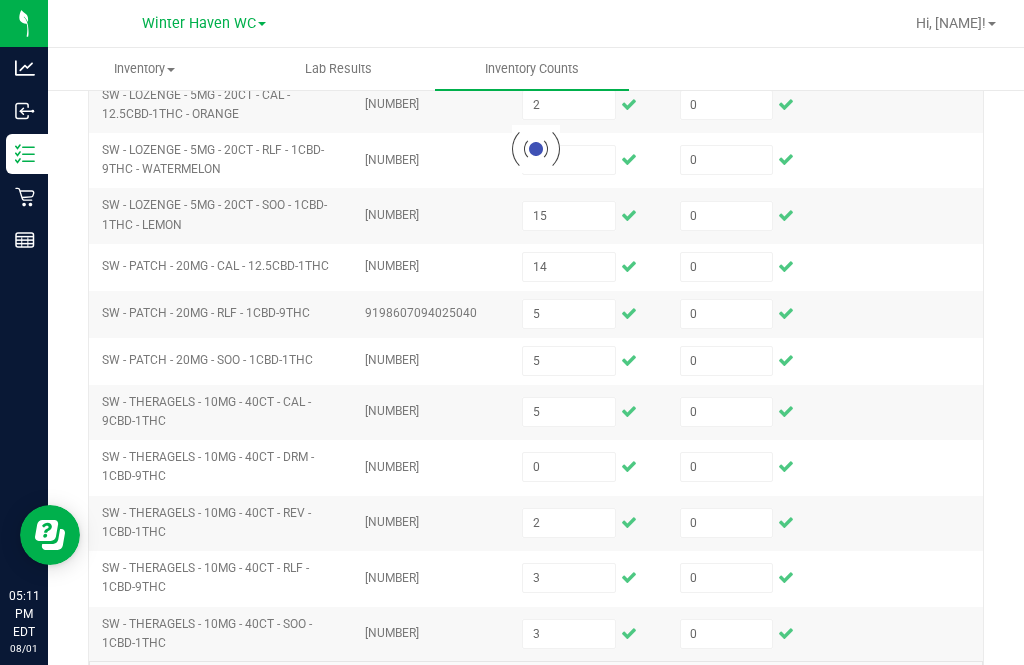 type 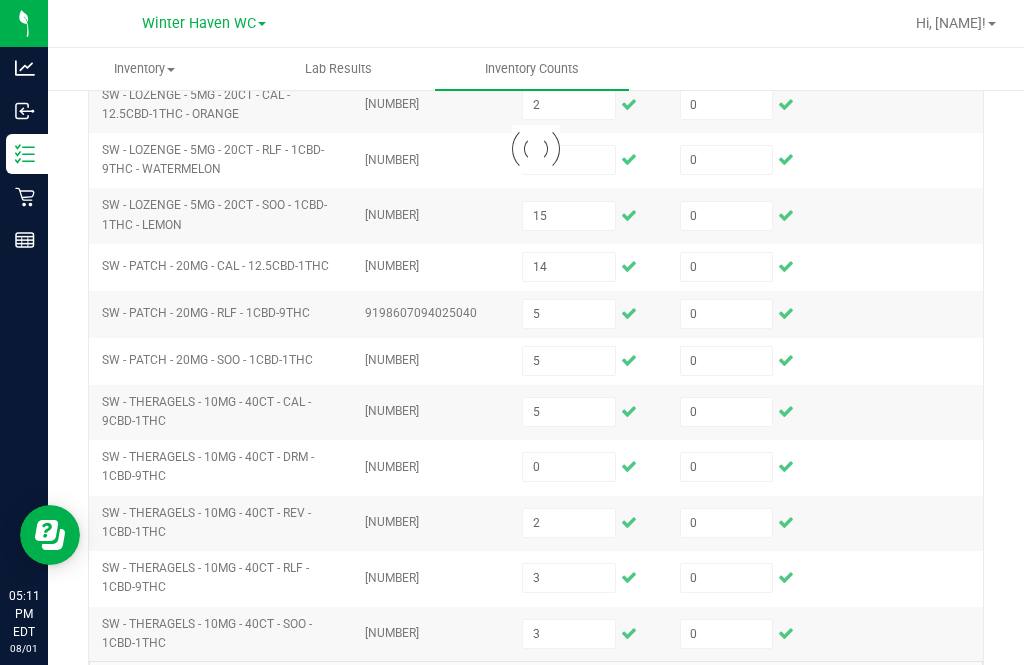 type 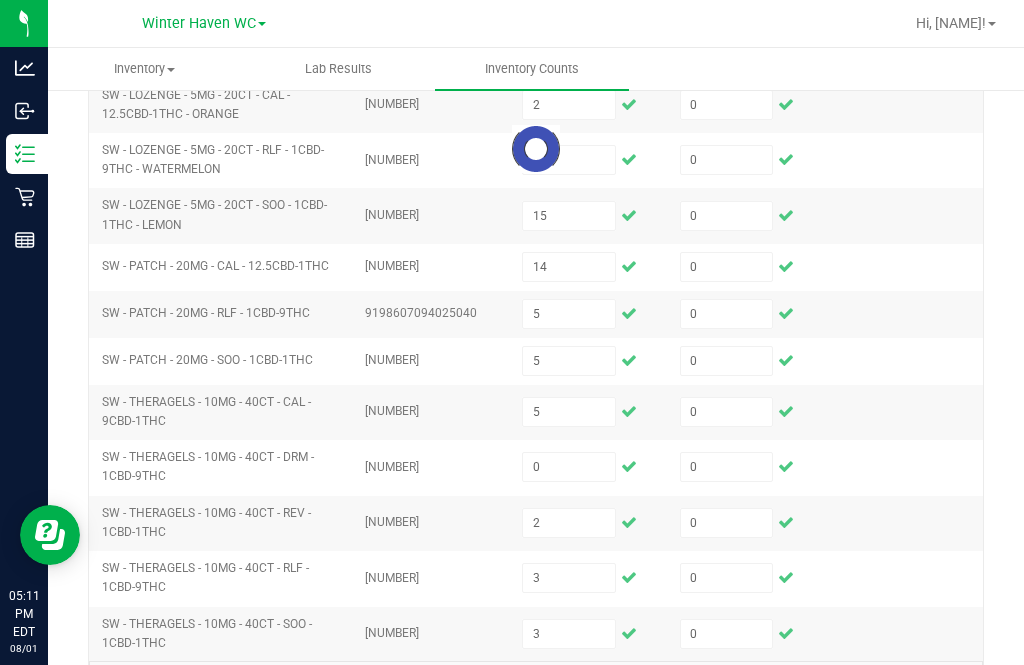 type 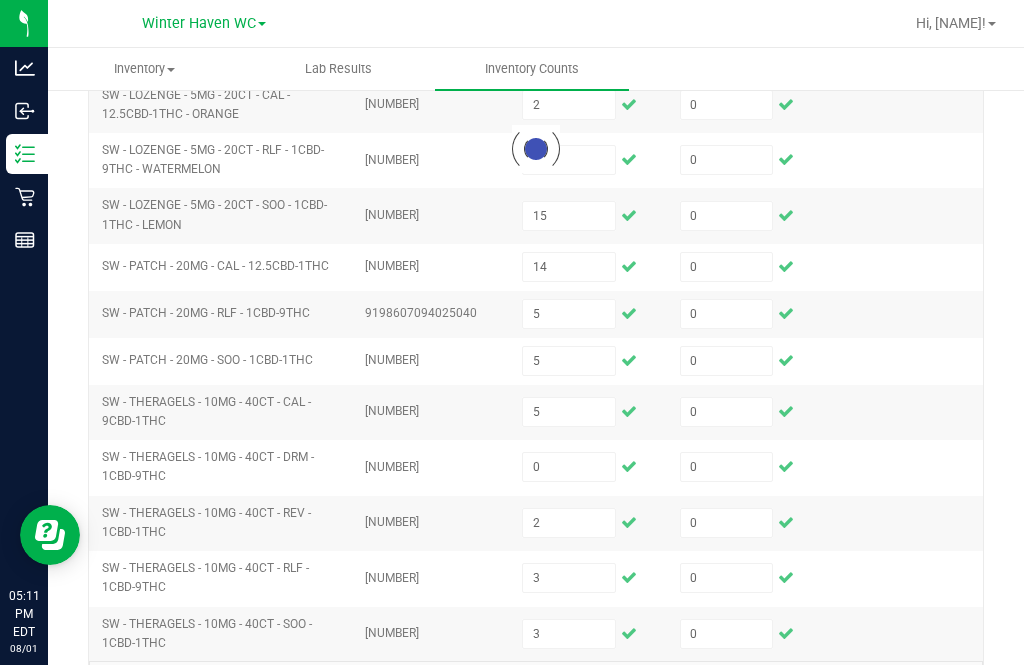 type 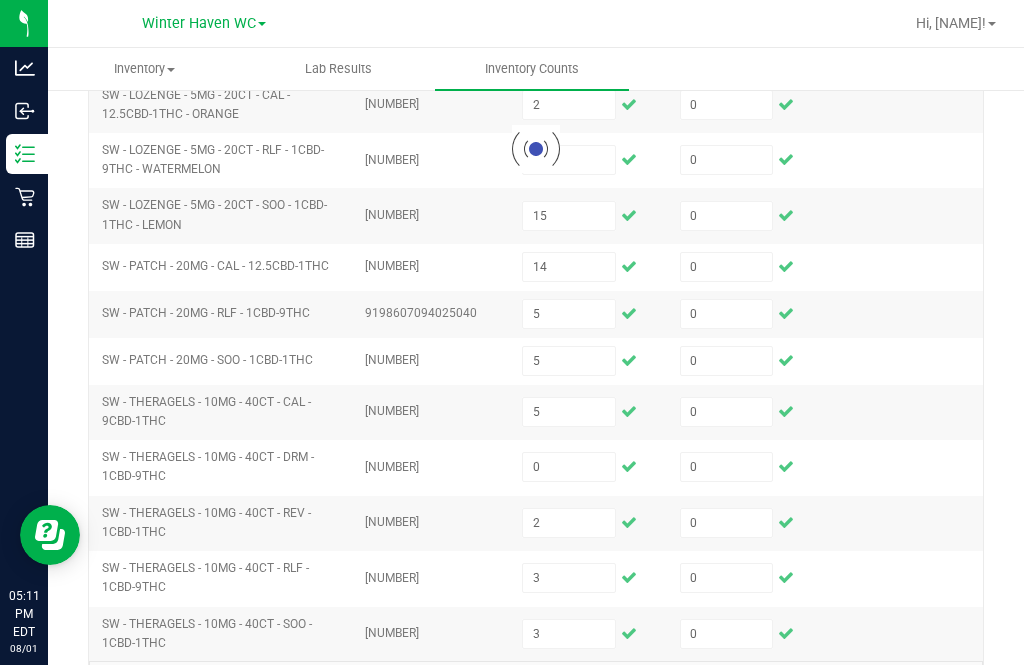 type 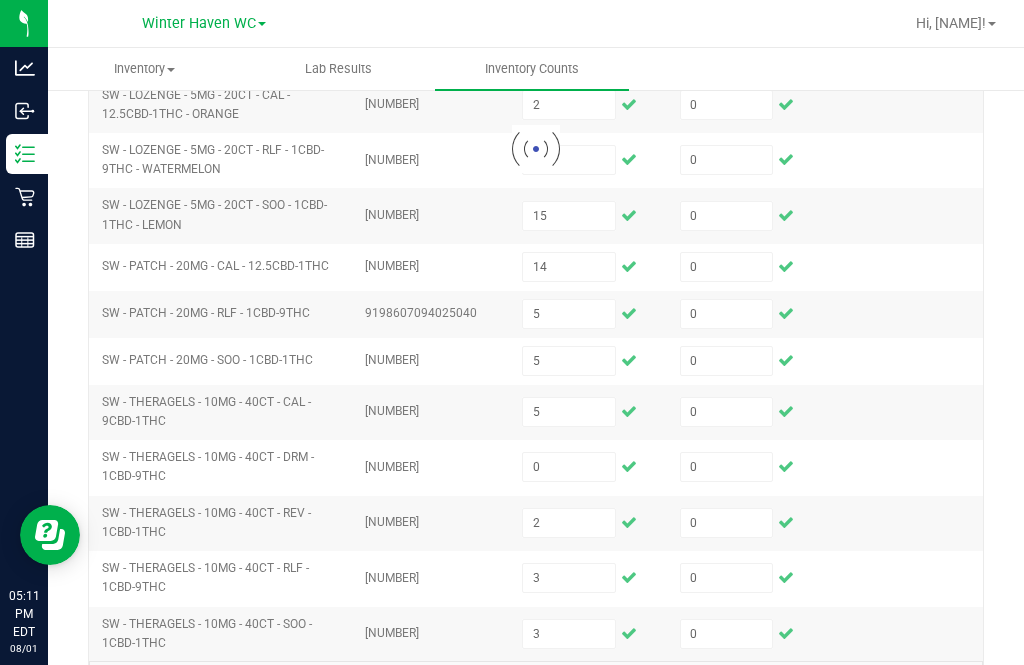 type 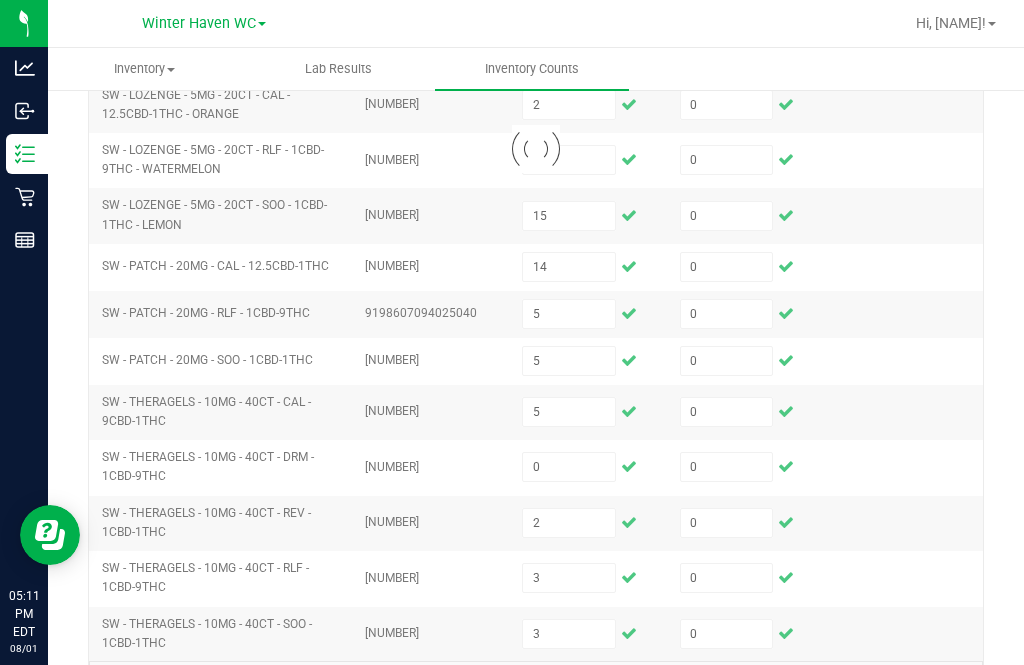 type 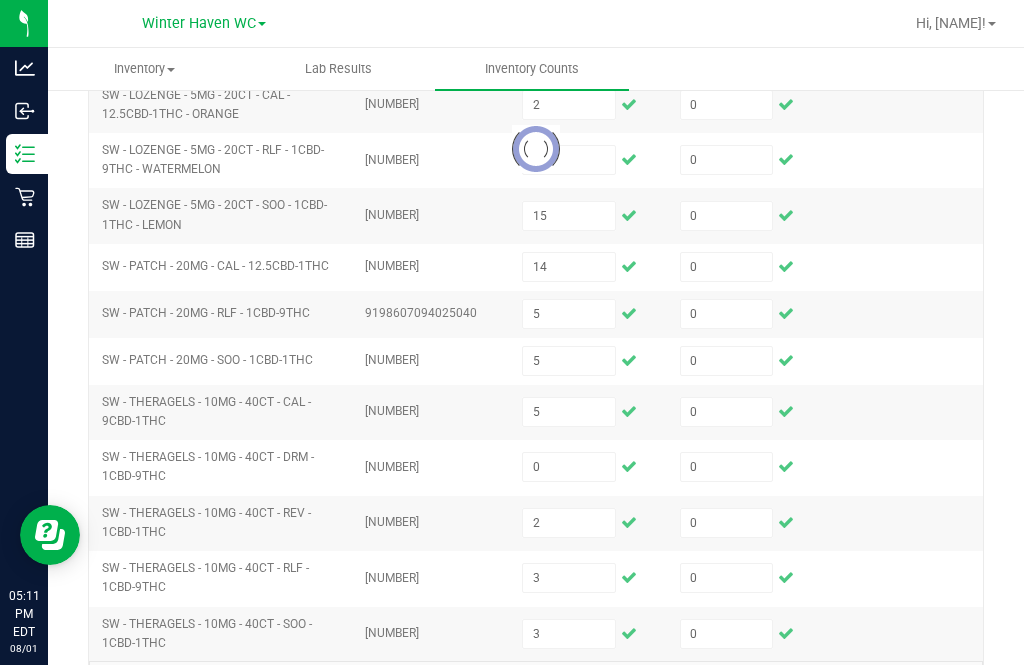 type 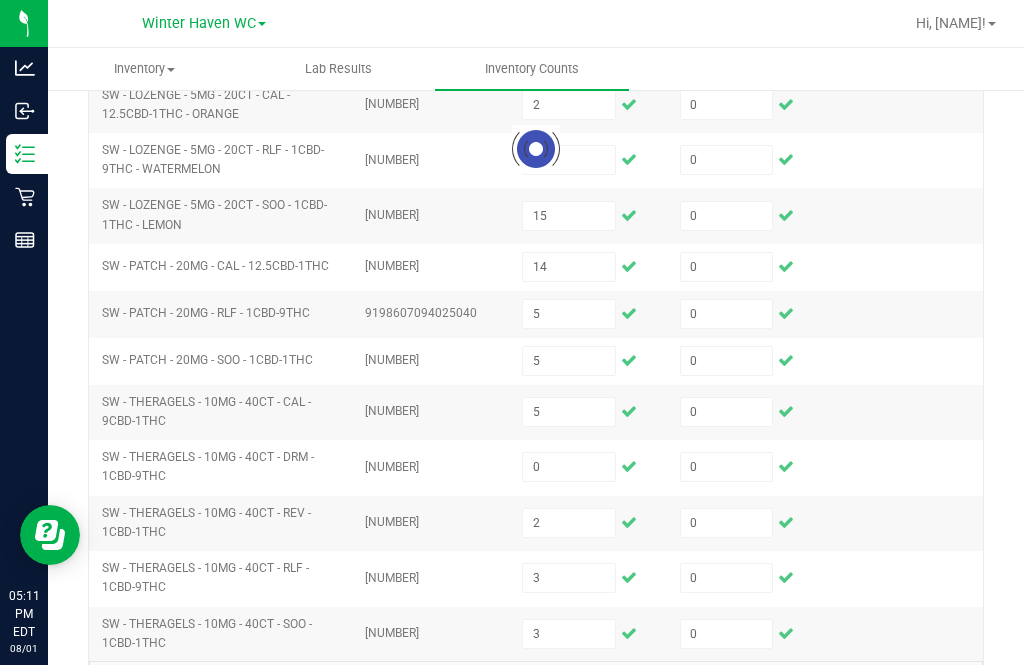 type 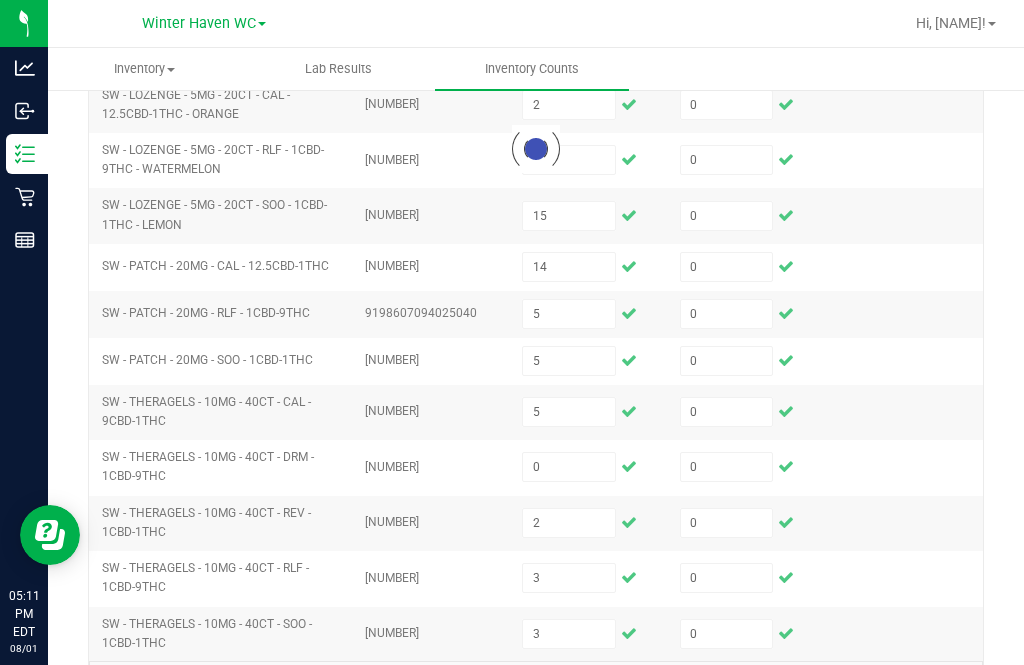 type 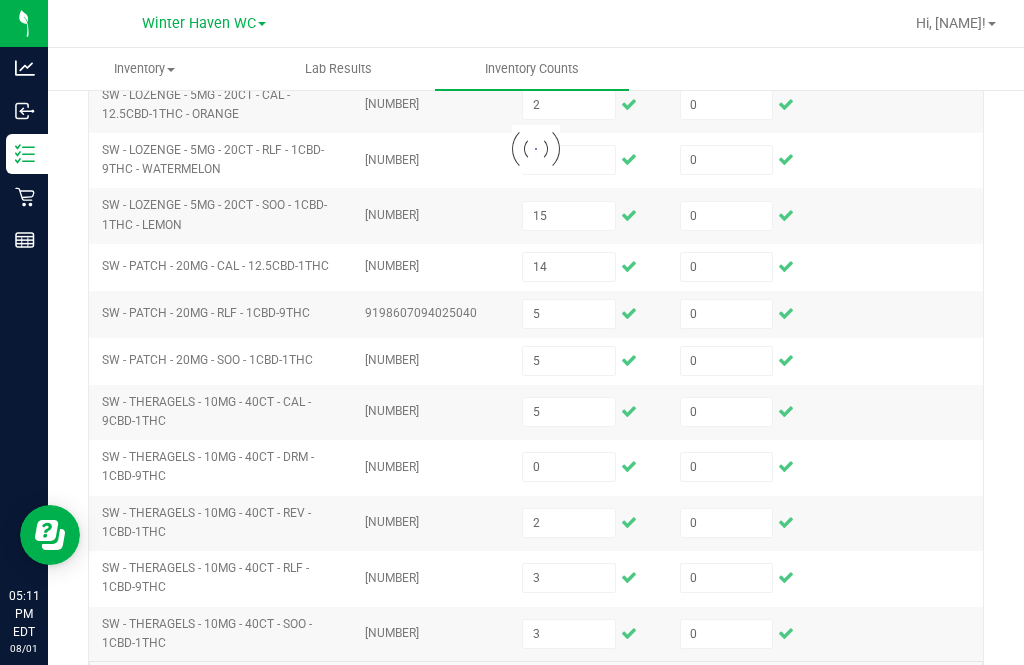 type 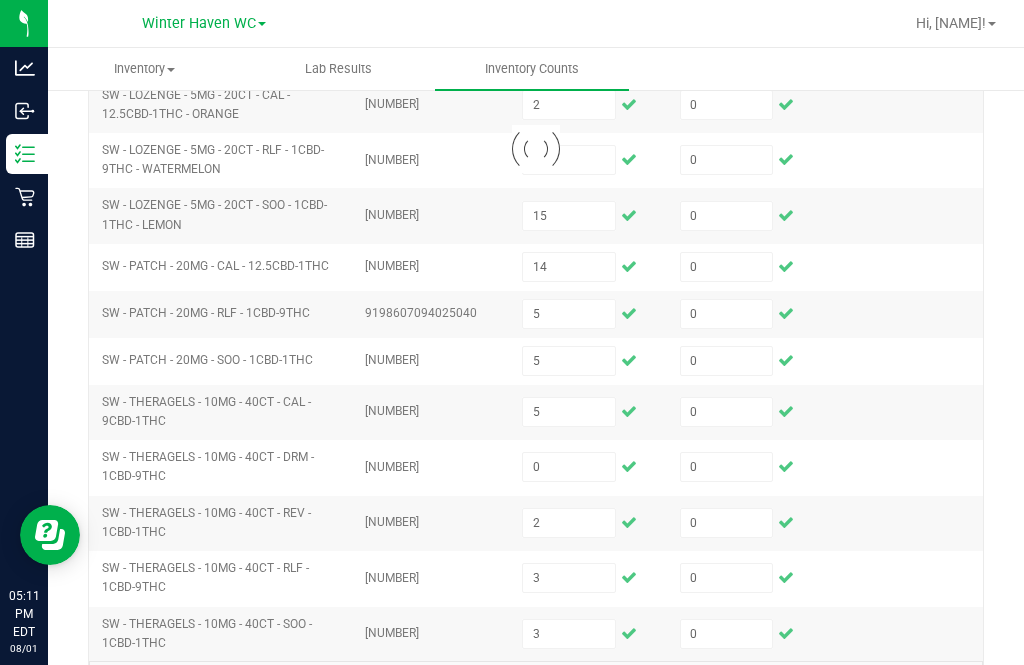type 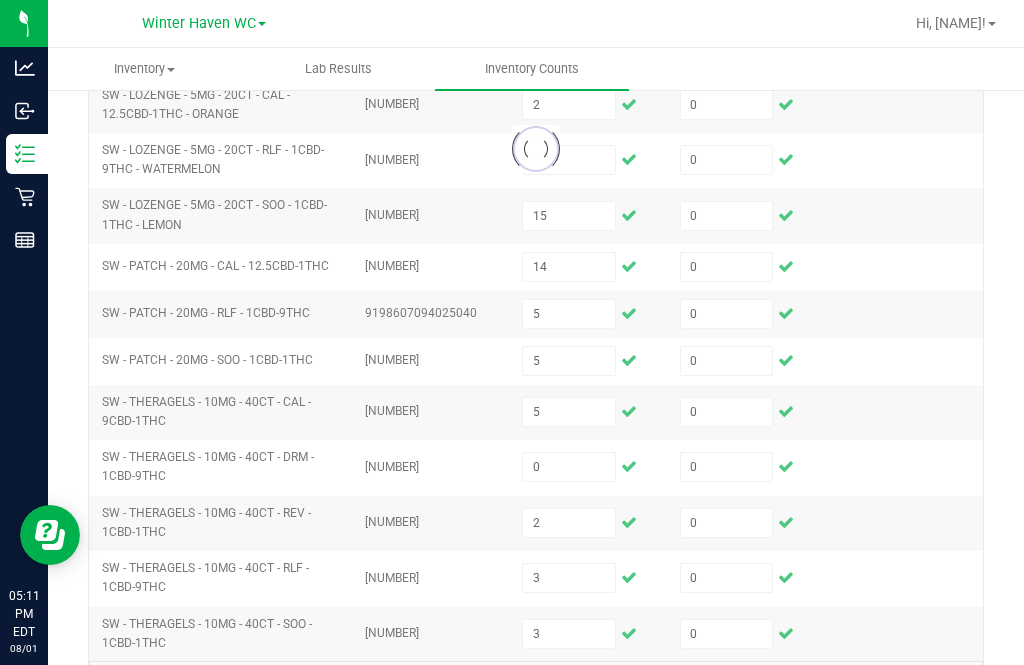 type 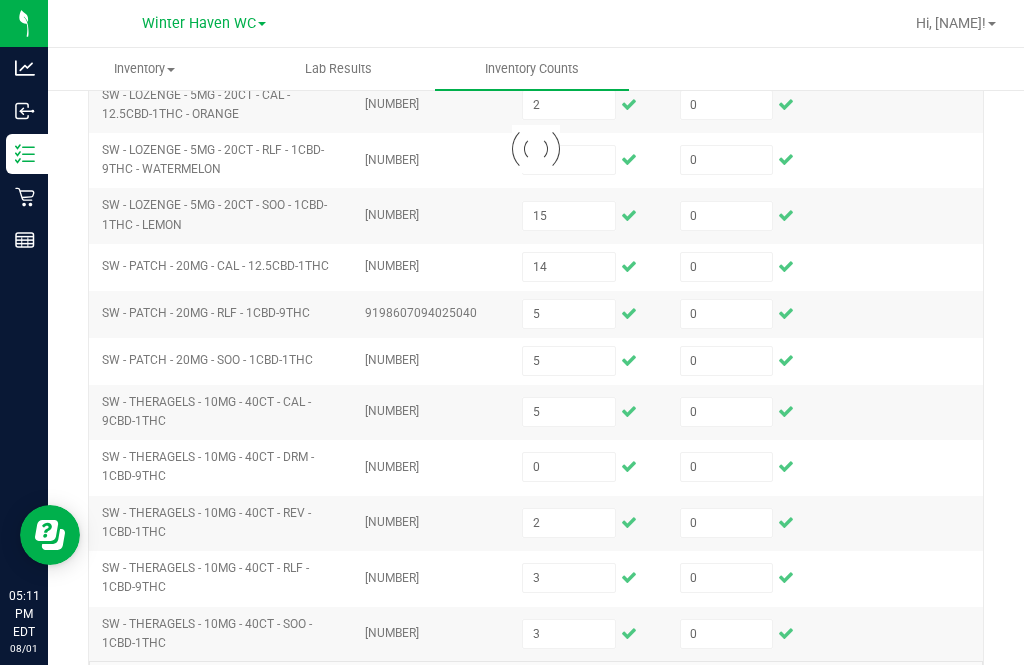 type 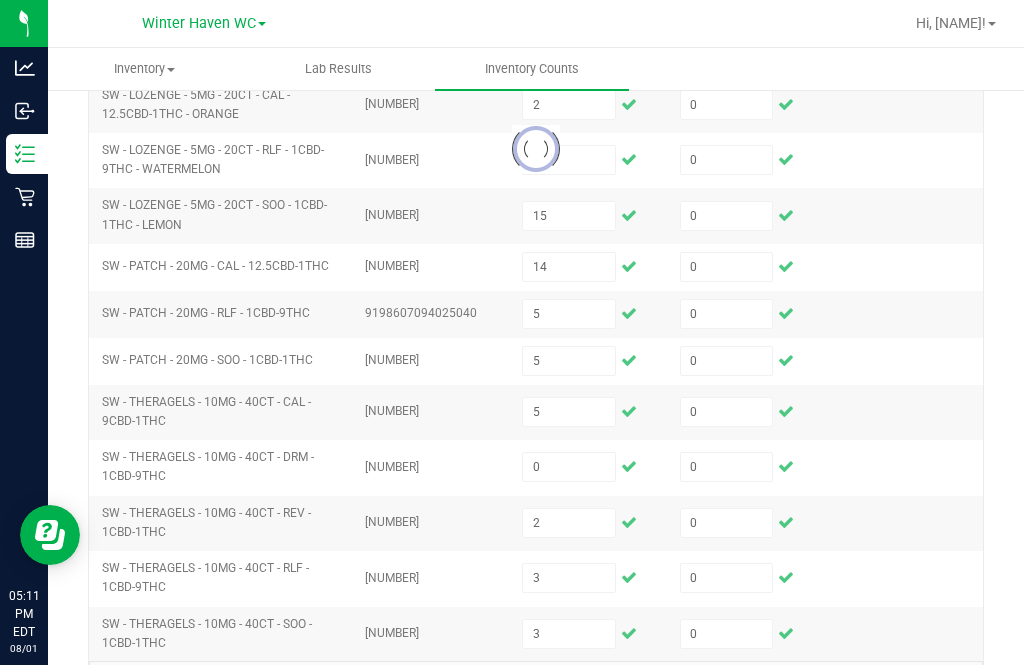 type 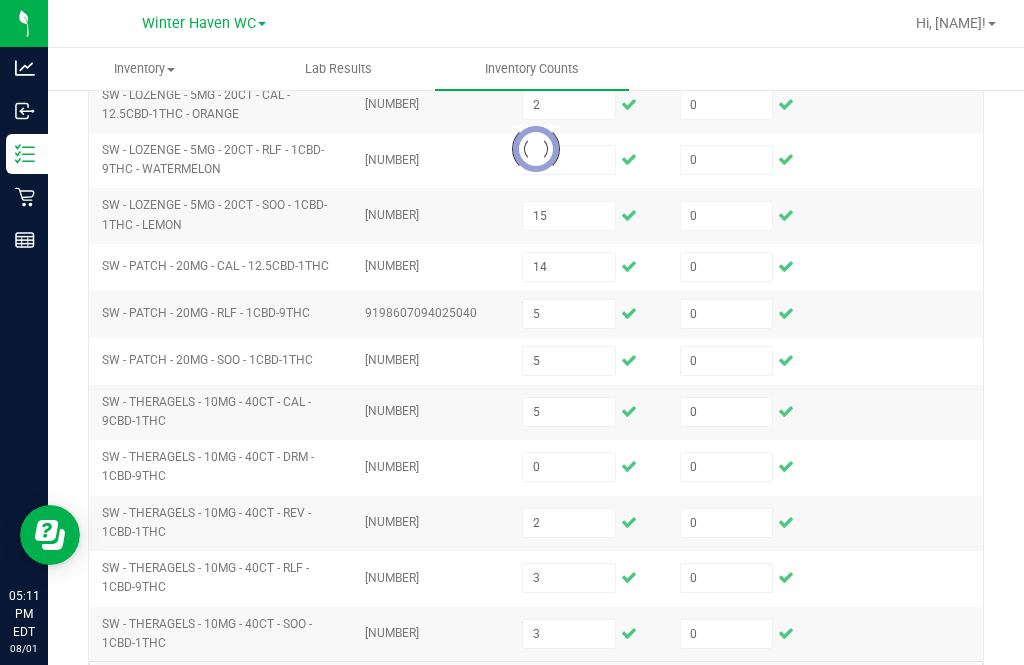 type 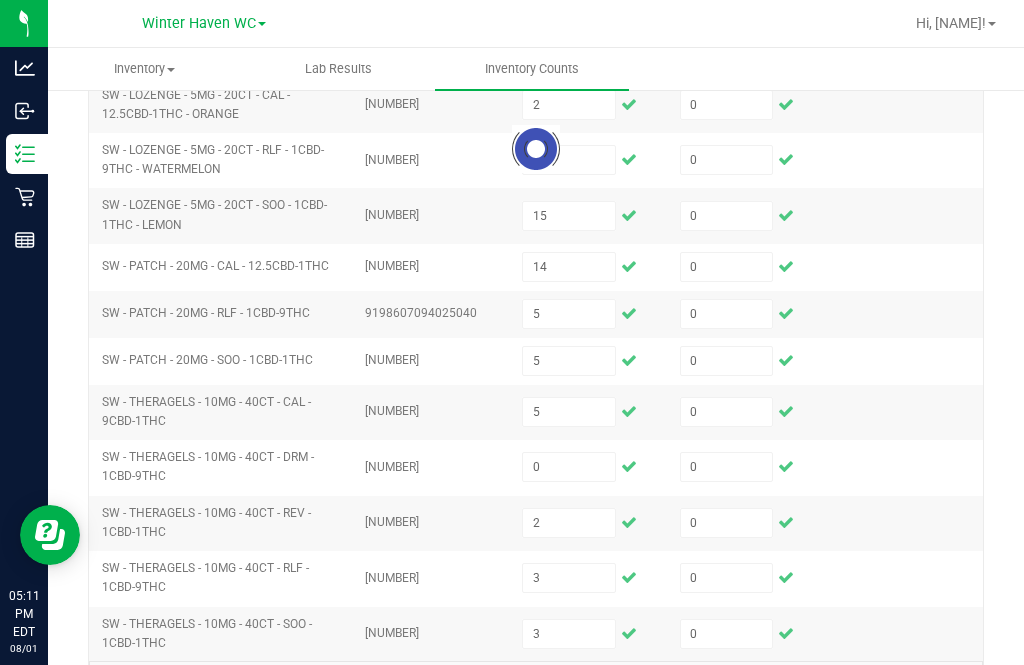 type 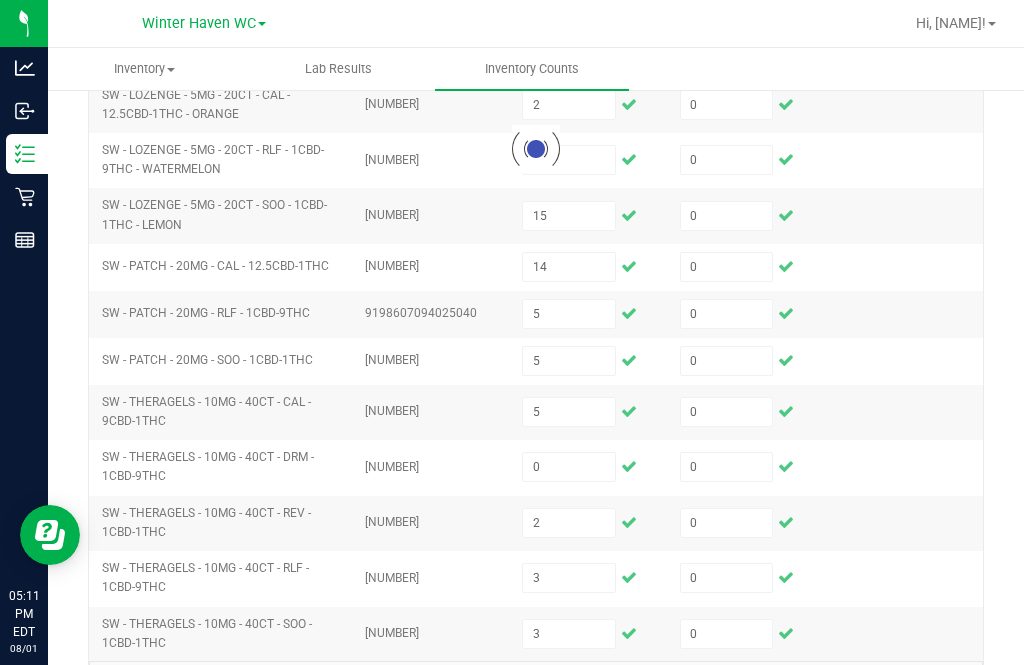 type 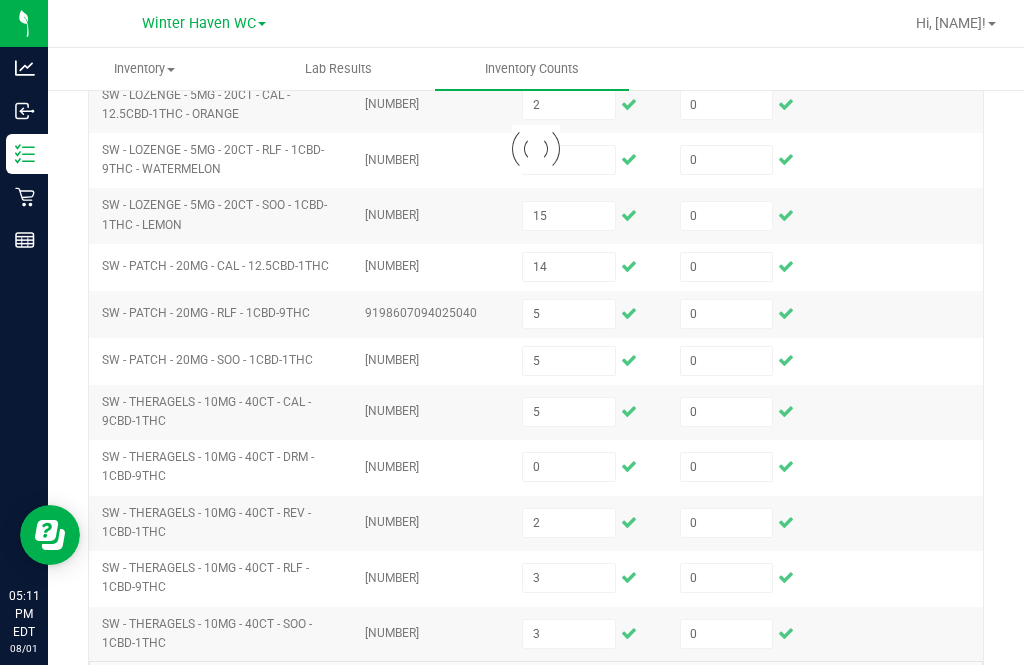 type 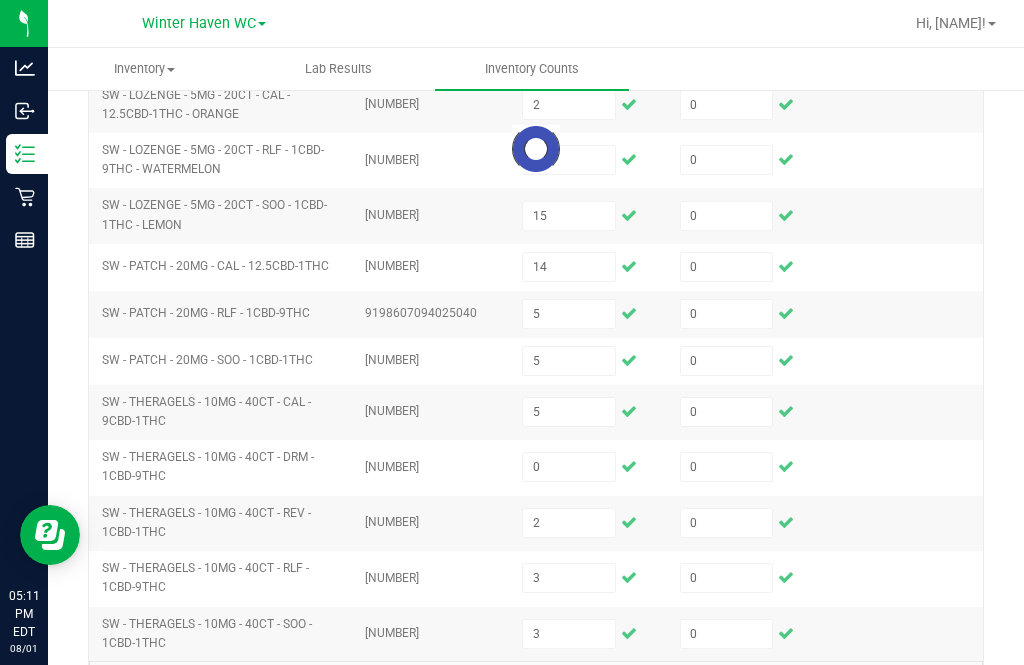type 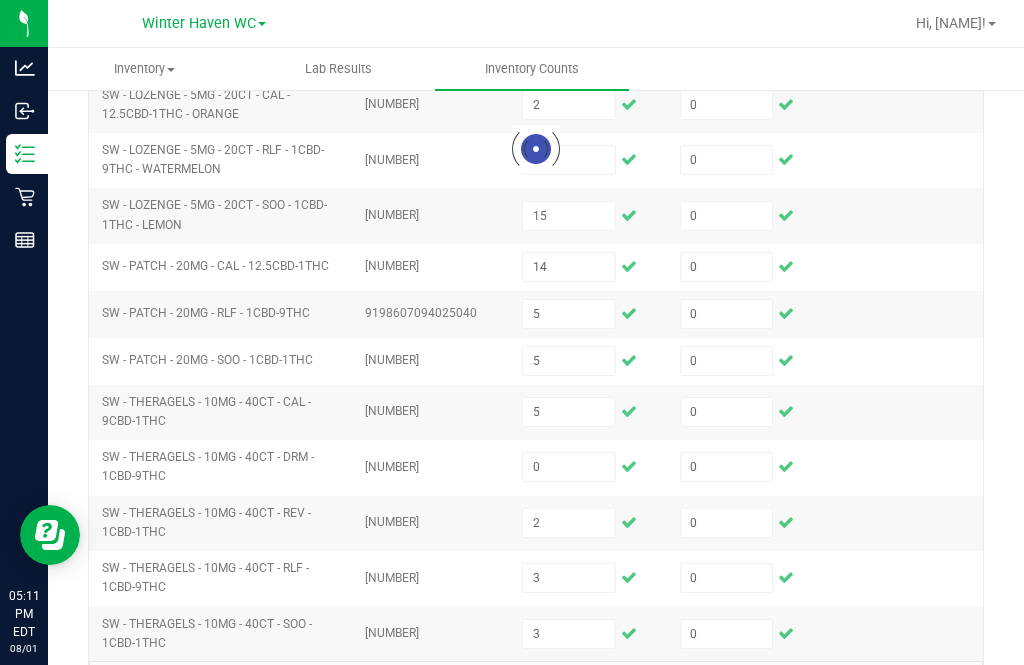 type 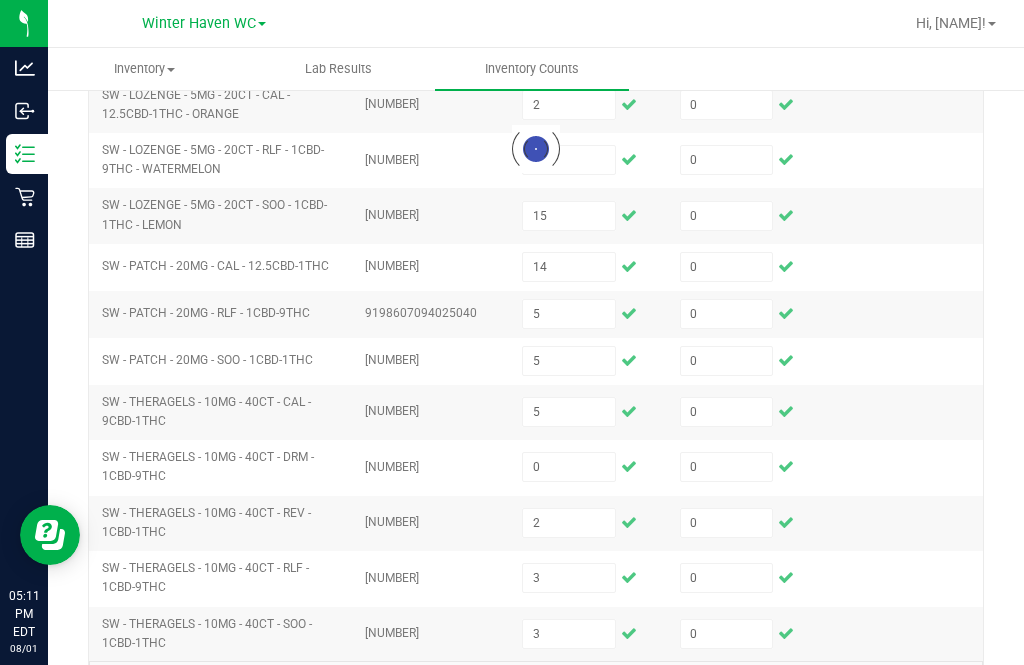 type 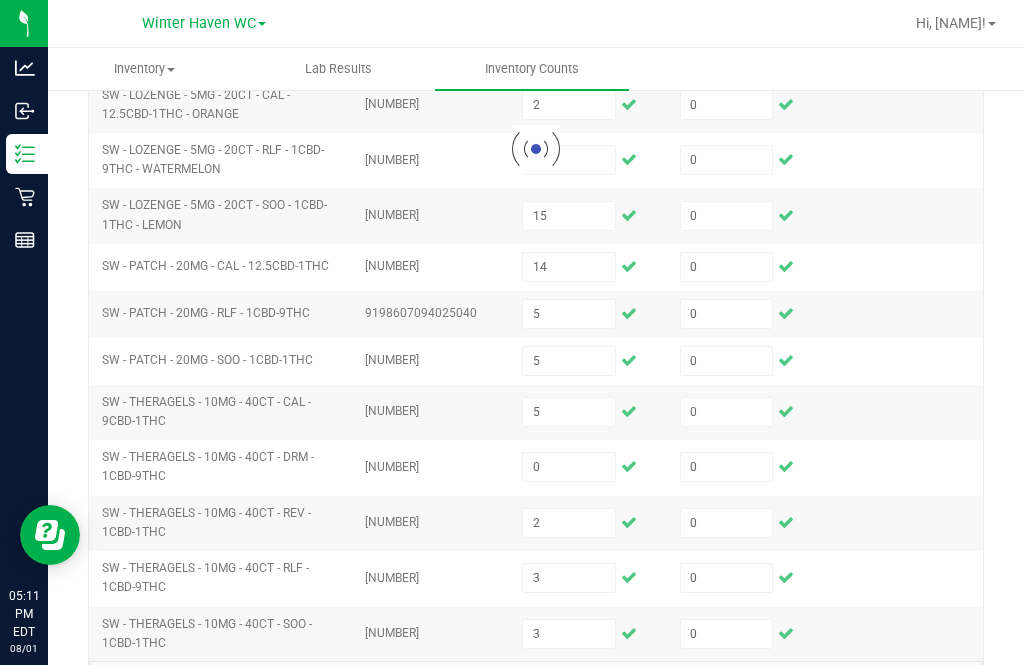 type 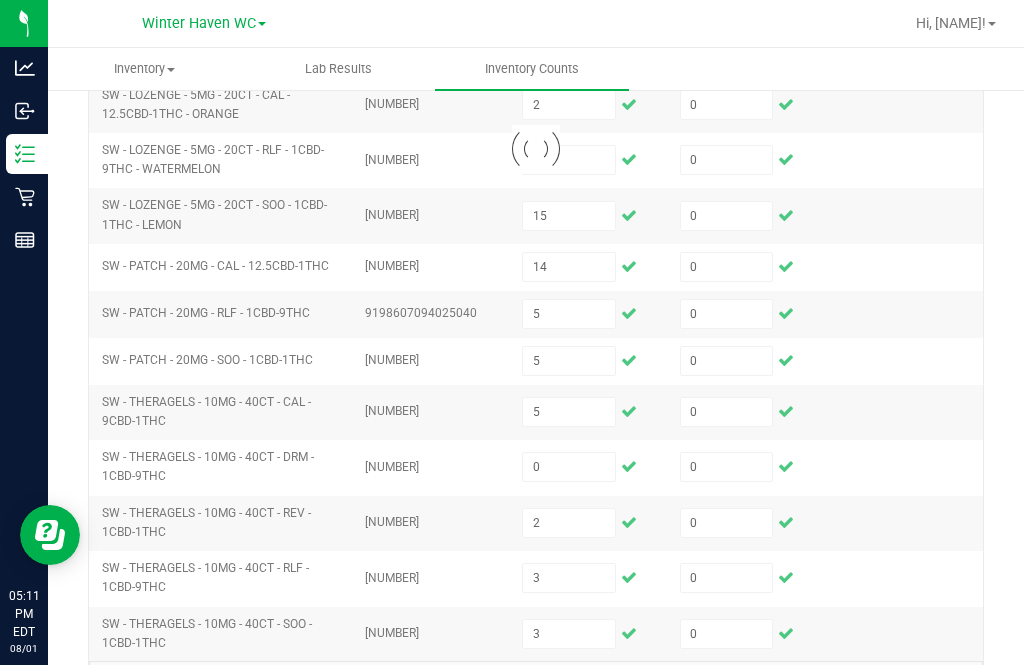 type 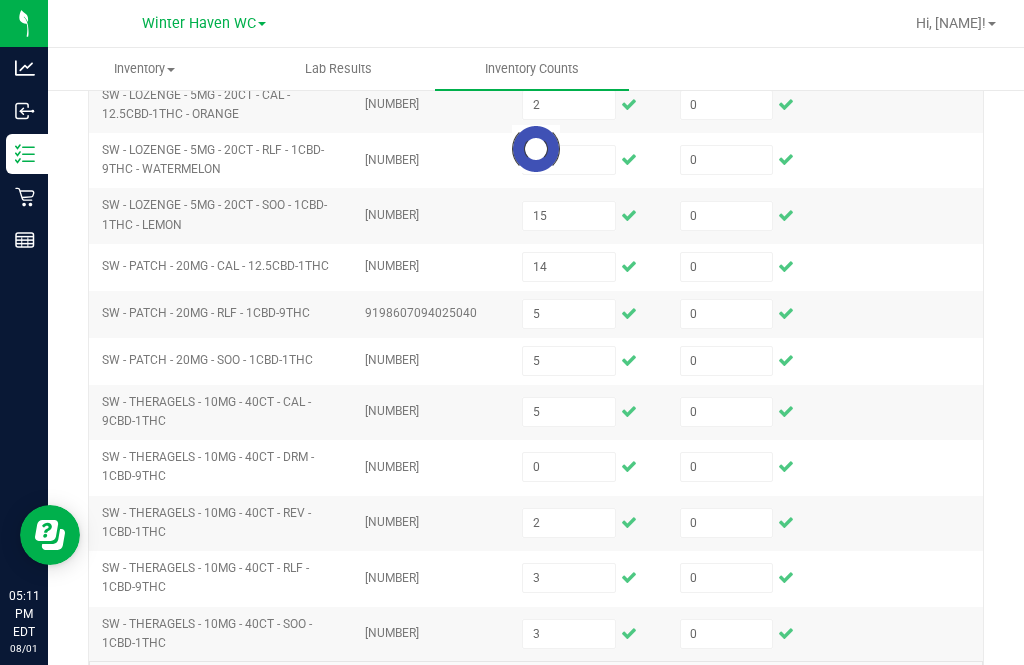 type 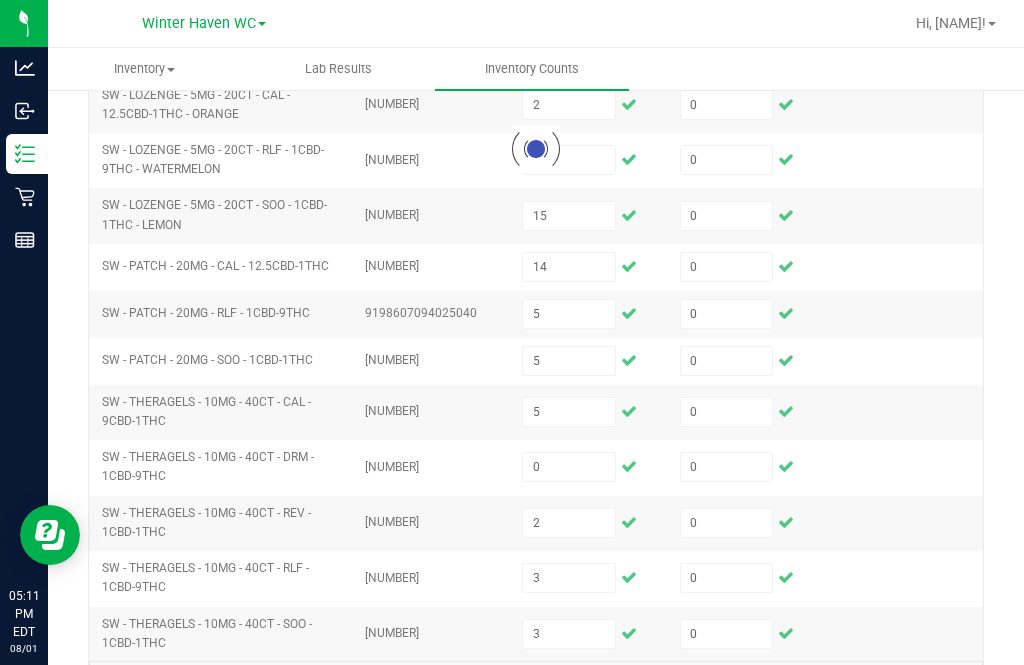 type 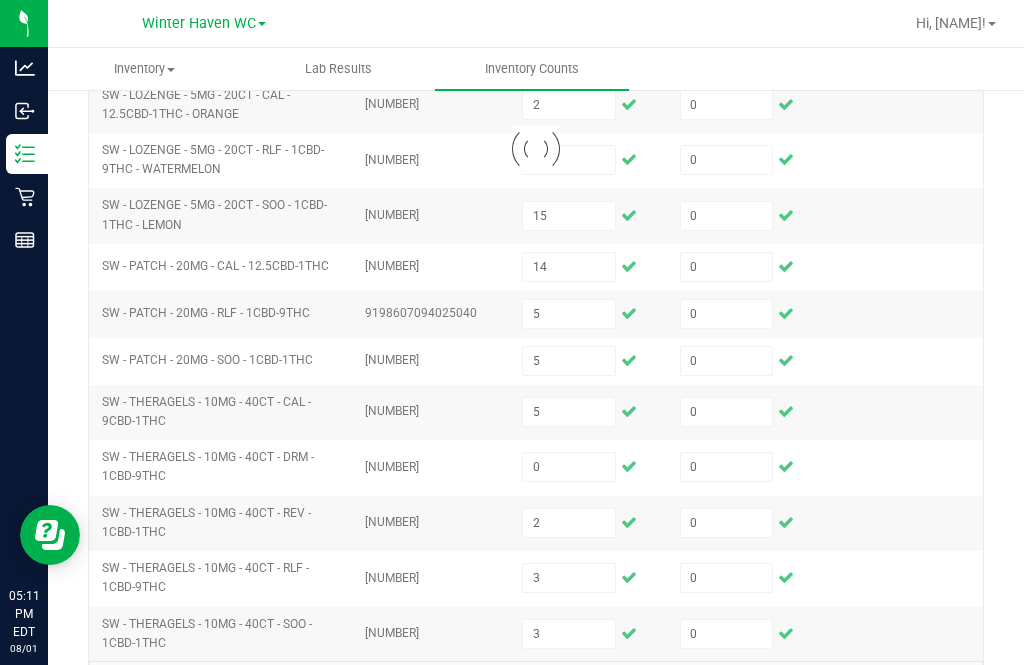 type 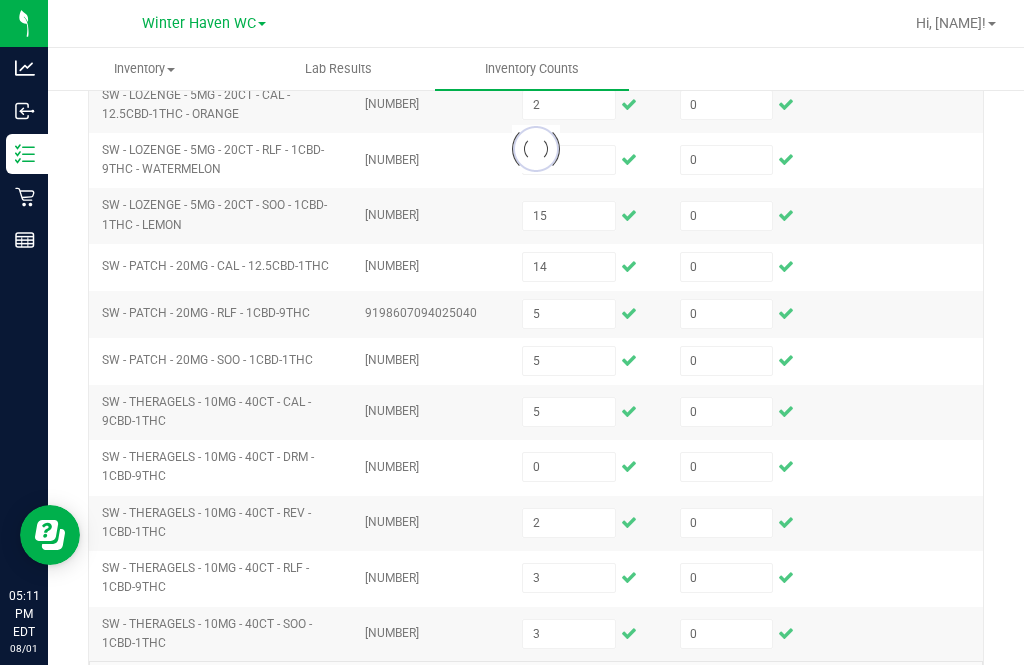 type 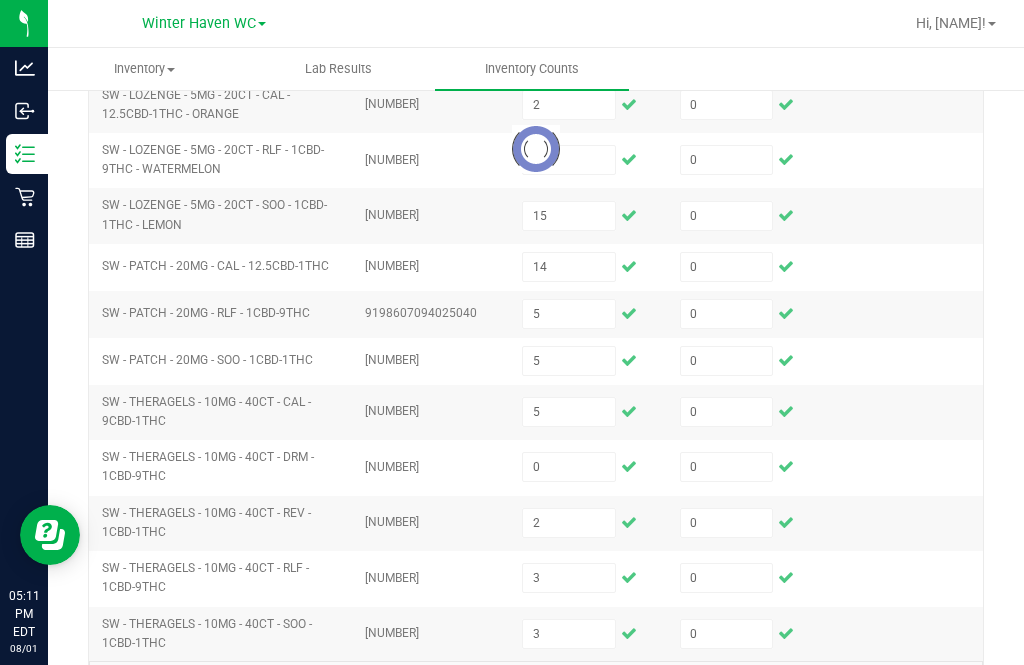 type 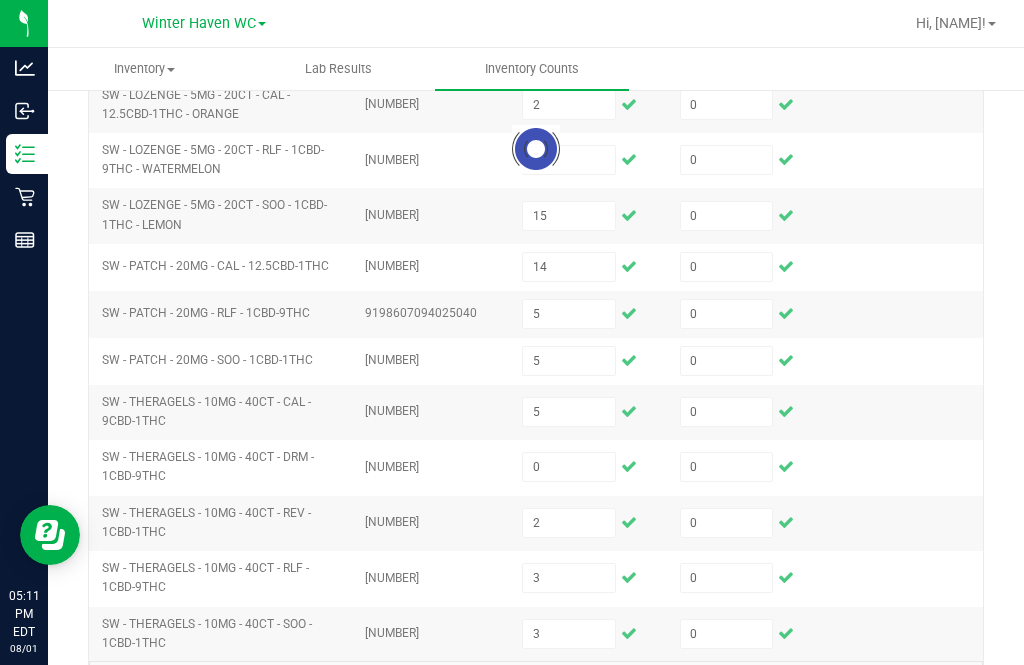 type 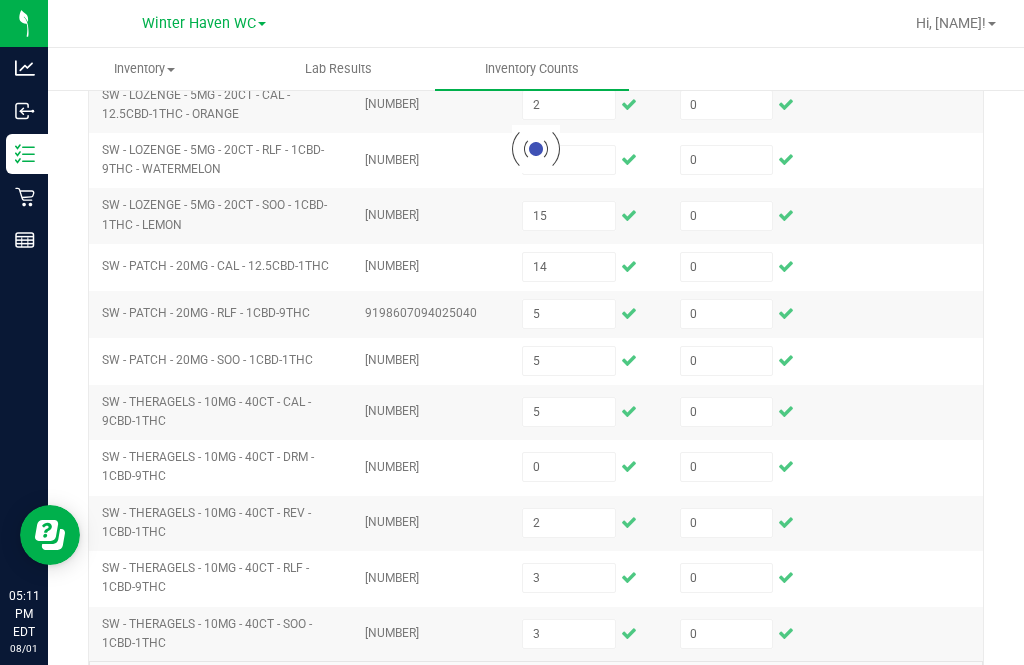 type 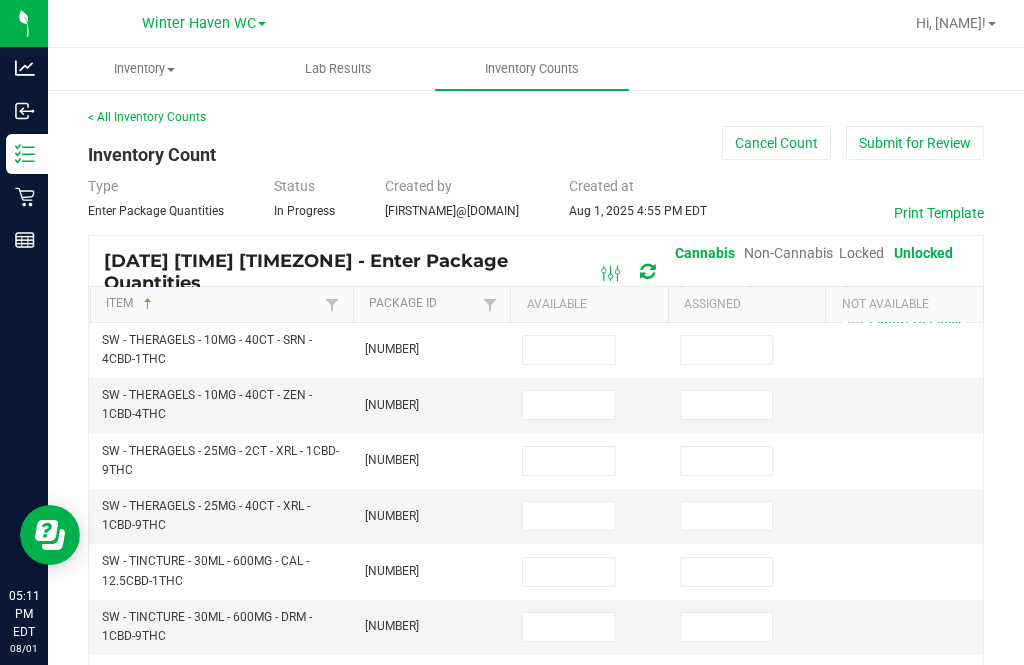 scroll, scrollTop: 0, scrollLeft: 0, axis: both 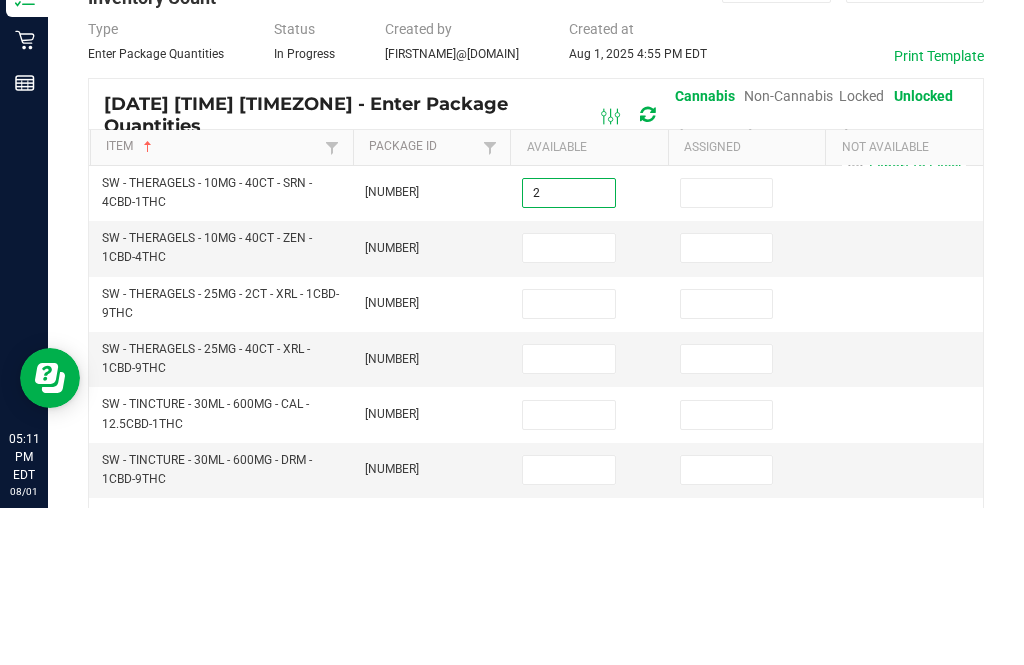 type on "2" 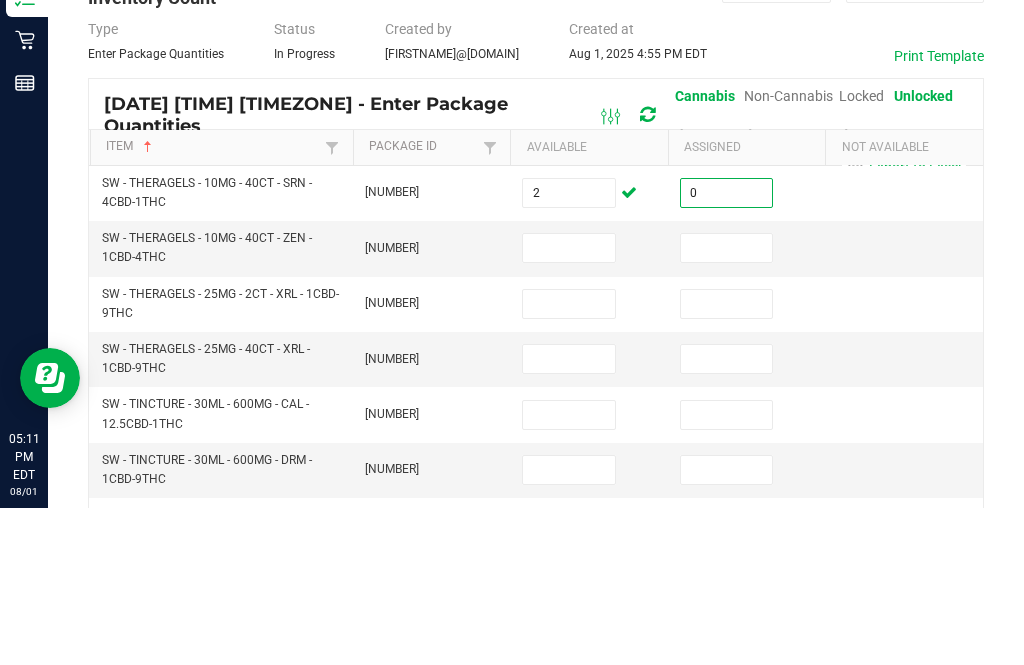 type on "0" 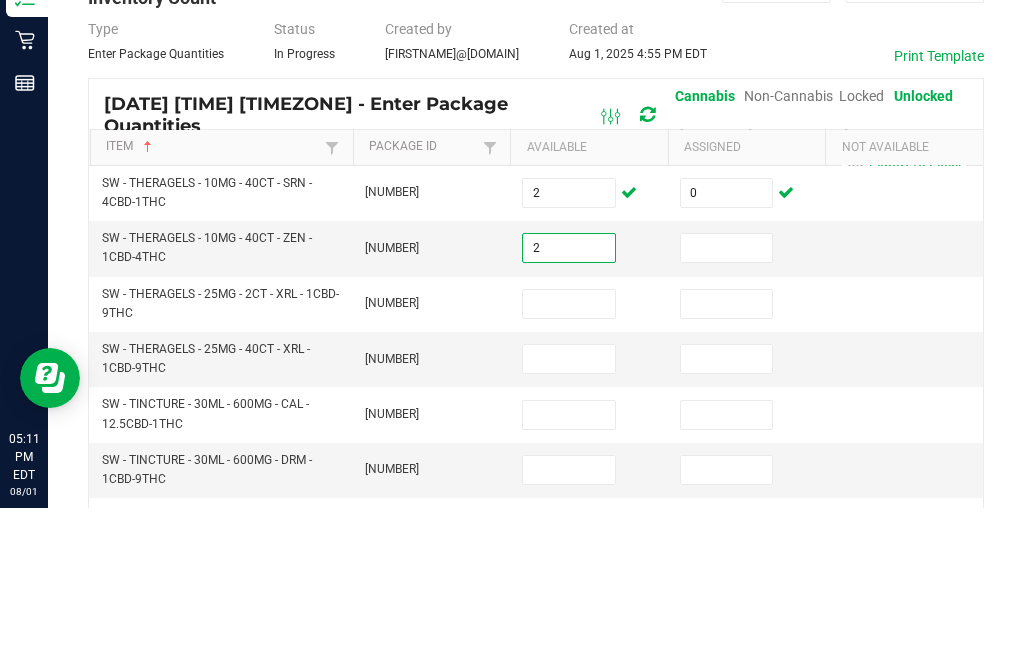 type on "2" 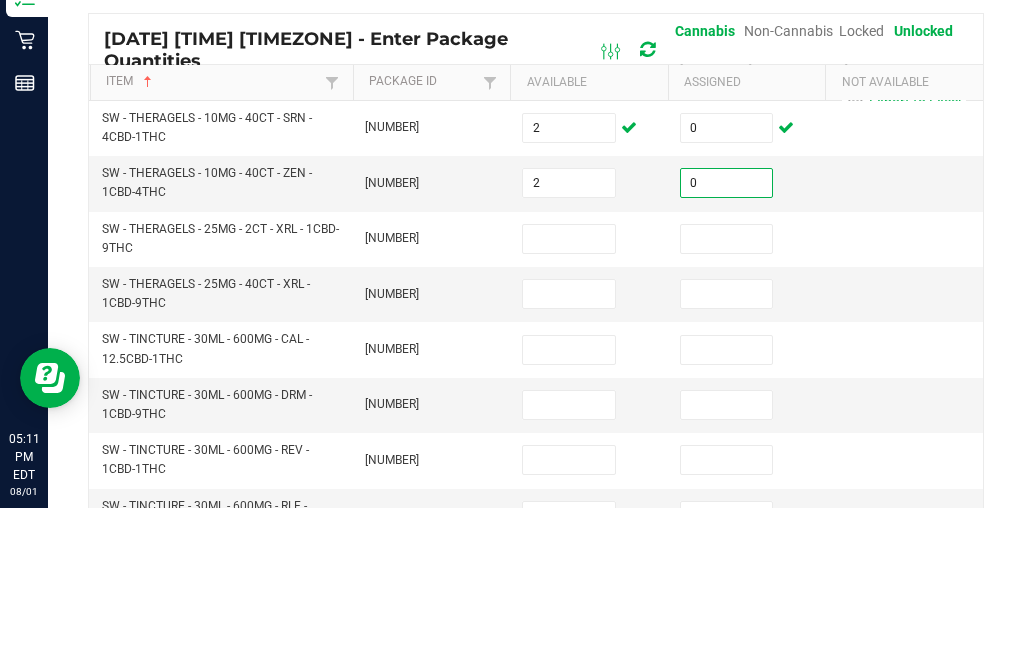 scroll, scrollTop: 66, scrollLeft: 0, axis: vertical 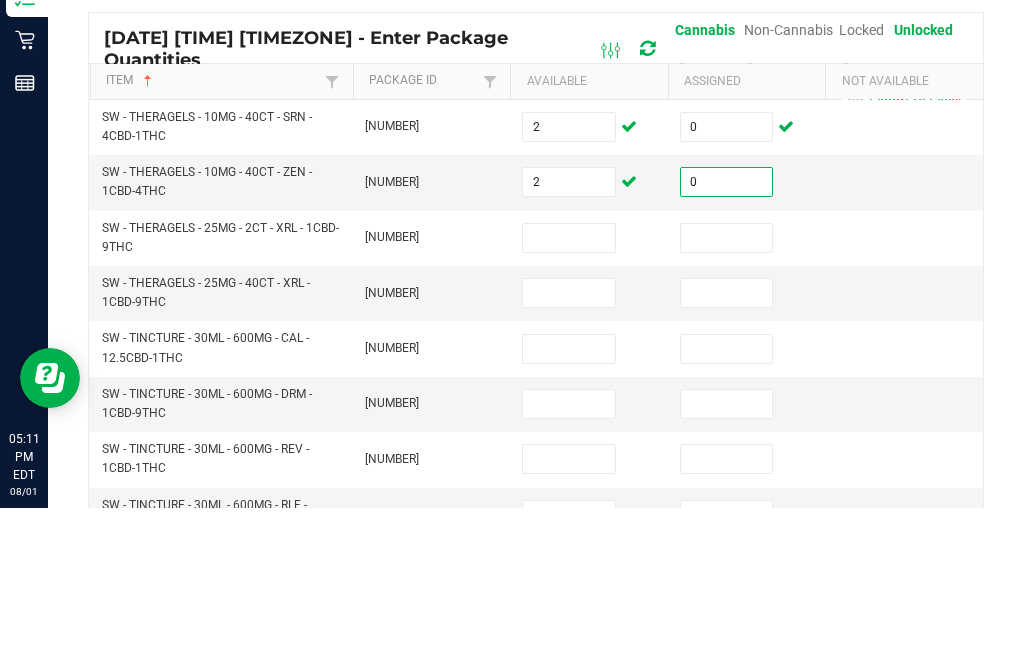 type on "0" 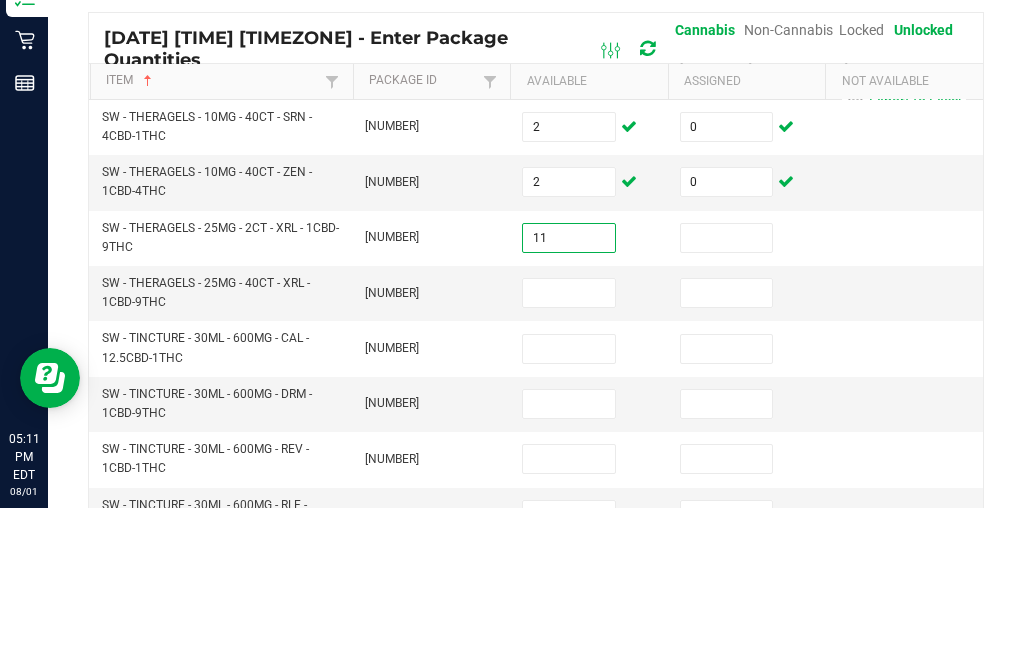 type on "11" 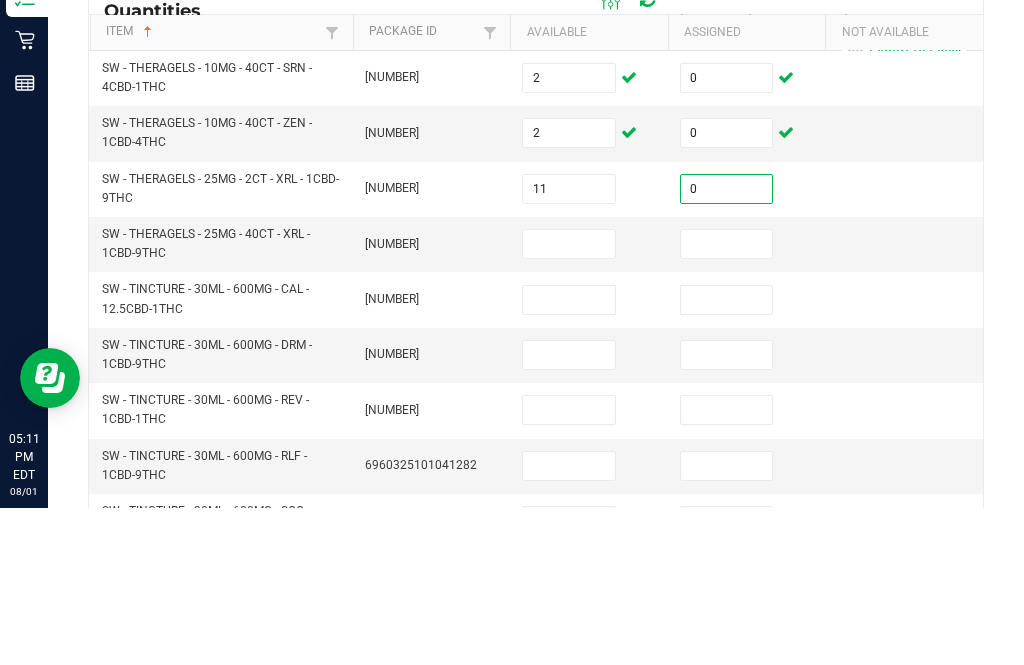 scroll, scrollTop: 125, scrollLeft: 0, axis: vertical 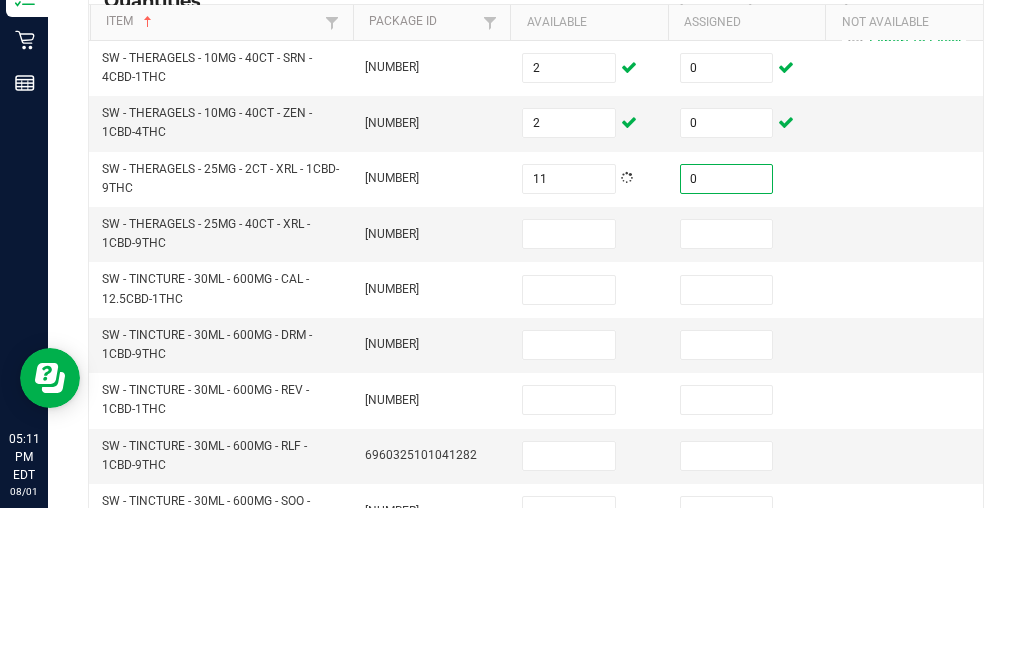 type on "0" 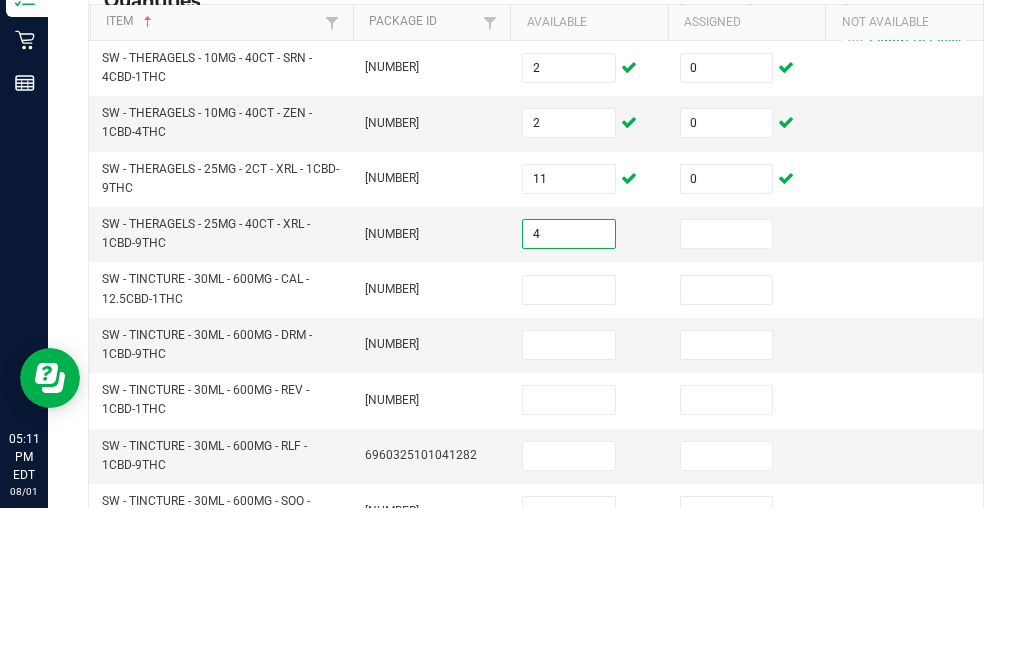 type on "4" 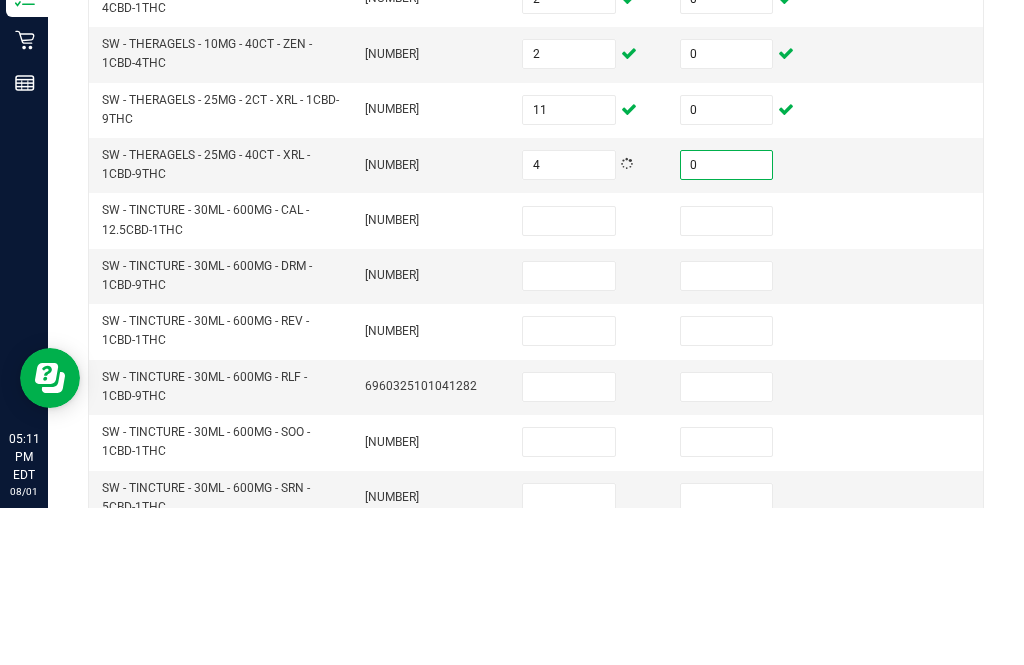 scroll, scrollTop: 196, scrollLeft: 0, axis: vertical 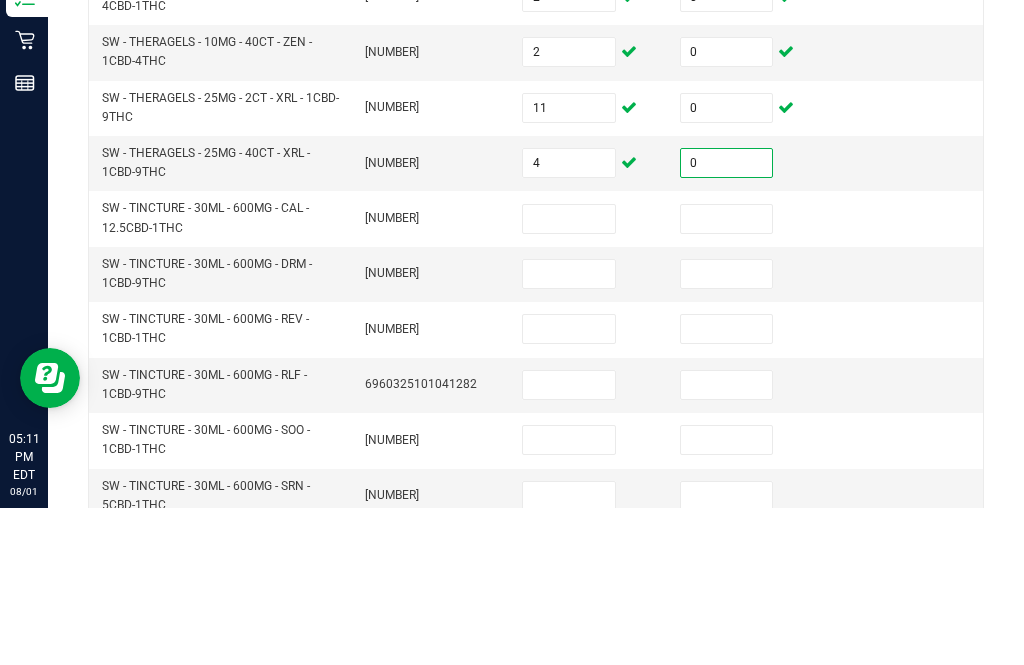 type on "0" 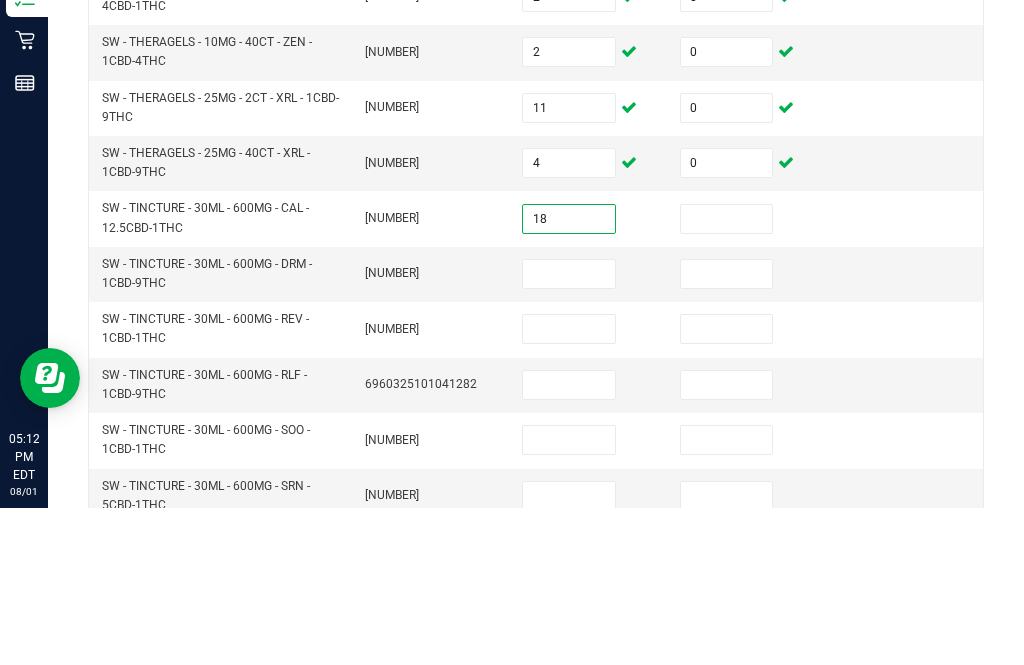 type on "18" 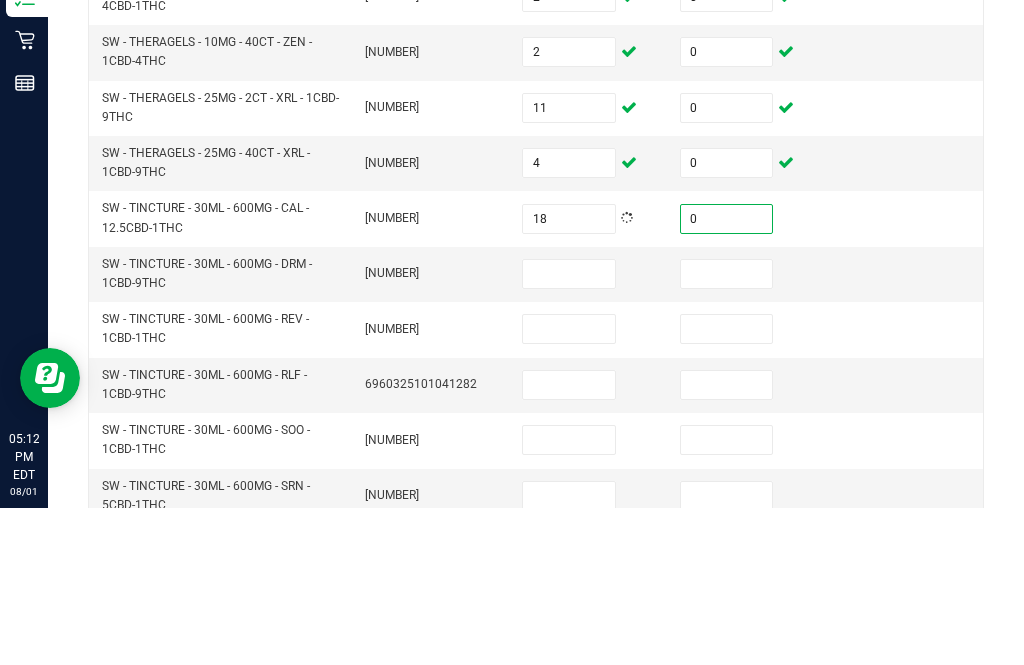 type on "0" 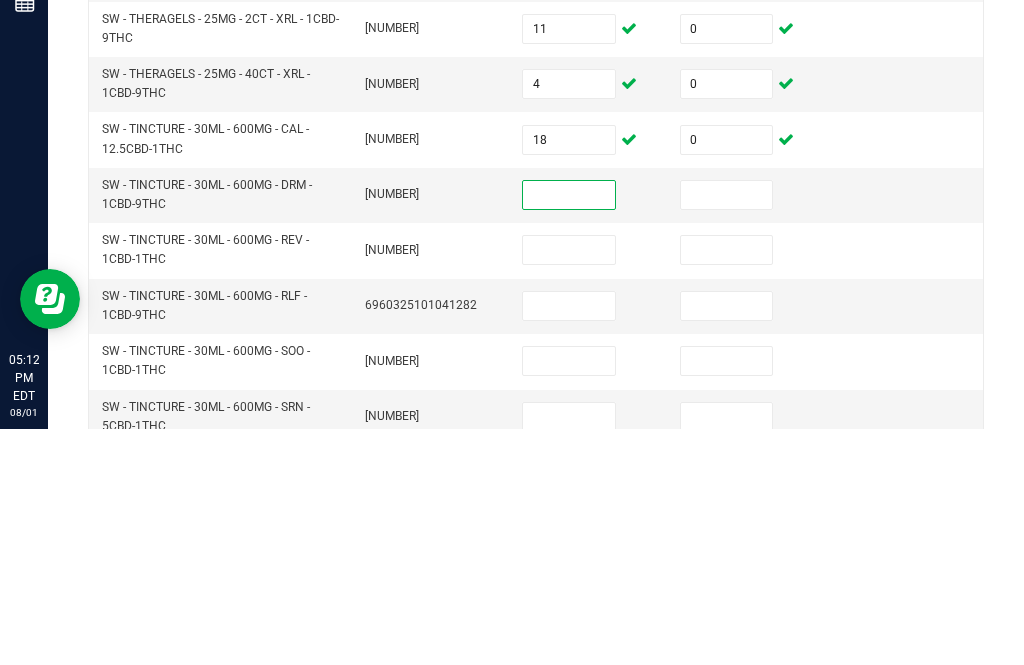 click at bounding box center (727, 431) 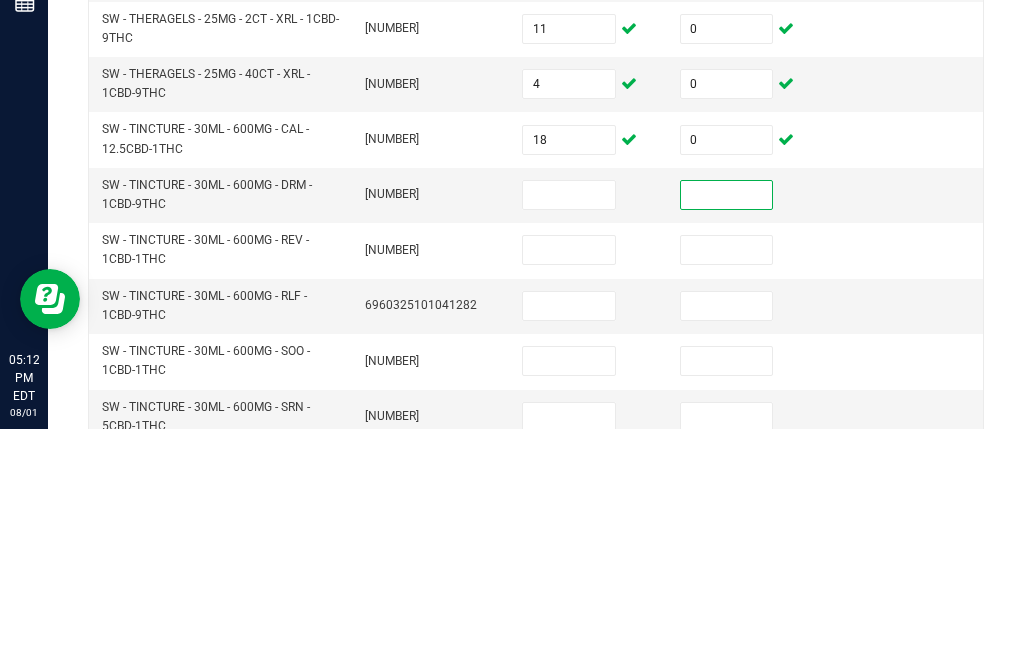 click at bounding box center [569, 431] 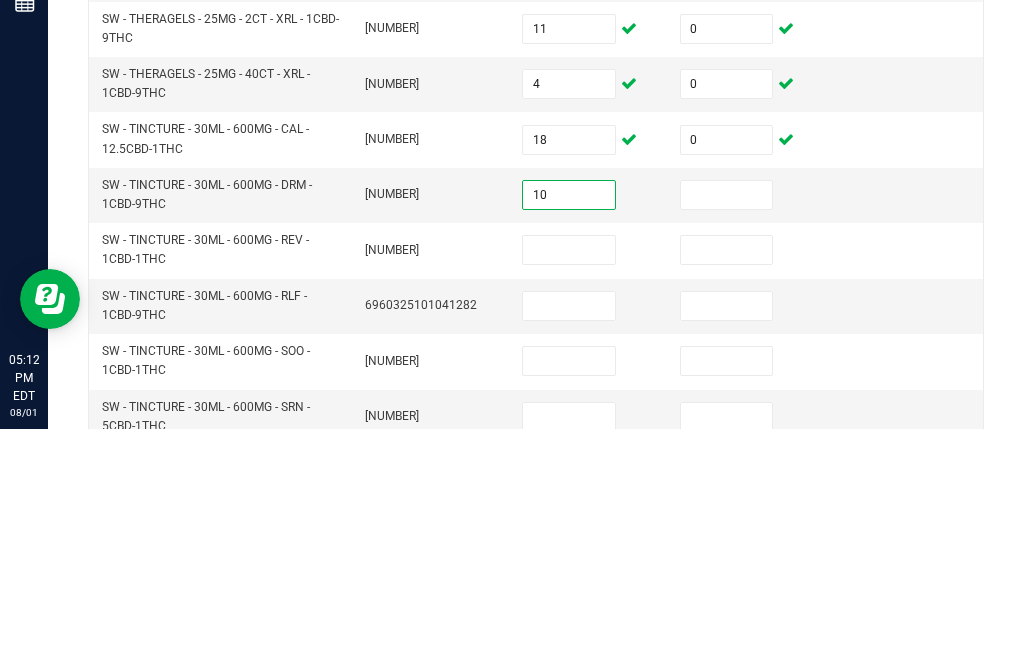 type on "10" 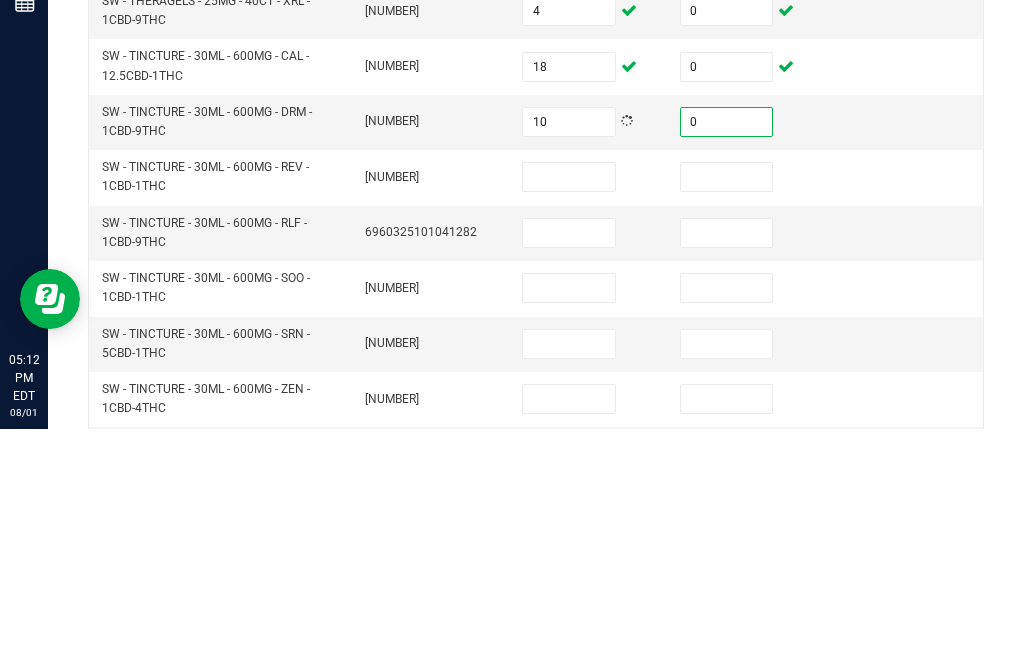 scroll, scrollTop: 269, scrollLeft: 0, axis: vertical 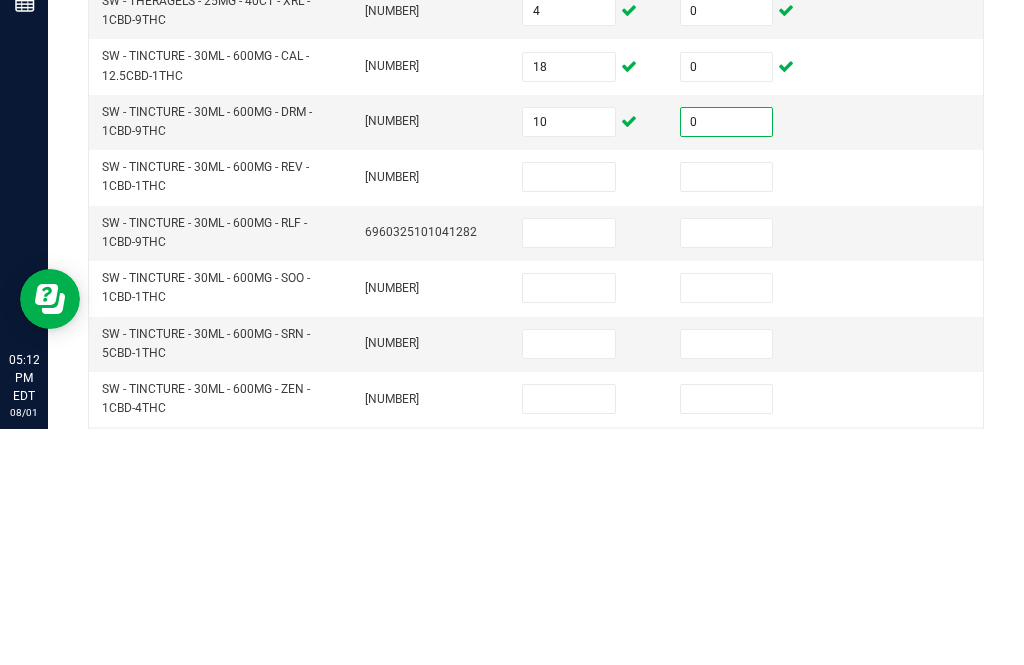 type on "0" 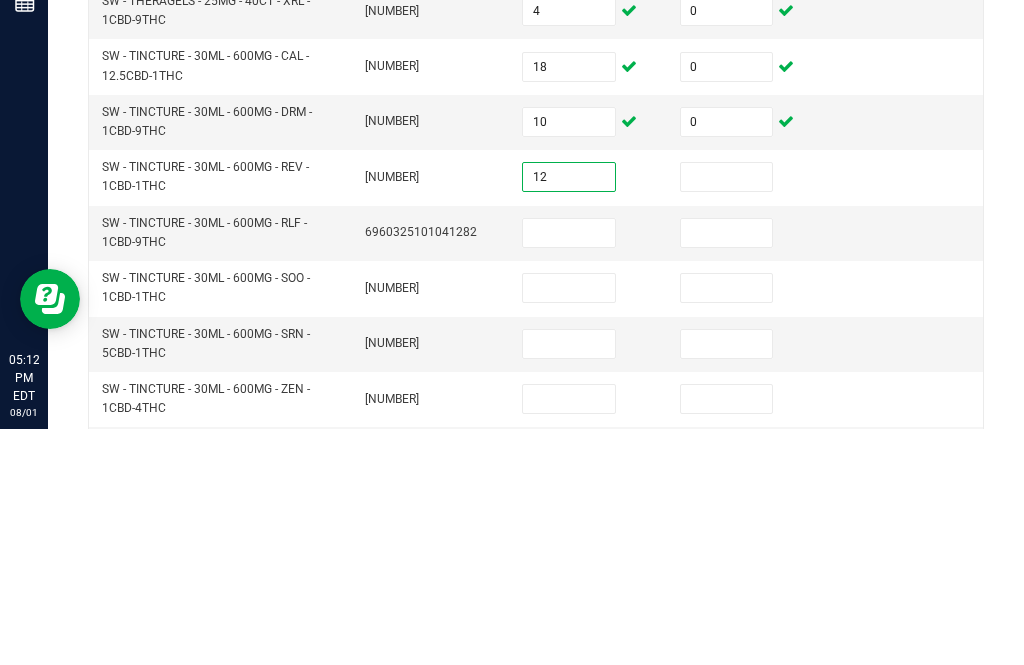 type on "12" 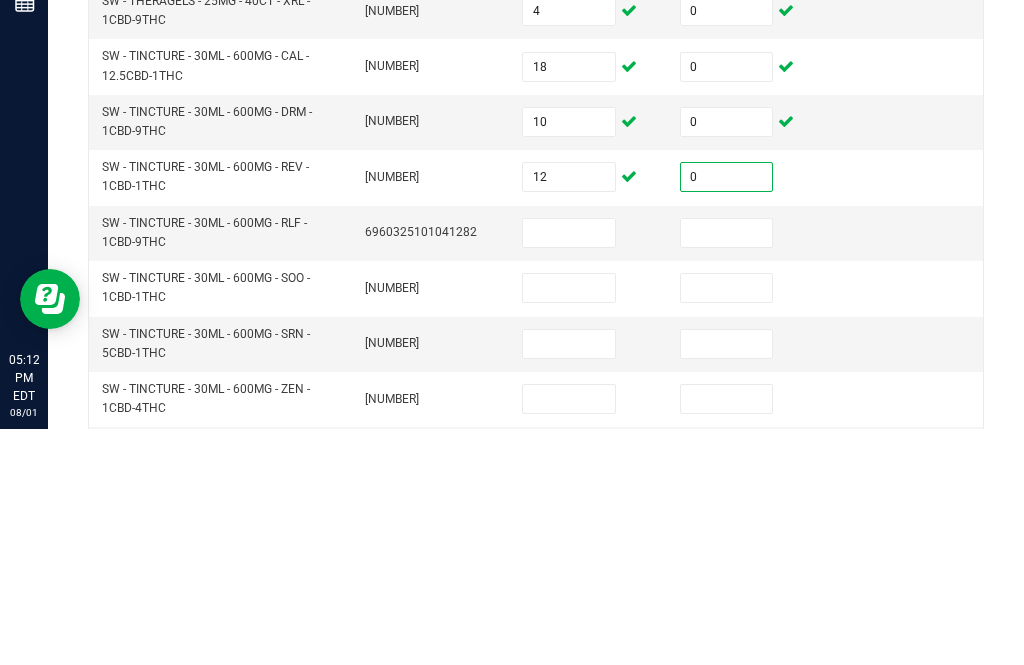 type on "0" 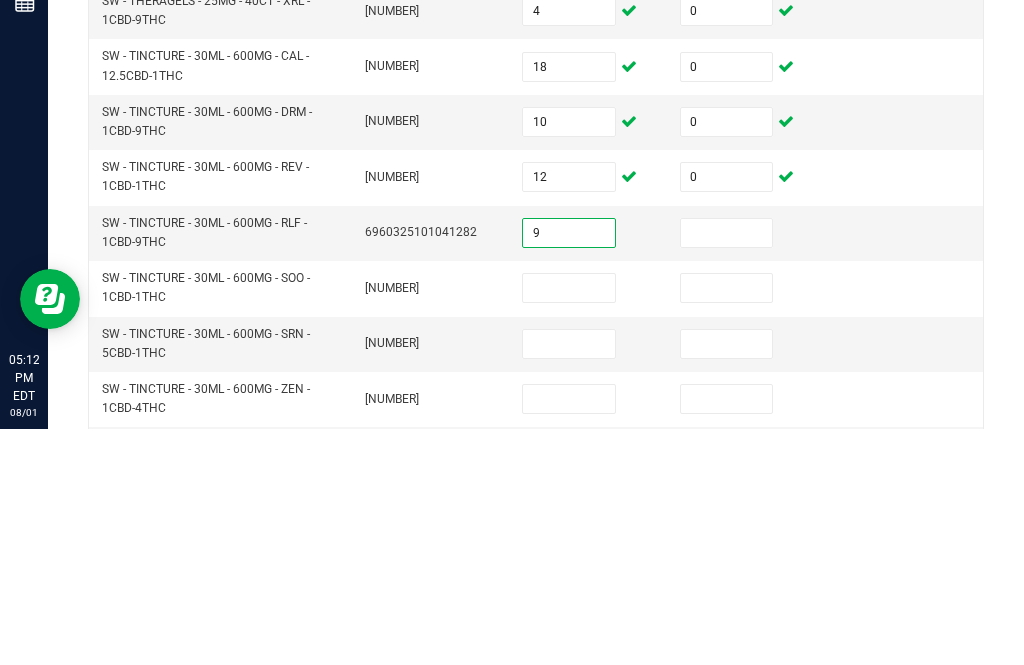type on "9" 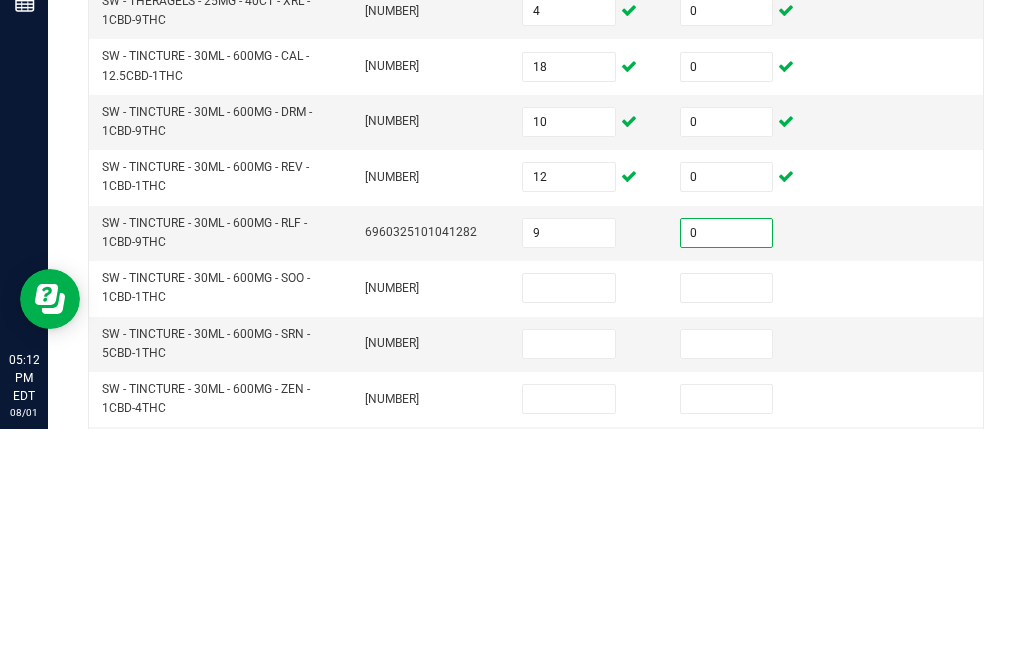 scroll, scrollTop: 312, scrollLeft: 0, axis: vertical 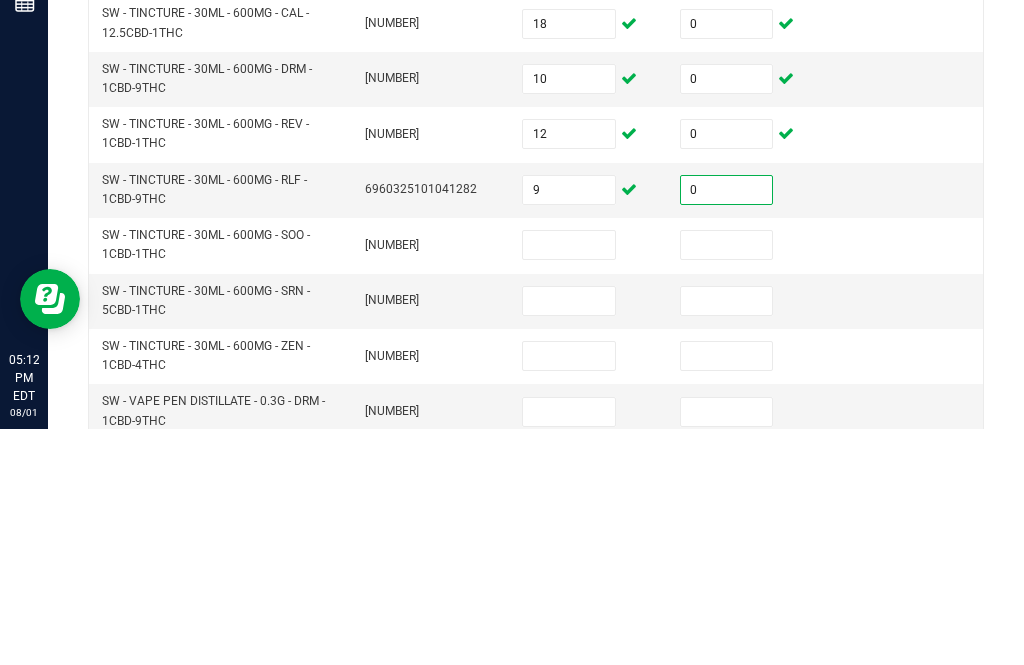type on "0" 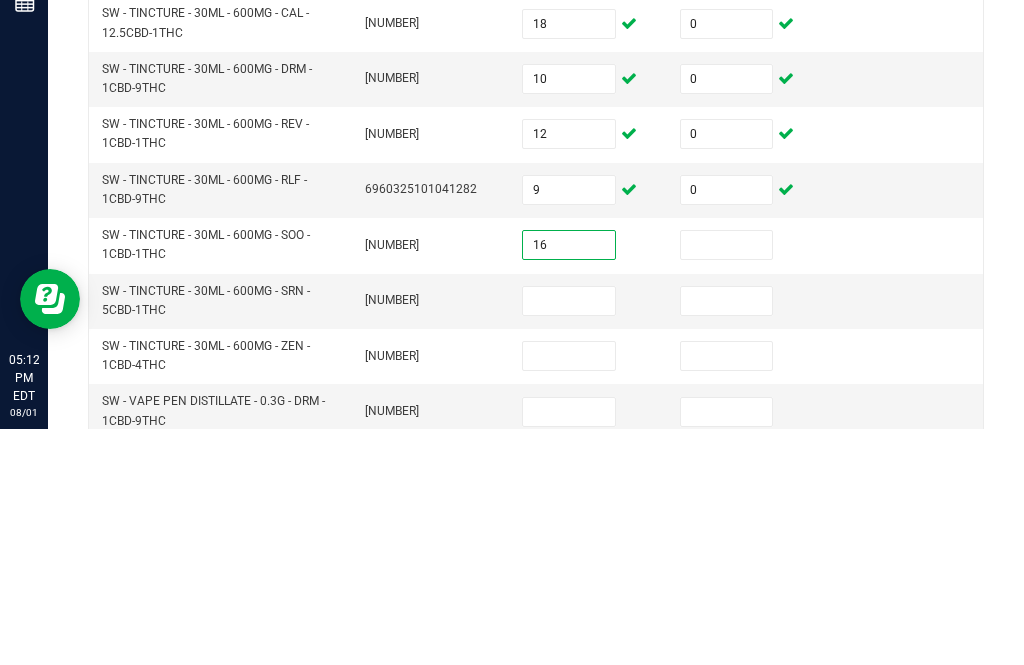 type on "16" 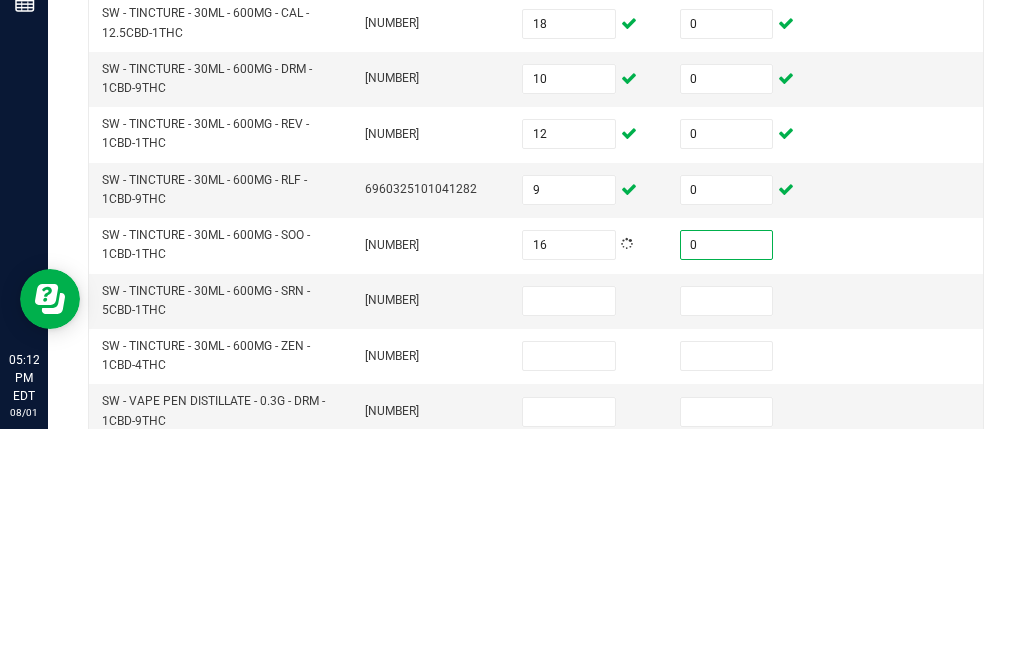 scroll, scrollTop: 382, scrollLeft: 0, axis: vertical 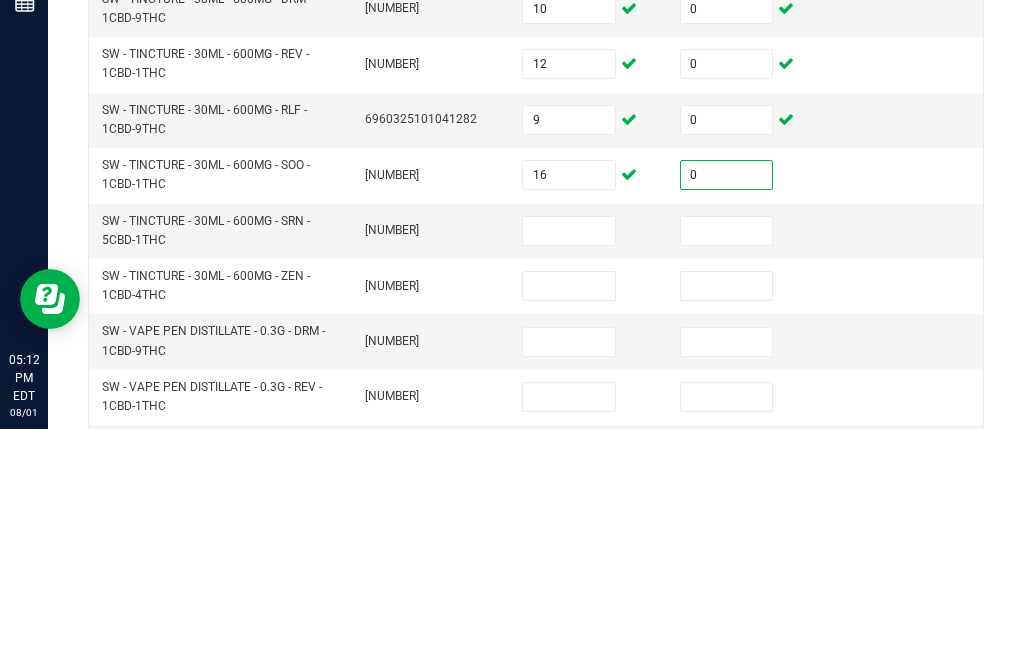 type on "0" 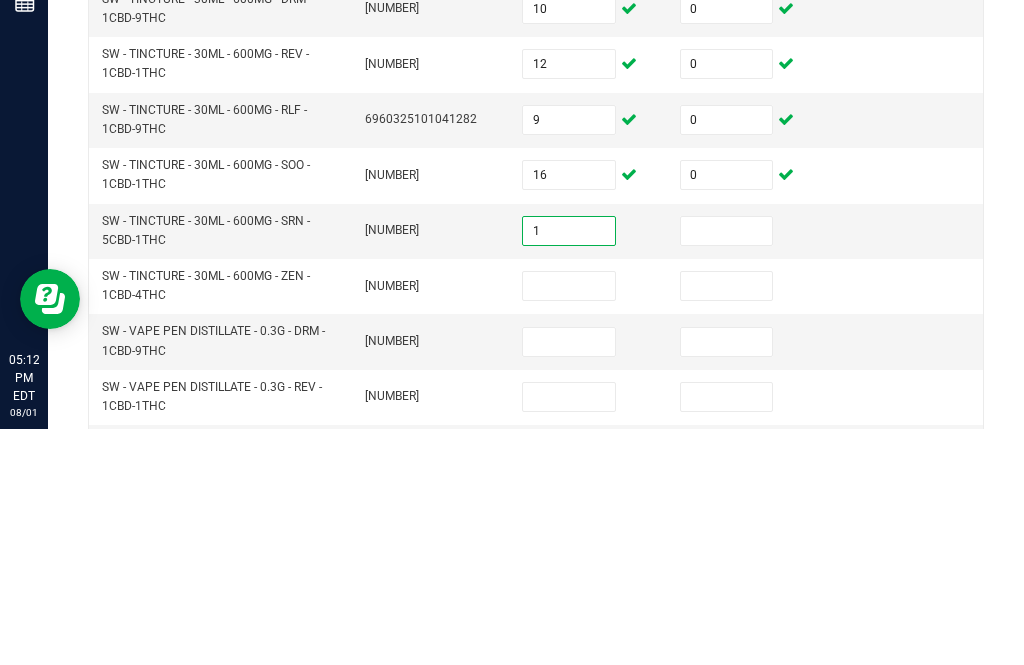 type on "1" 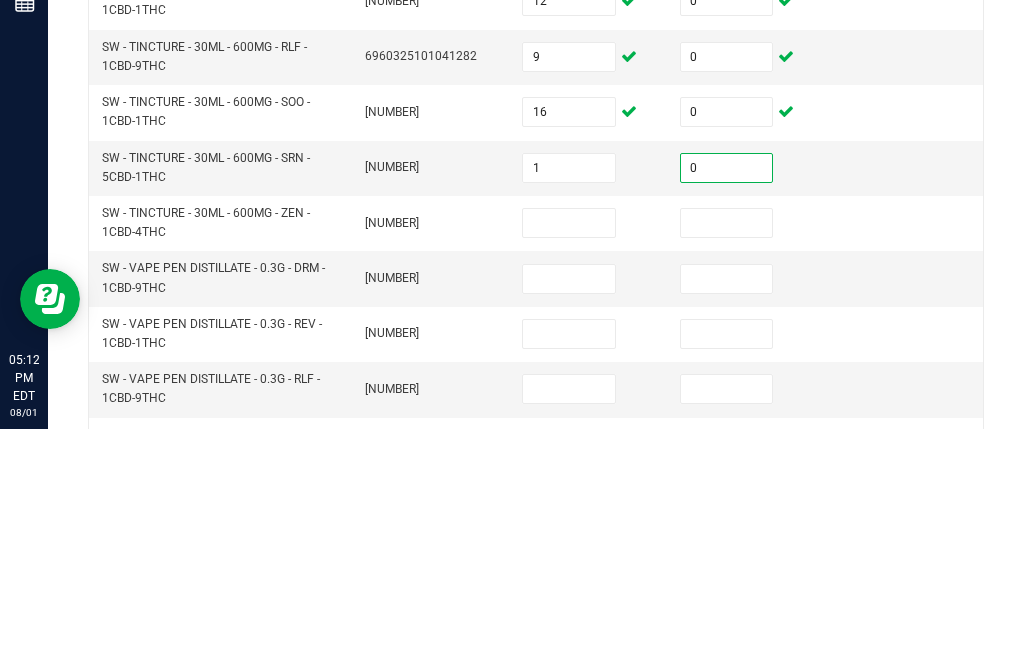 scroll, scrollTop: 444, scrollLeft: 0, axis: vertical 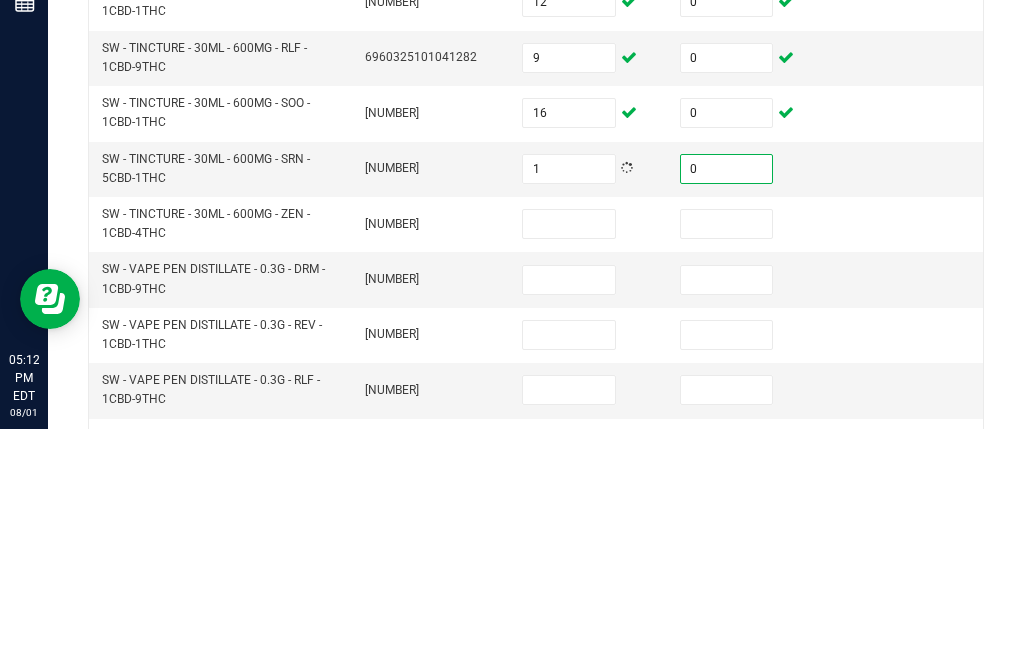 type on "0" 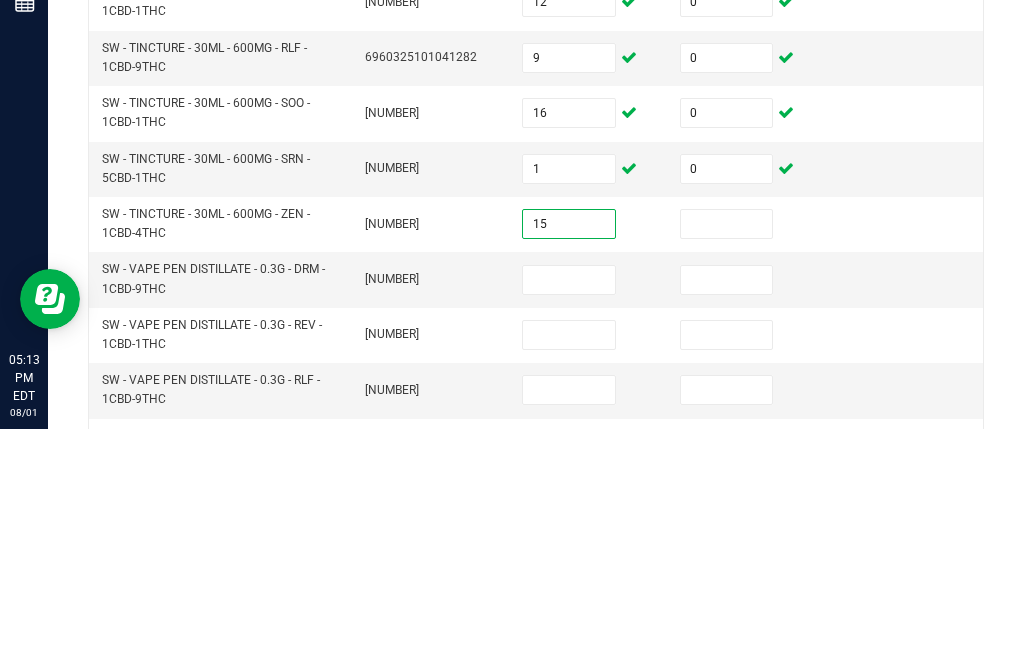 type on "15" 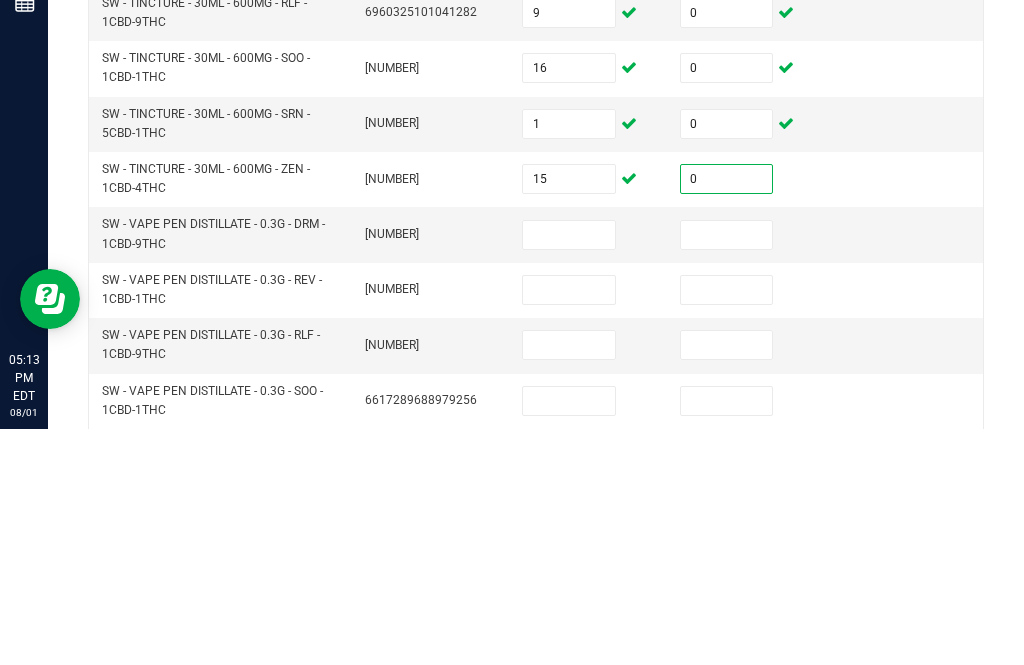 scroll, scrollTop: 489, scrollLeft: 0, axis: vertical 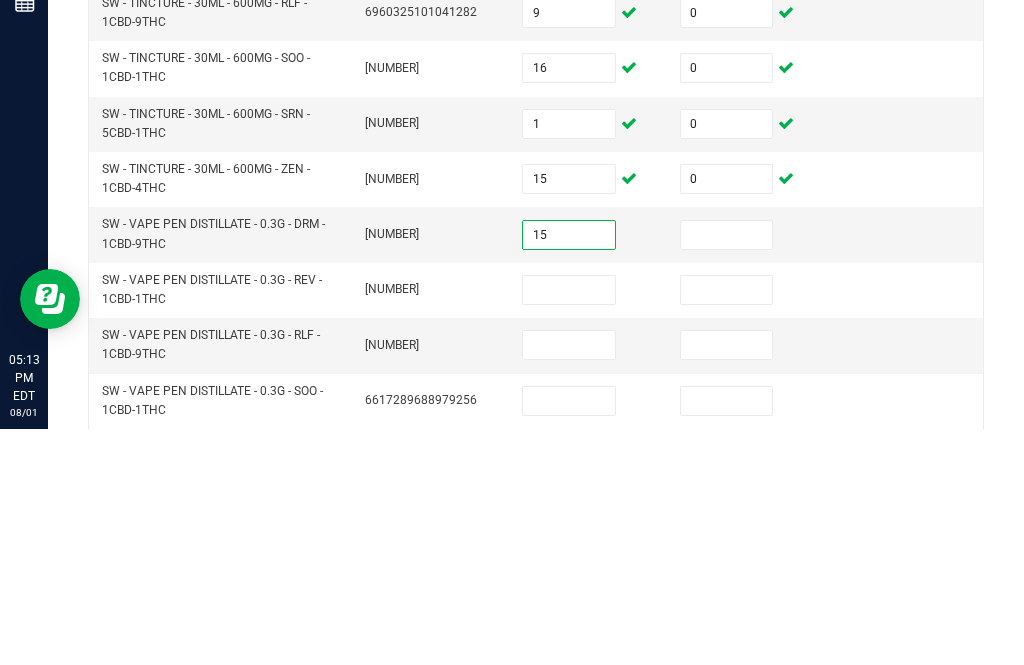 type on "15" 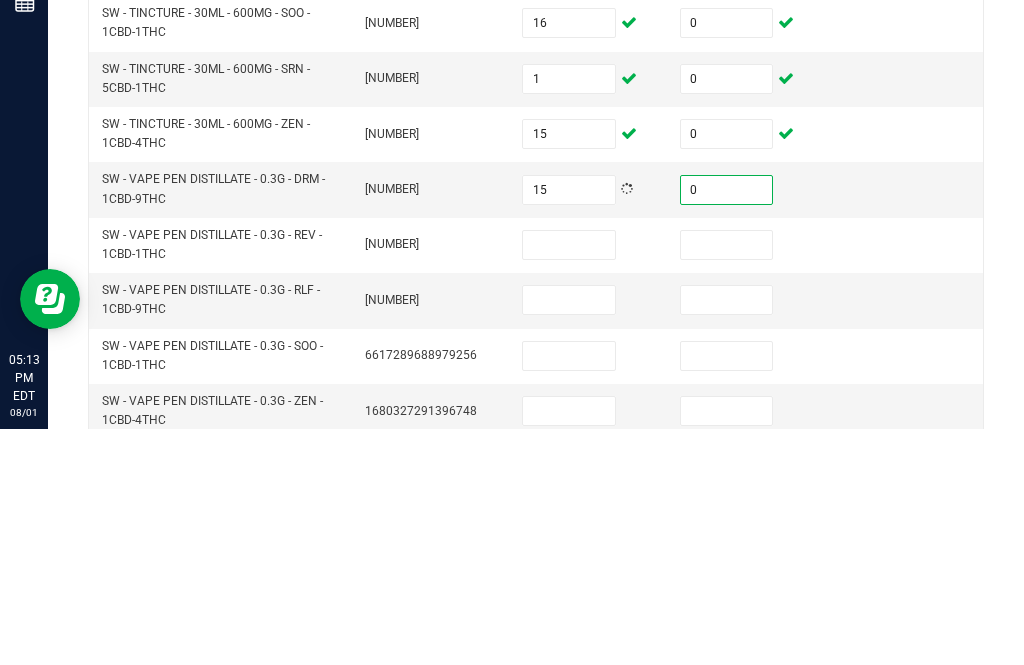 scroll, scrollTop: 535, scrollLeft: 0, axis: vertical 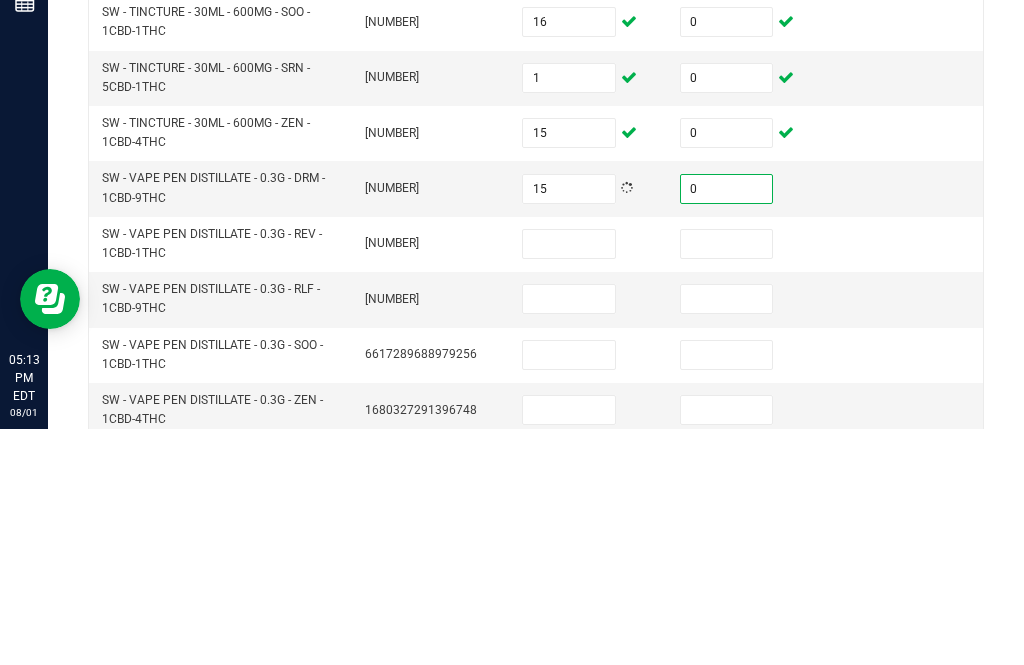 type on "0" 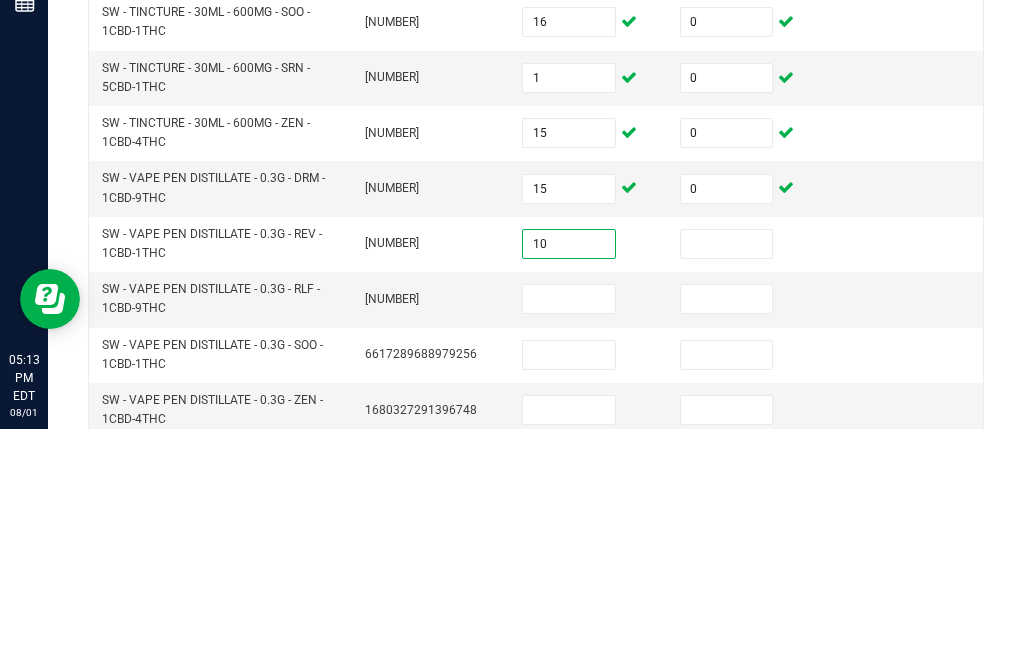 type on "10" 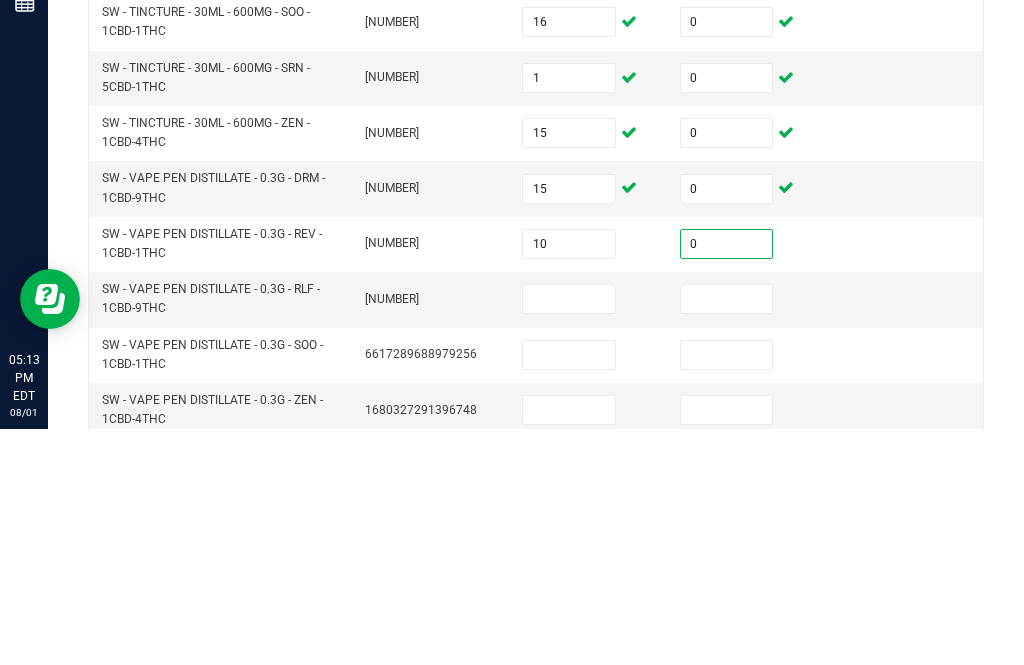 scroll, scrollTop: 547, scrollLeft: 0, axis: vertical 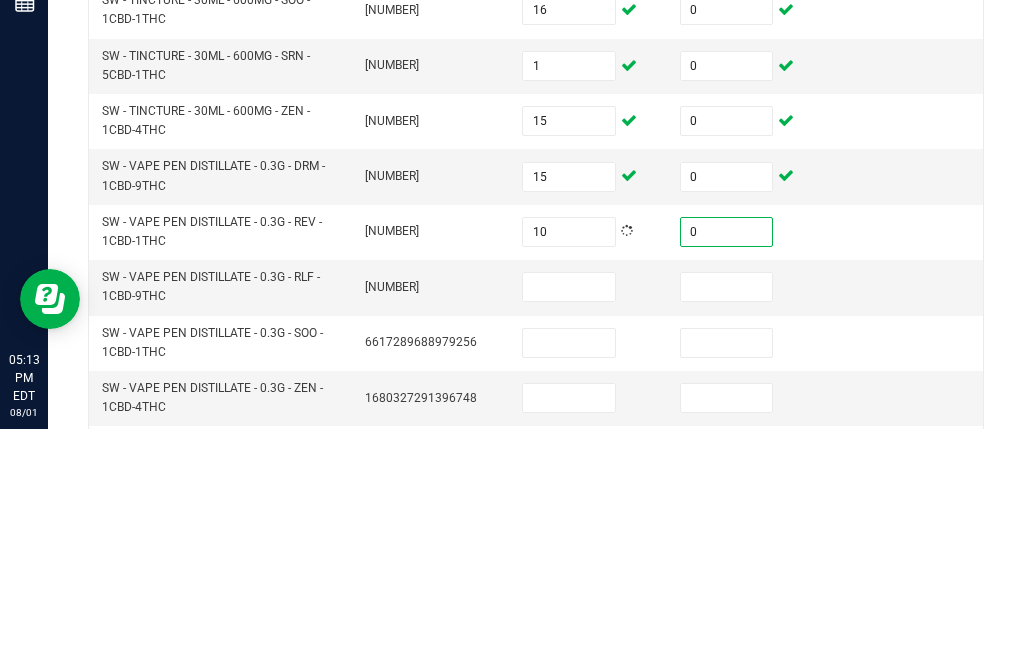 type on "0" 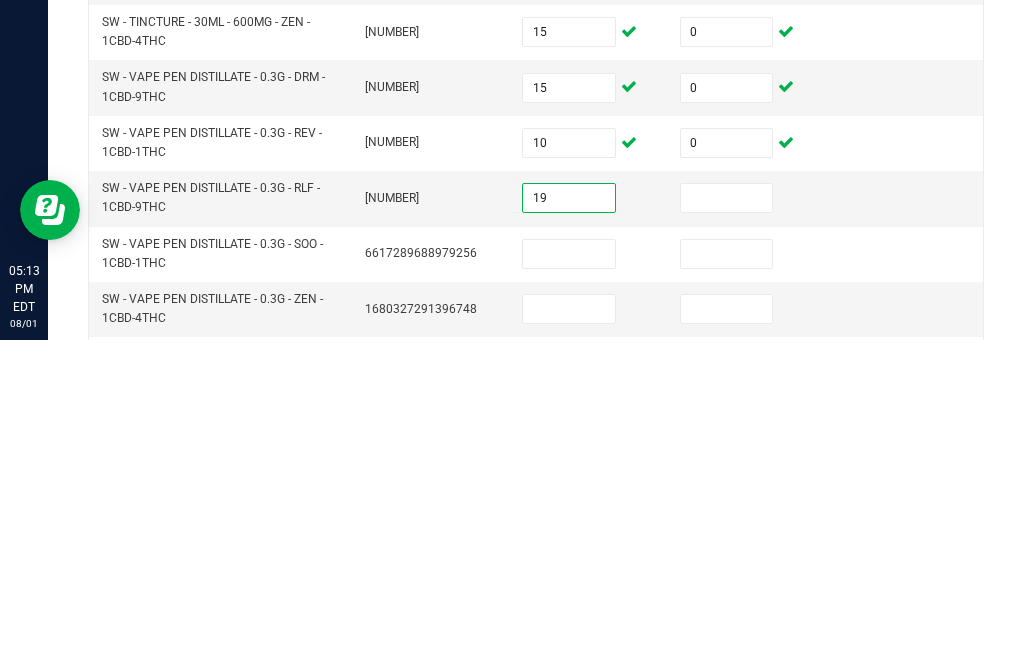 type on "19" 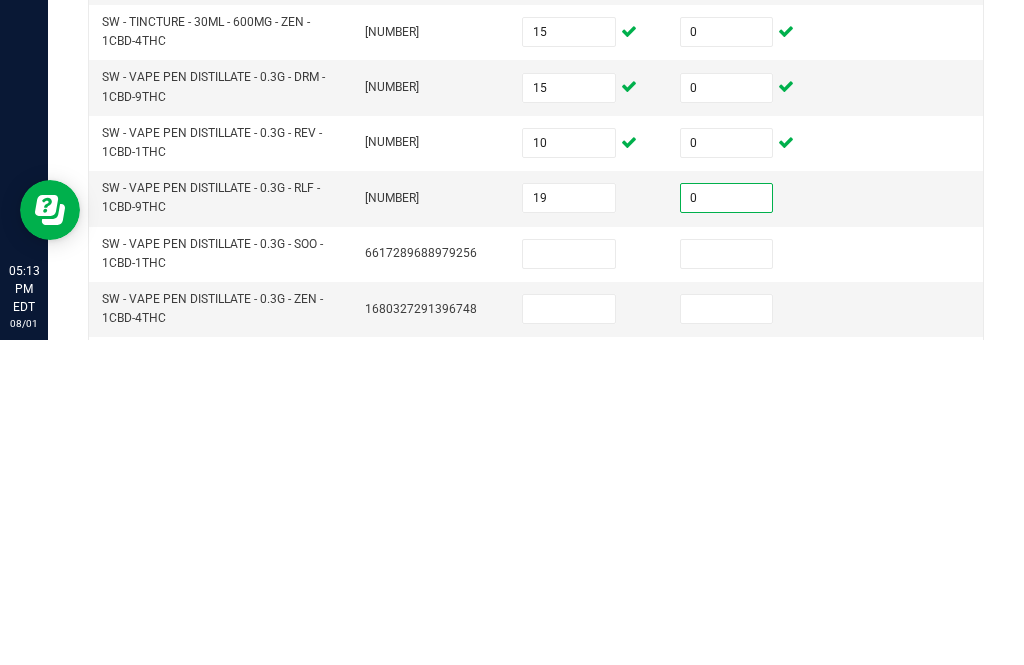 scroll, scrollTop: 557, scrollLeft: 0, axis: vertical 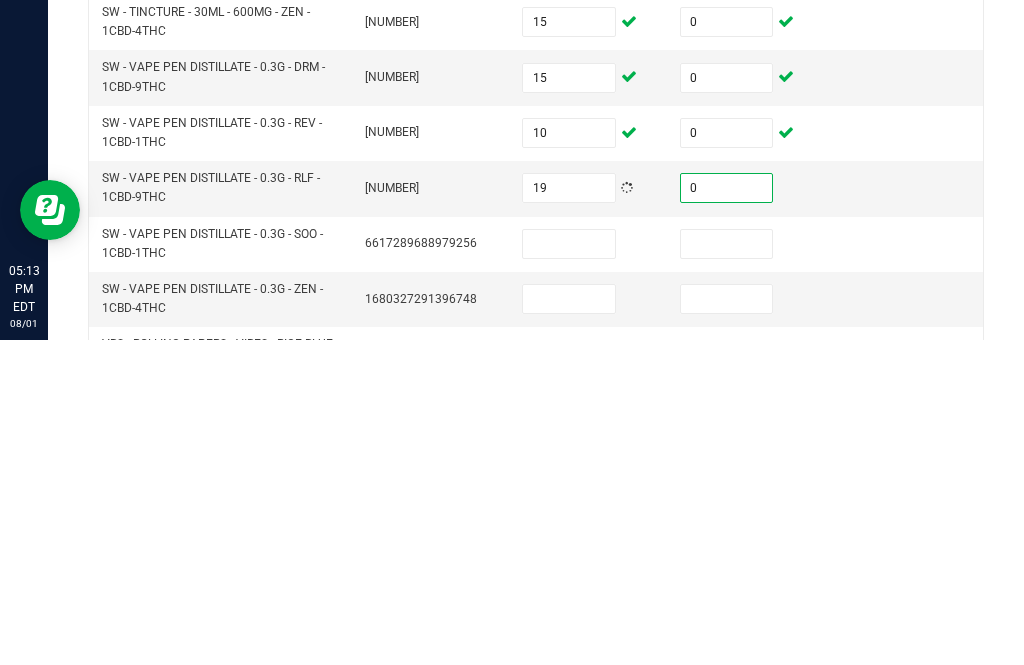 type on "0" 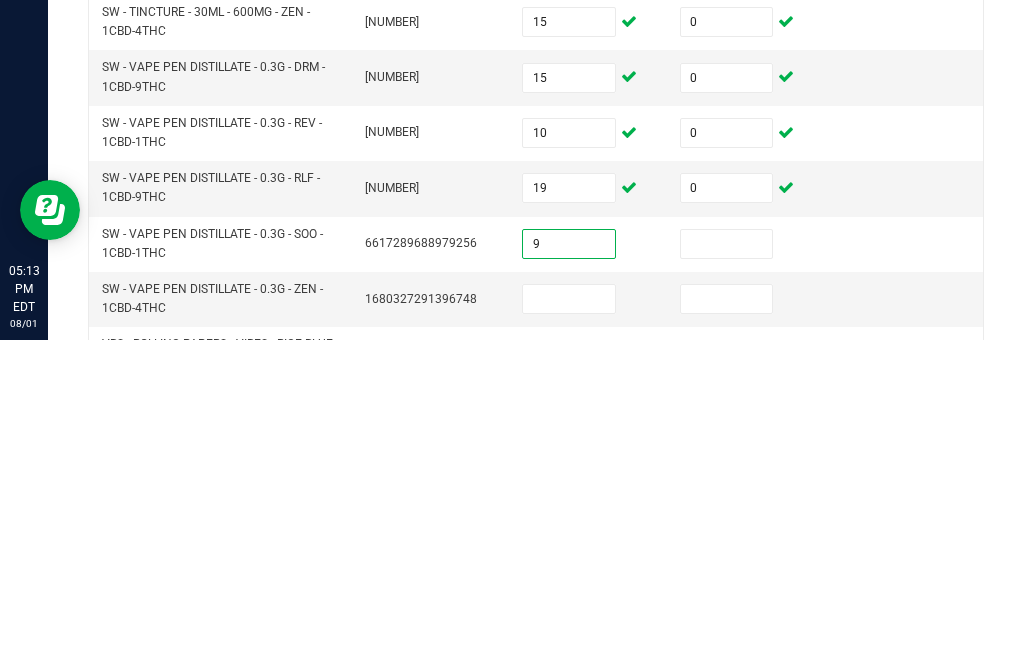 type on "9" 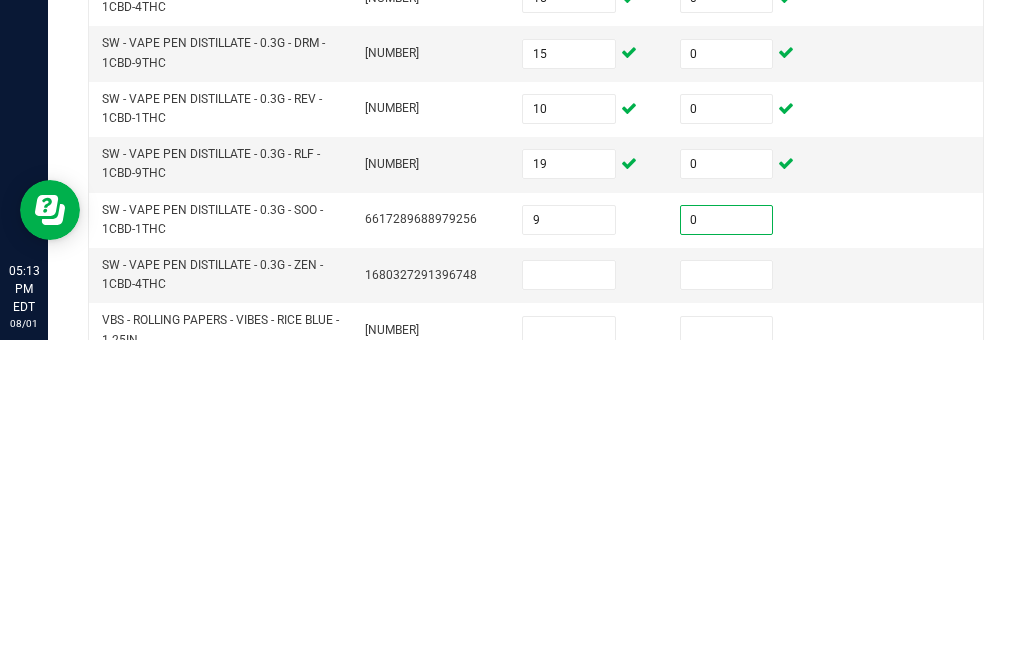 scroll, scrollTop: 587, scrollLeft: 0, axis: vertical 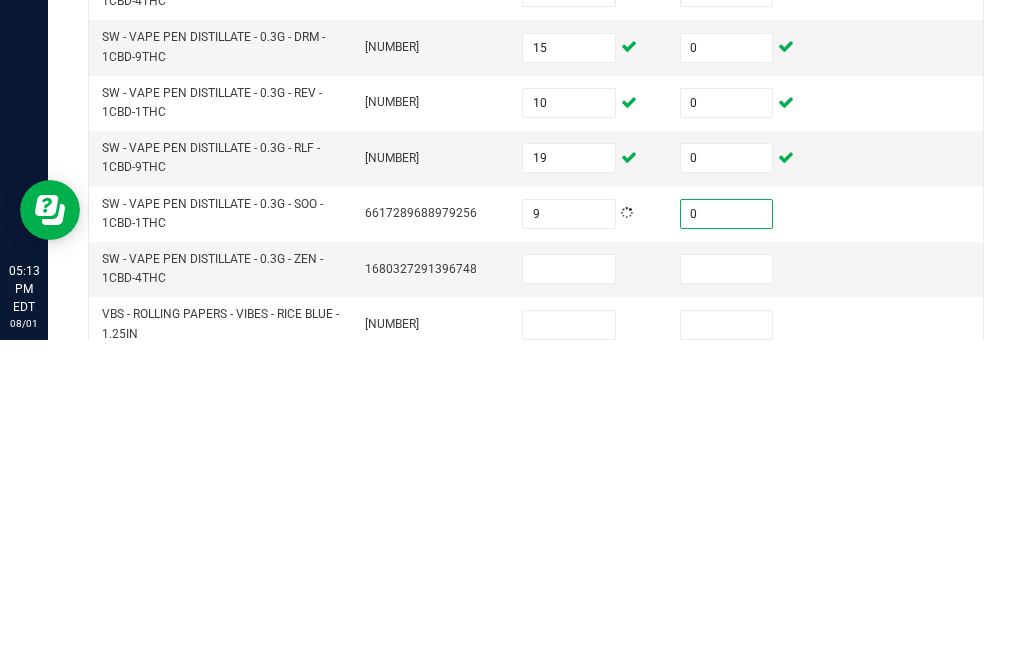 type on "0" 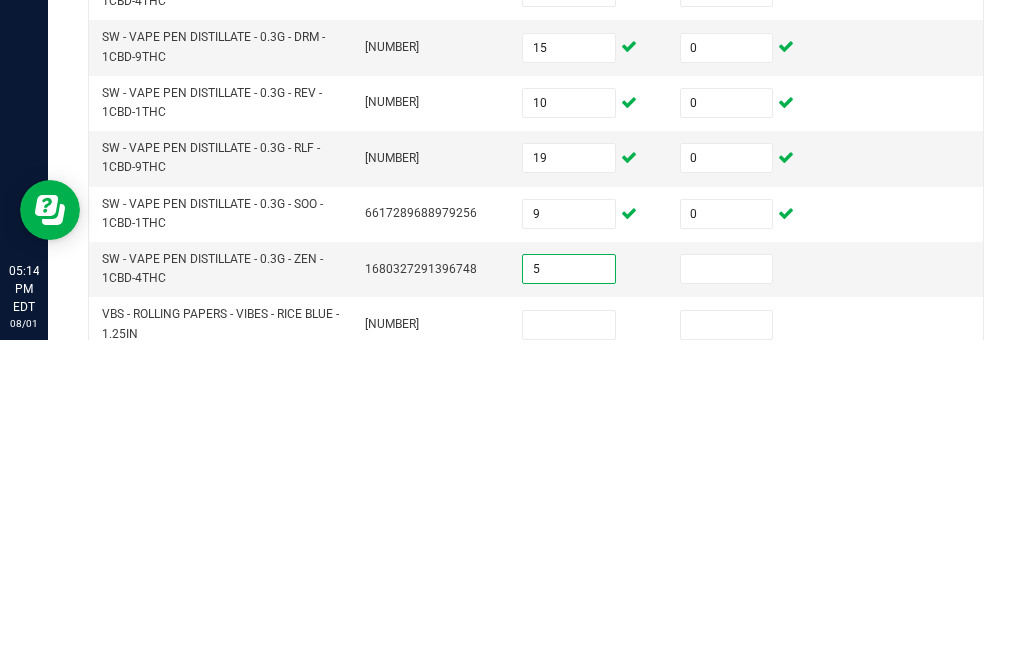 type on "5" 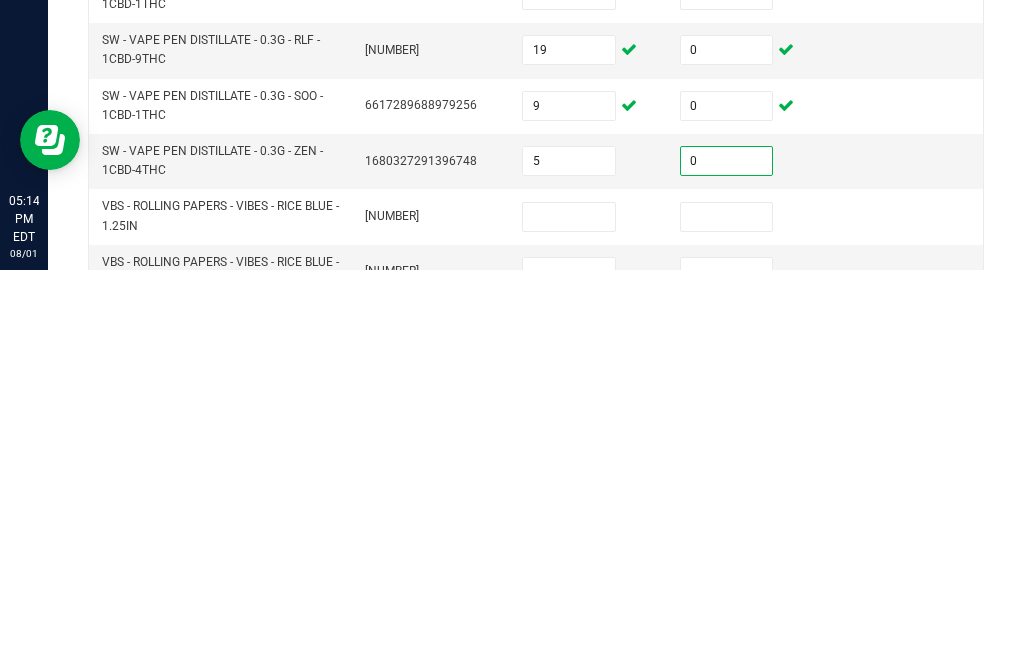 scroll, scrollTop: 639, scrollLeft: 0, axis: vertical 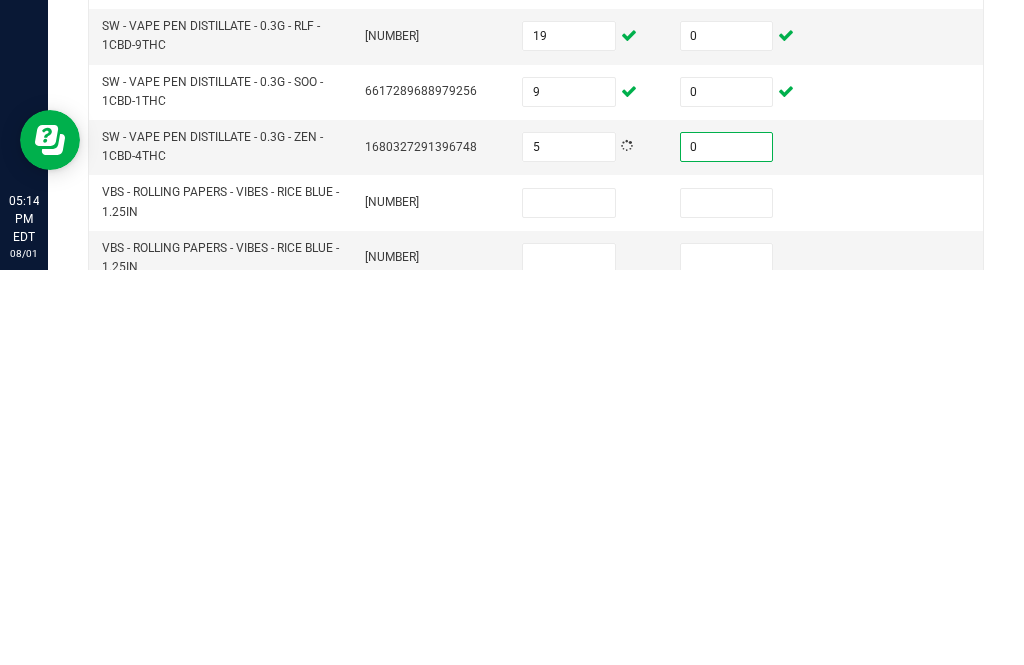 type on "0" 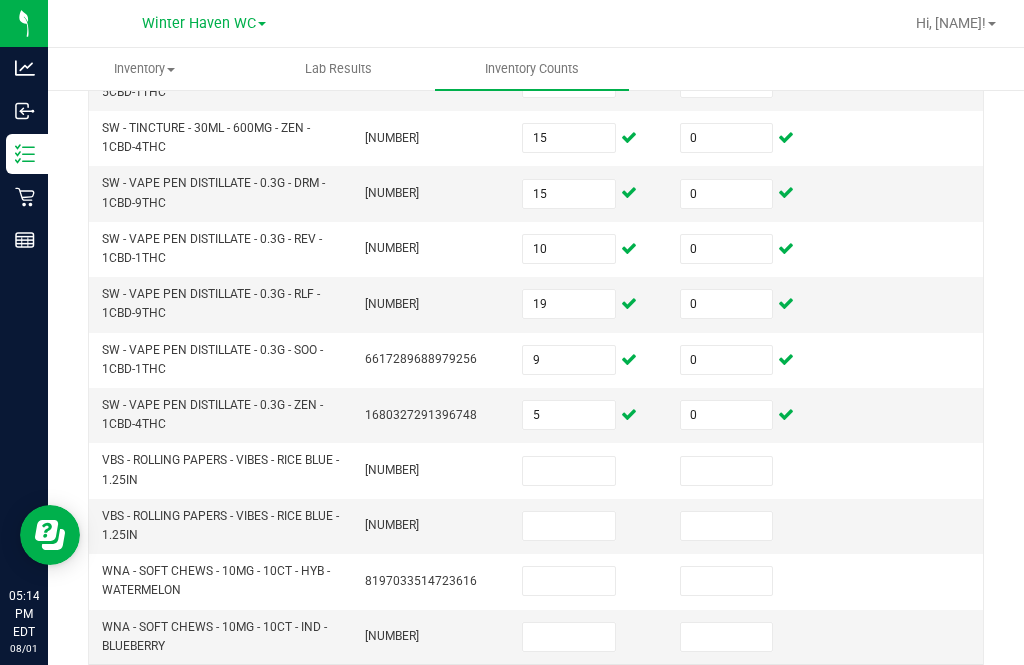 scroll, scrollTop: 765, scrollLeft: 0, axis: vertical 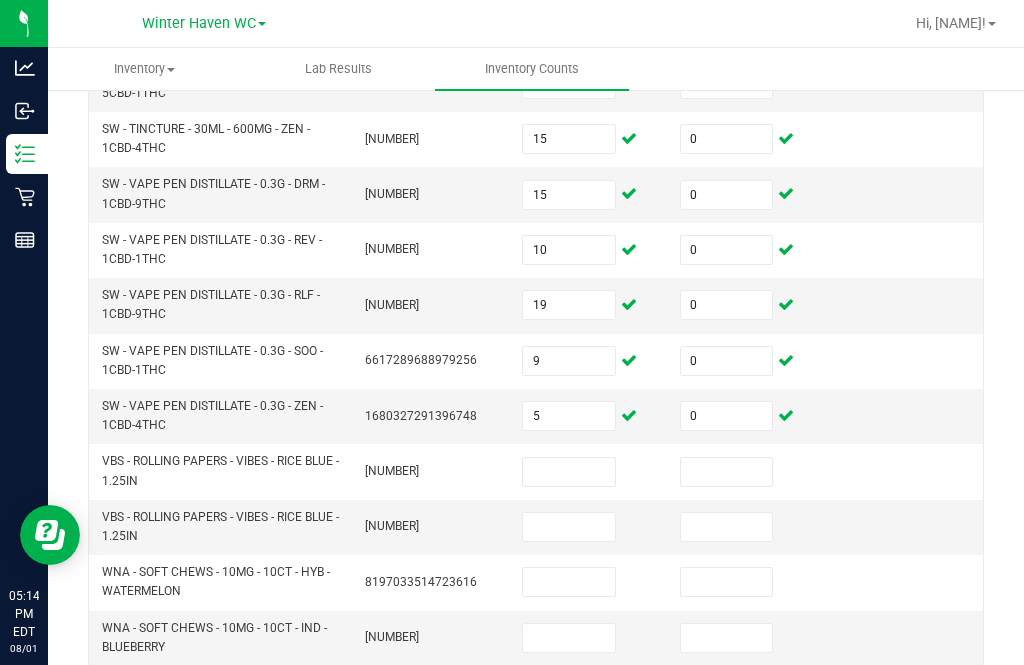 click at bounding box center [569, 582] 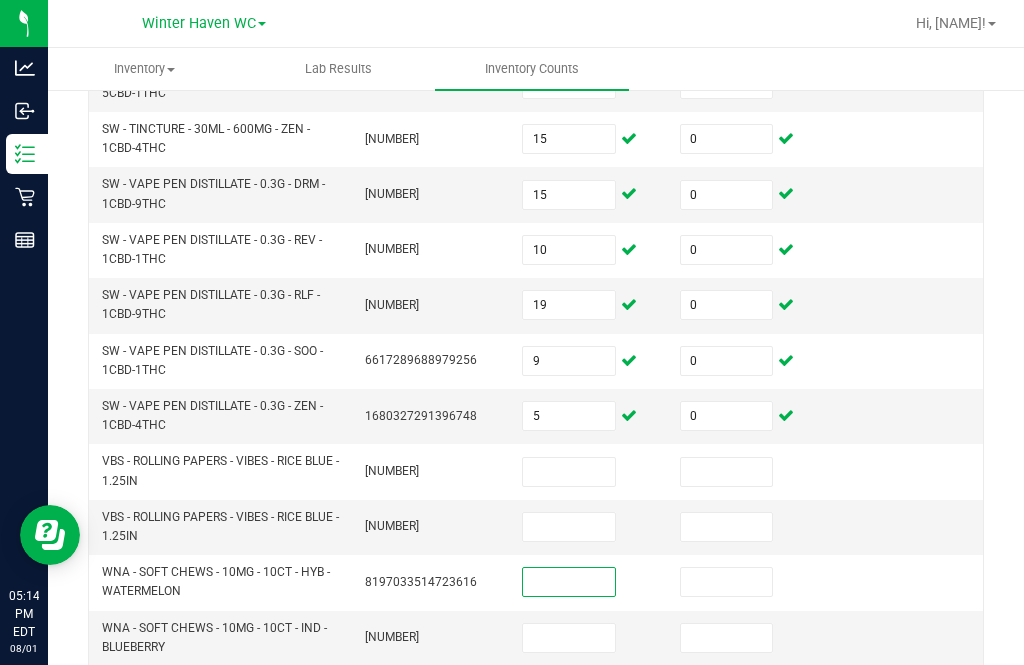click on "..." 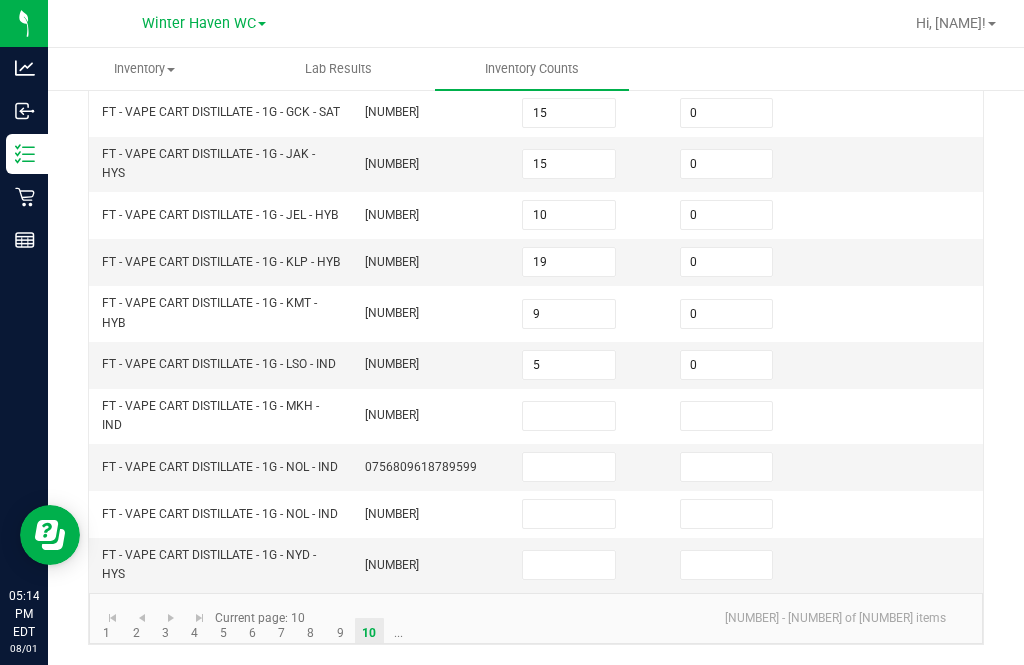 type 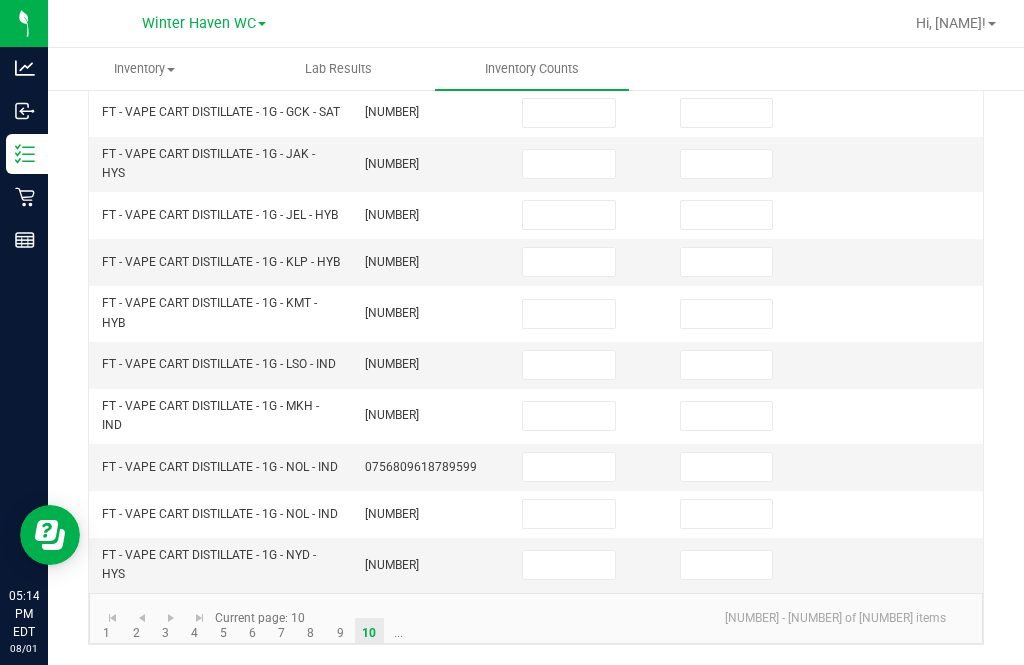 scroll, scrollTop: 653, scrollLeft: 0, axis: vertical 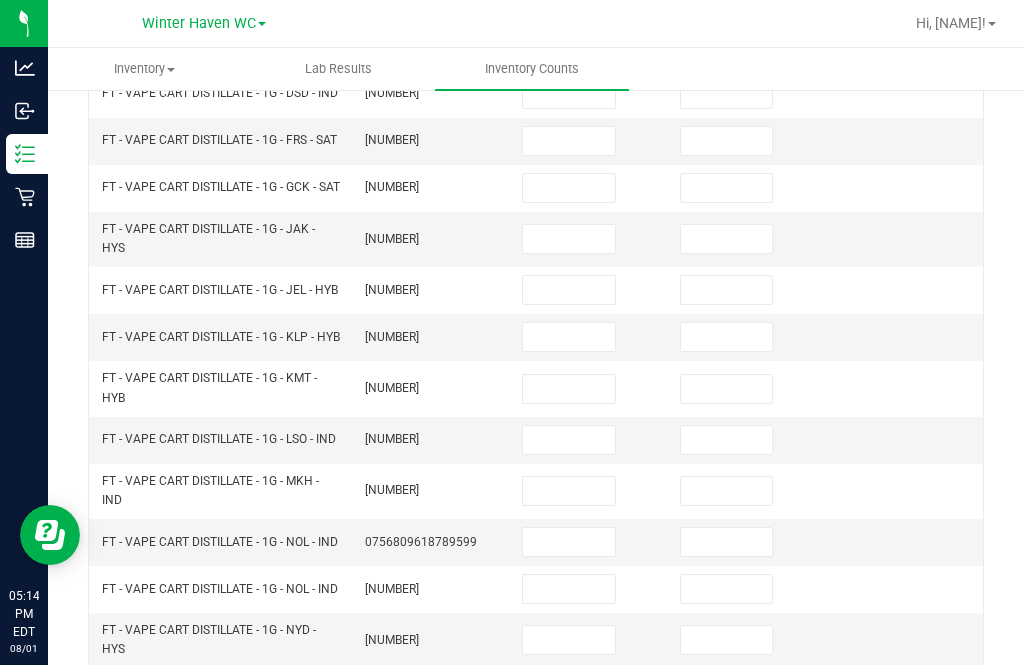 click on "7" 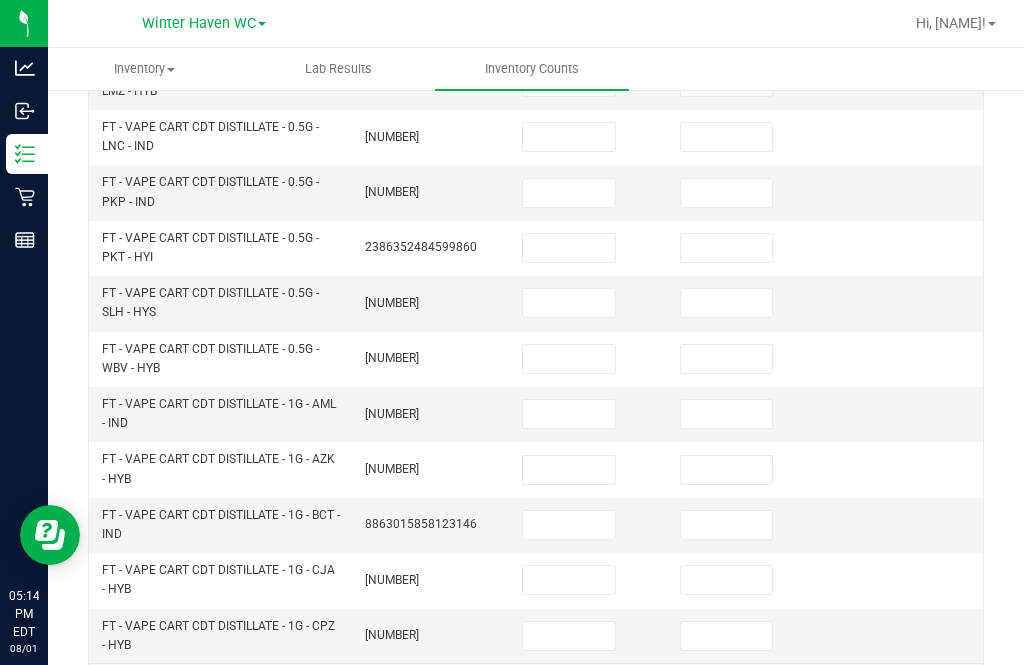 scroll, scrollTop: 765, scrollLeft: 0, axis: vertical 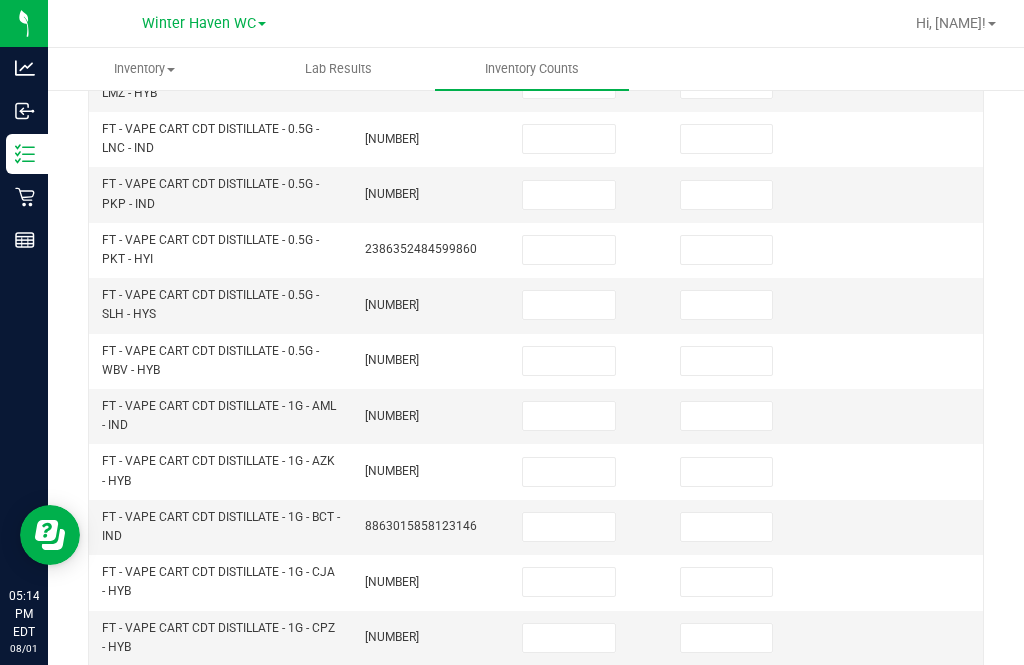 click on "8" 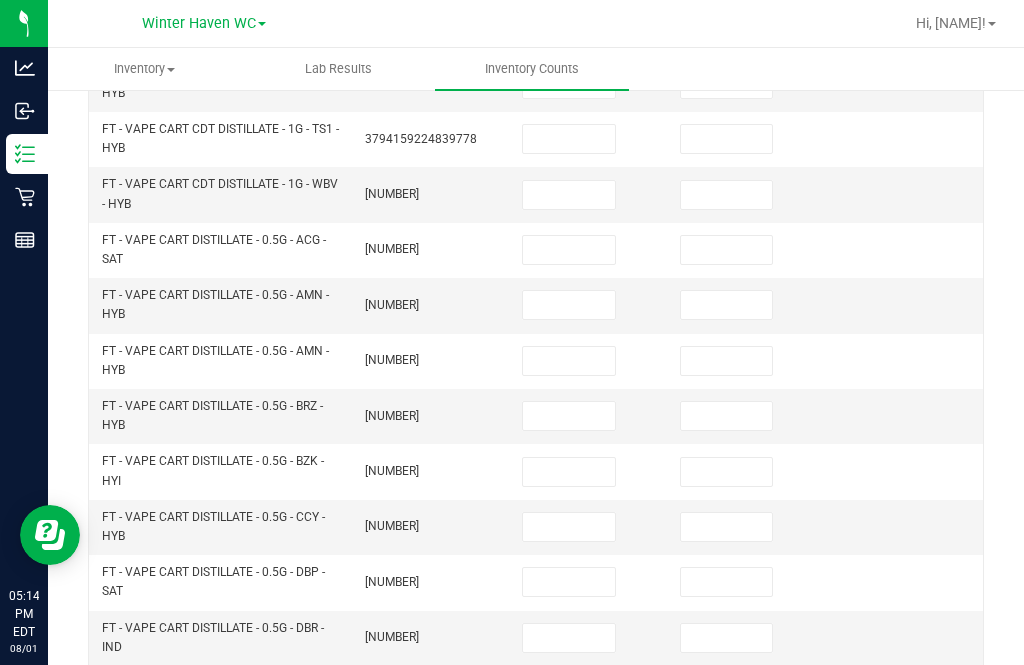 click on "9" 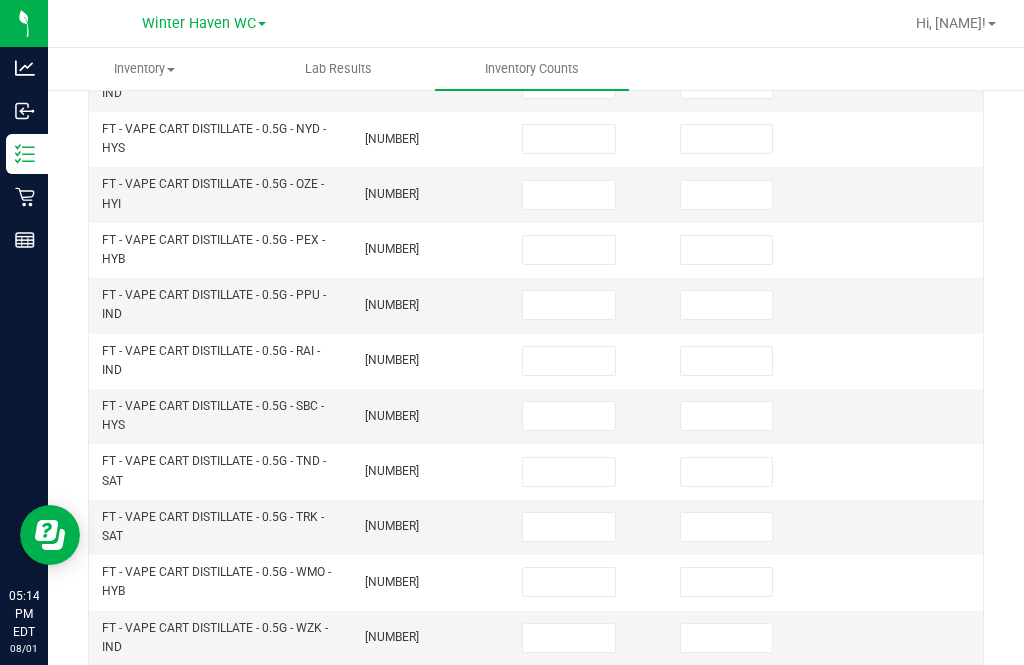 click on "10" 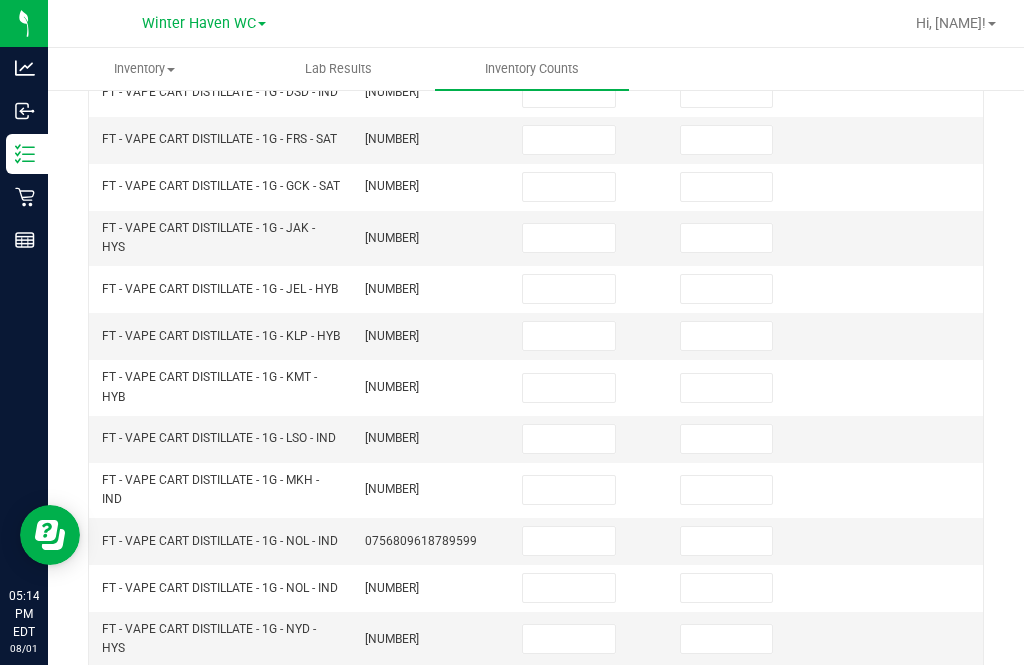 scroll, scrollTop: 653, scrollLeft: 0, axis: vertical 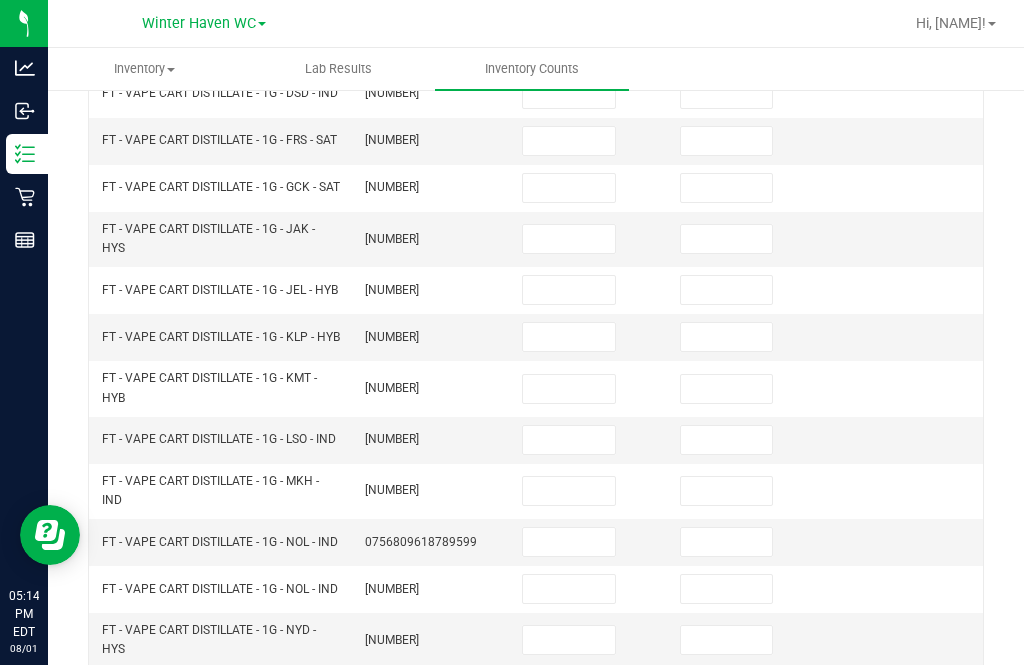 click on "..." 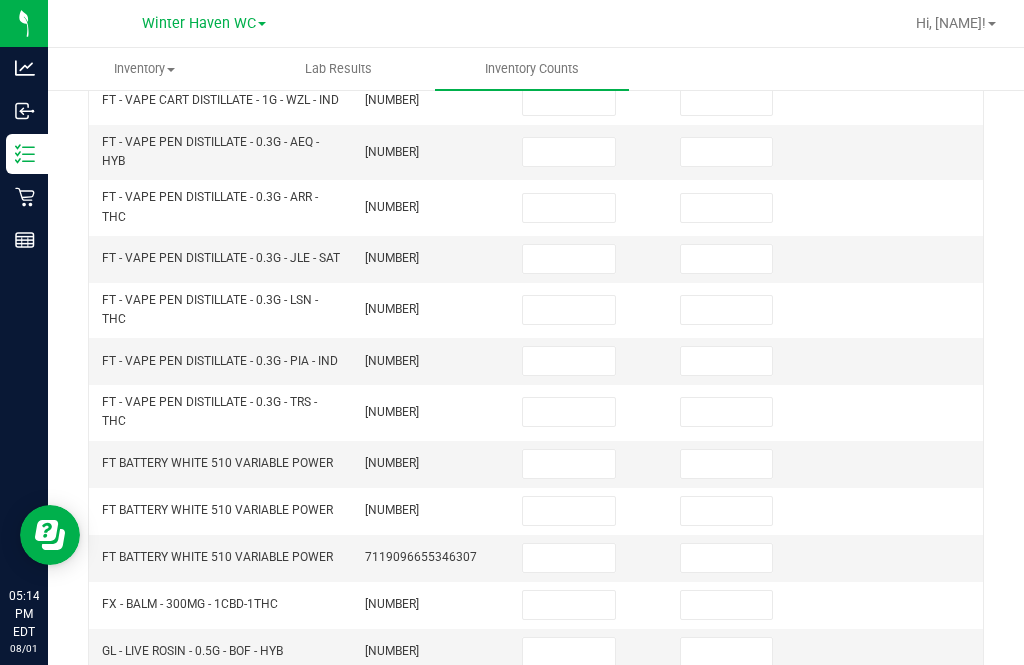 scroll, scrollTop: 645, scrollLeft: 0, axis: vertical 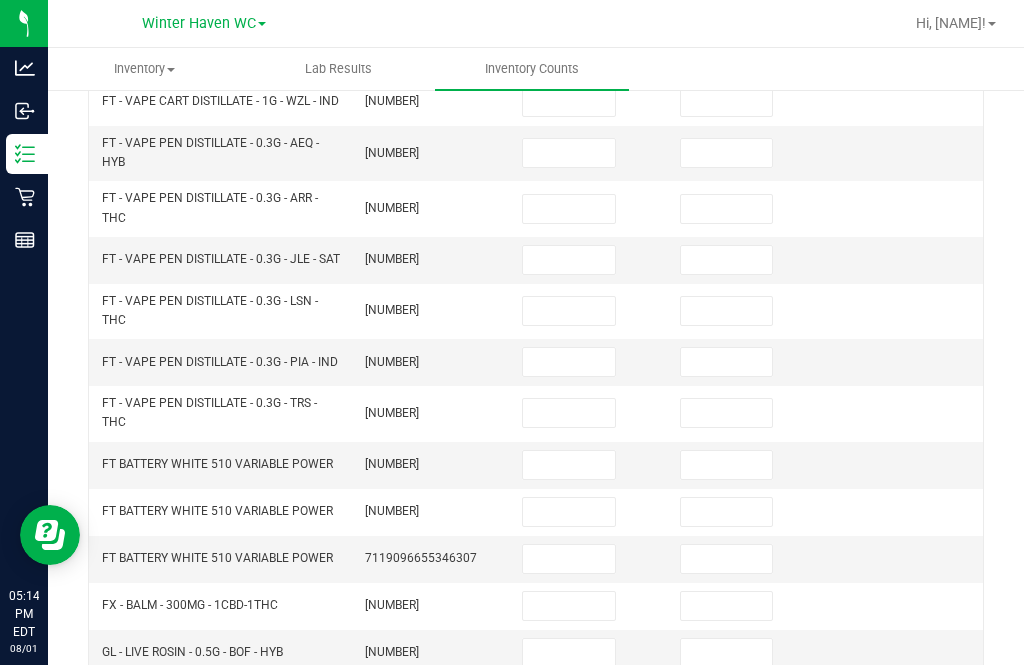 click 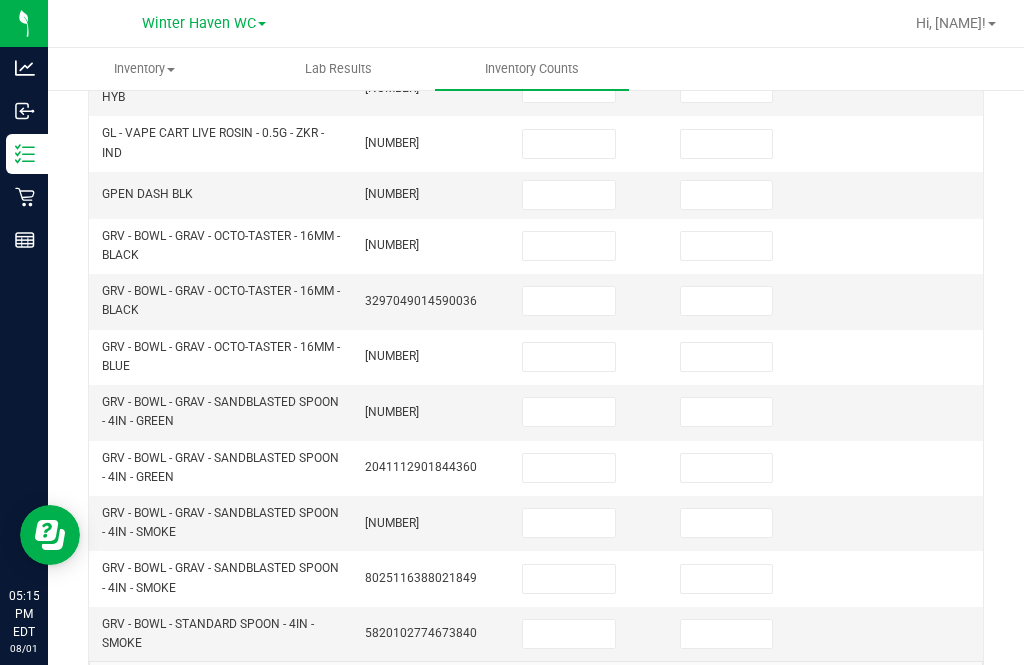 scroll, scrollTop: 709, scrollLeft: 0, axis: vertical 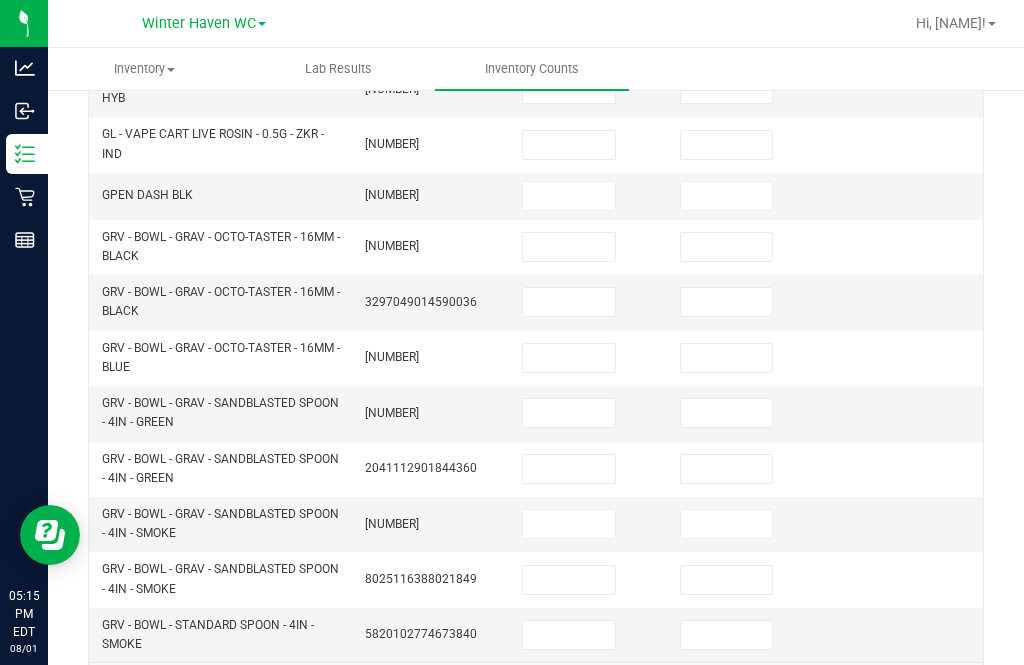 click on "11" 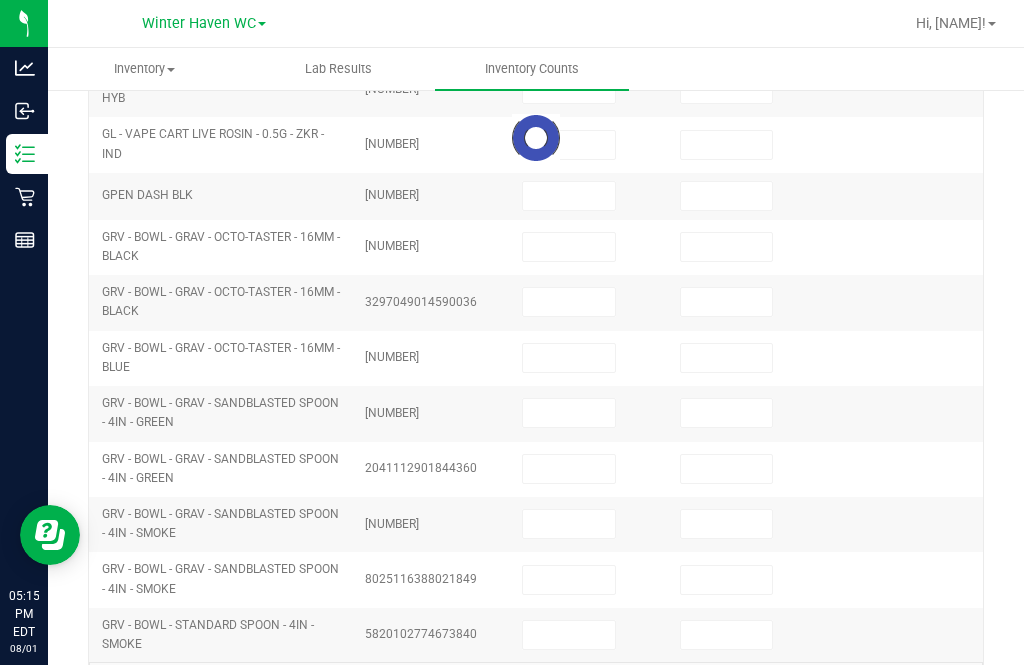 scroll, scrollTop: 645, scrollLeft: 0, axis: vertical 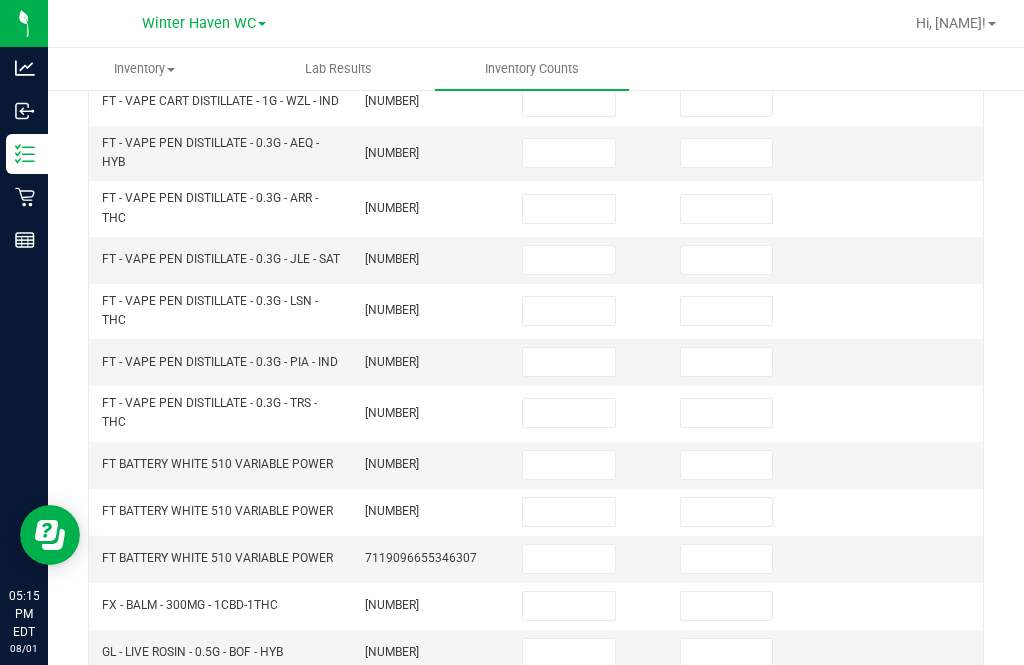 click at bounding box center [569, 606] 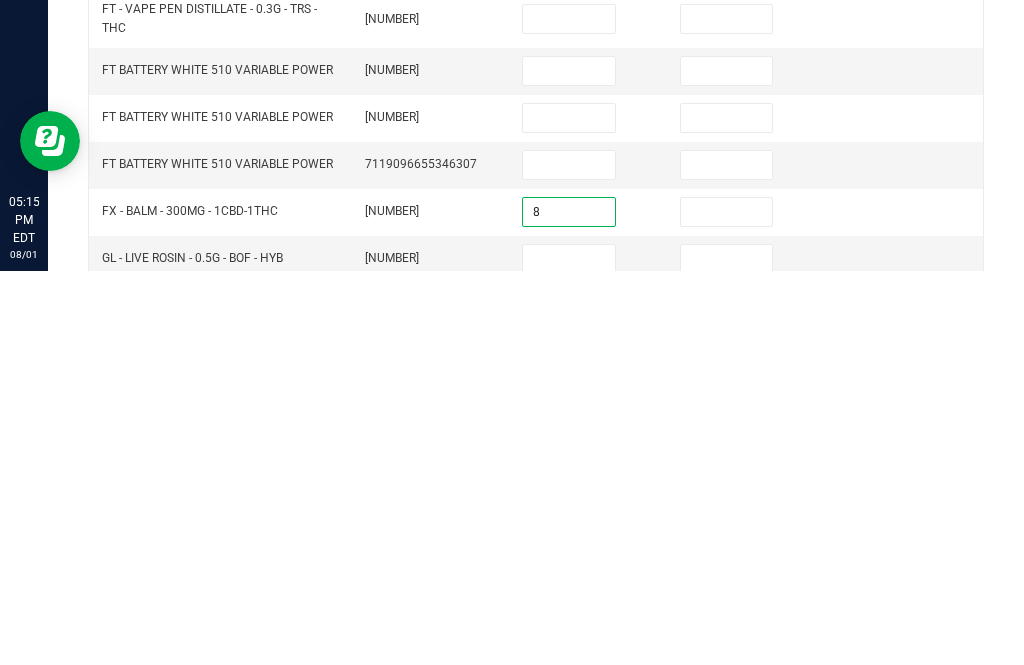 type on "8" 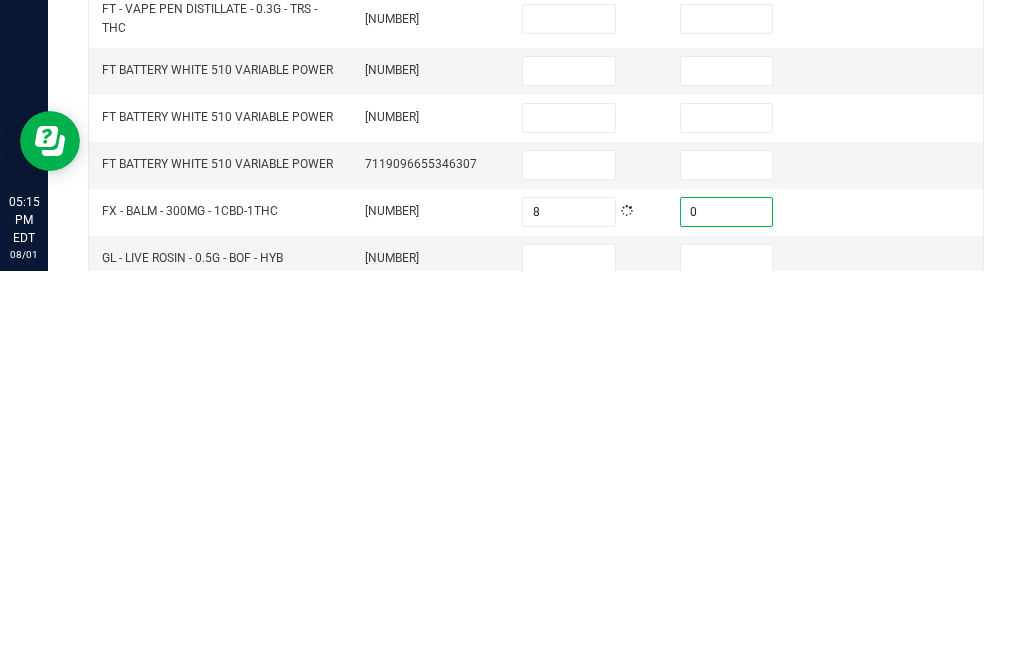 type on "0" 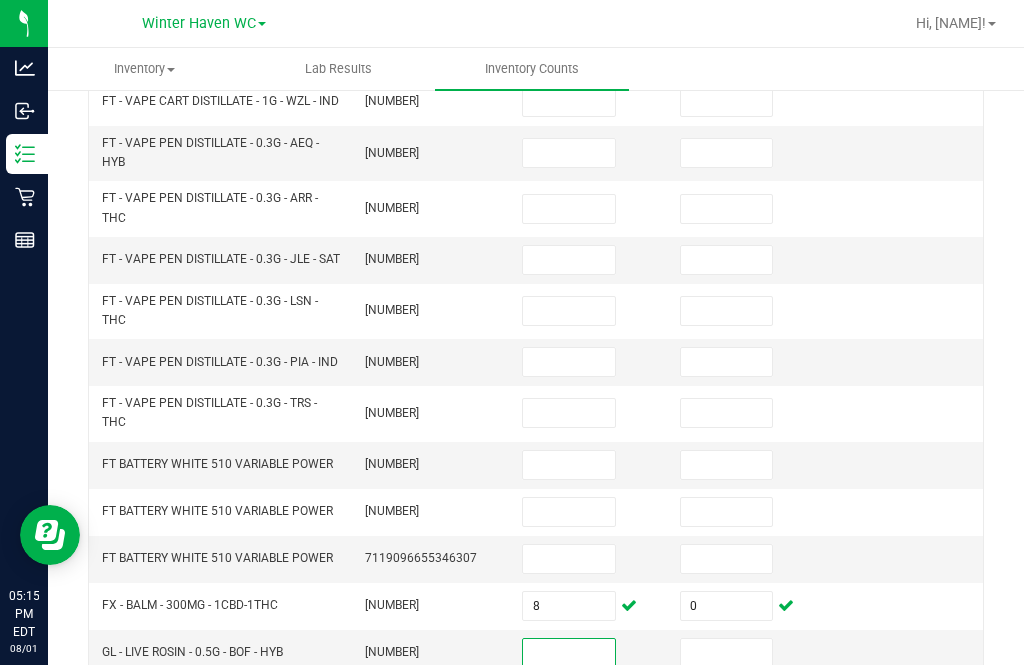 click on "..." 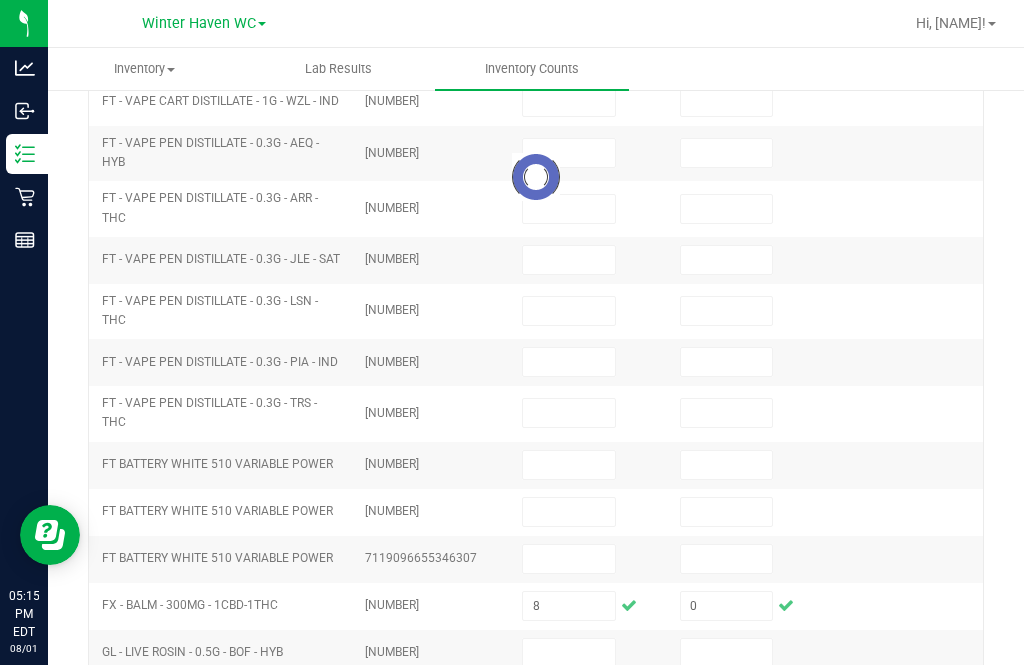 type 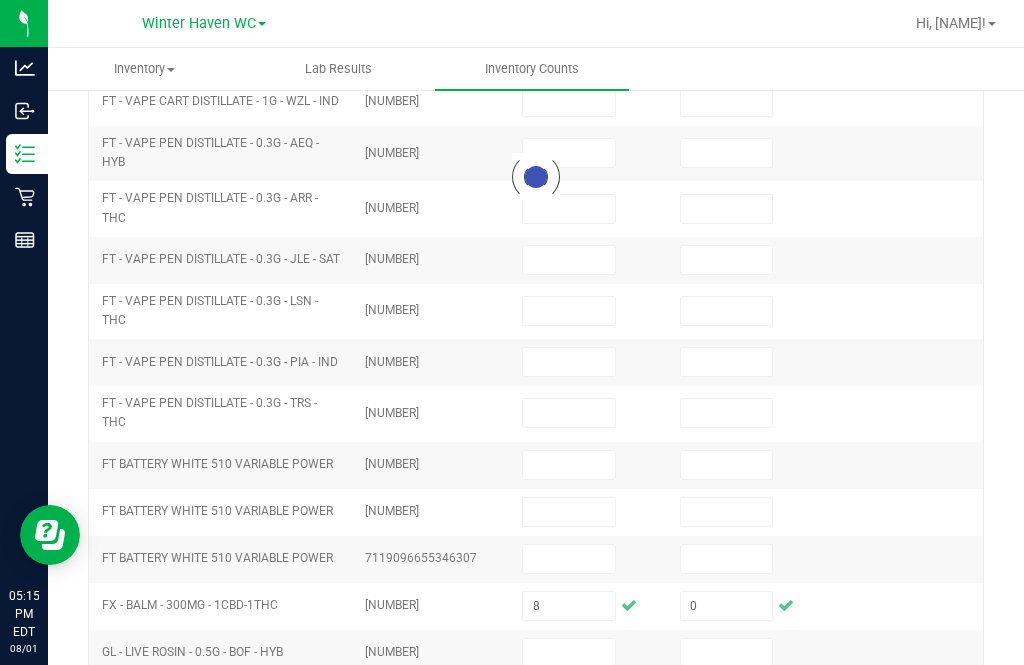 type 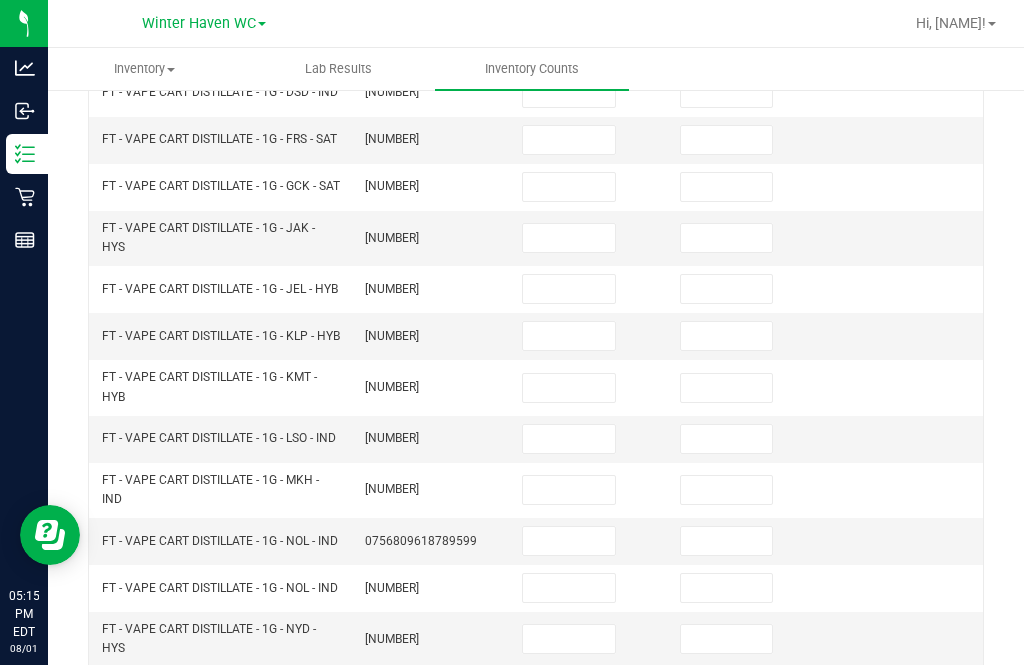 scroll, scrollTop: 653, scrollLeft: 0, axis: vertical 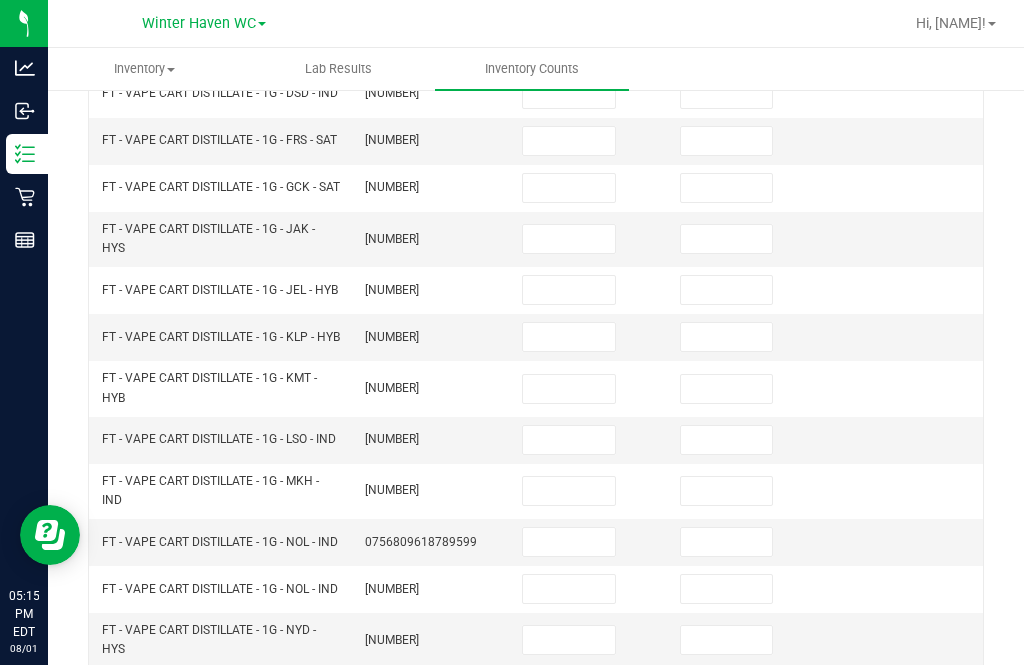 click on "1" 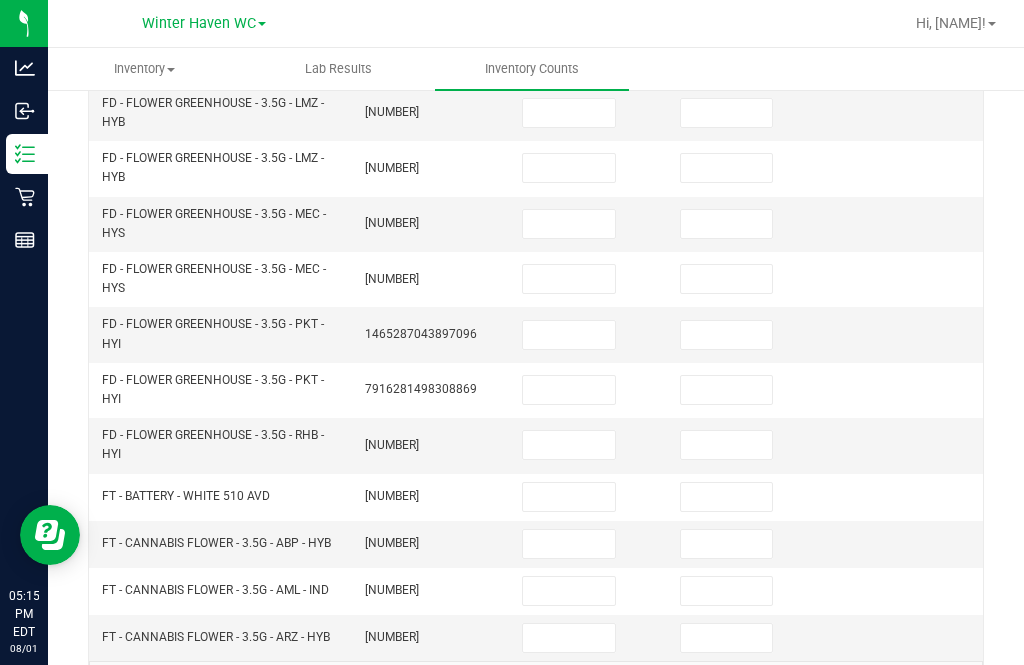 scroll, scrollTop: 717, scrollLeft: 0, axis: vertical 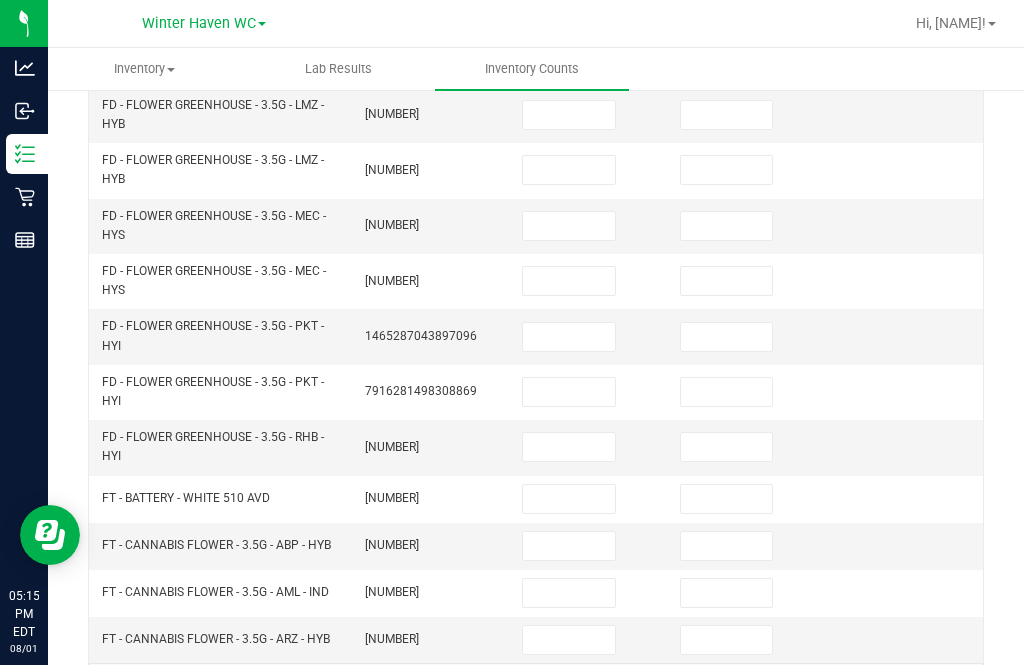 click on "2" 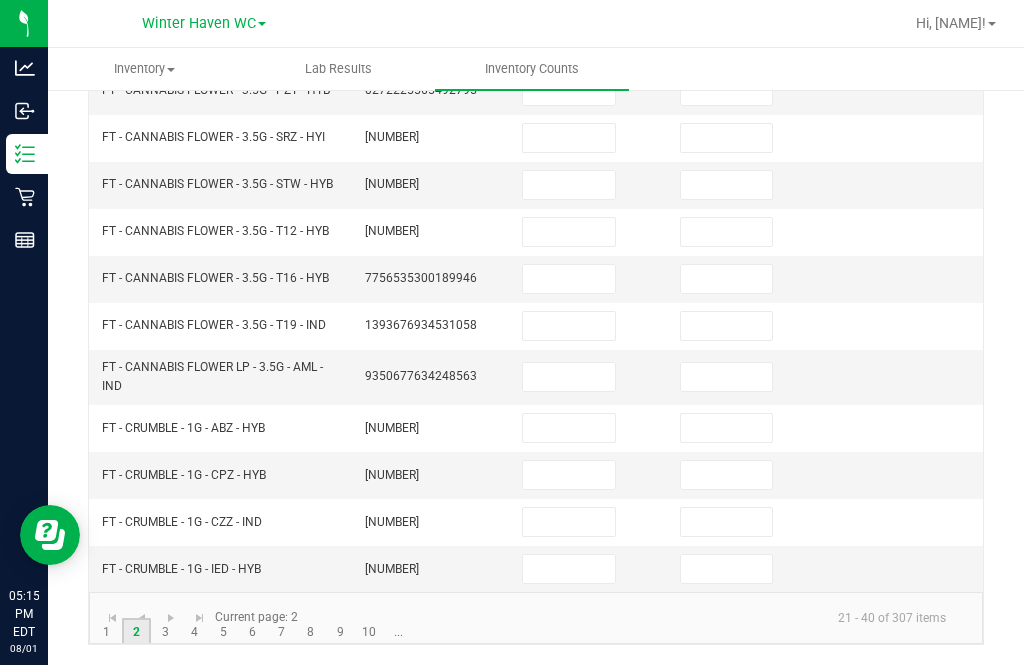 scroll, scrollTop: 613, scrollLeft: 0, axis: vertical 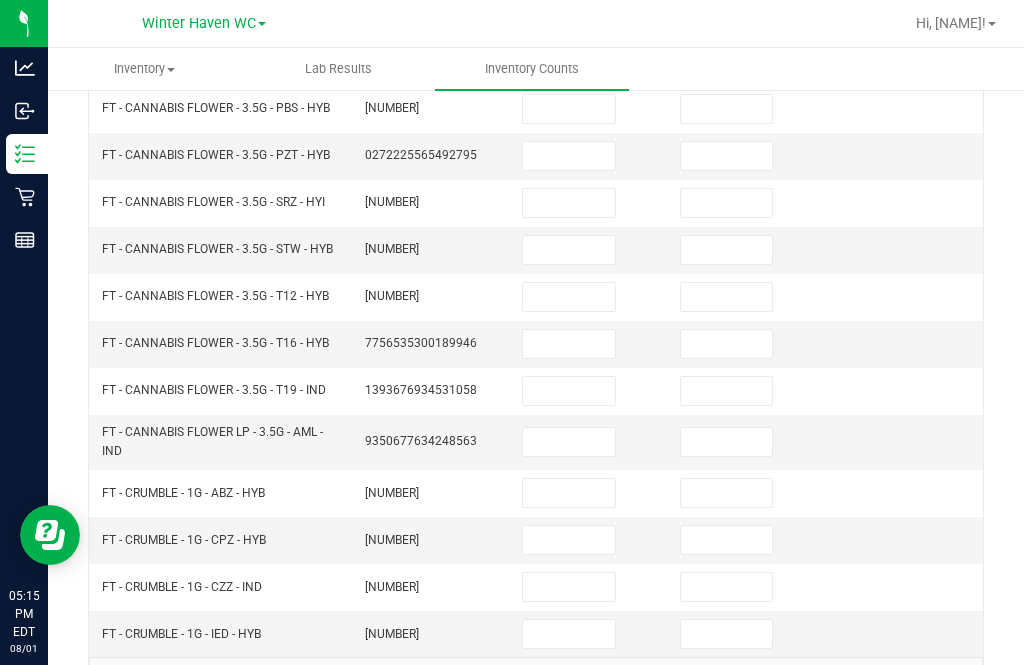 click on "3" 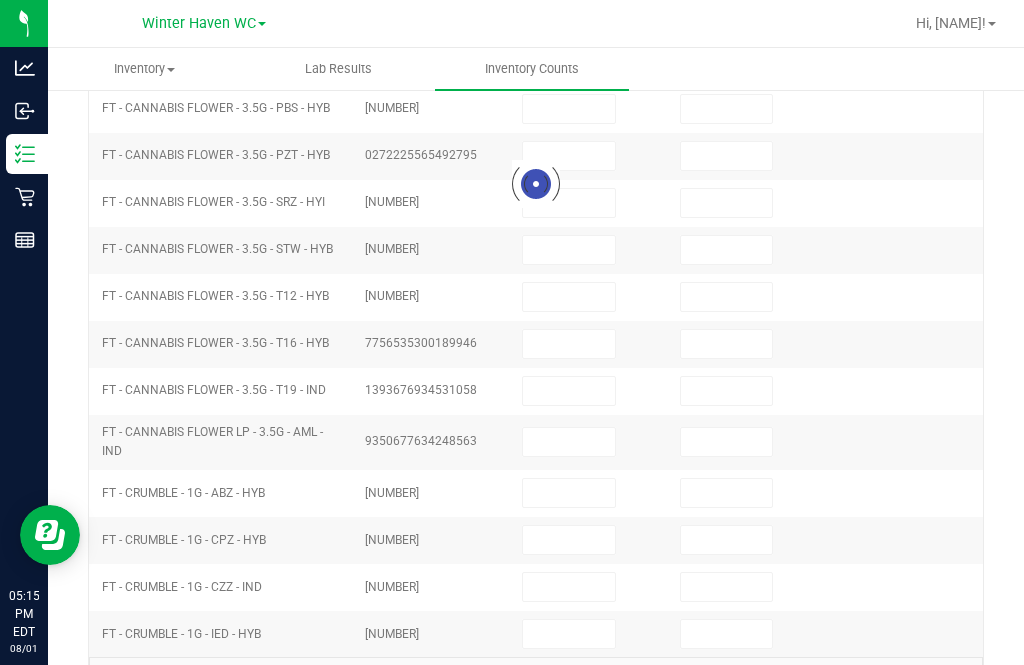 scroll, scrollTop: 605, scrollLeft: 0, axis: vertical 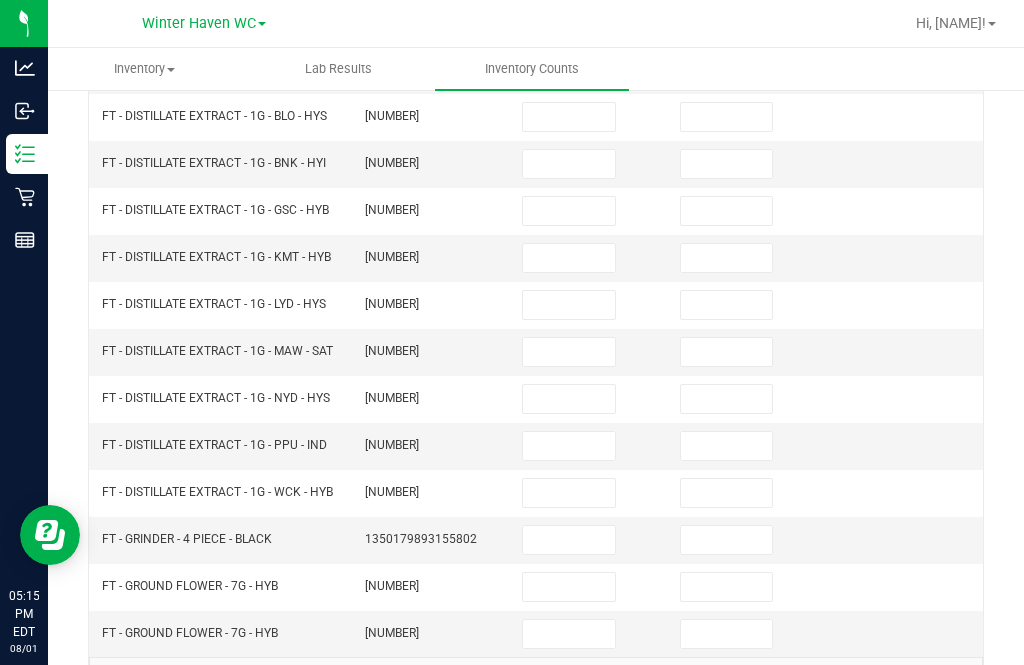 click on "4" 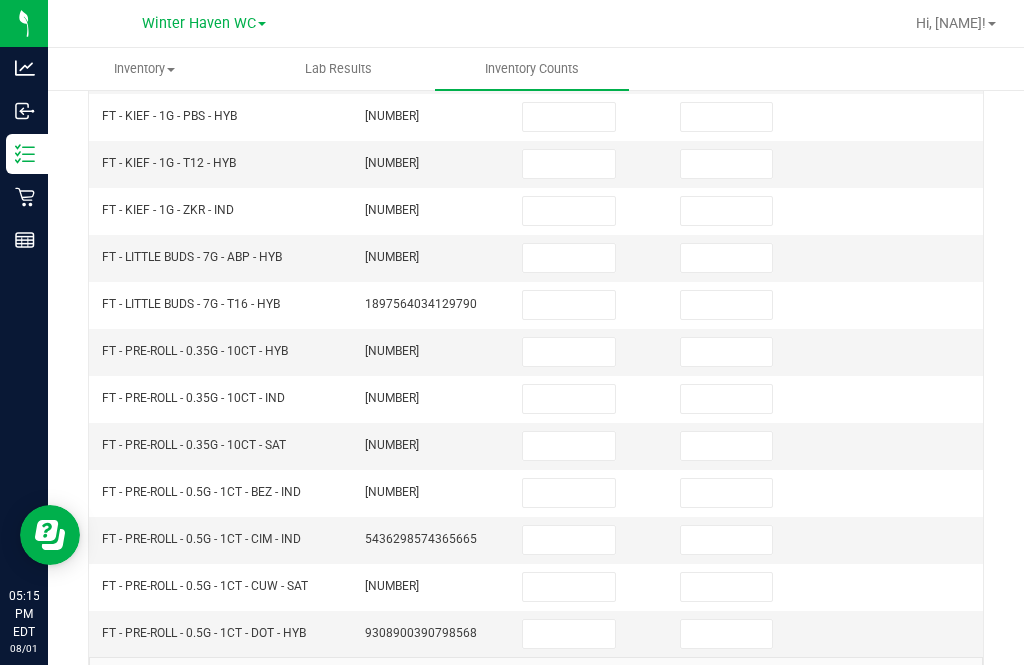click on "3" 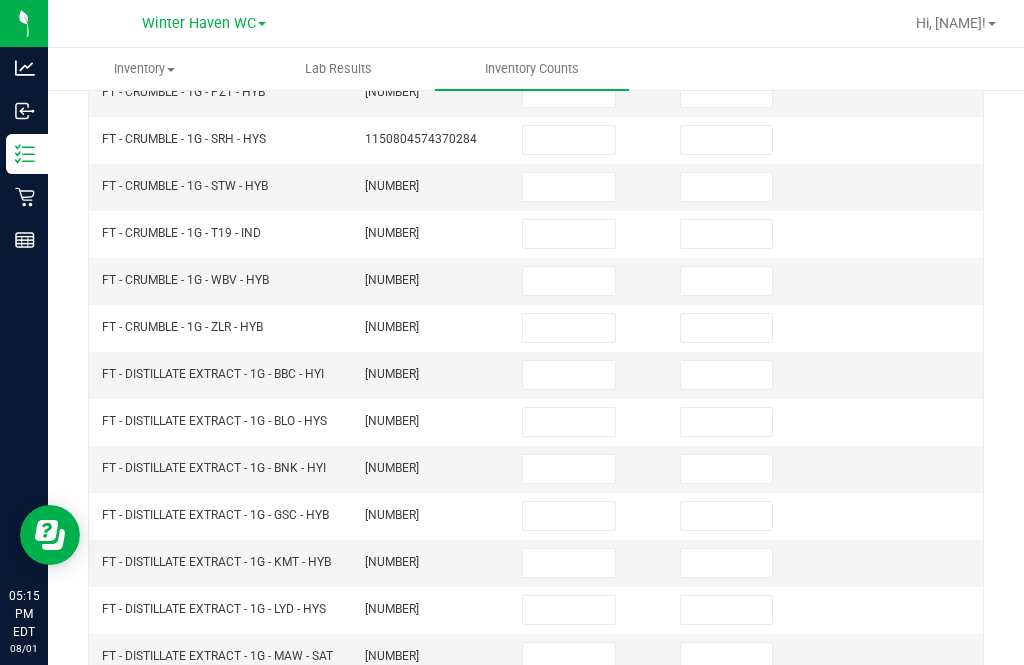 scroll, scrollTop: 252, scrollLeft: 0, axis: vertical 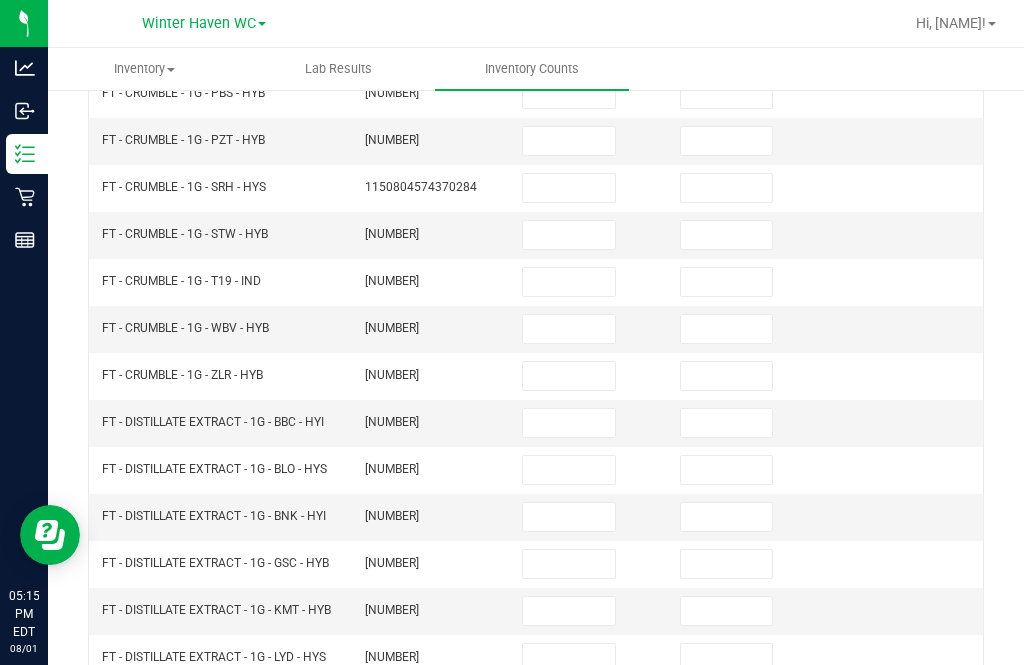 click at bounding box center (569, 423) 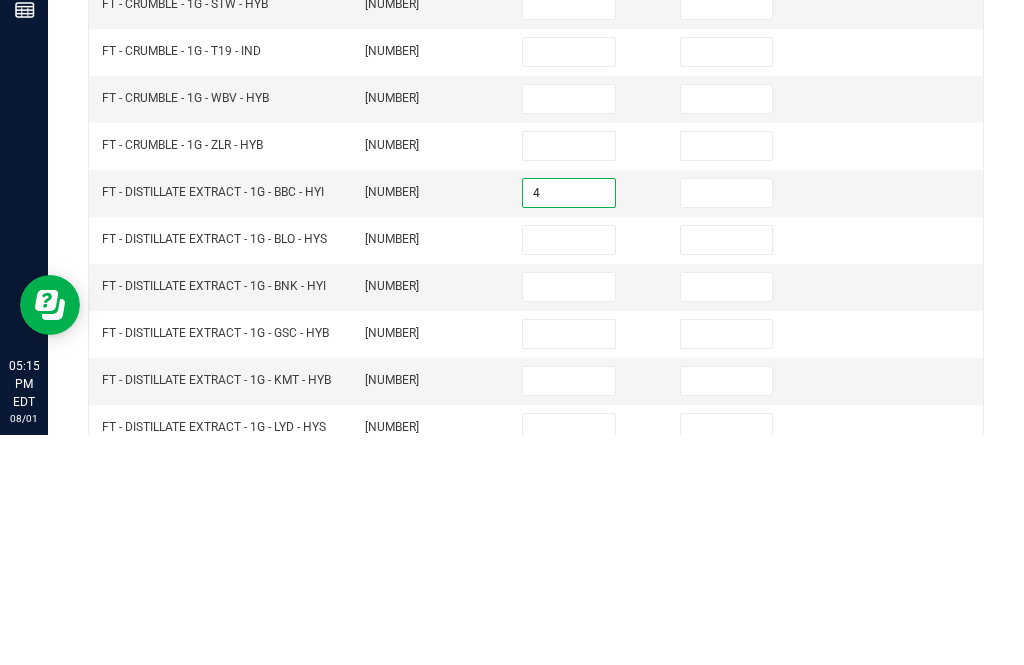 type on "4" 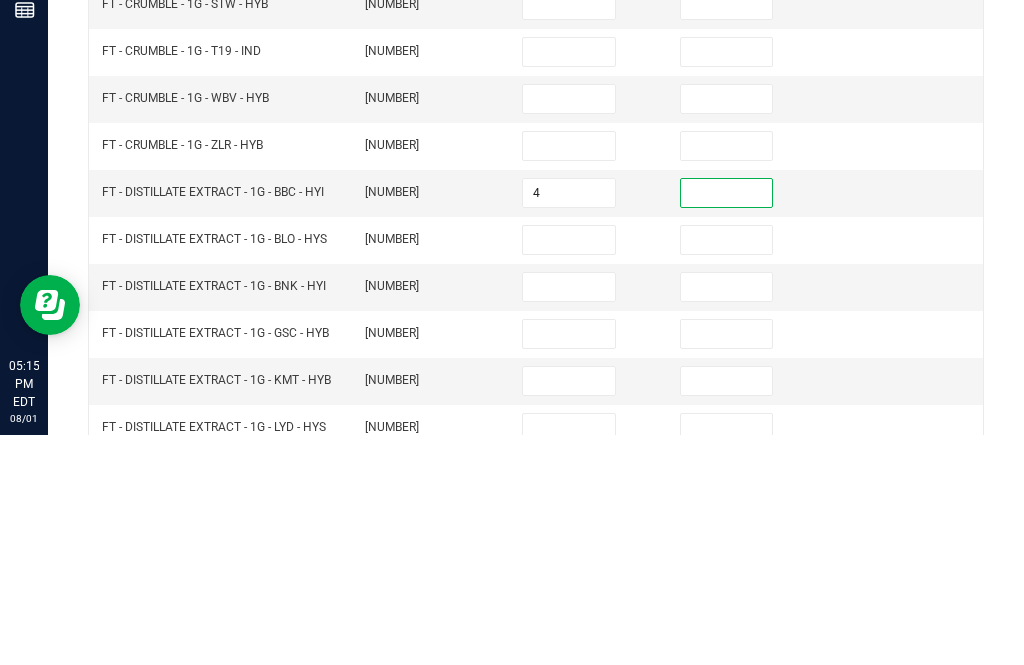 type 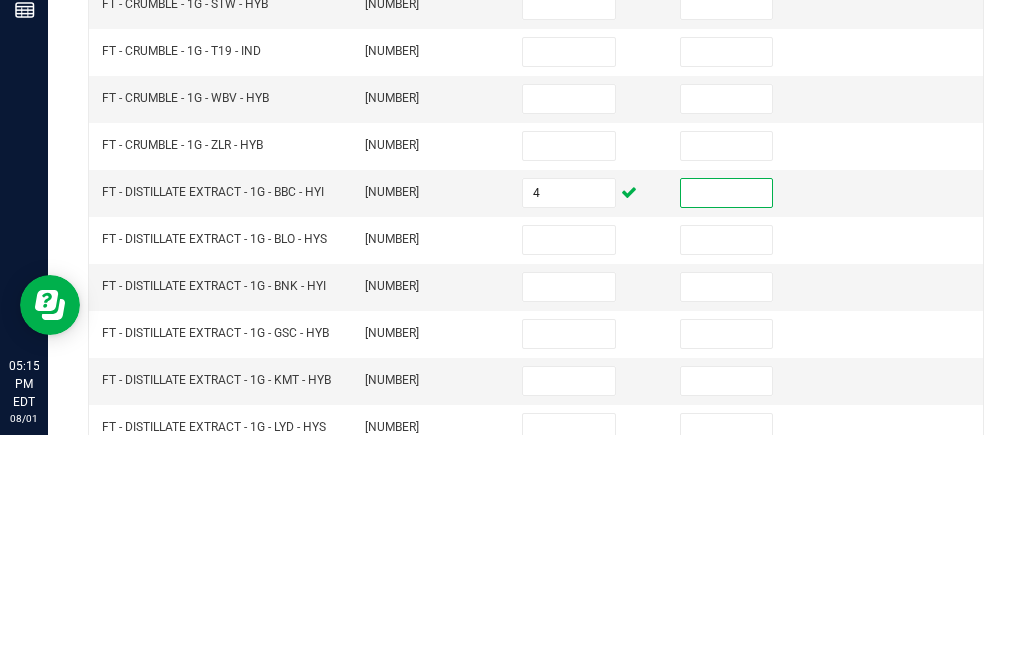 click at bounding box center [569, 470] 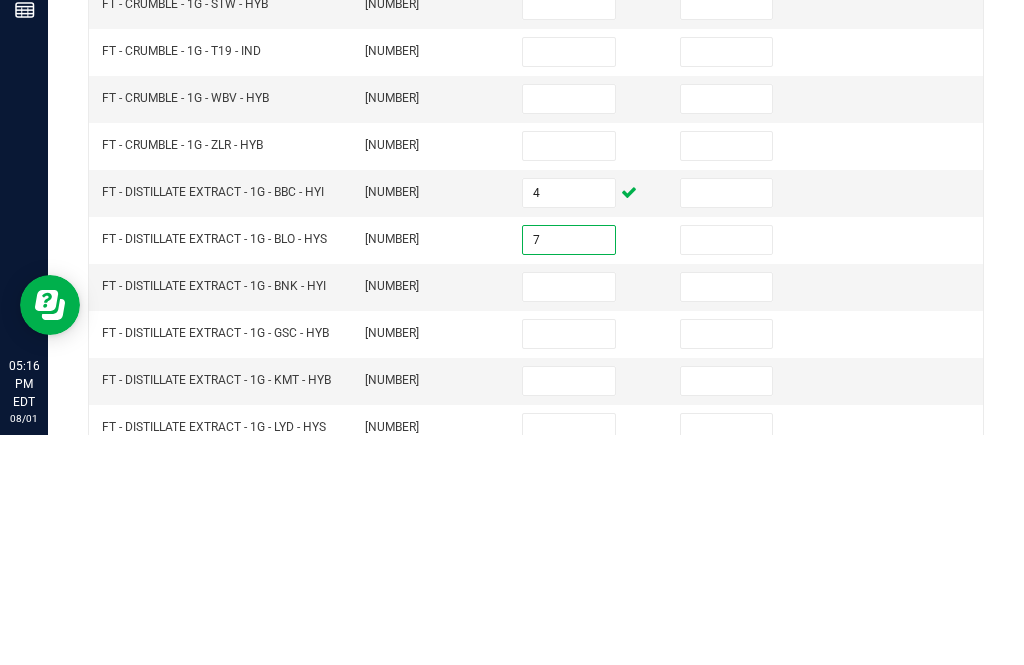 type on "7" 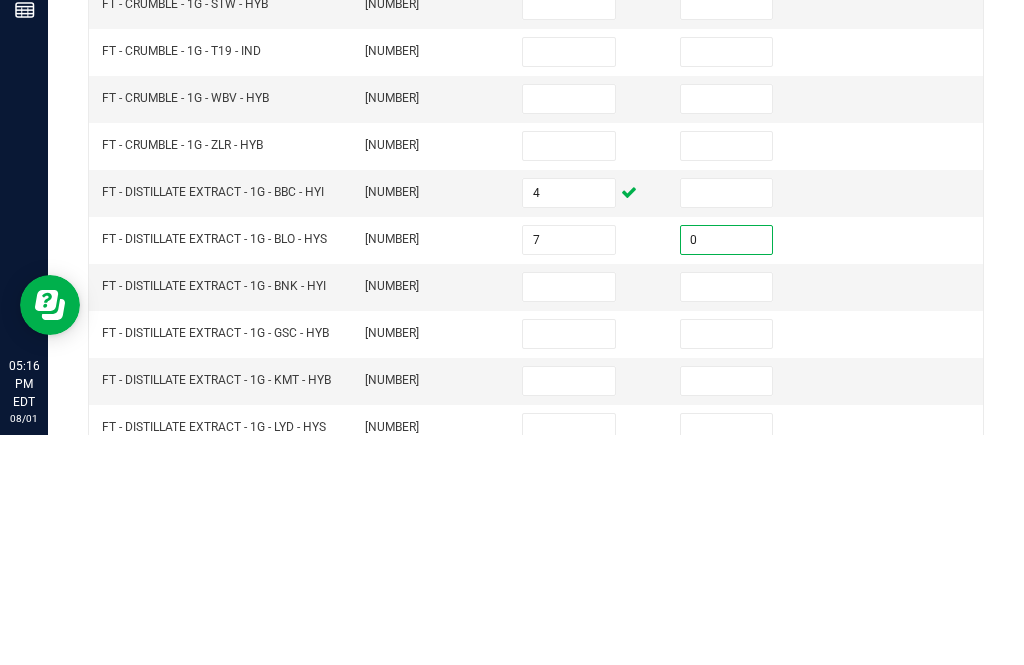 scroll, scrollTop: 264, scrollLeft: 0, axis: vertical 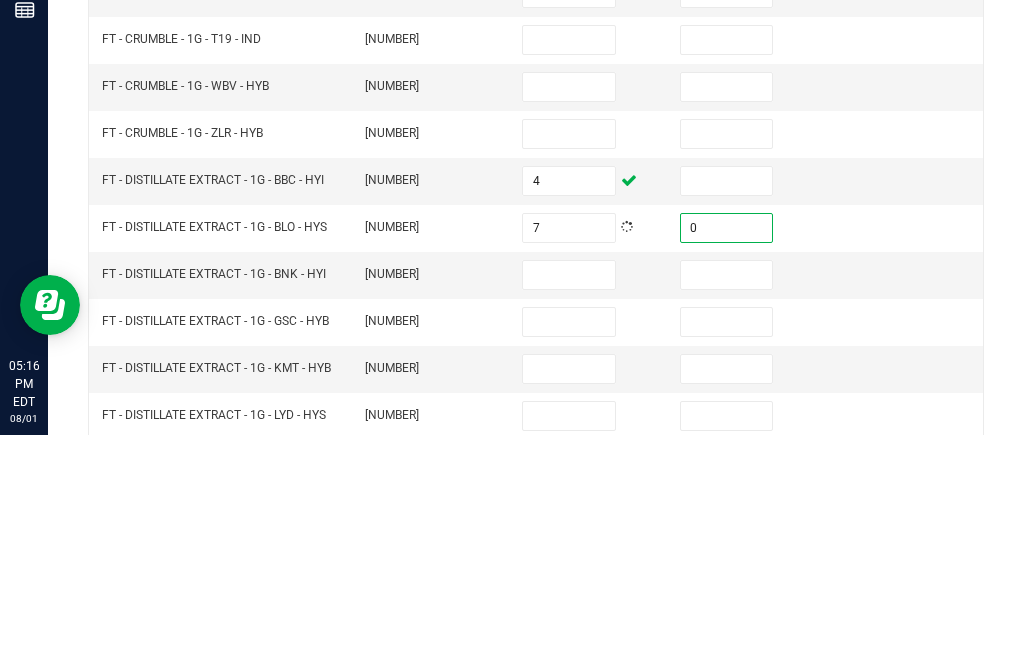 type on "0" 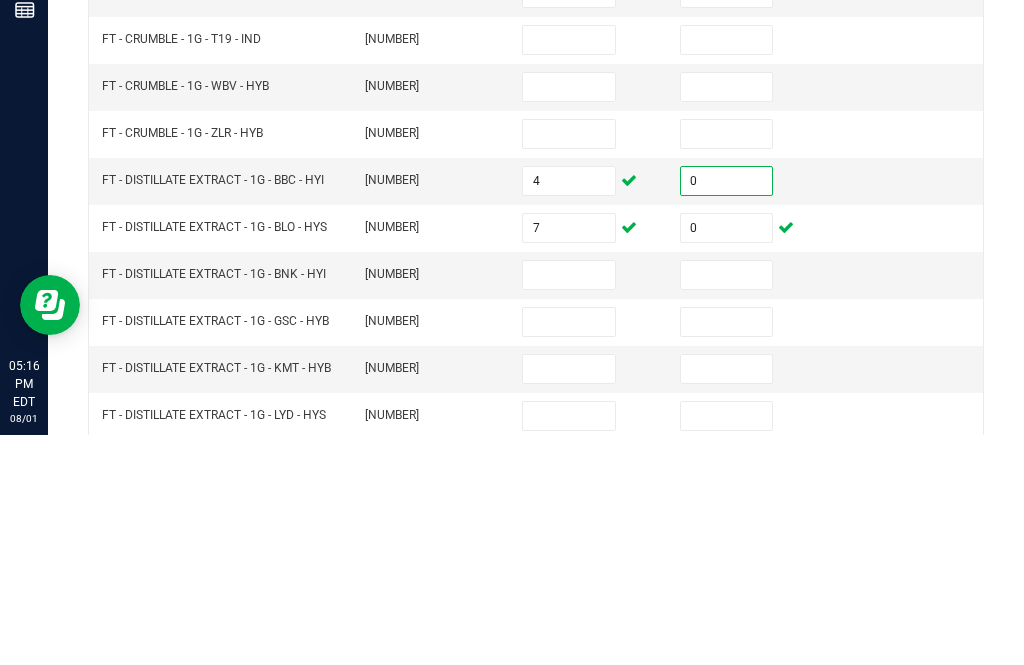 type on "0" 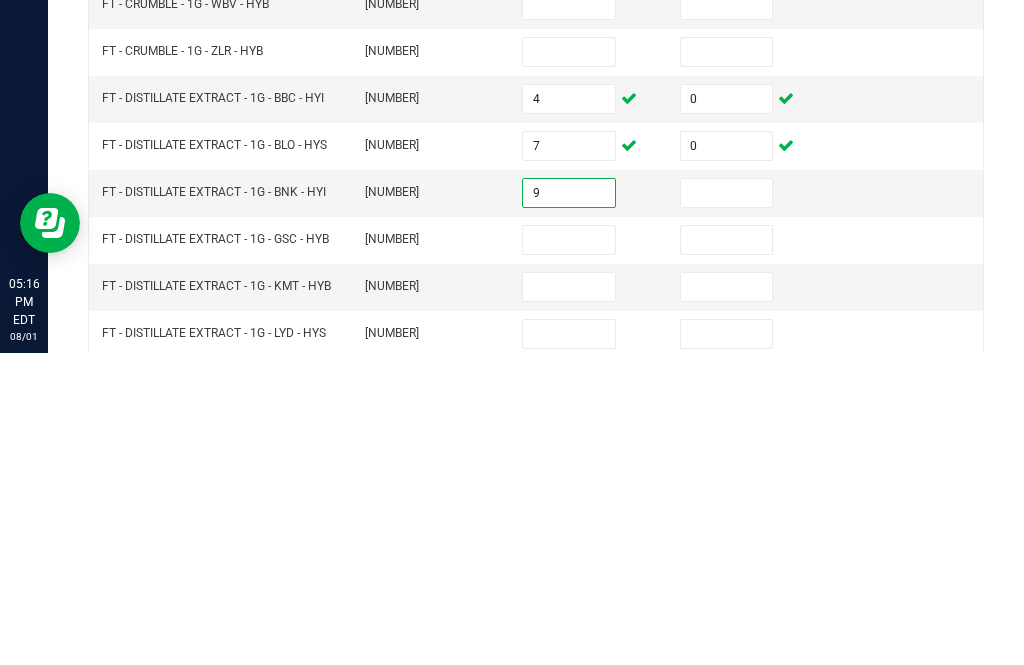 type on "9" 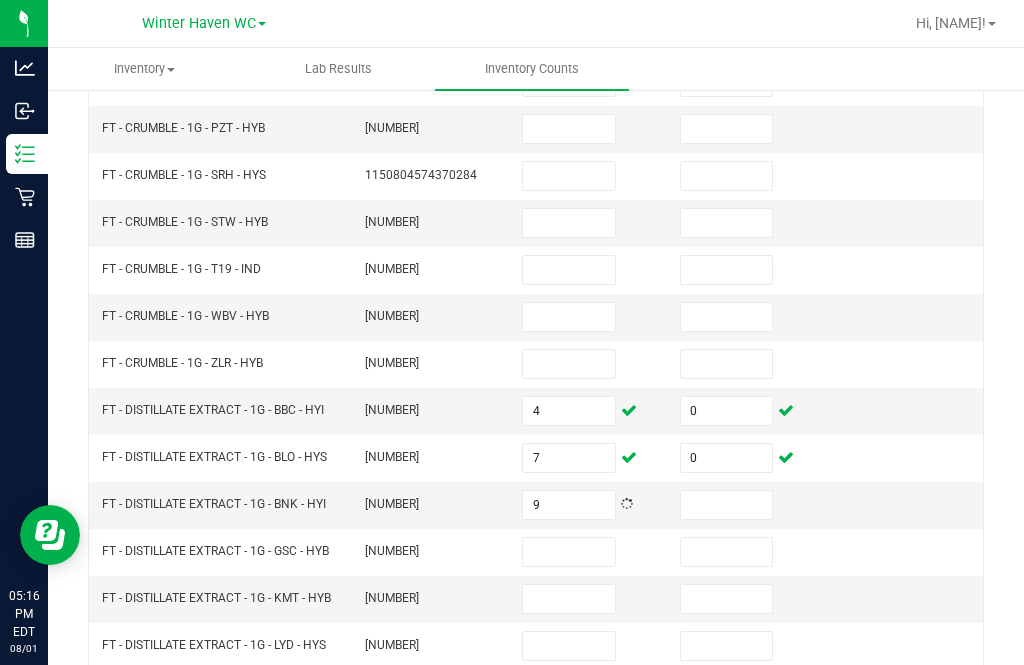 click at bounding box center (727, 505) 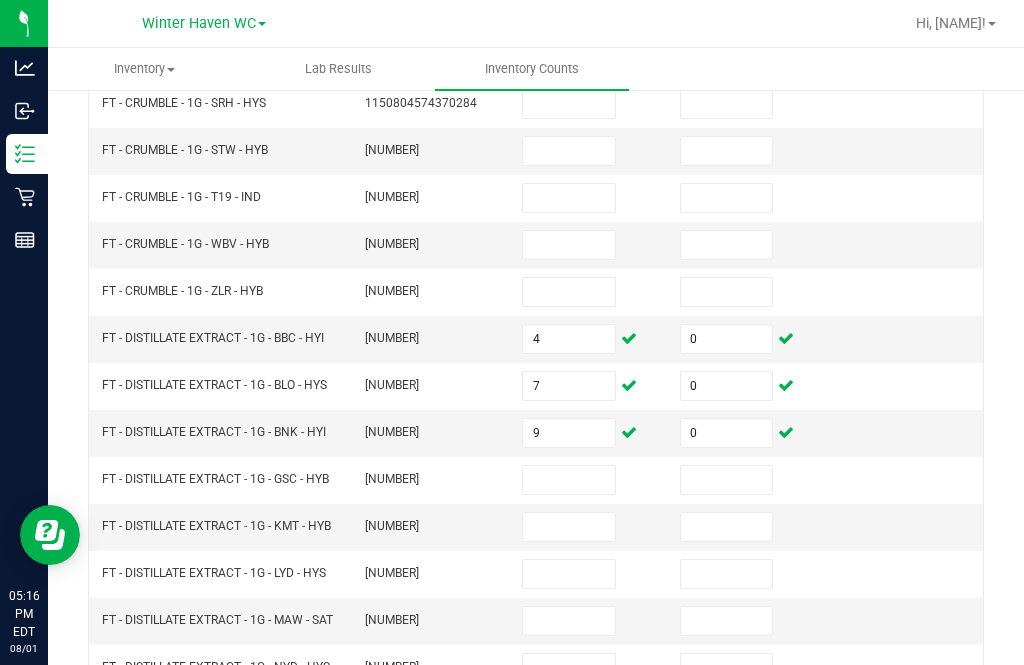 scroll, scrollTop: 350, scrollLeft: 0, axis: vertical 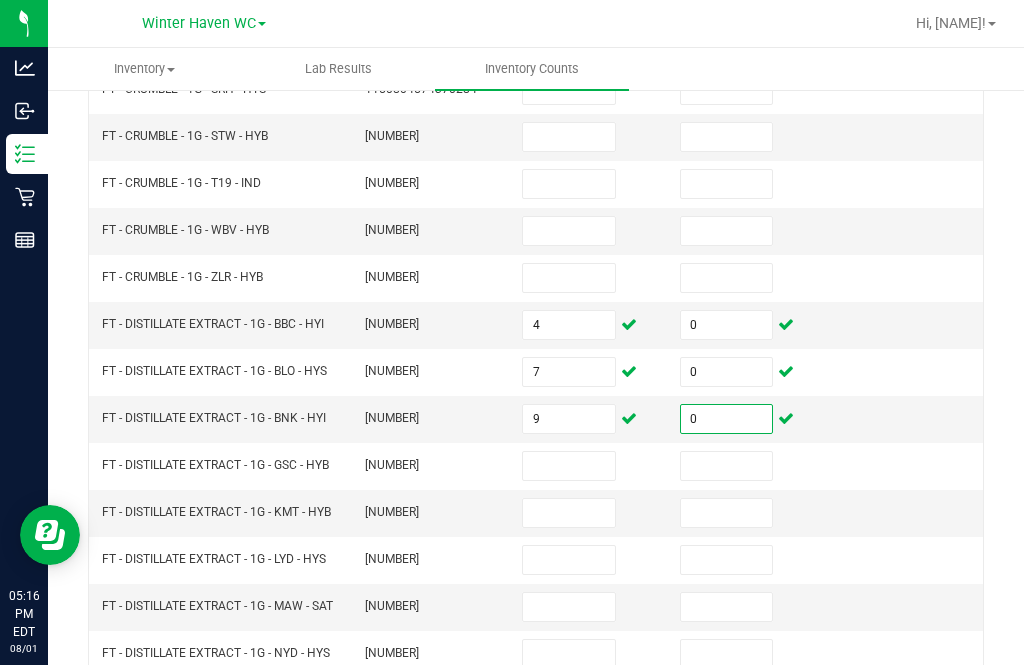 type on "0" 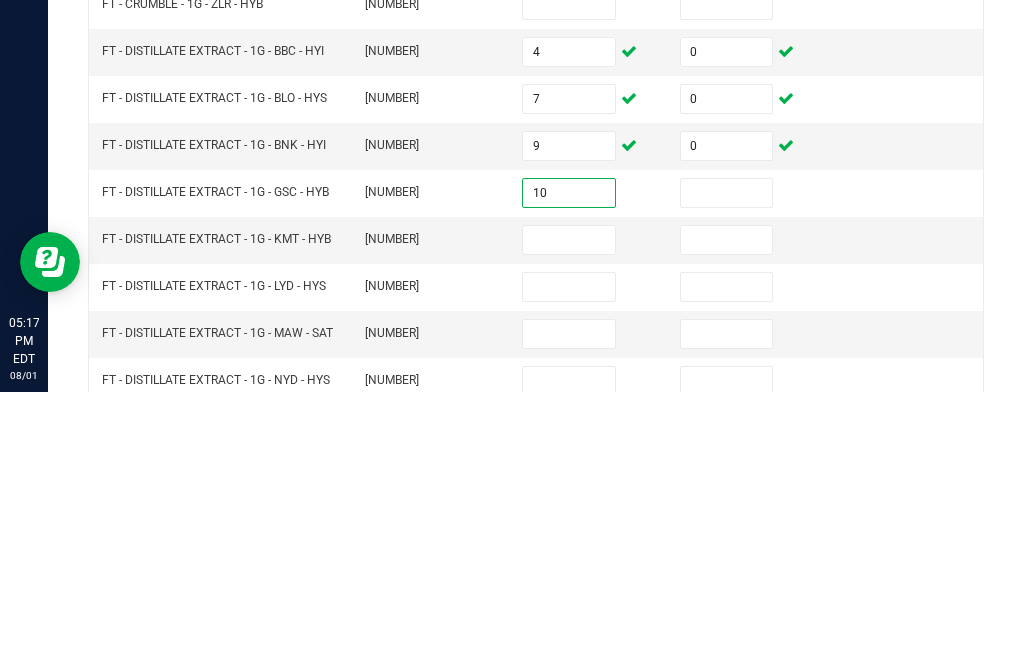 type on "10" 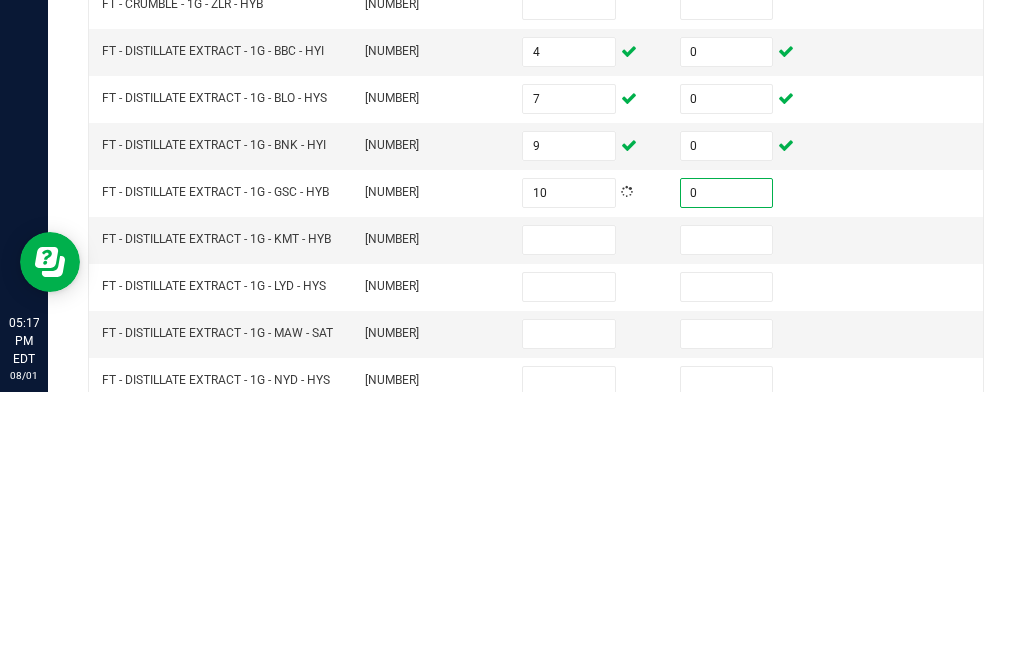 type on "0" 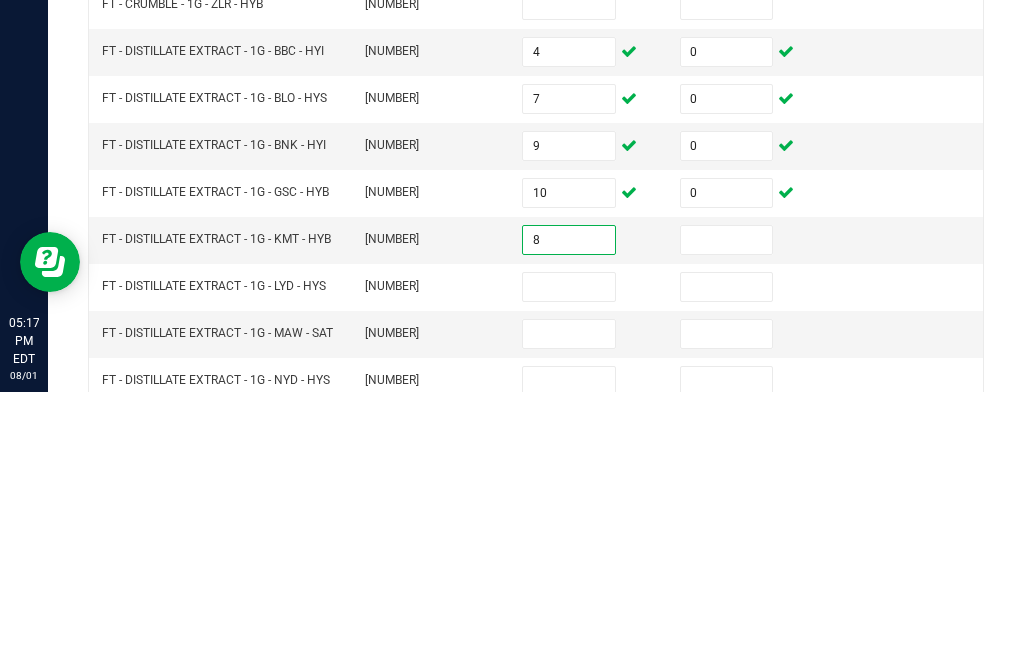 type on "8" 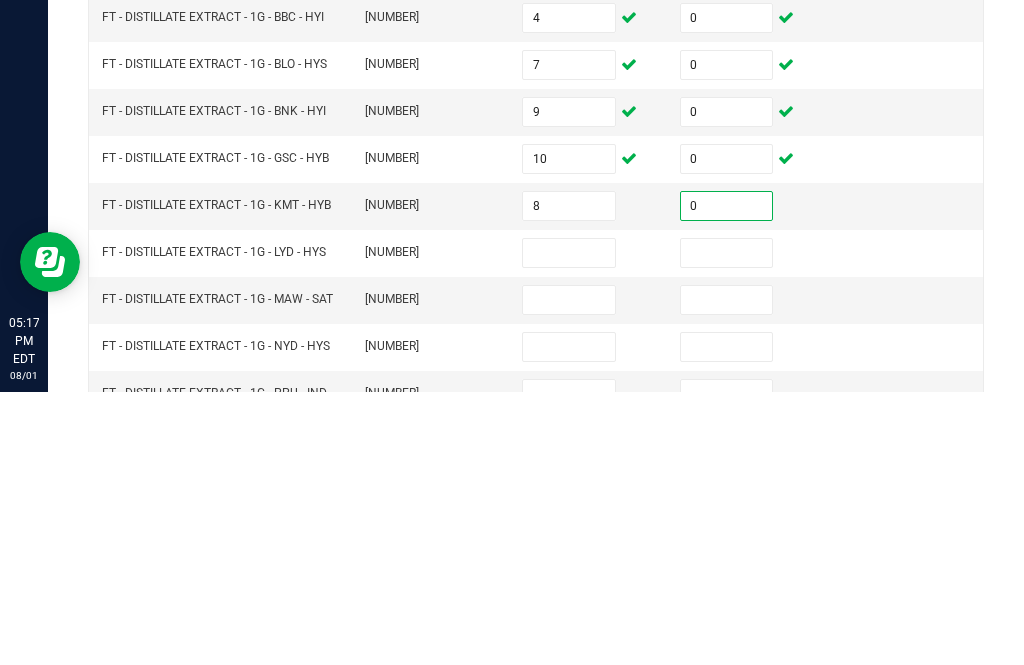 scroll, scrollTop: 394, scrollLeft: 0, axis: vertical 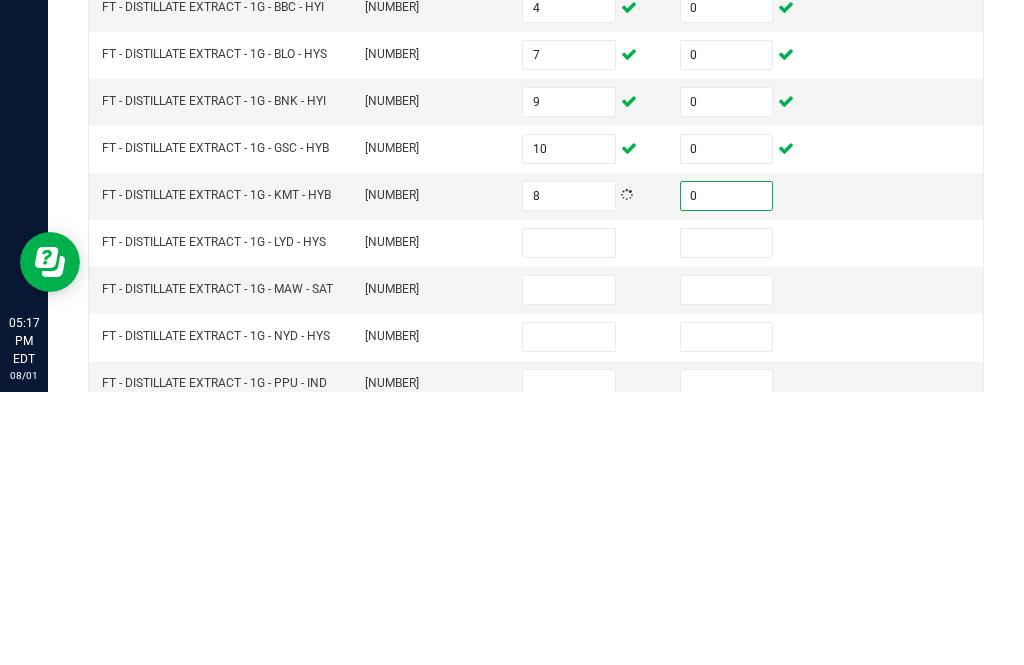 type on "0" 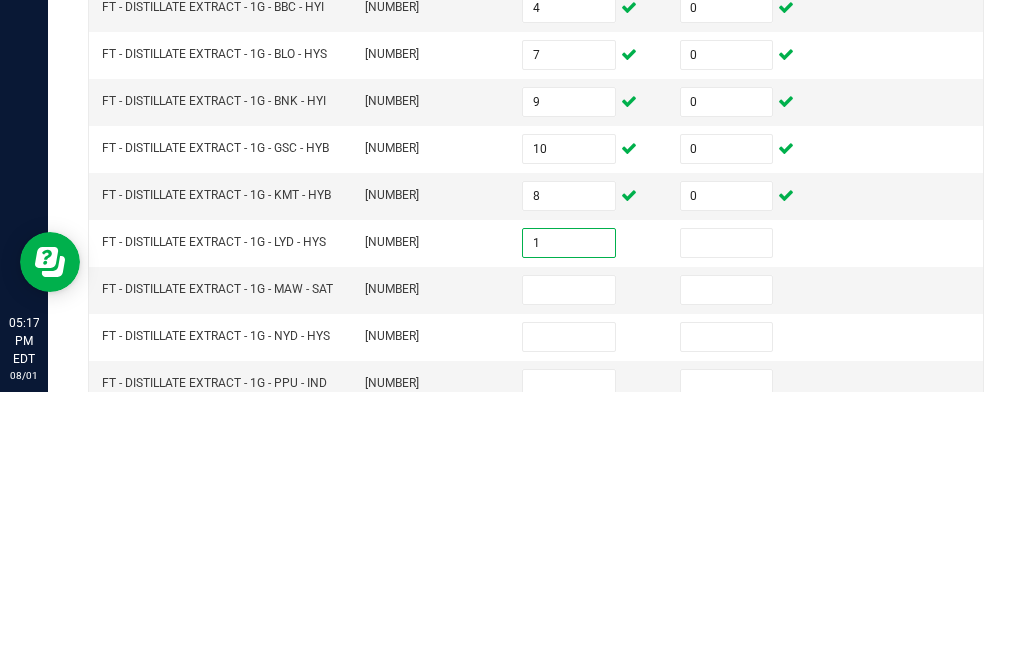type on "1" 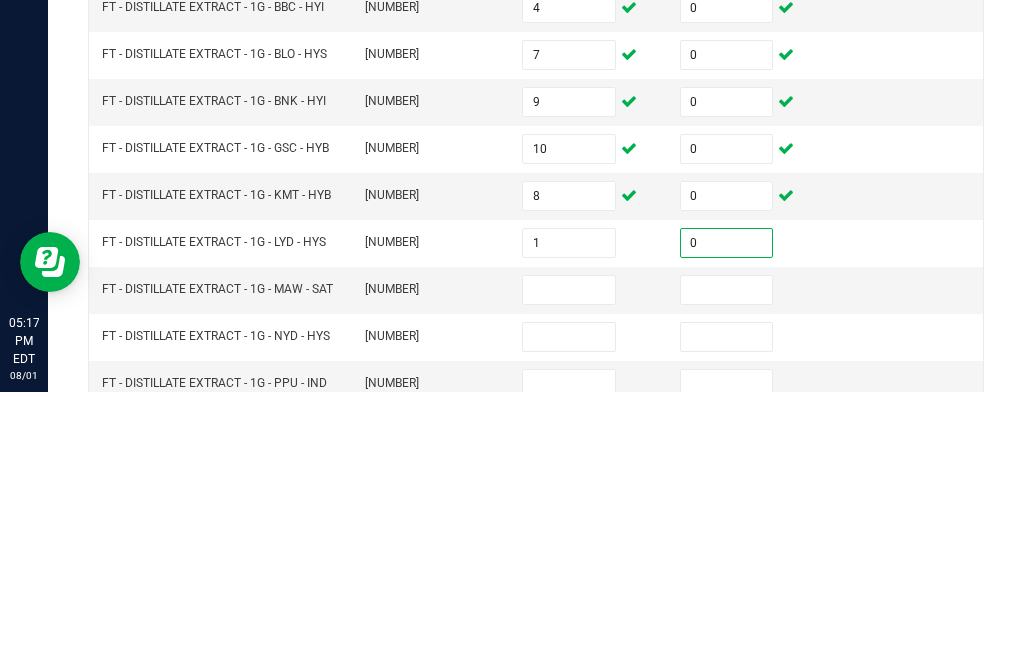 scroll, scrollTop: 411, scrollLeft: 0, axis: vertical 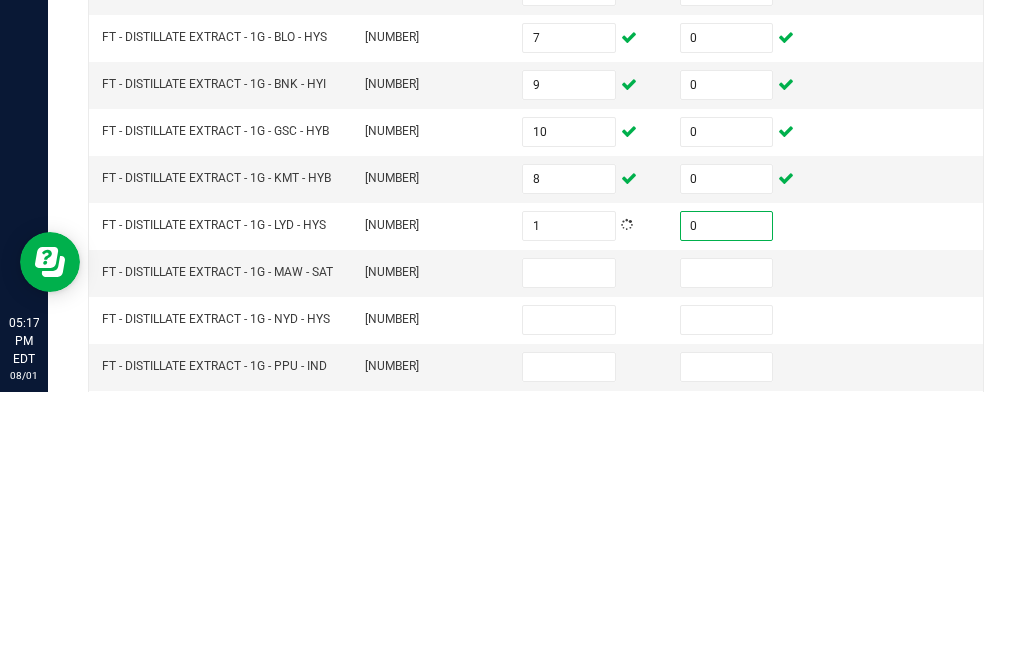type on "0" 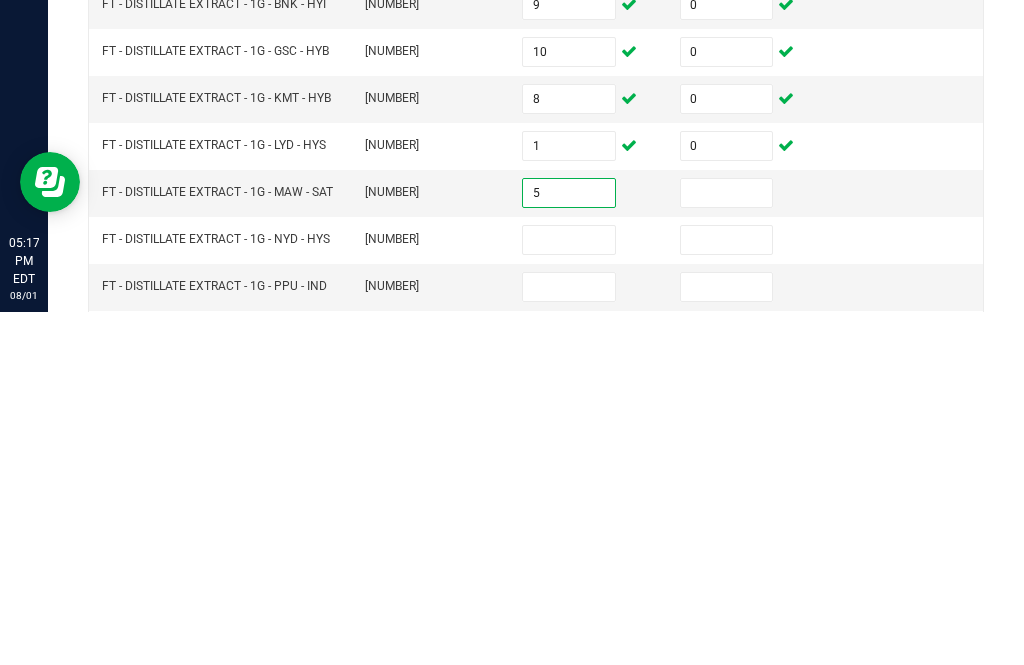 type on "5" 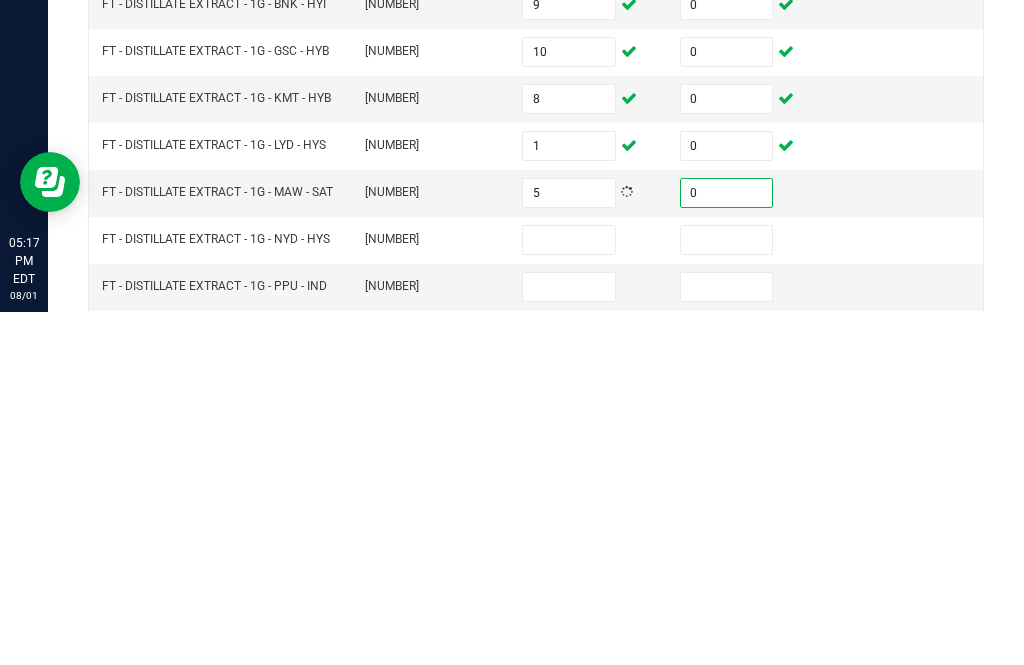 type on "0" 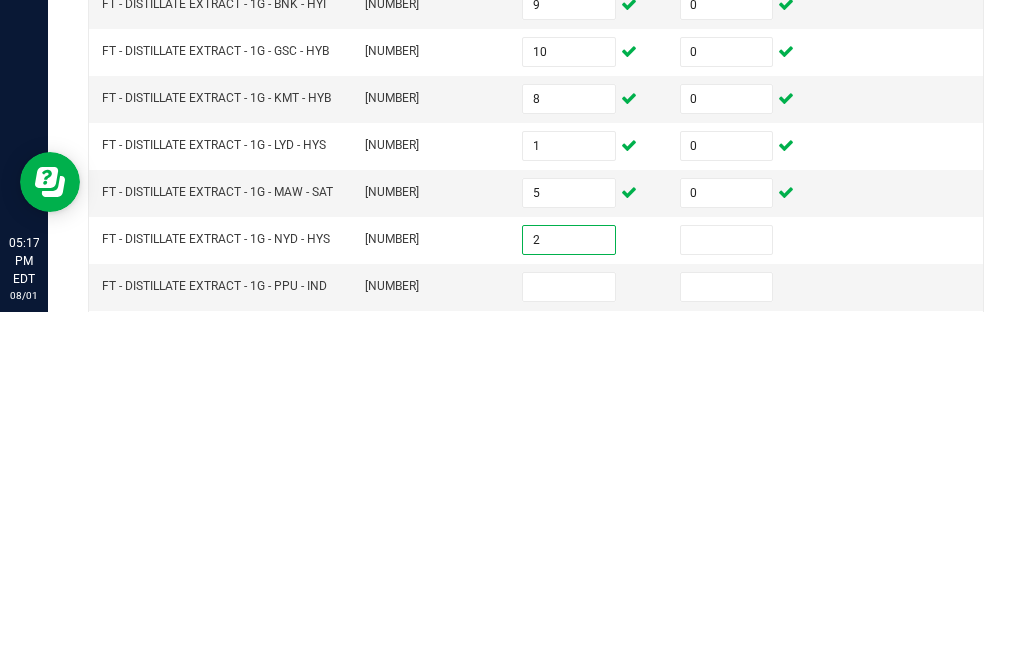 type on "2" 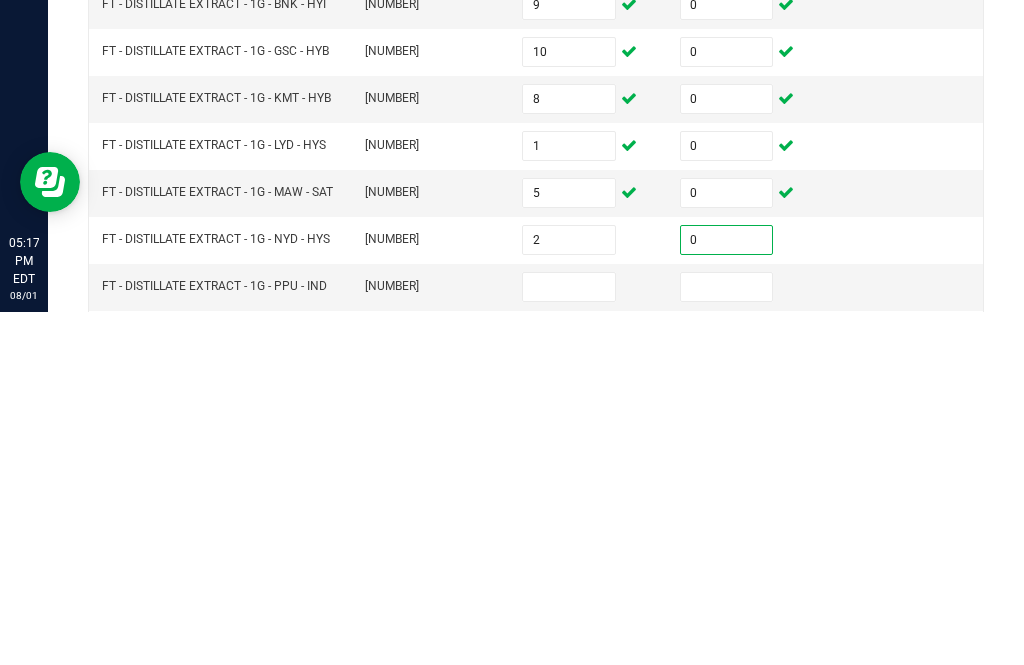 scroll, scrollTop: 422, scrollLeft: 0, axis: vertical 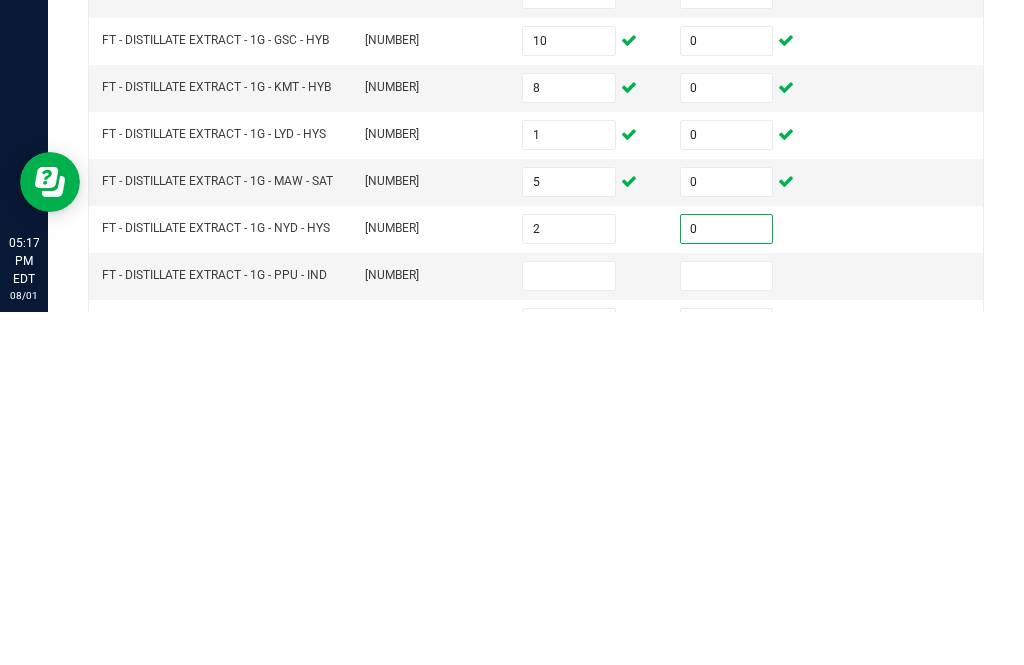 type on "0" 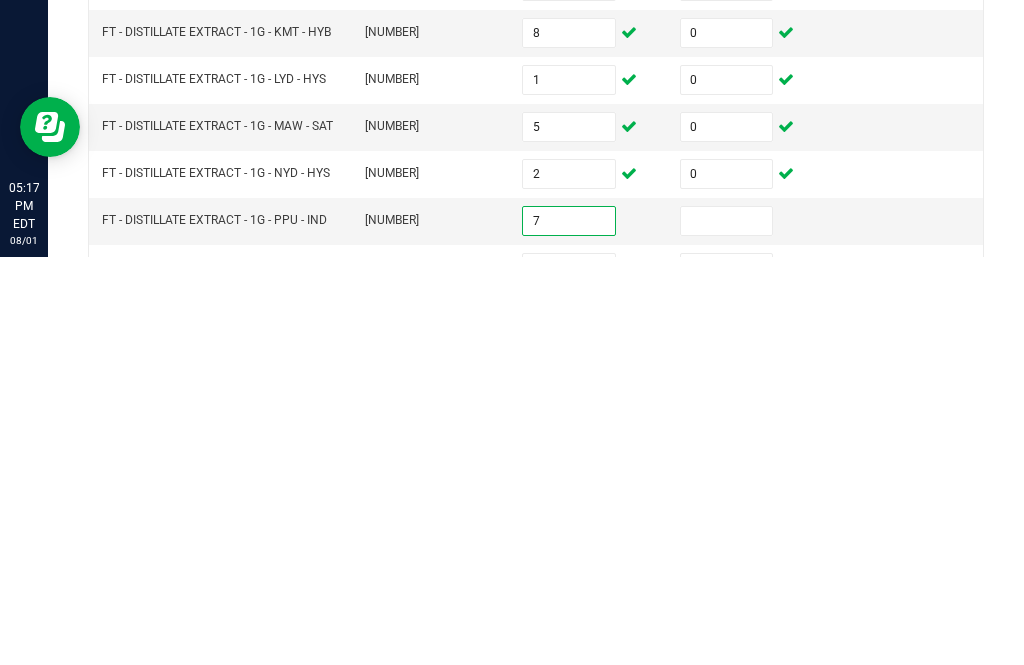 type on "7" 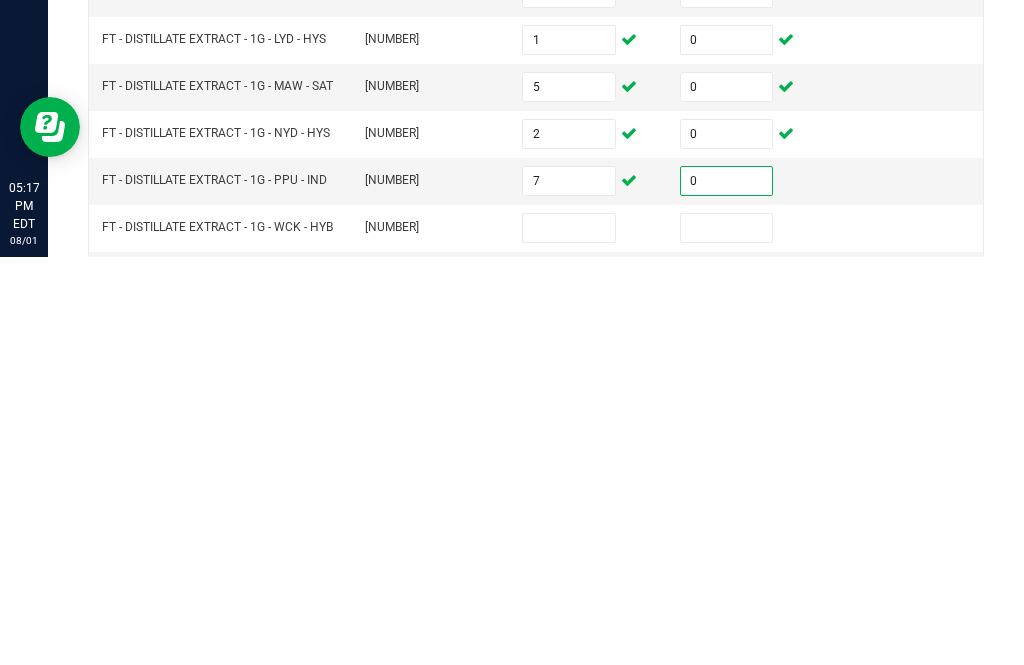 scroll, scrollTop: 460, scrollLeft: 0, axis: vertical 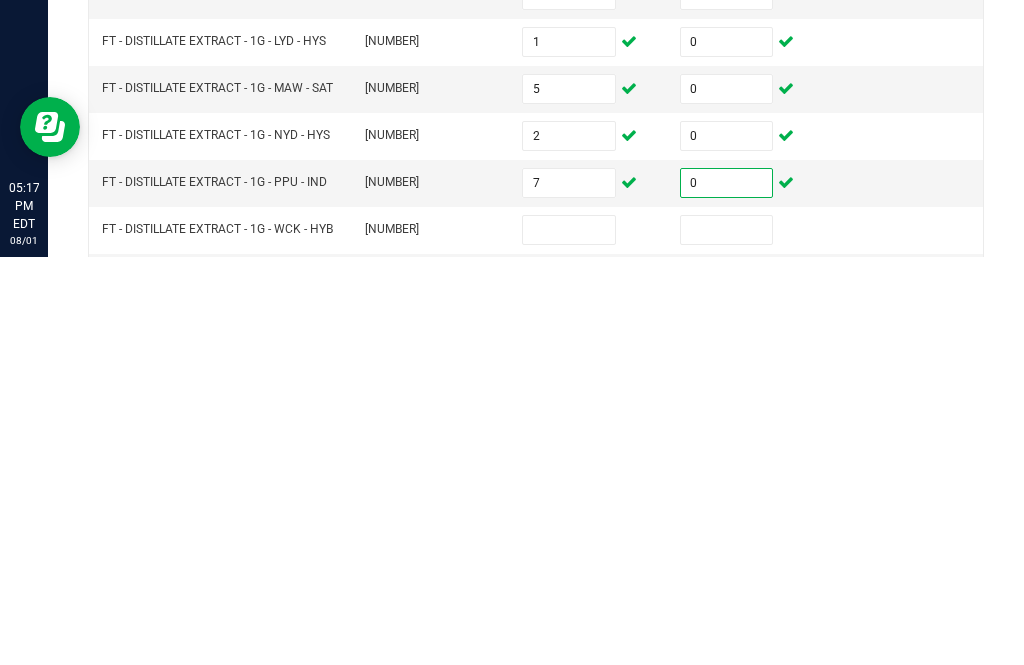 type on "0" 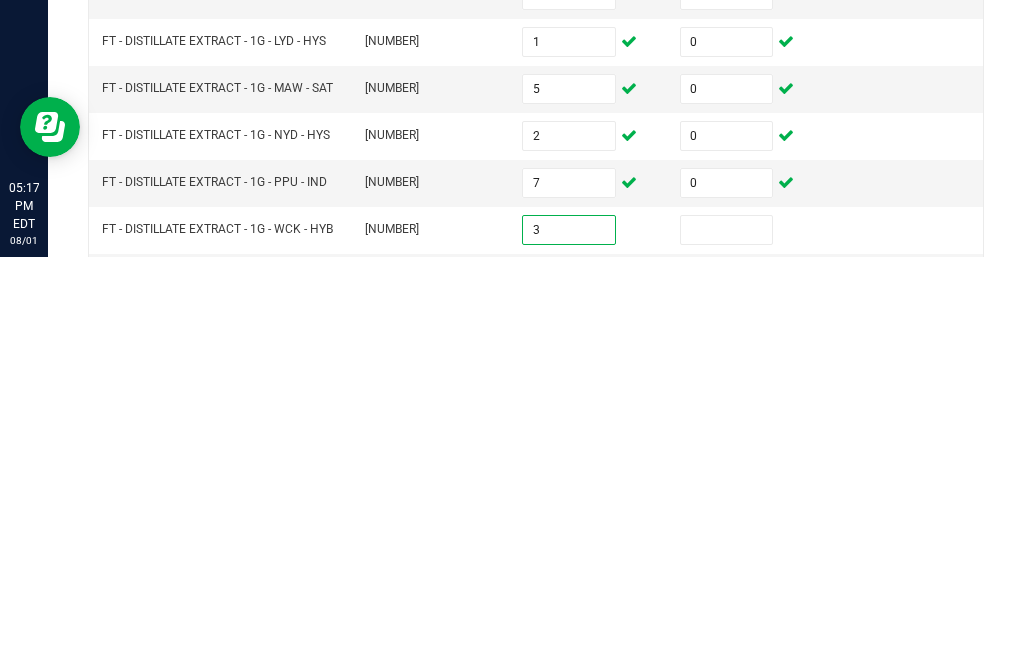 type on "3" 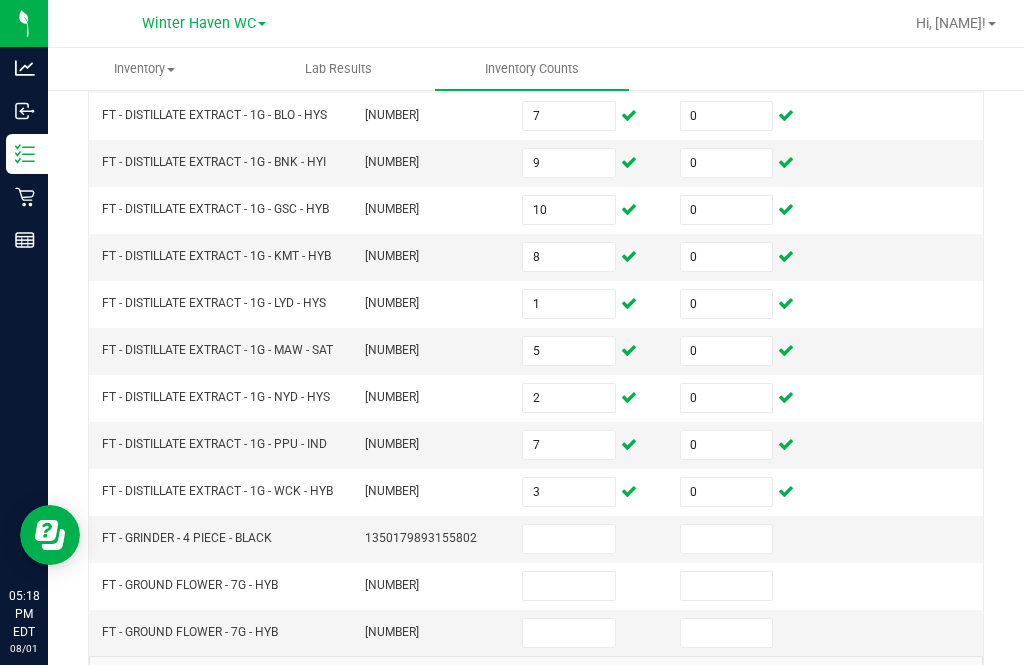 scroll, scrollTop: 605, scrollLeft: 0, axis: vertical 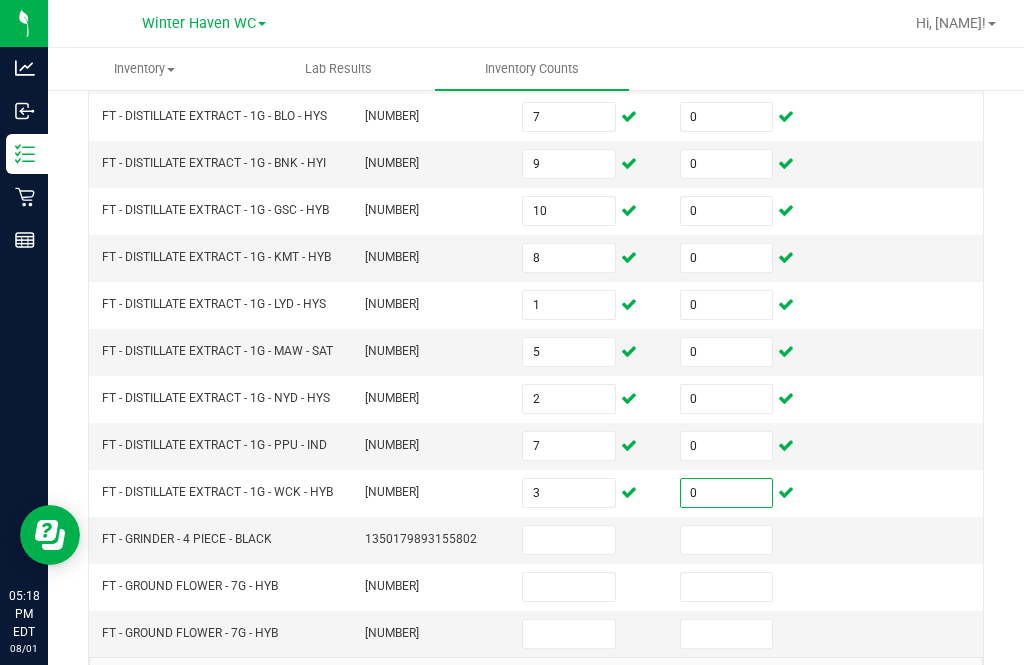 type on "0" 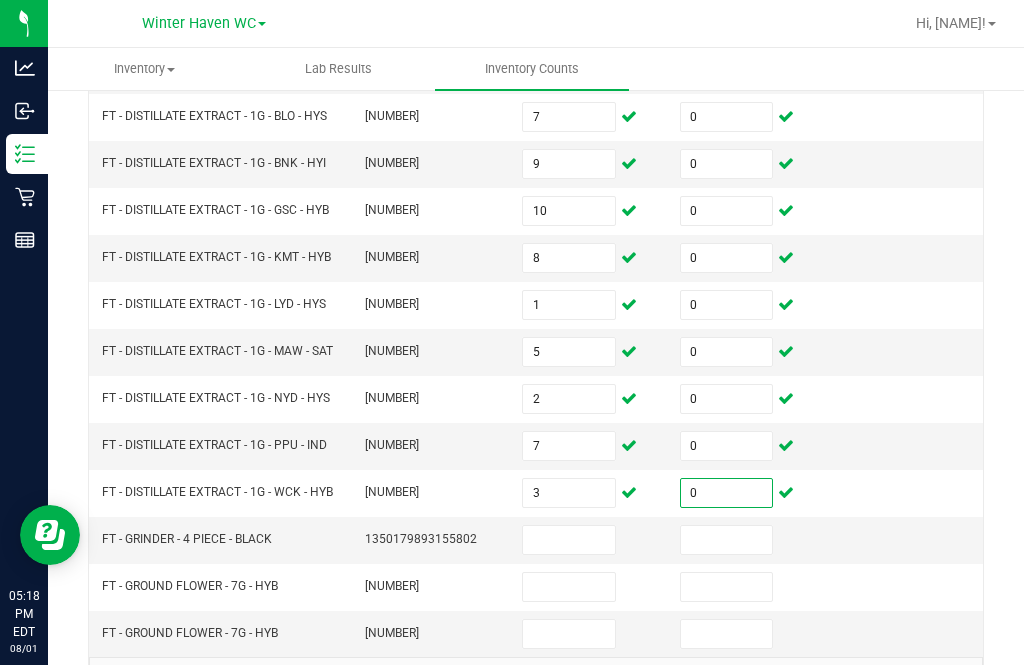 click on "10" 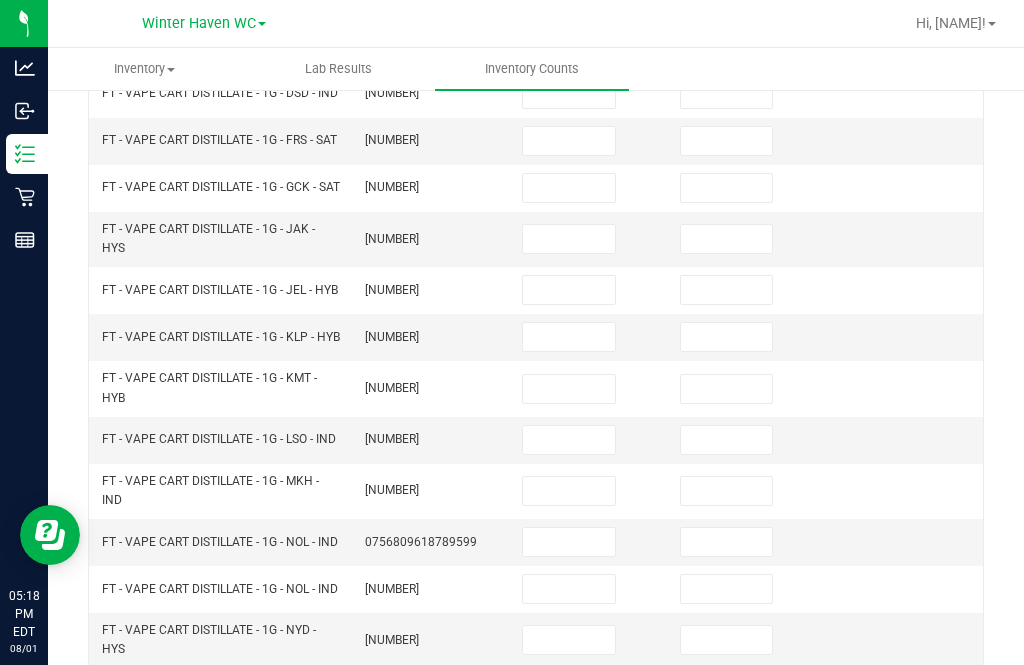 click on "..." 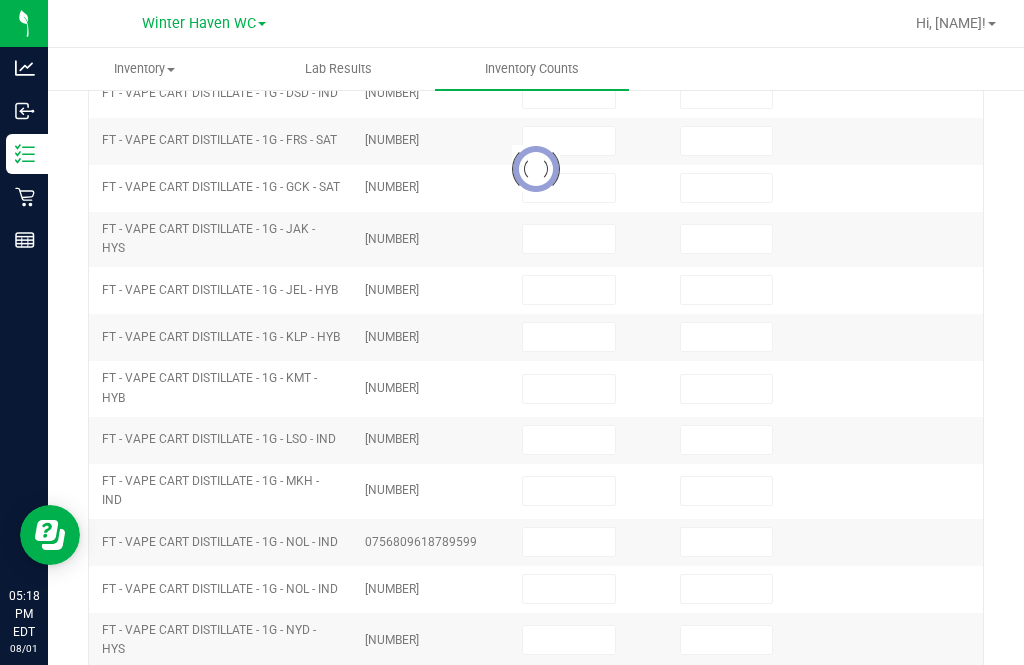type on "8" 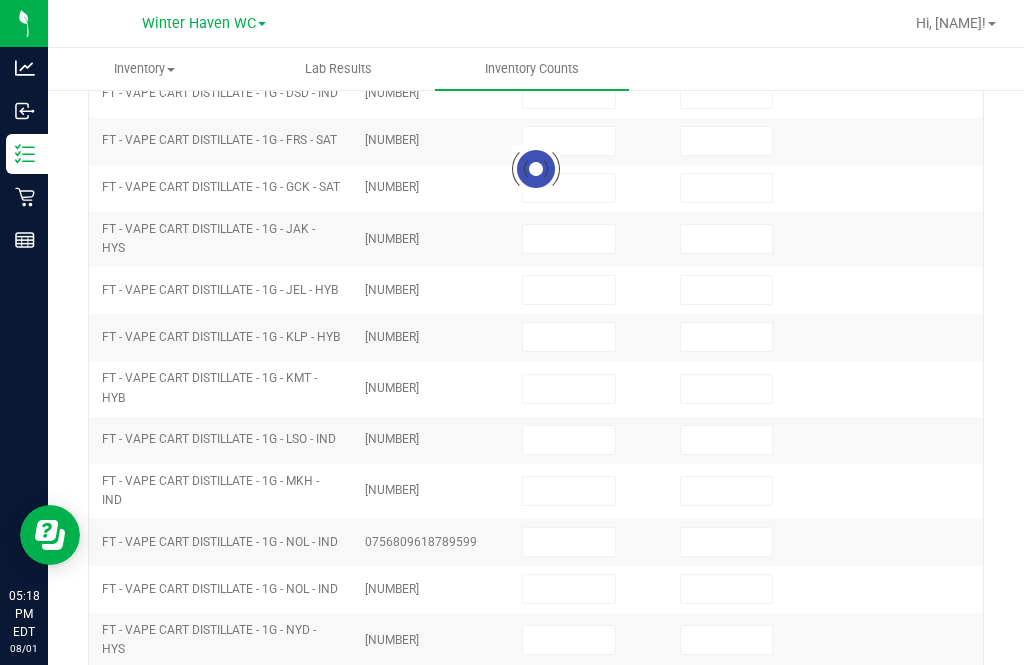 type on "0" 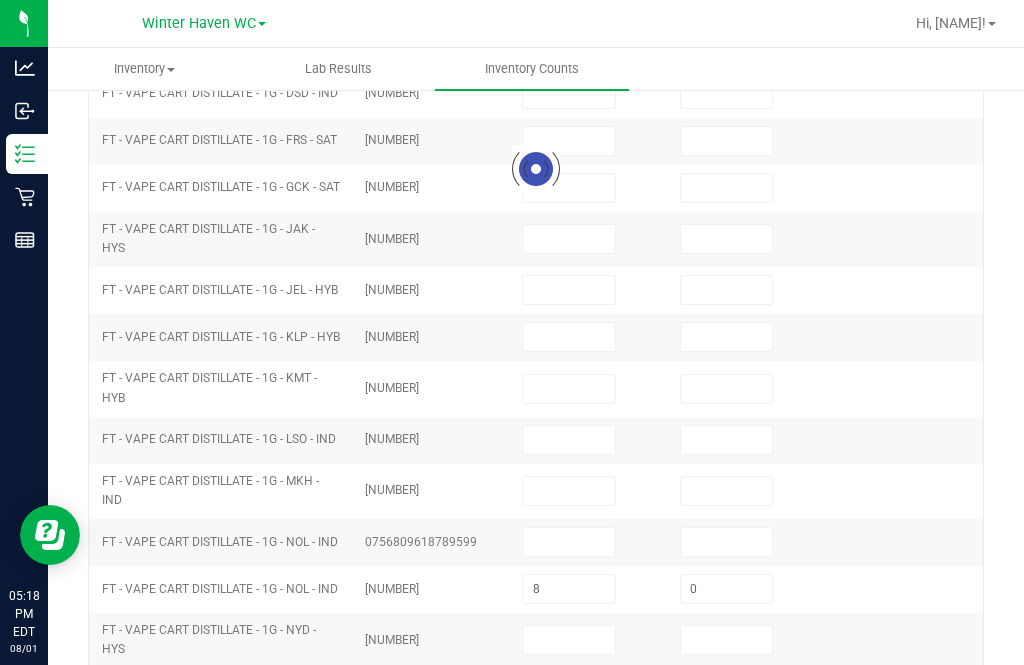 scroll, scrollTop: 645, scrollLeft: 0, axis: vertical 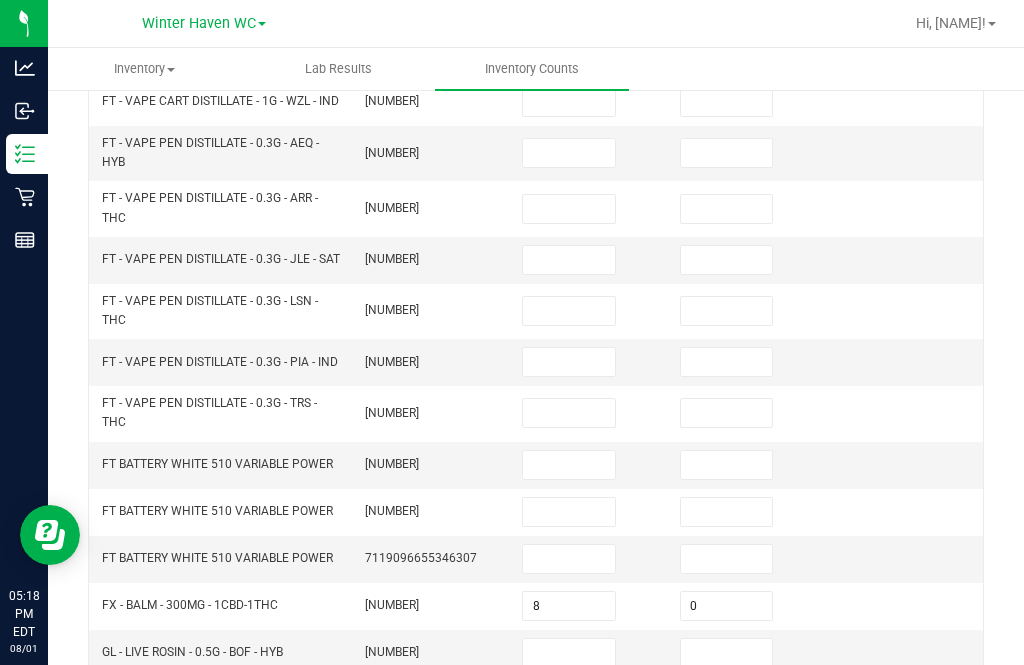 click on "16" 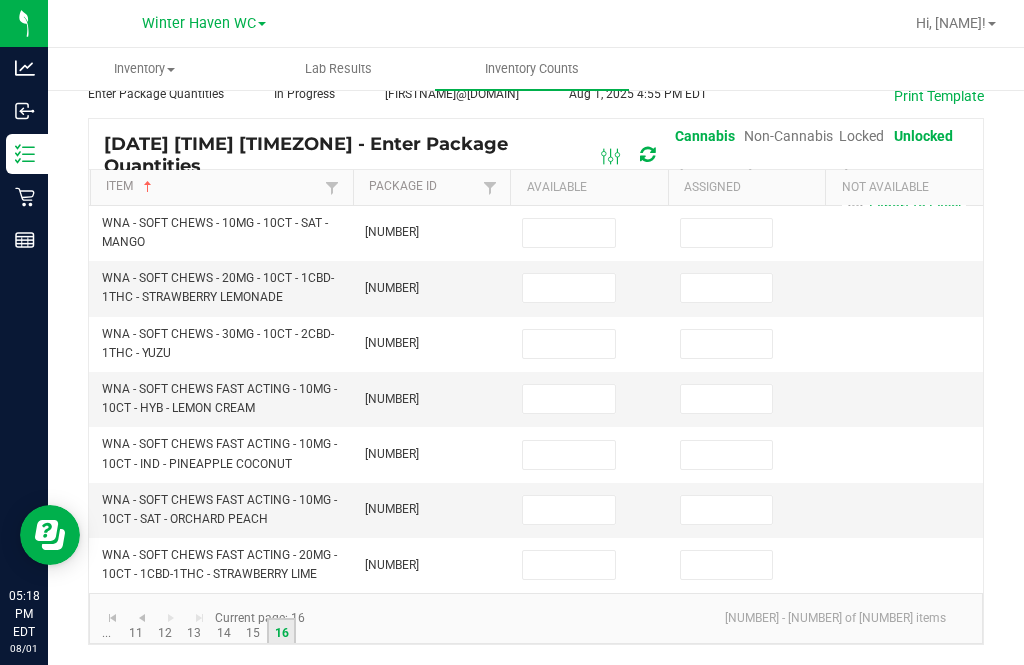 scroll, scrollTop: 50, scrollLeft: 0, axis: vertical 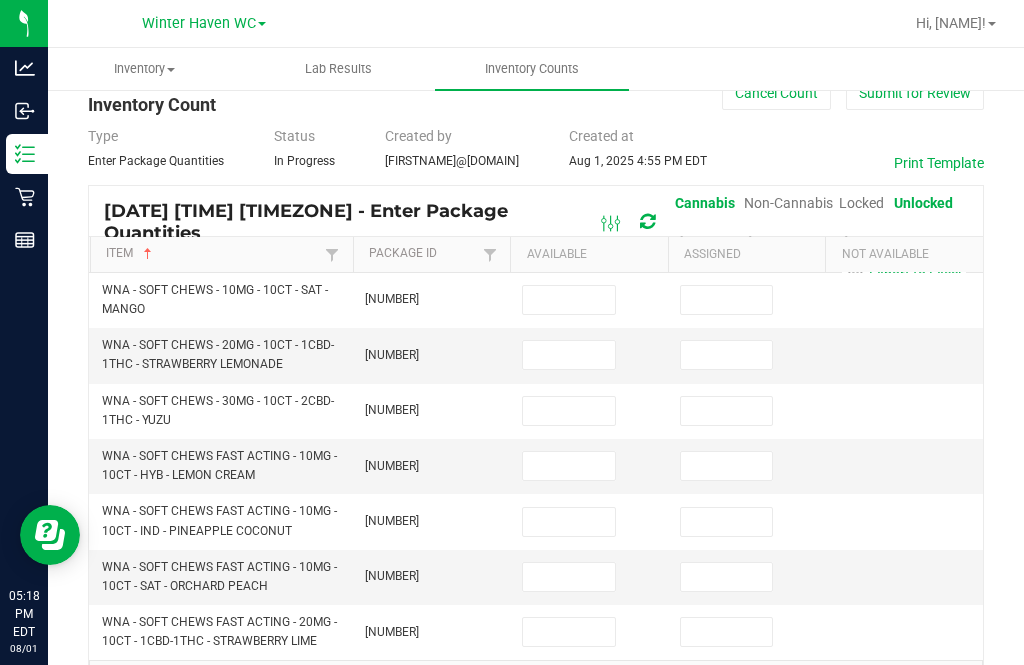 click on "15" 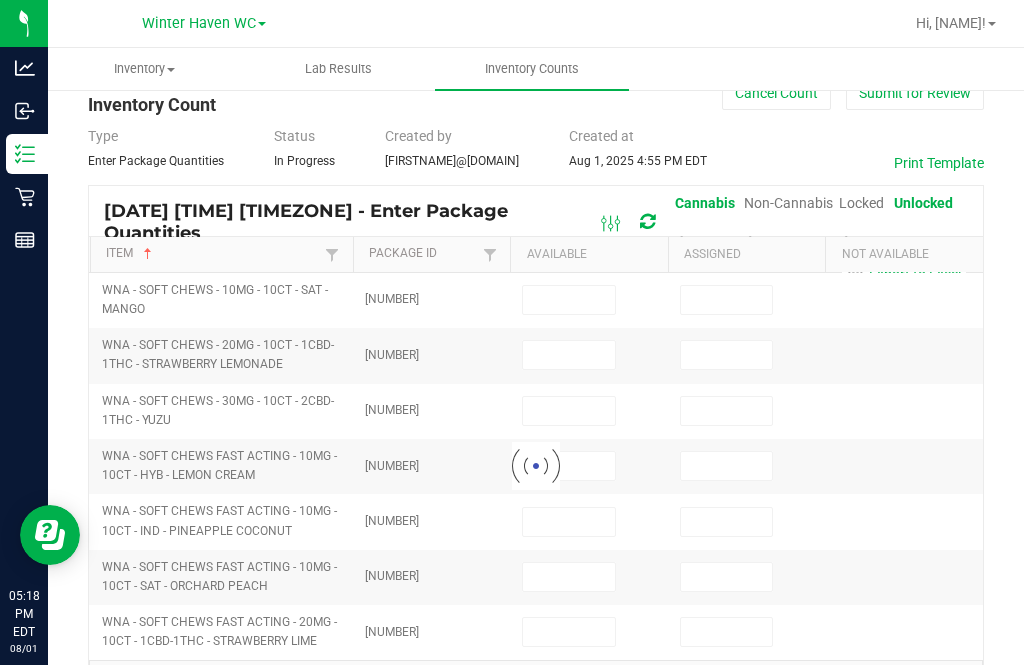 type on "2" 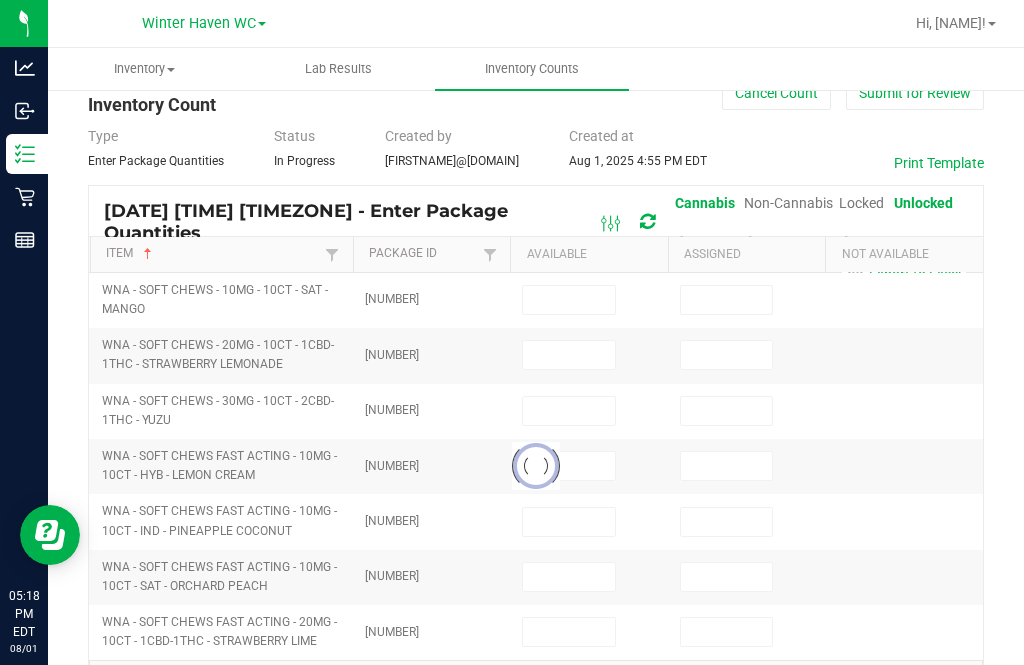 type on "0" 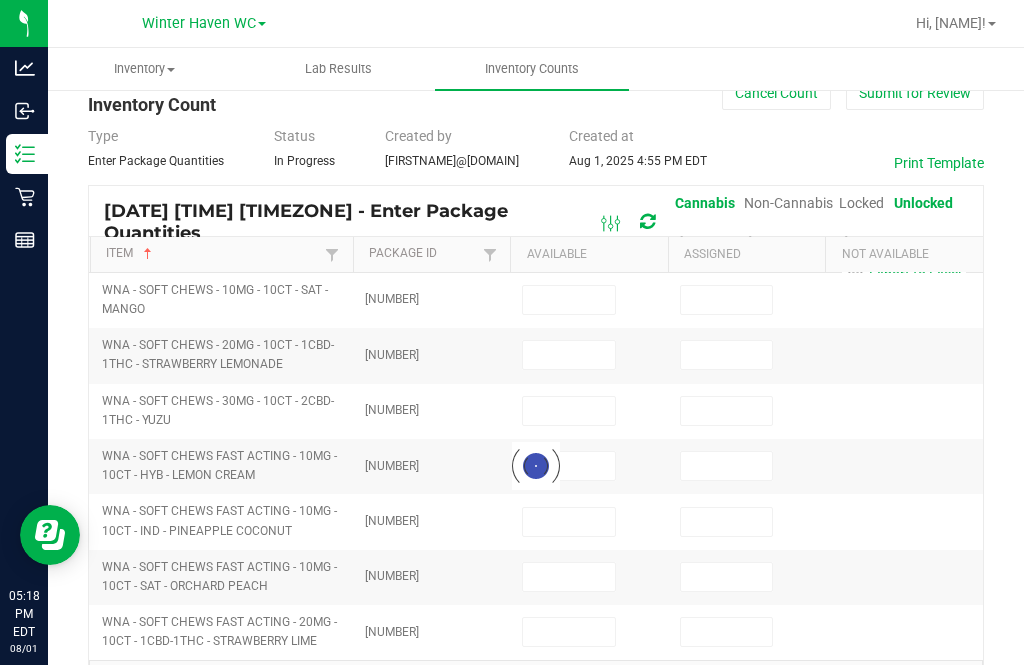 type on "12" 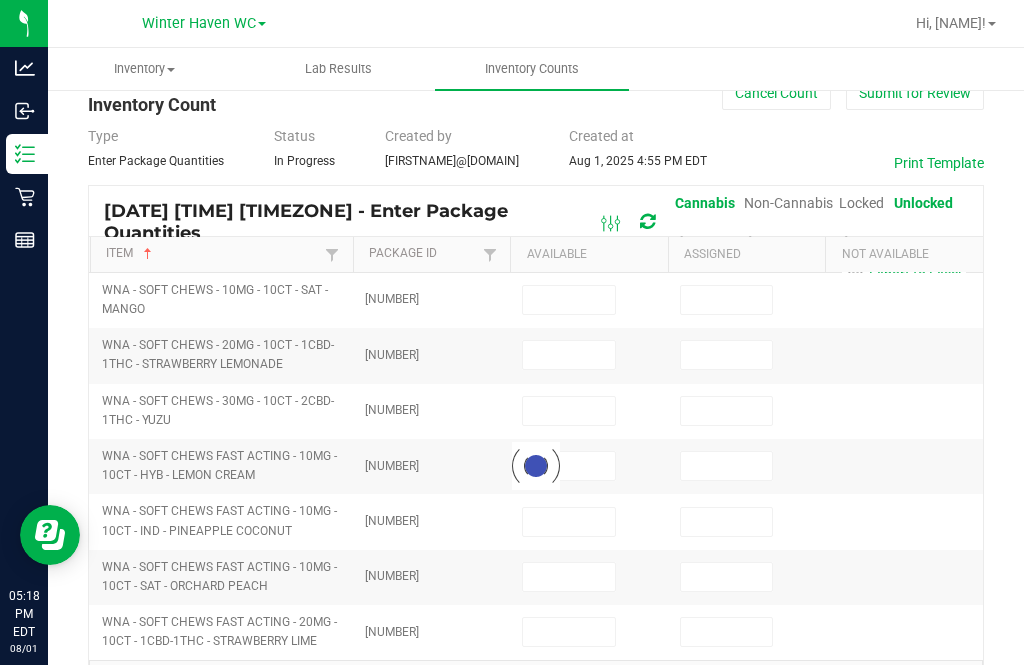 type on "0" 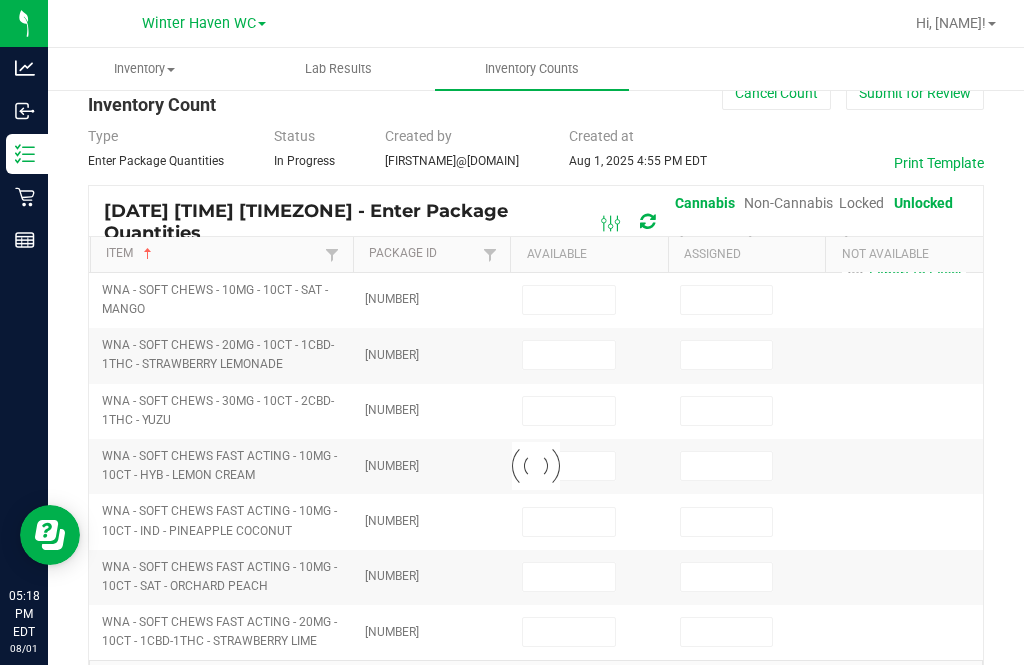 type on "2" 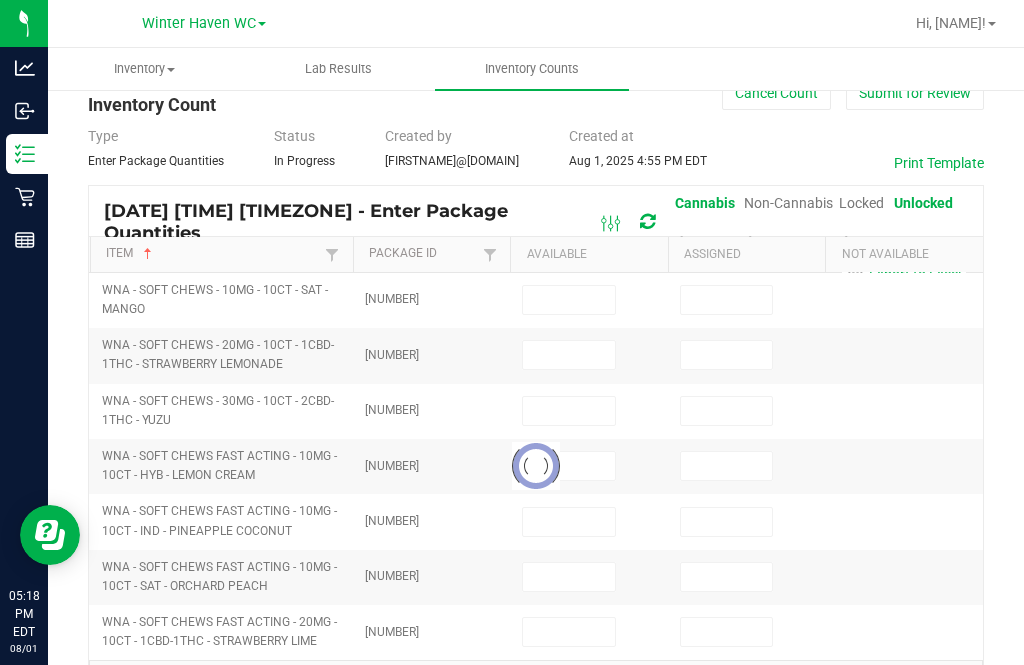 type on "0" 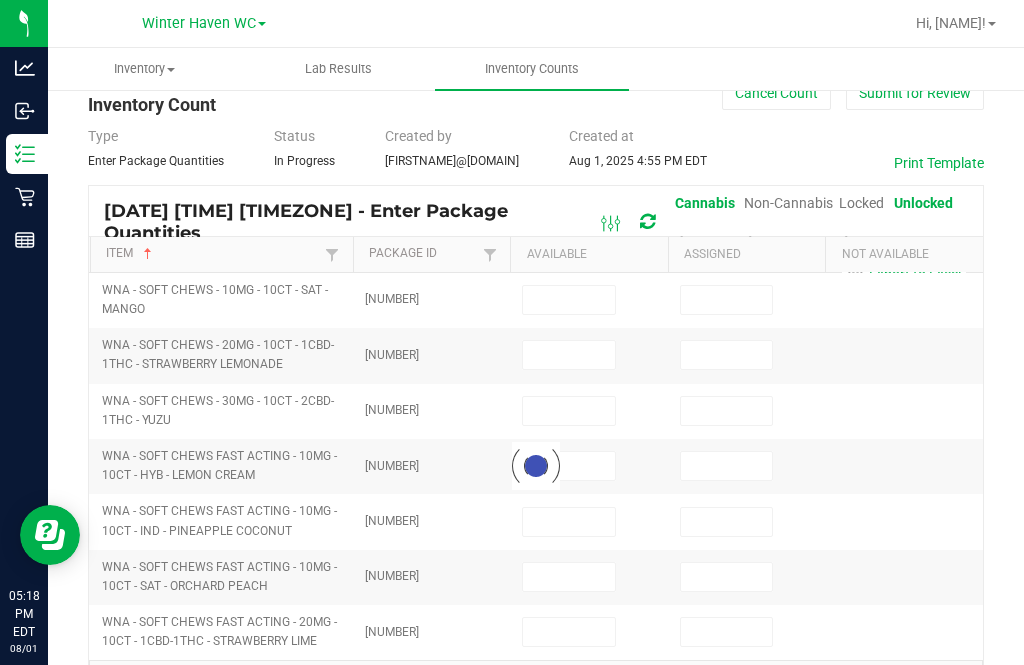 type on "11" 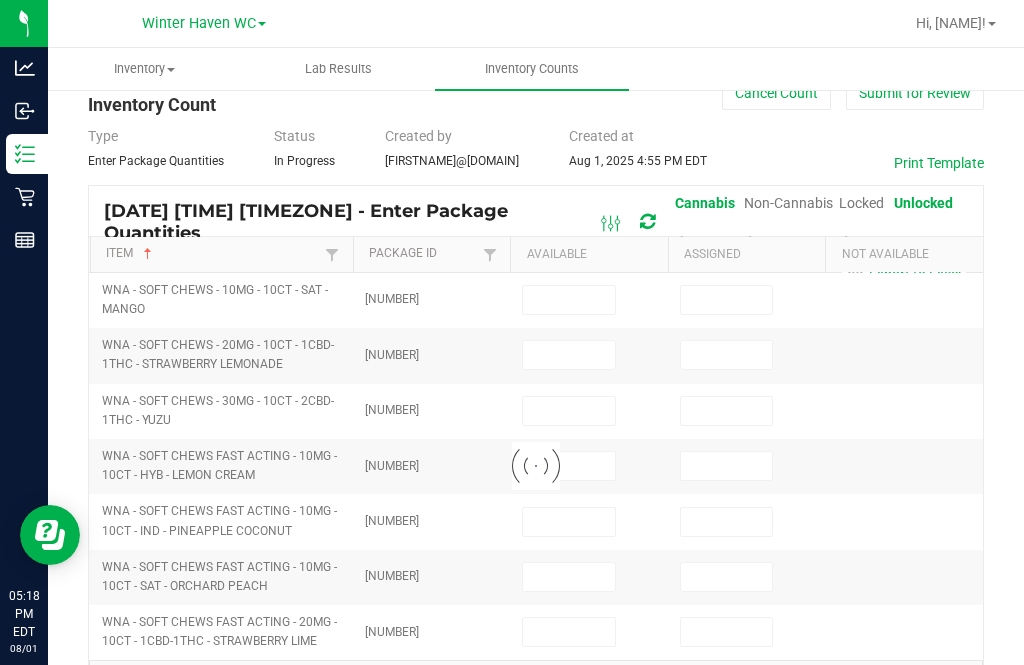 type on "0" 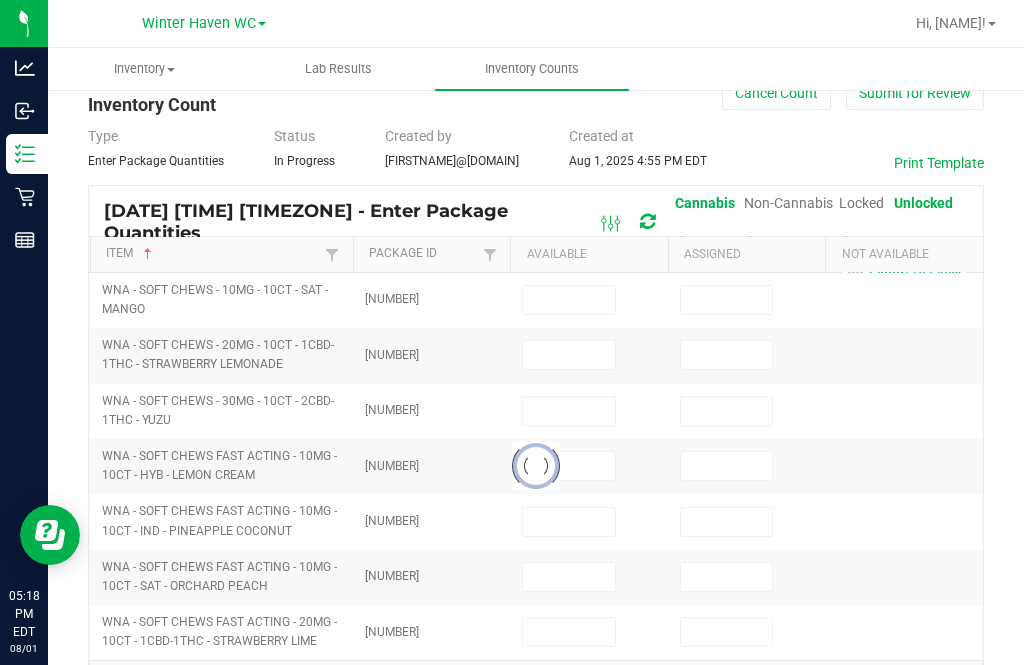 type on "4" 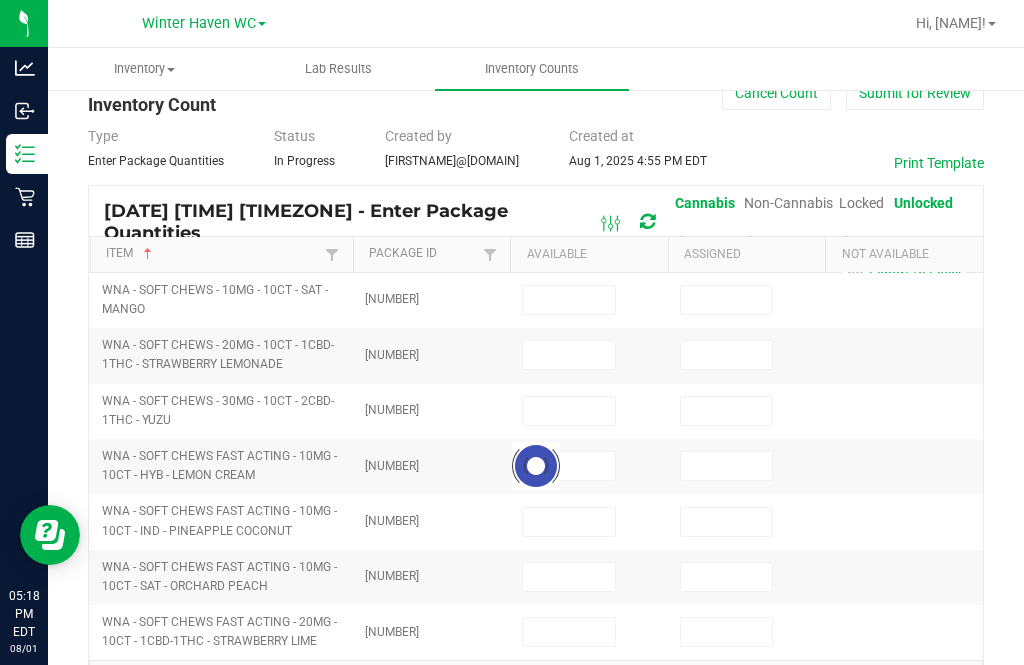 type on "0" 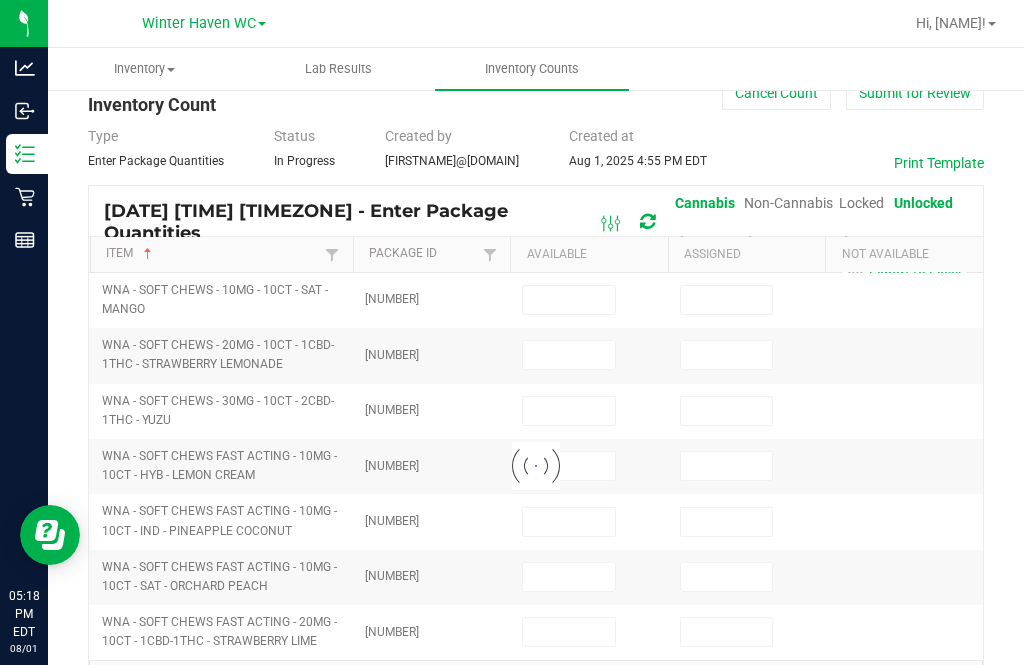 type on "18" 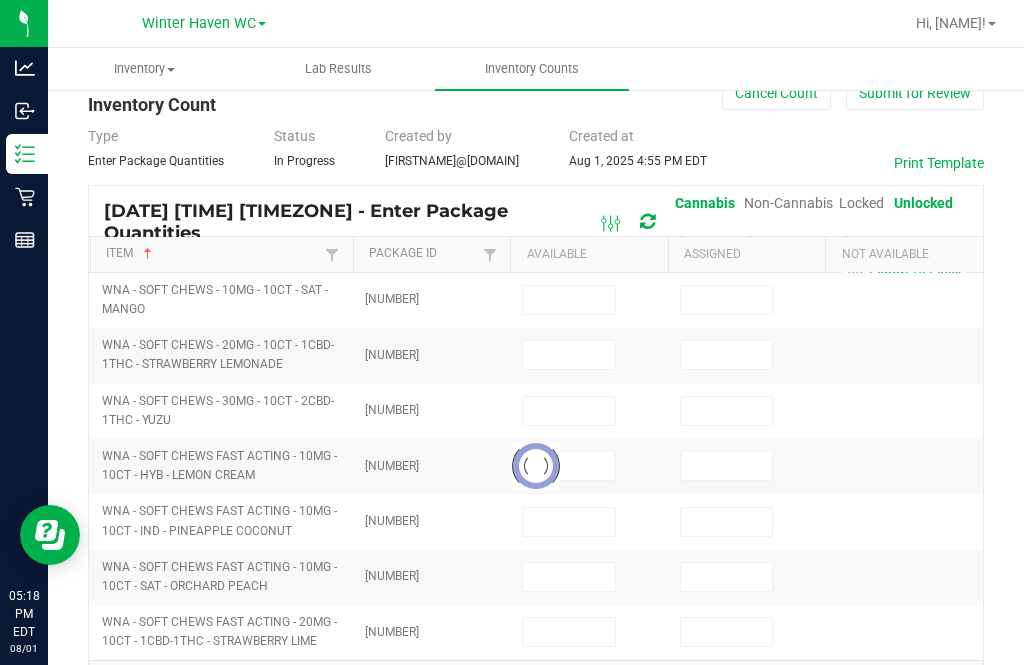 type on "0" 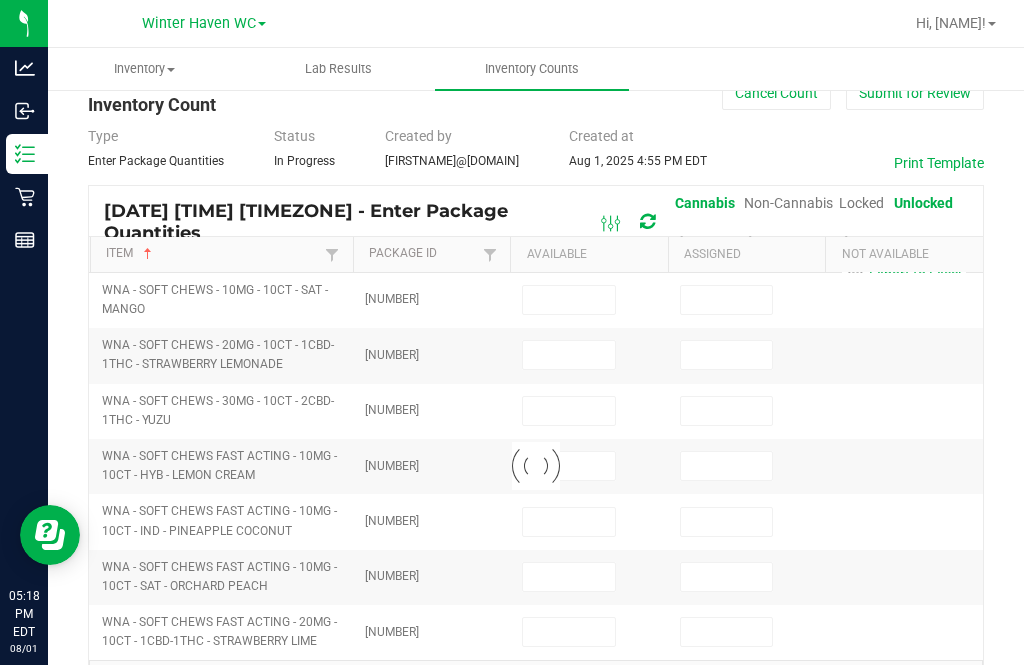 type on "10" 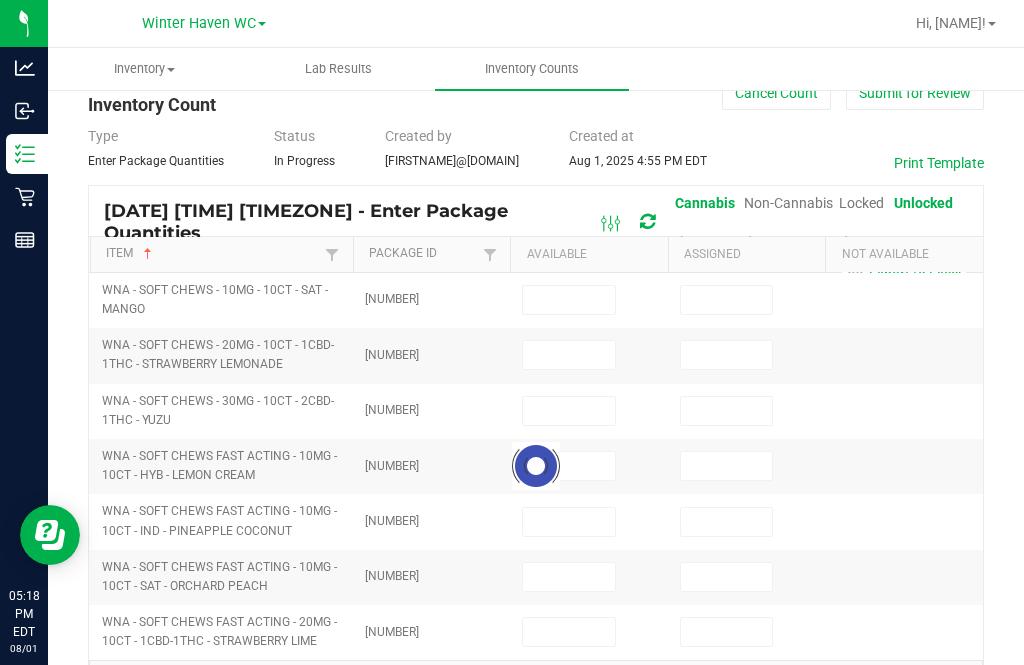 type 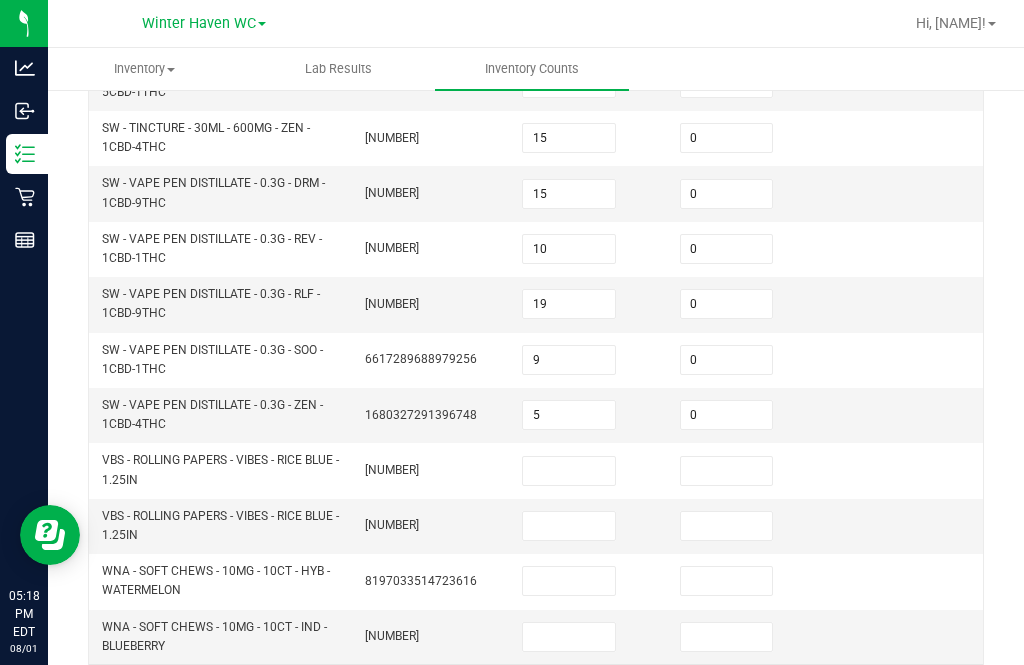 scroll, scrollTop: 765, scrollLeft: 0, axis: vertical 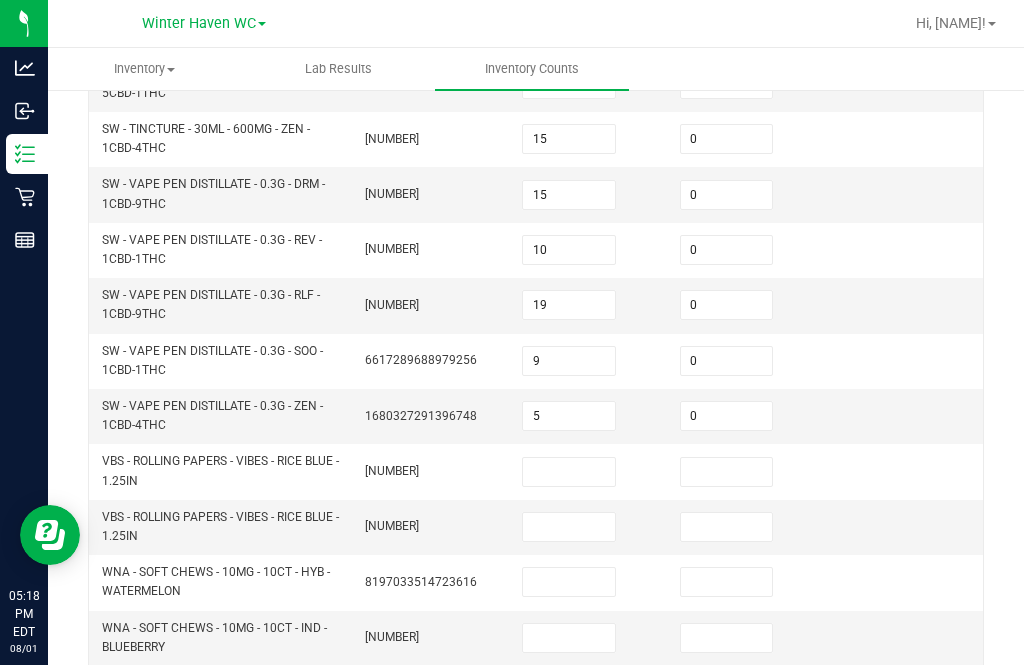 click at bounding box center [569, 582] 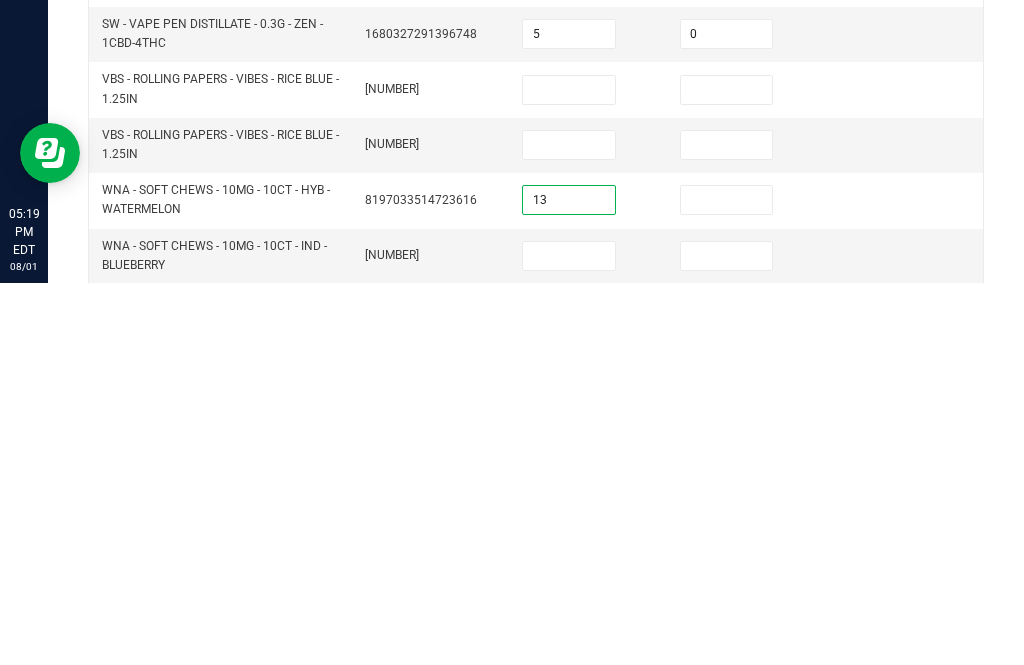 click at bounding box center [727, 582] 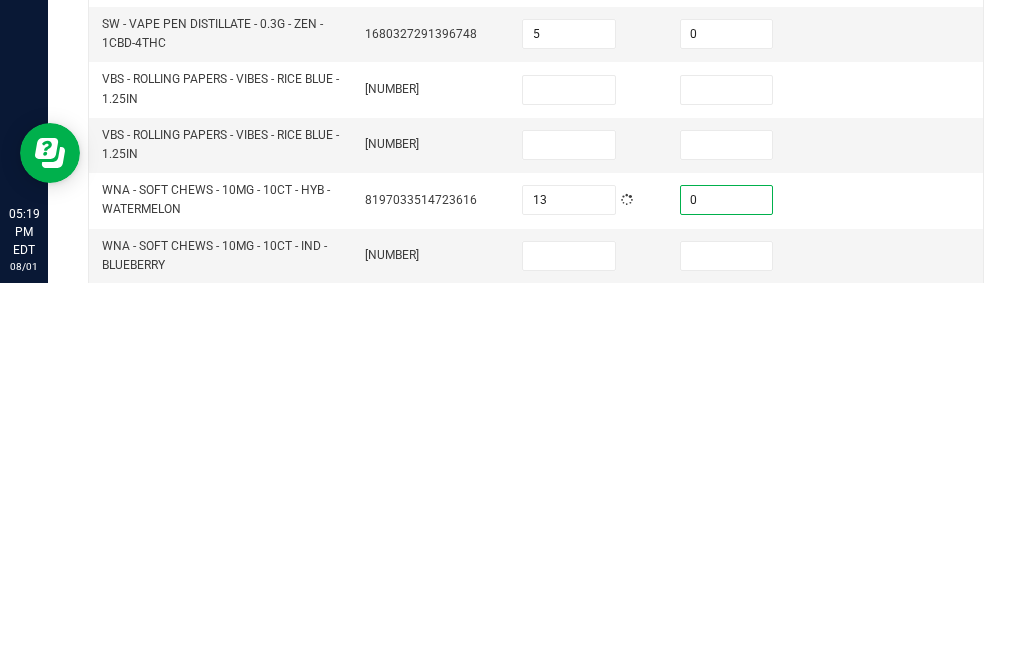 click at bounding box center [569, 638] 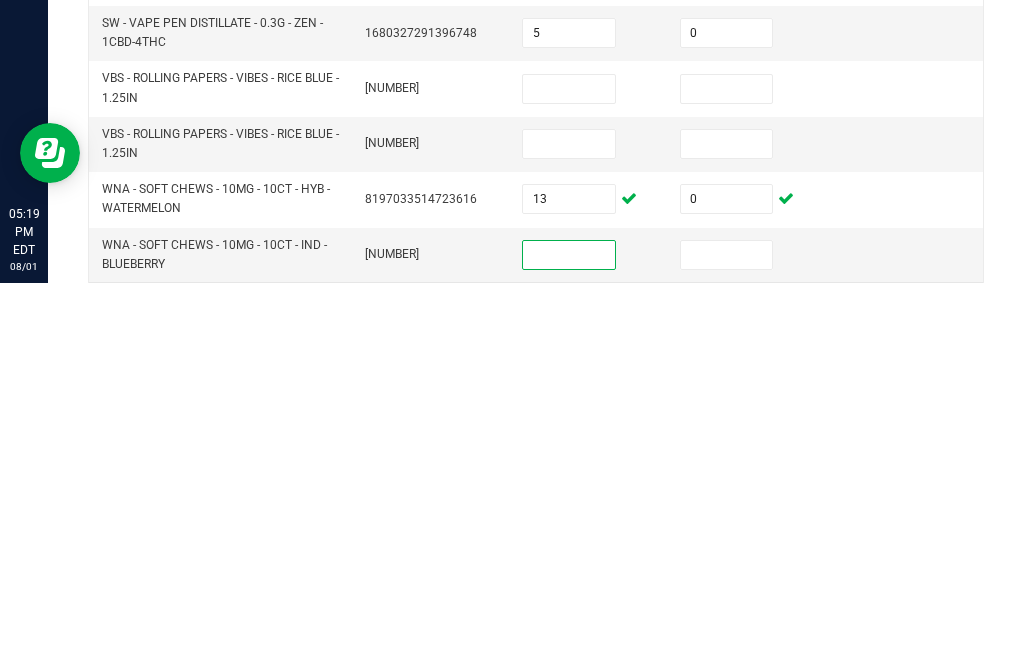 scroll, scrollTop: 765, scrollLeft: 0, axis: vertical 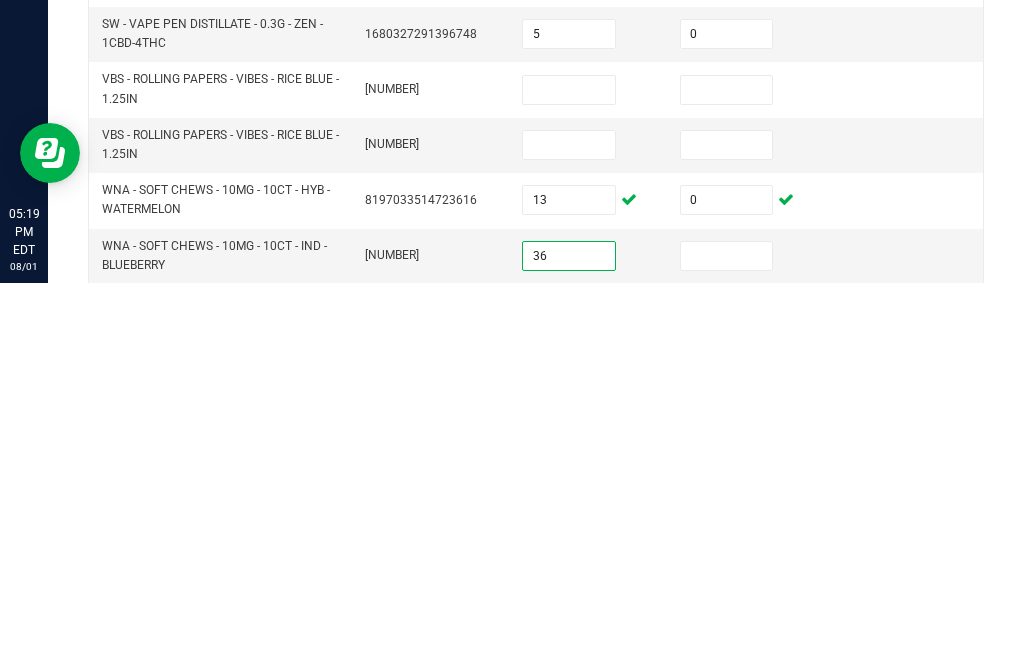 click at bounding box center [727, 638] 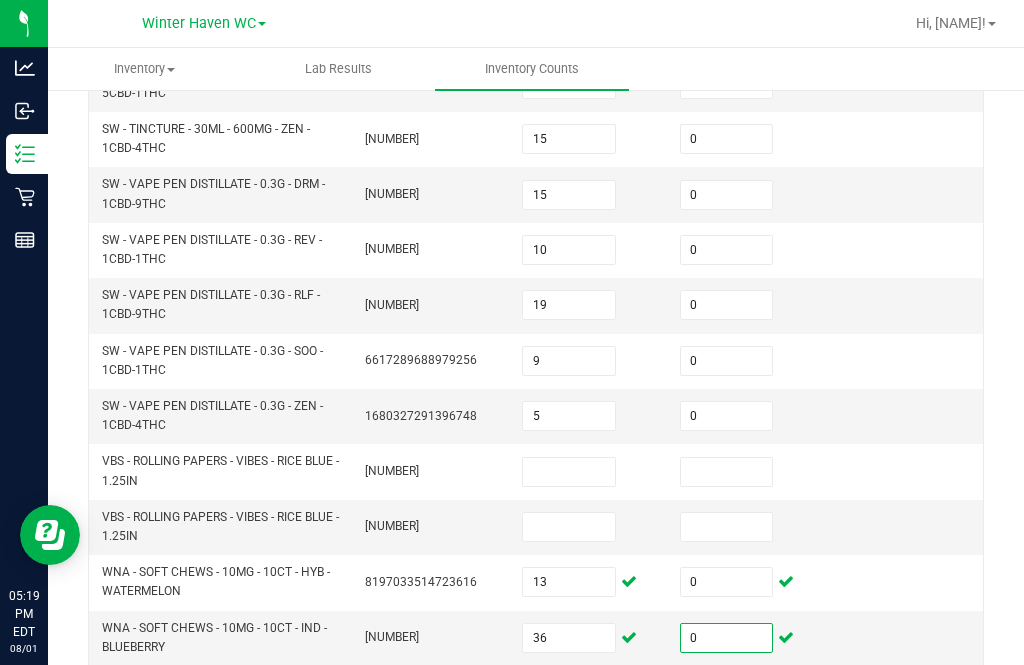 click on "16" 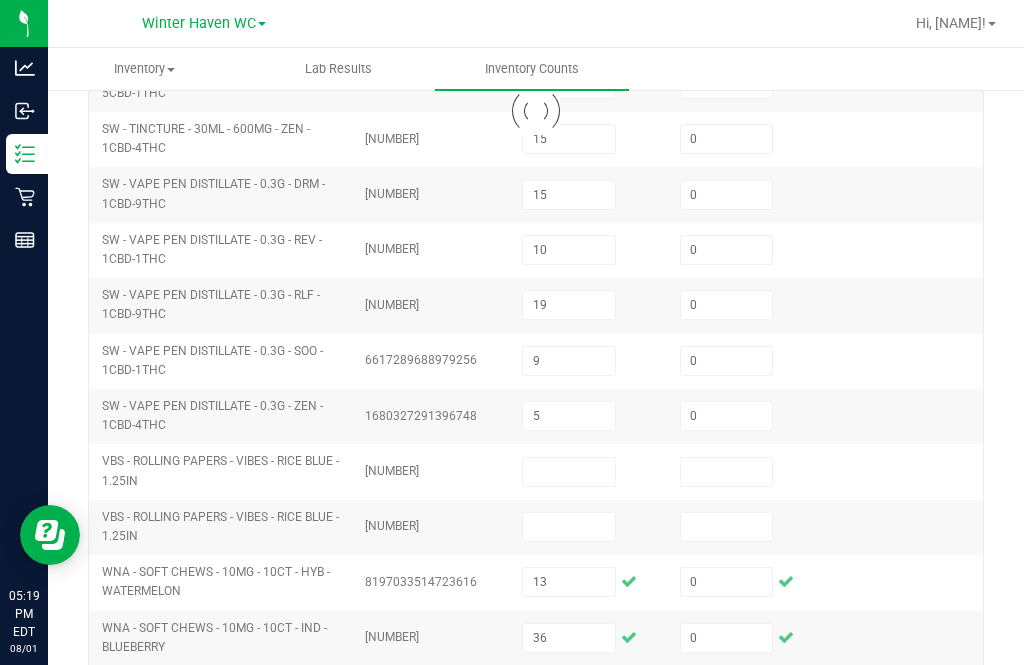 scroll, scrollTop: 50, scrollLeft: 0, axis: vertical 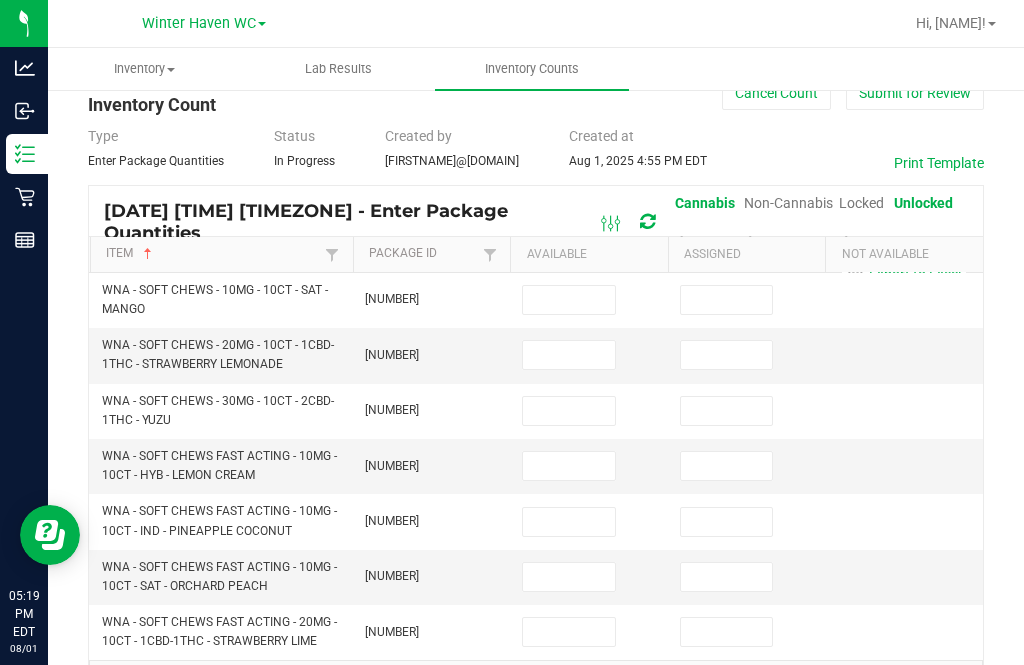click at bounding box center [569, 577] 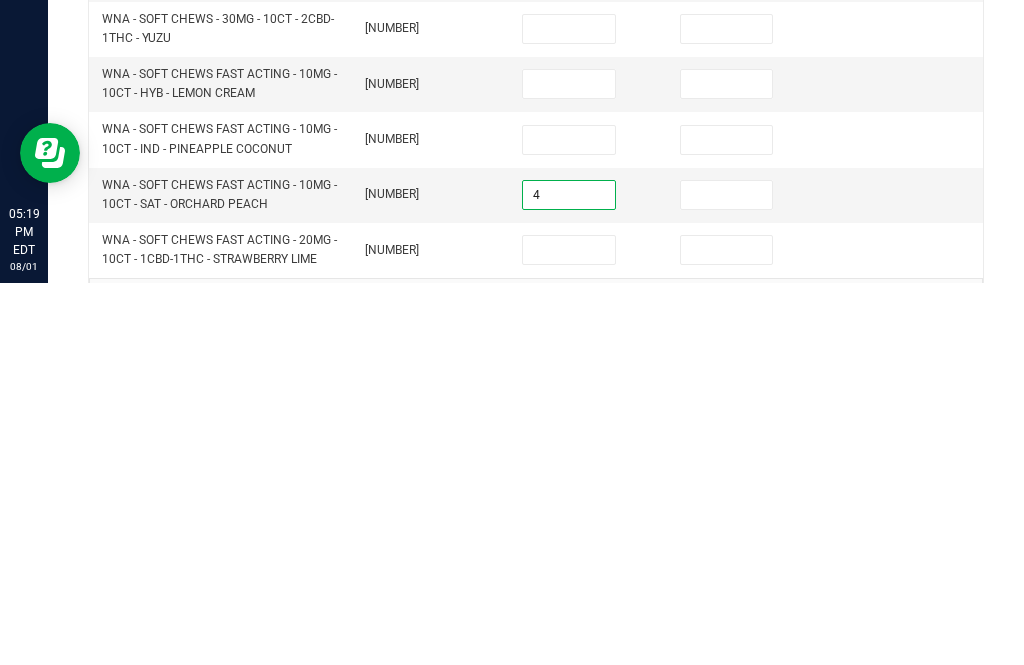 click at bounding box center [727, 577] 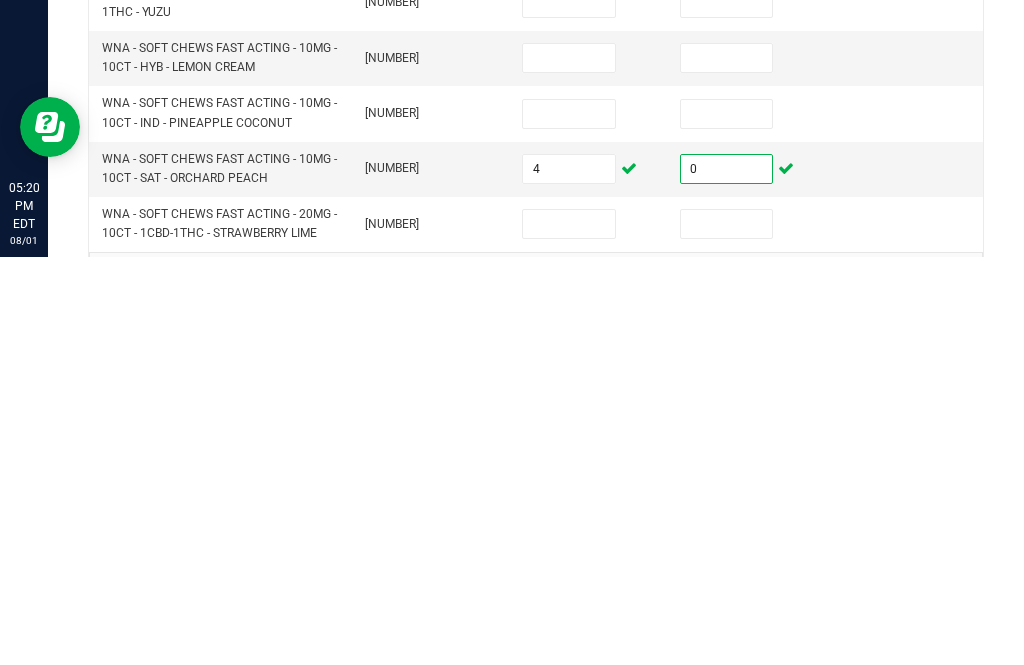 click at bounding box center [569, 632] 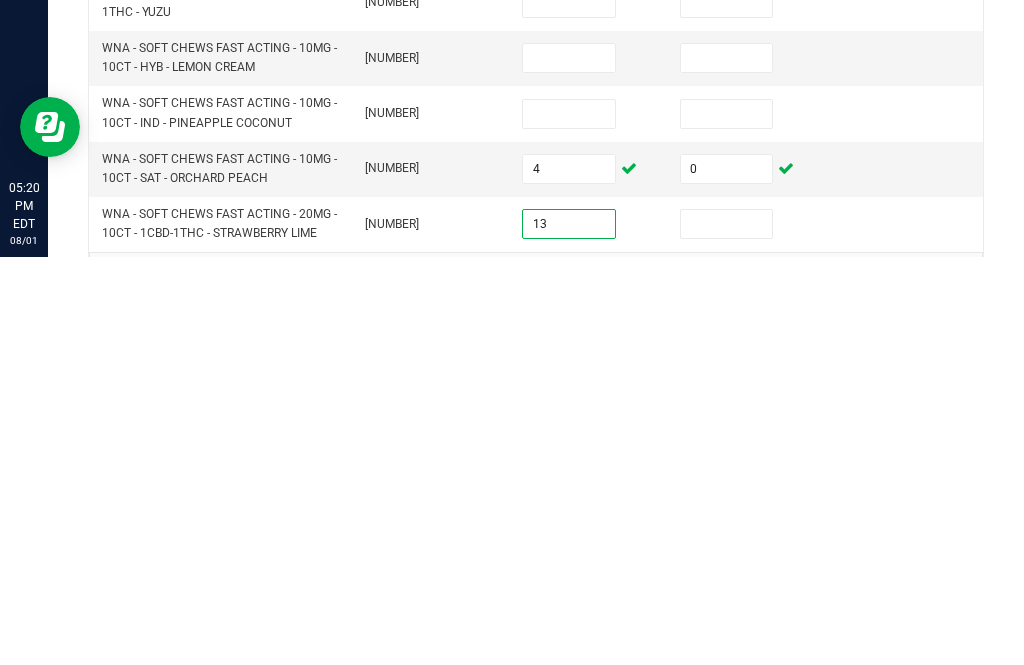 click at bounding box center (727, 632) 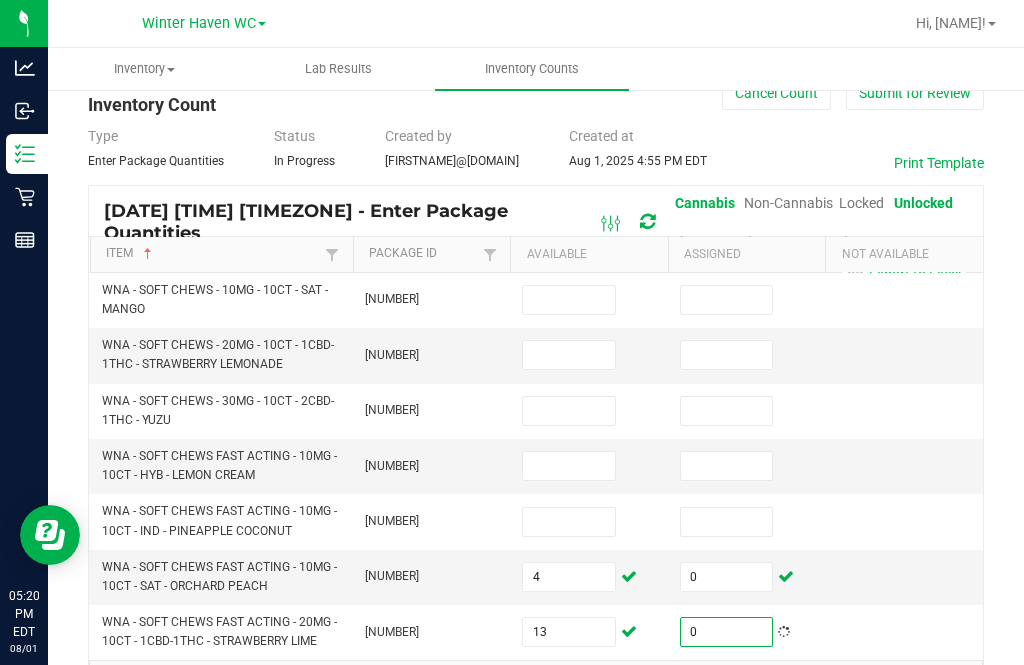 scroll, scrollTop: 0, scrollLeft: 0, axis: both 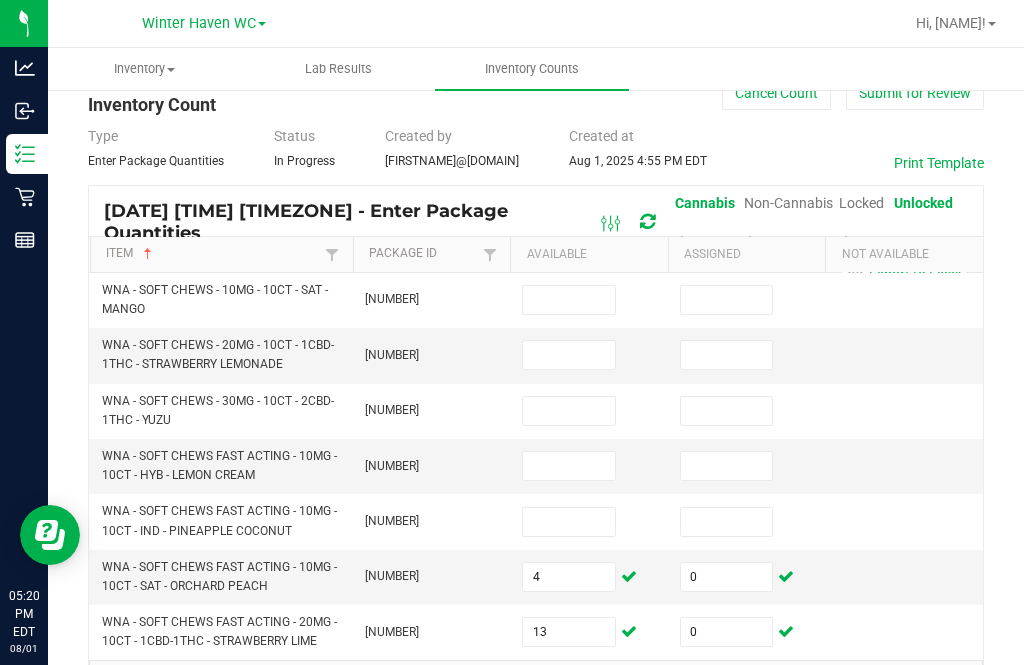 click at bounding box center [569, 300] 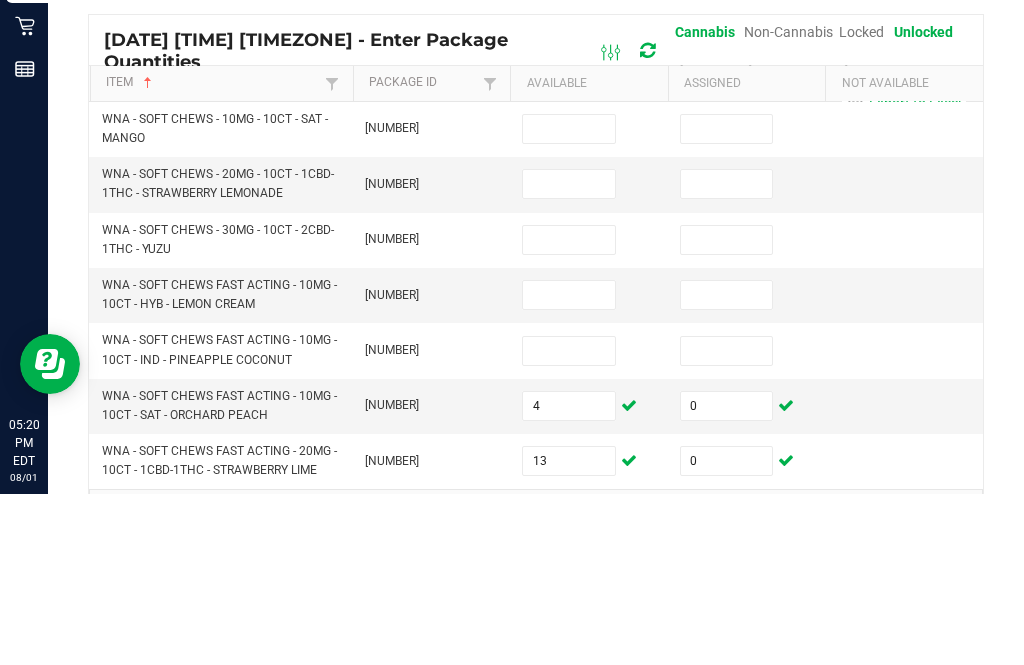 scroll, scrollTop: 64, scrollLeft: 0, axis: vertical 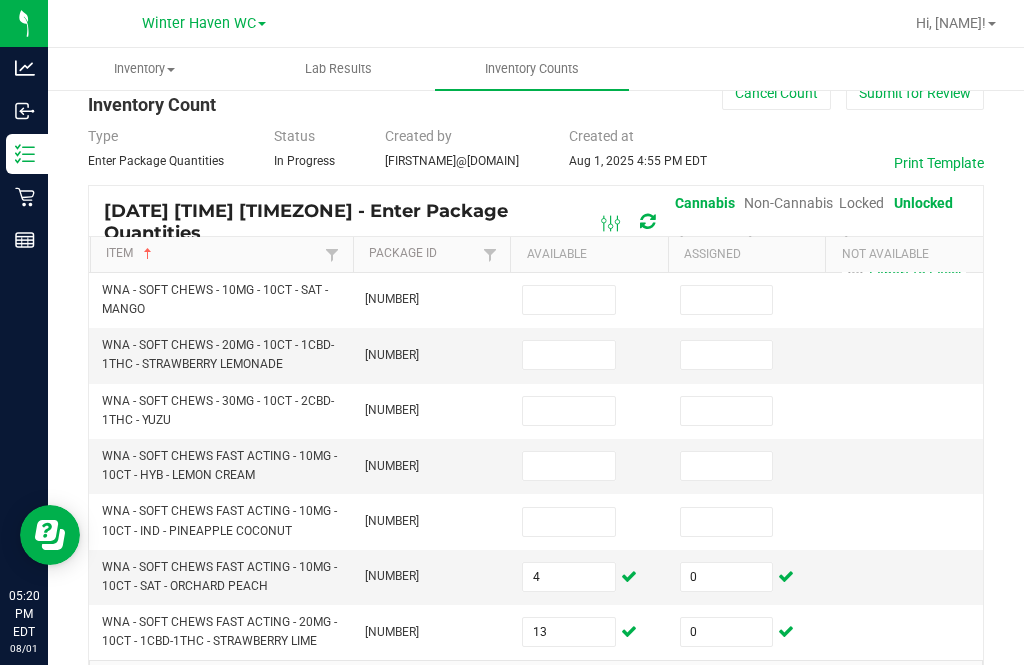 click at bounding box center (569, 522) 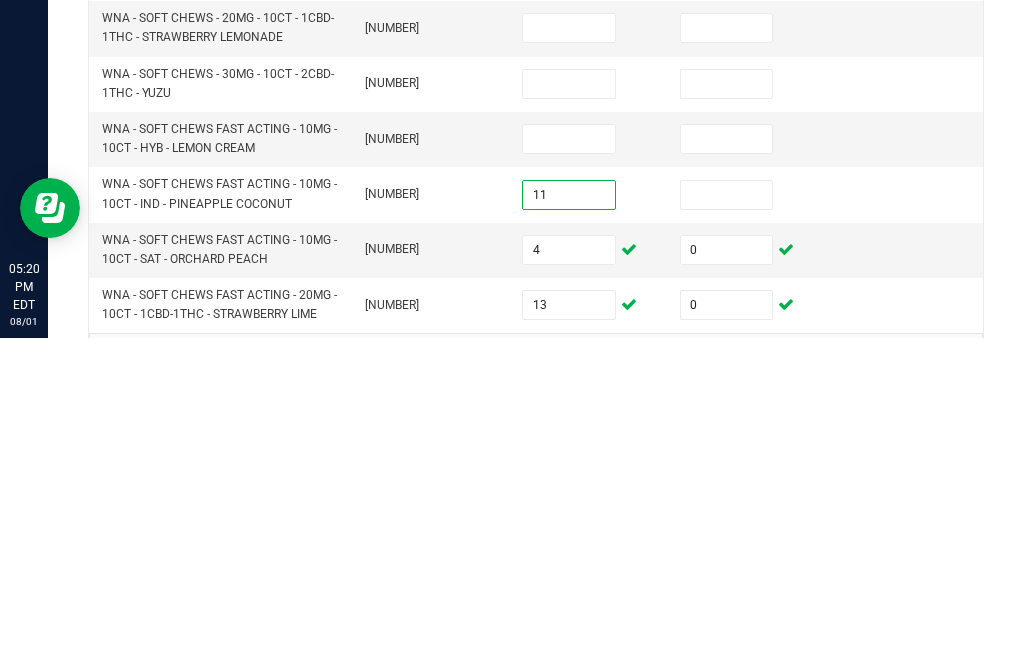 click at bounding box center (727, 522) 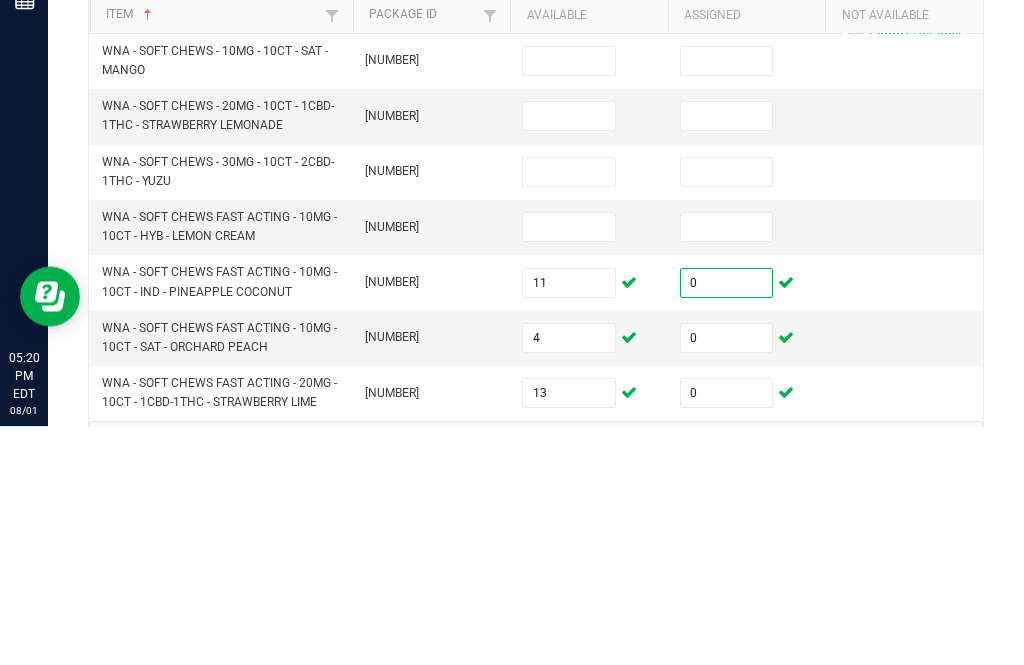 click at bounding box center [569, 466] 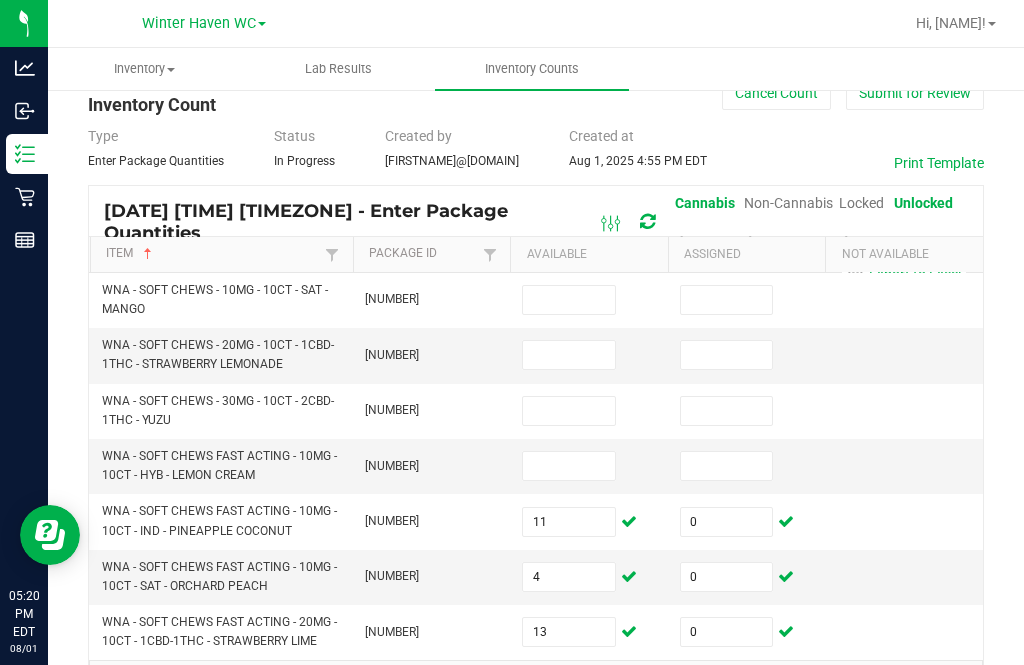 click at bounding box center (569, 300) 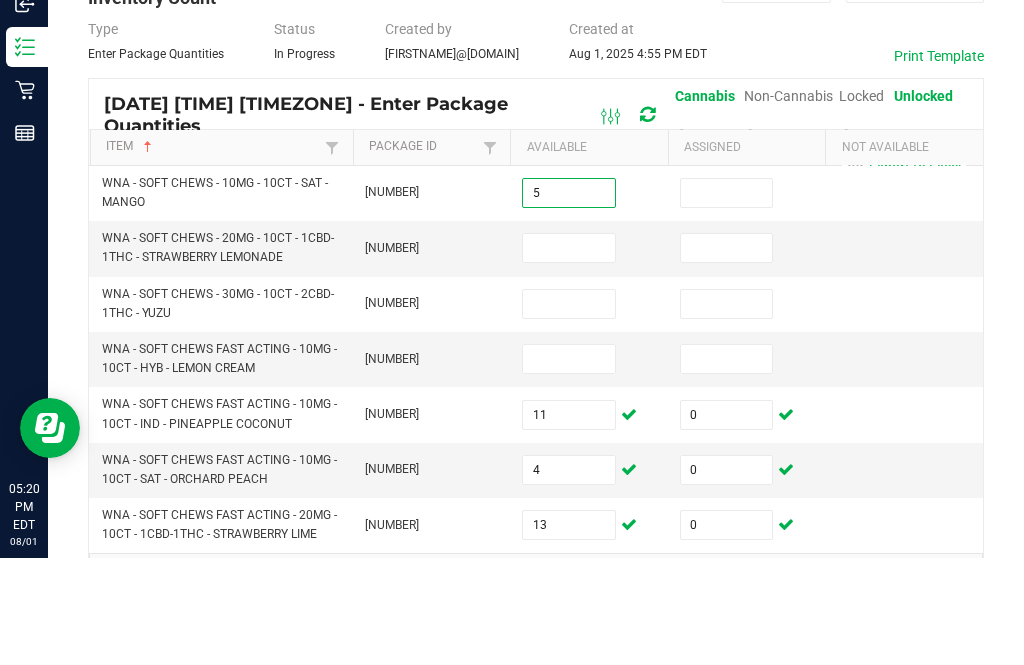 click at bounding box center (727, 300) 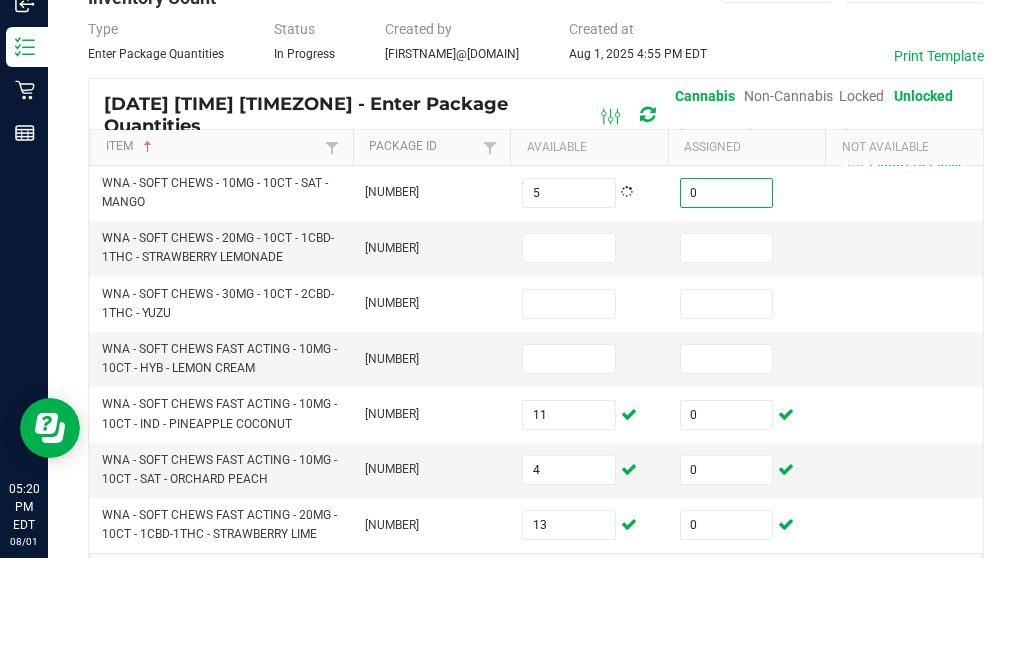 click at bounding box center (569, 355) 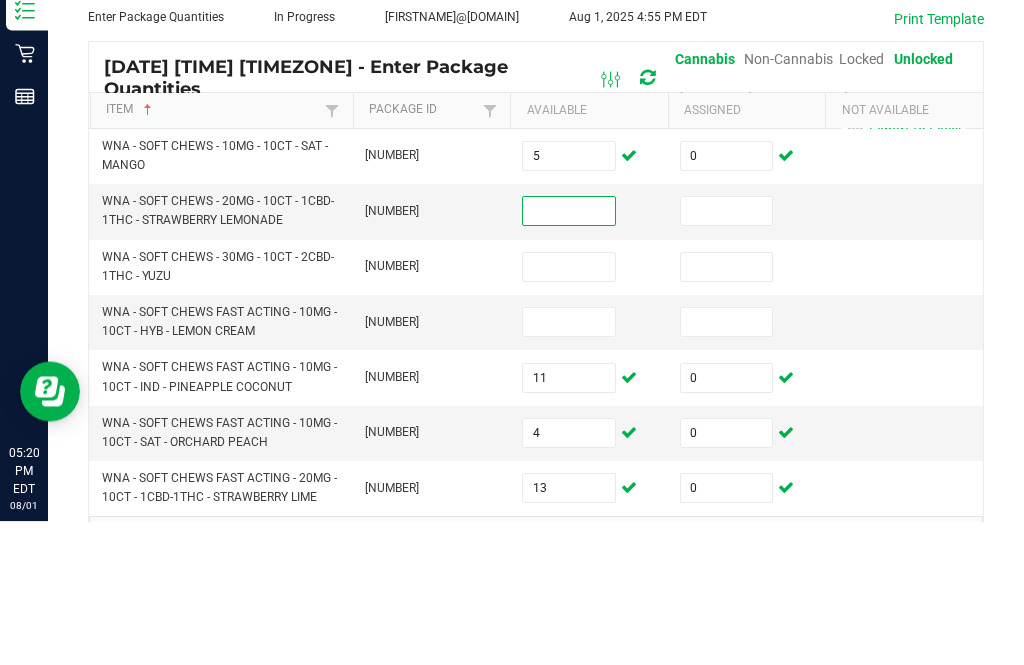 click at bounding box center (569, 411) 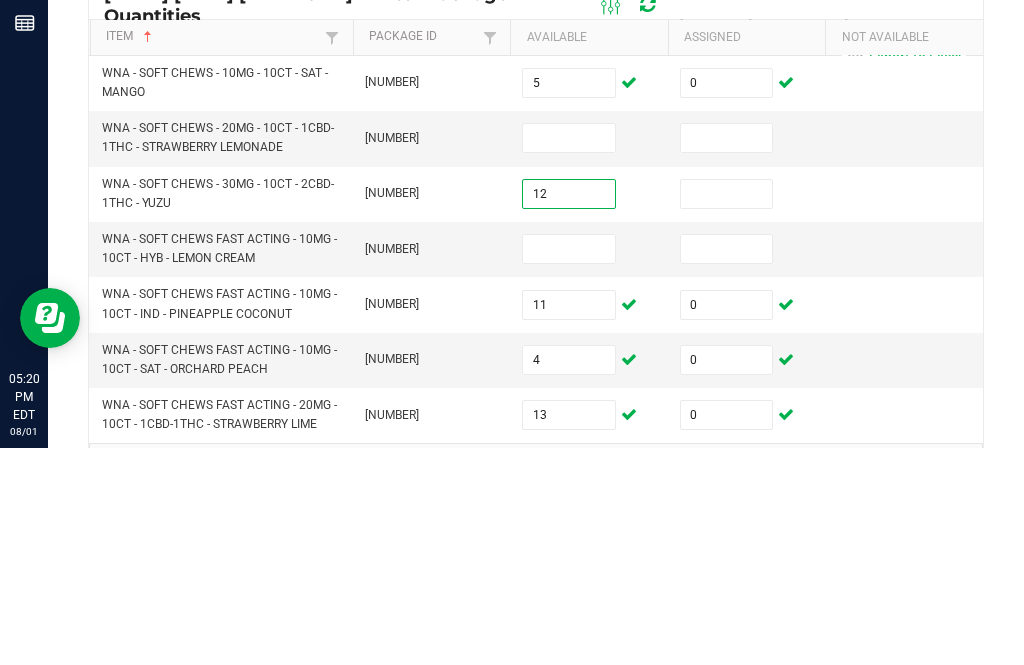 click at bounding box center [727, 411] 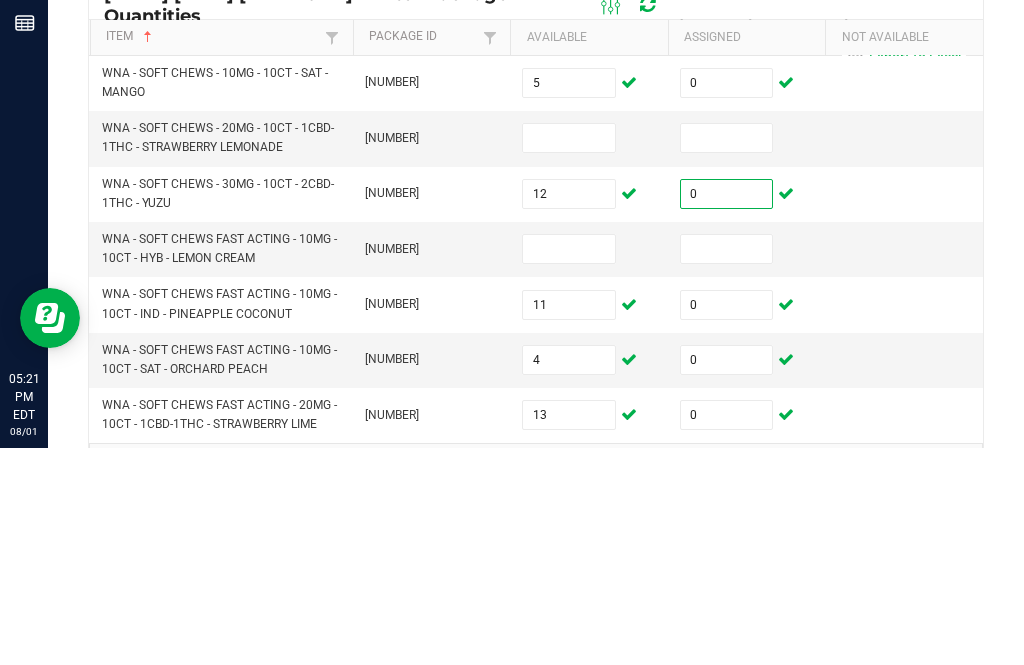 click at bounding box center [569, 466] 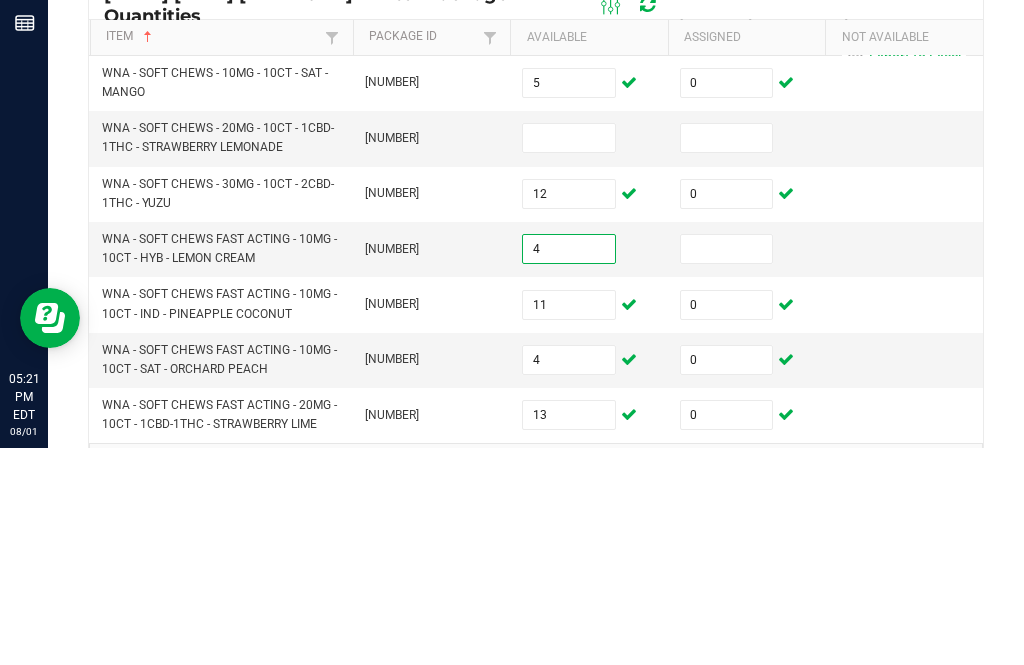 click at bounding box center [727, 466] 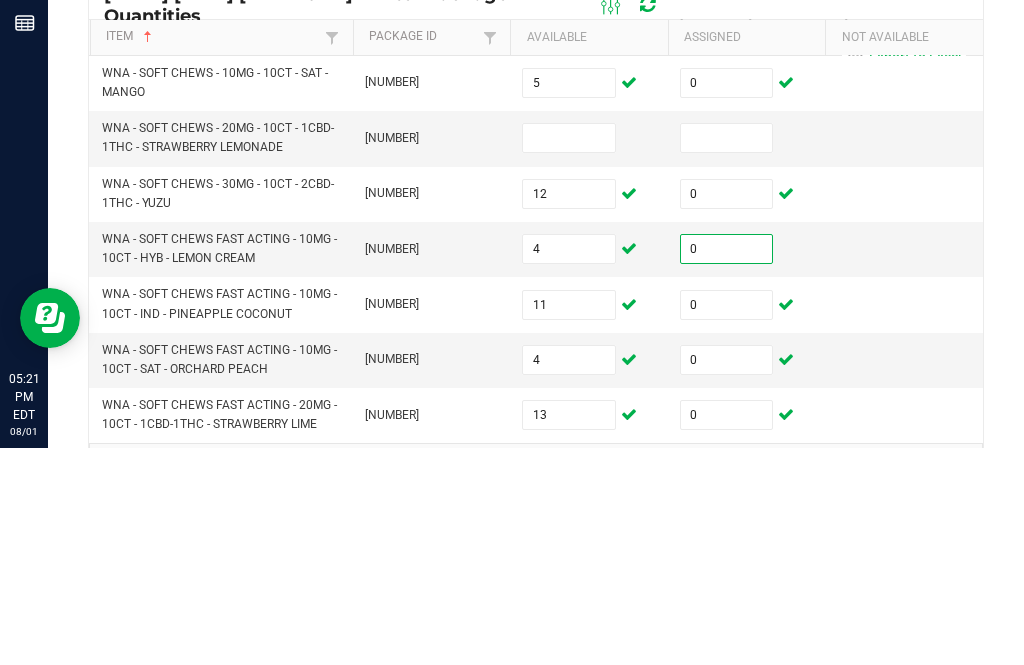 click at bounding box center [569, 355] 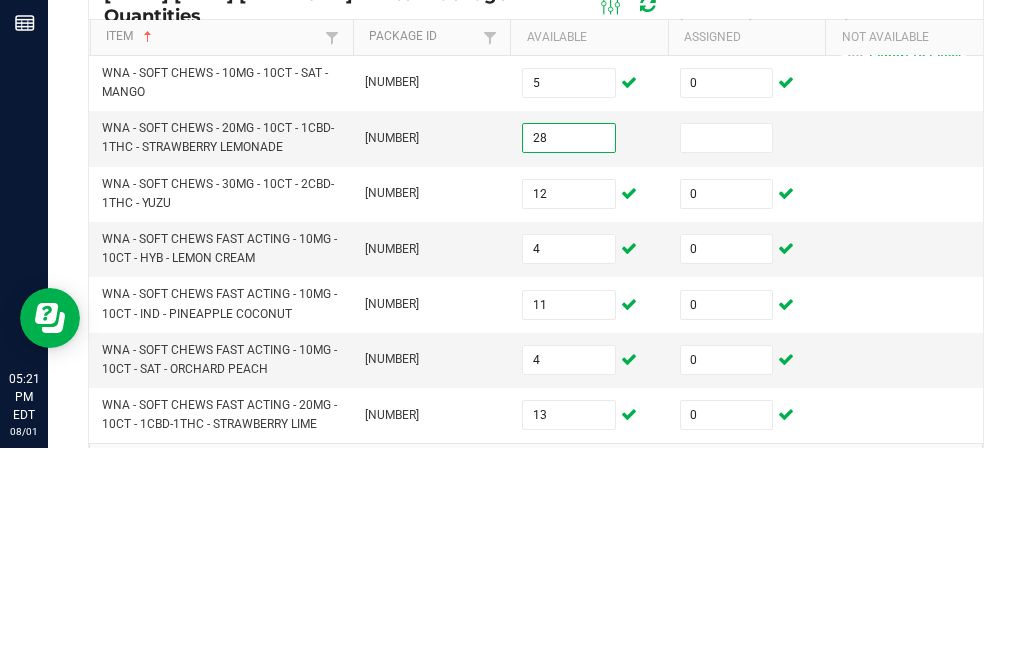 click at bounding box center (727, 355) 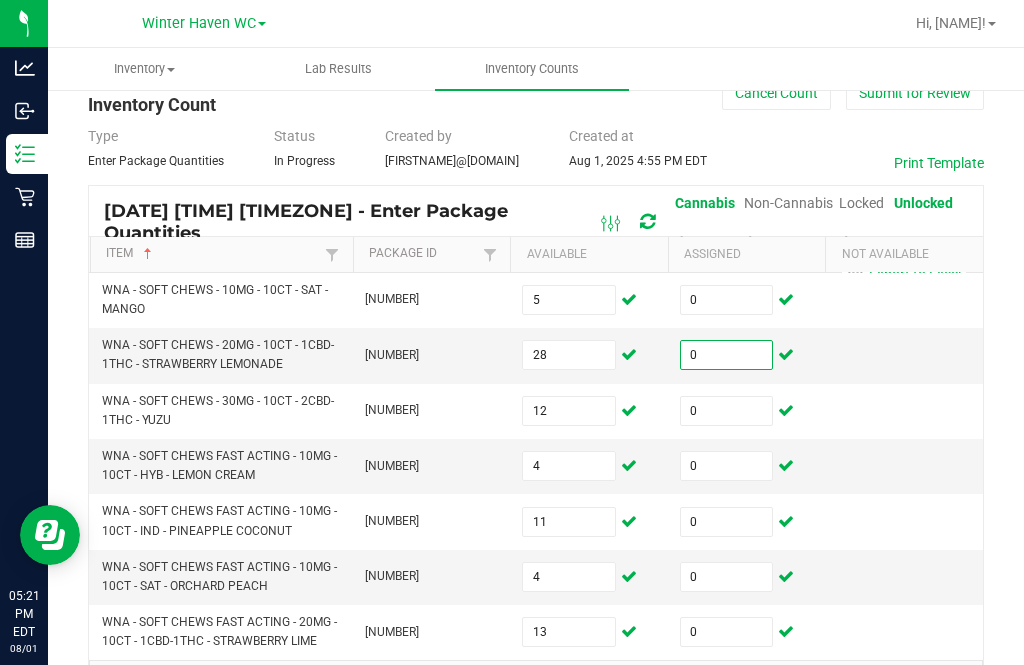 click on "..." 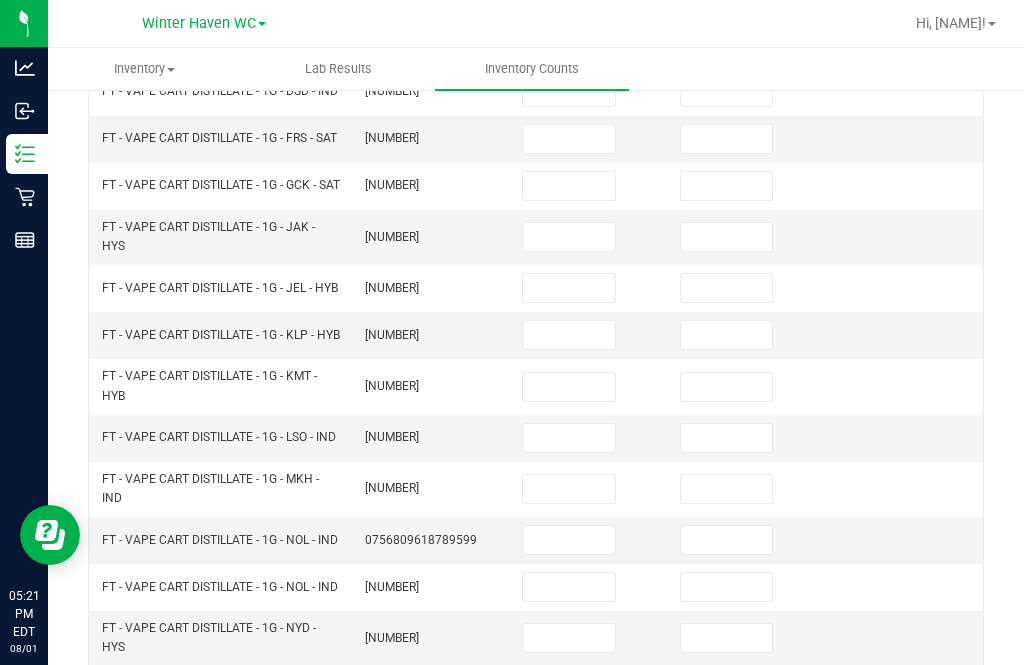 scroll, scrollTop: 653, scrollLeft: 0, axis: vertical 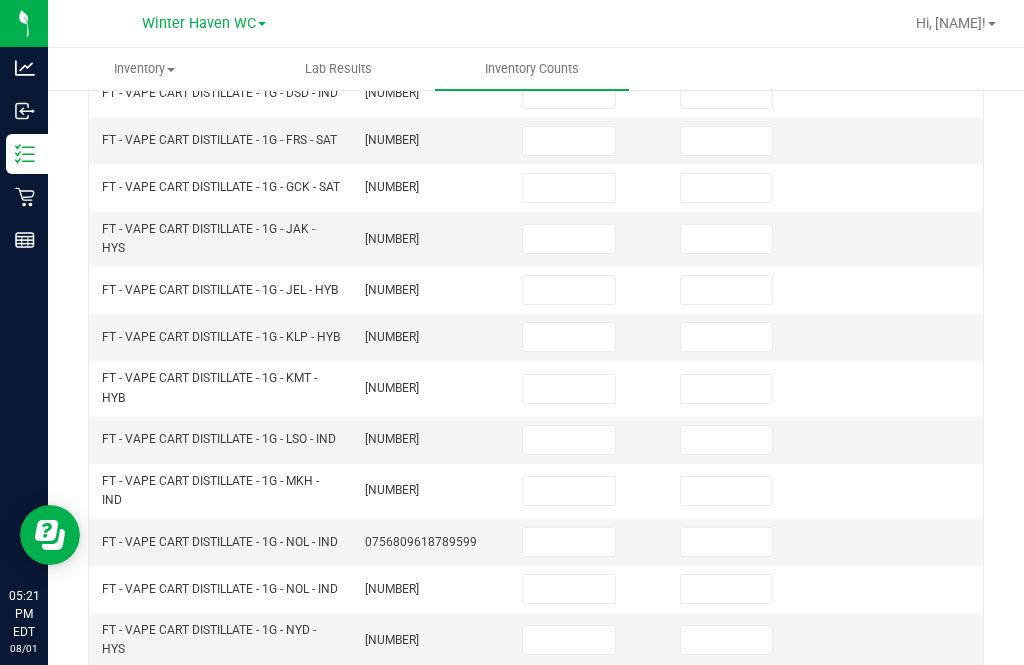 click on "1" 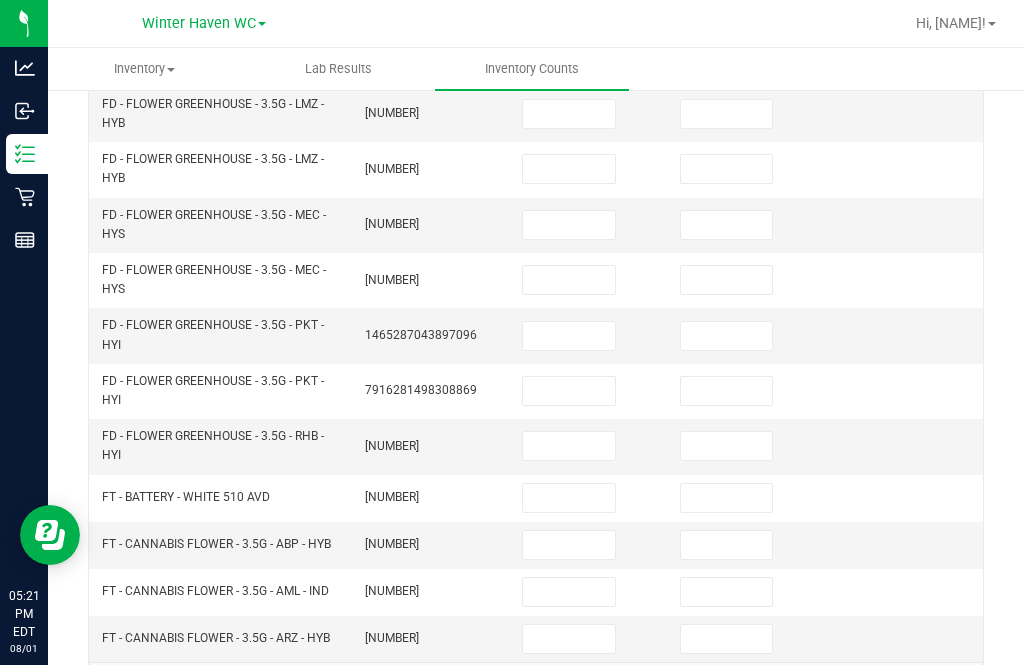 scroll, scrollTop: 717, scrollLeft: 0, axis: vertical 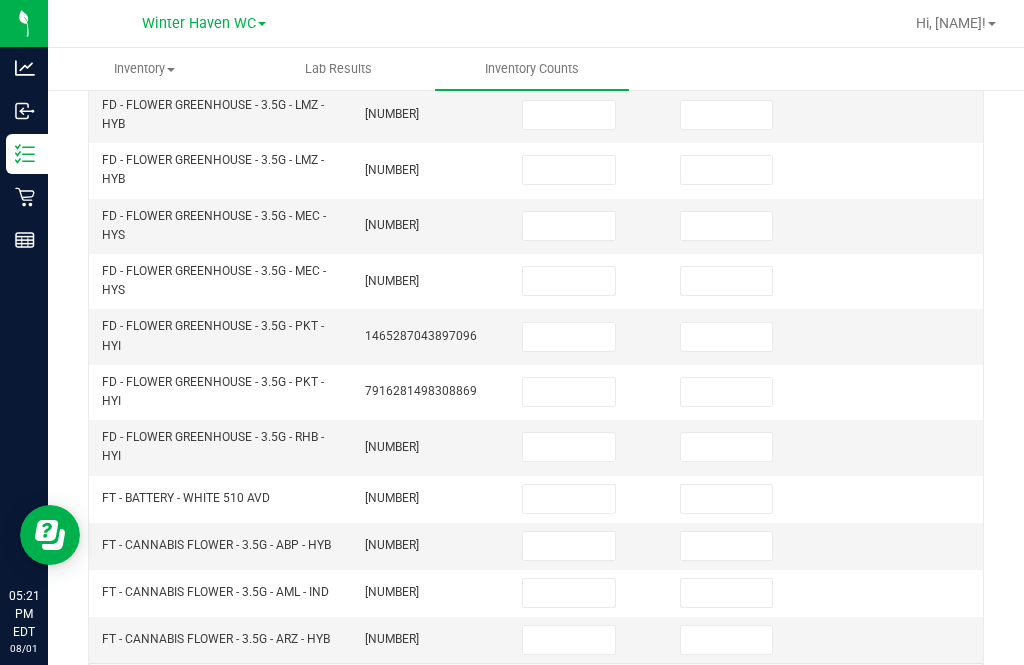 click on "2" 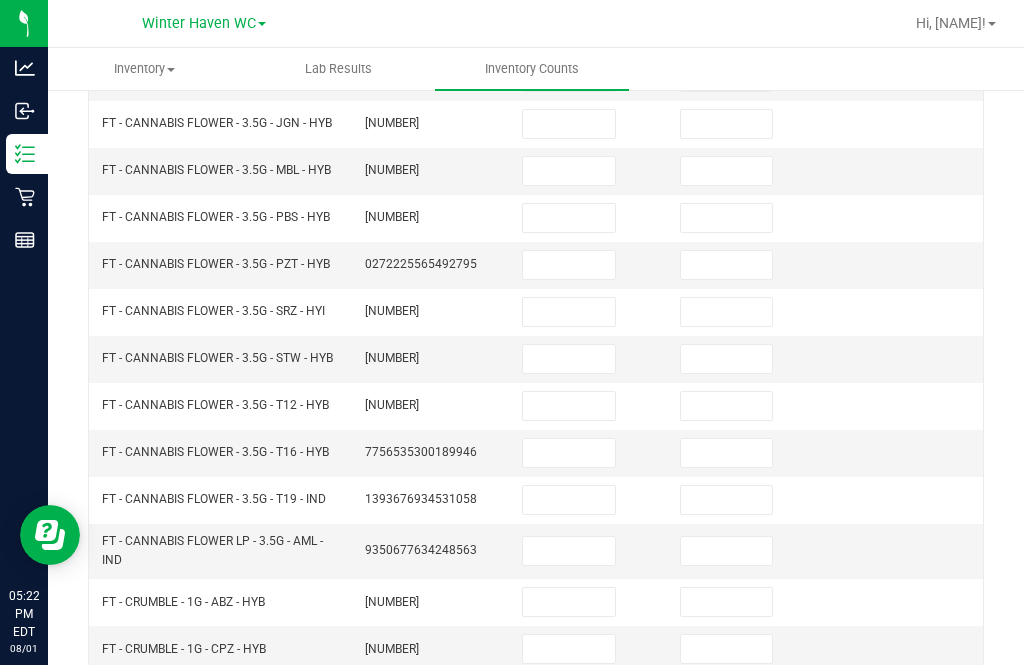 scroll, scrollTop: 502, scrollLeft: 0, axis: vertical 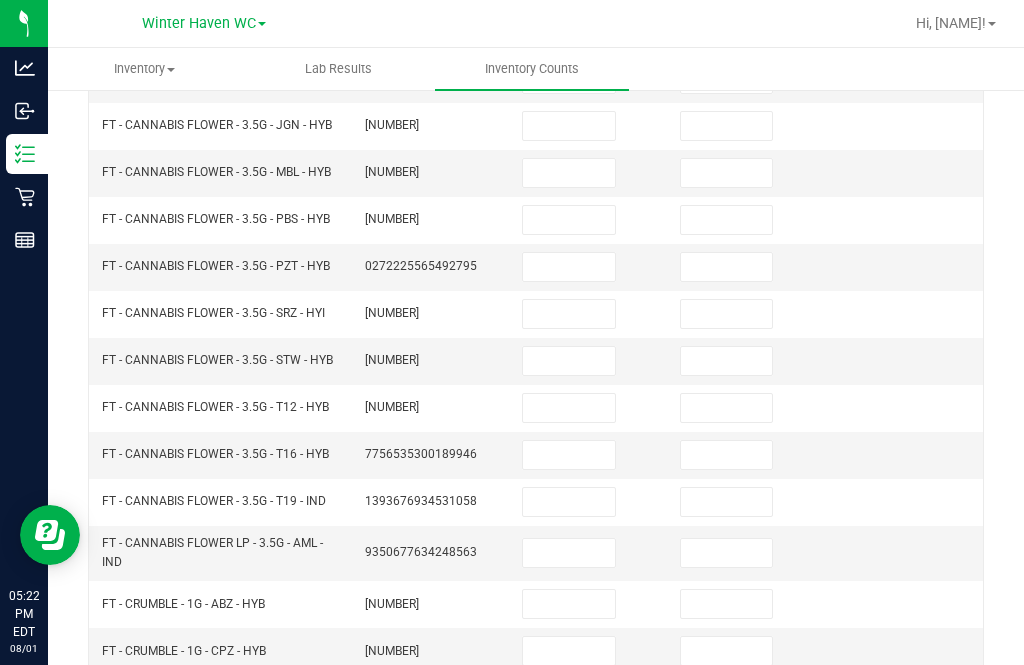 click at bounding box center [569, 604] 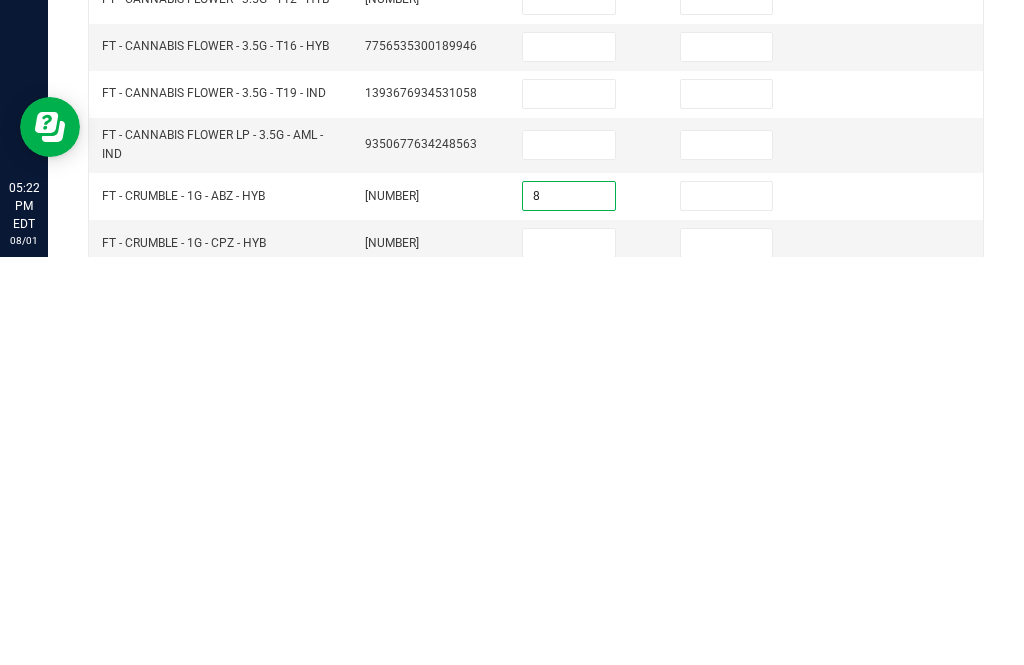 click at bounding box center (727, 604) 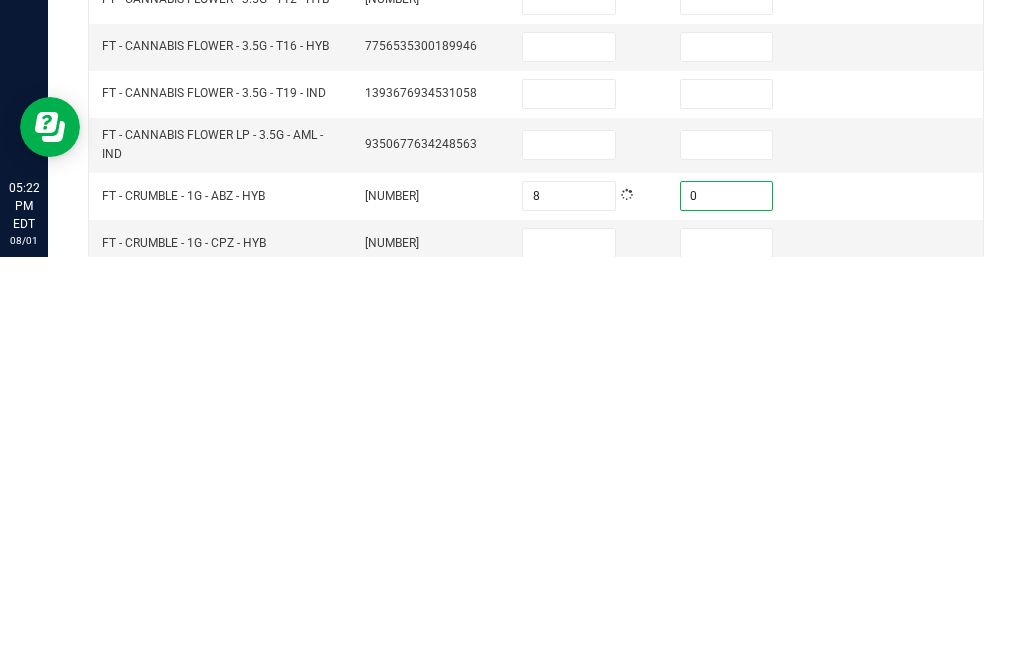 click at bounding box center (569, 651) 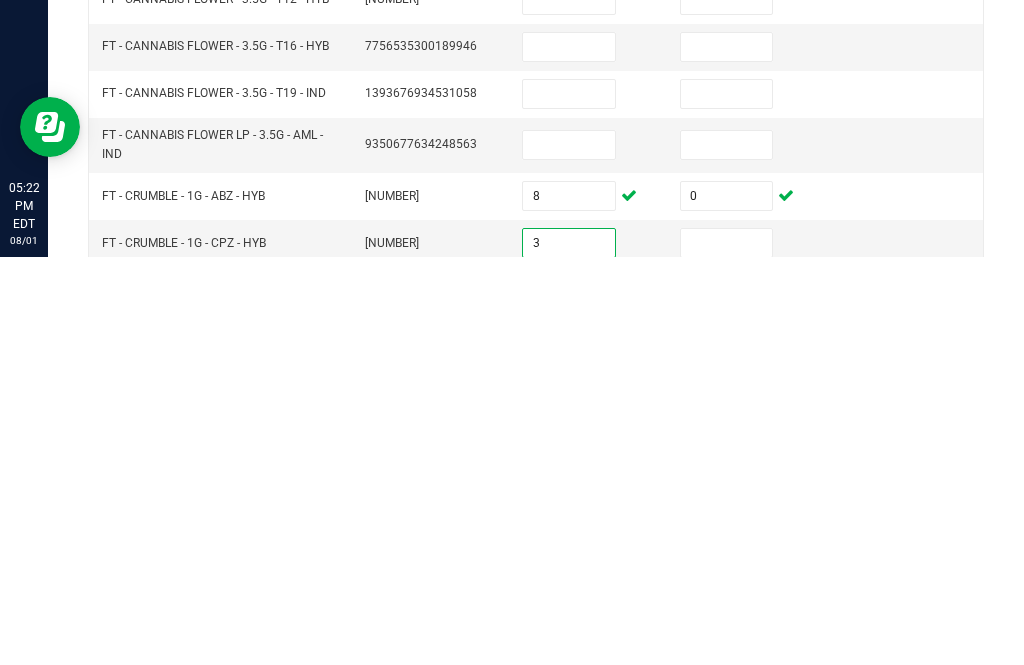 click at bounding box center (727, 651) 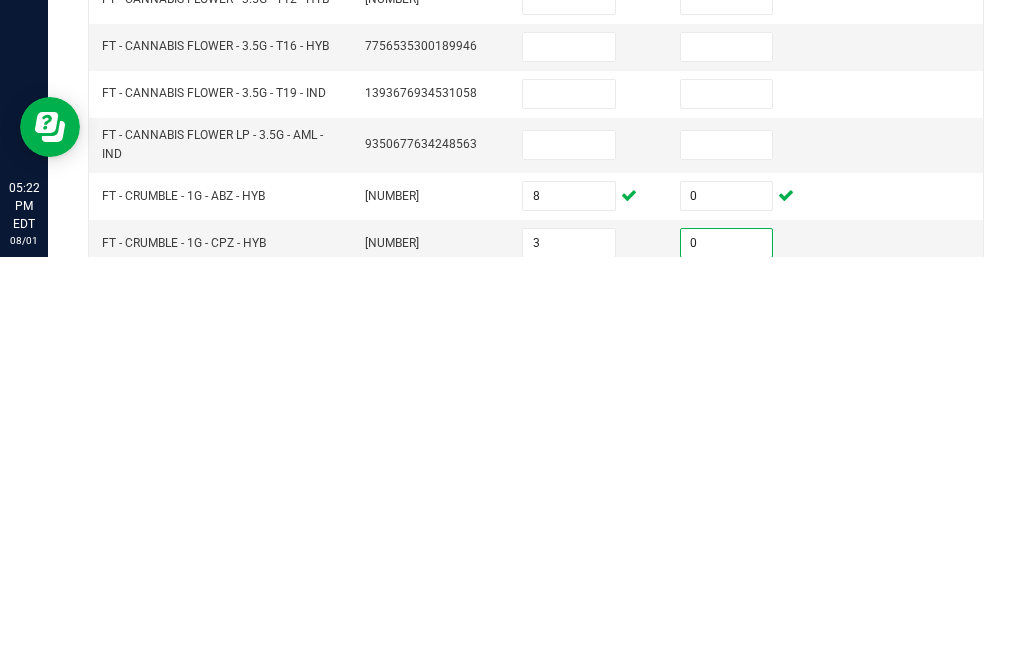 scroll, scrollTop: 524, scrollLeft: 0, axis: vertical 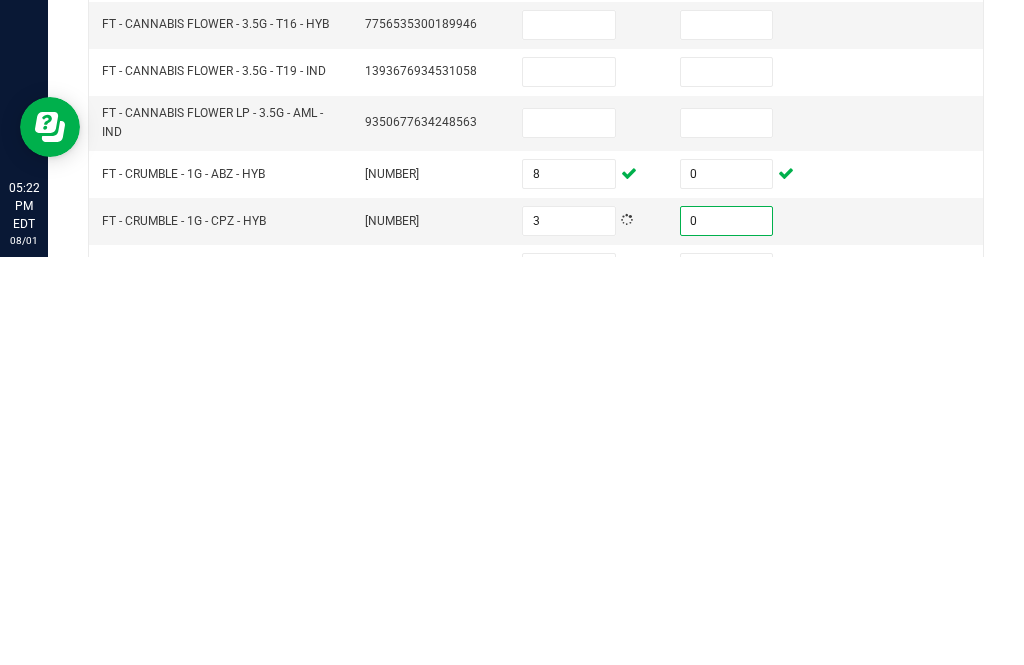 click at bounding box center [569, 676] 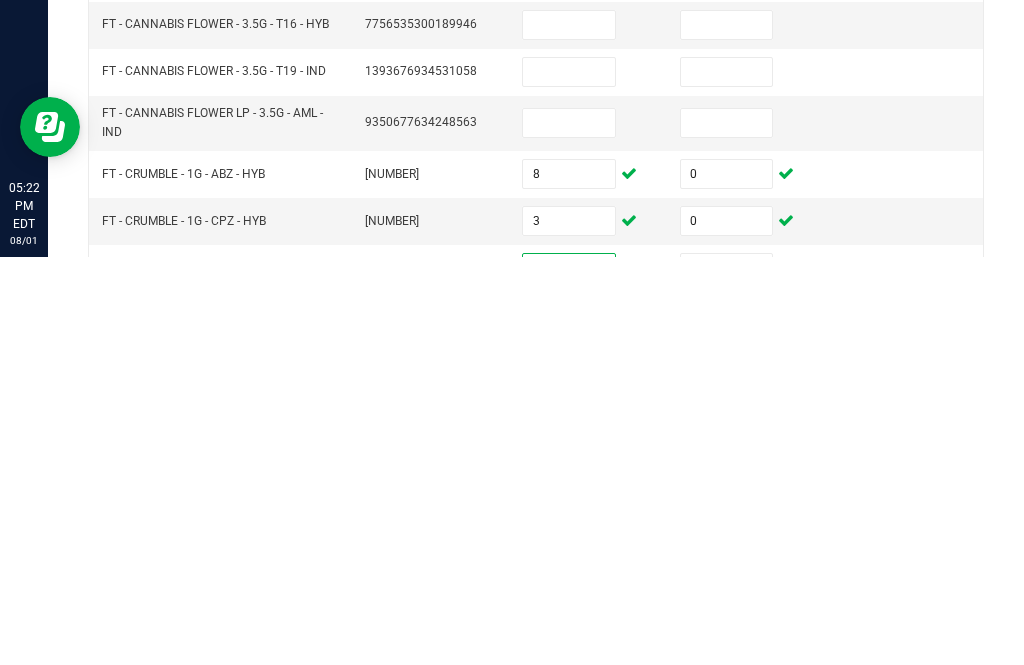 click at bounding box center [727, 676] 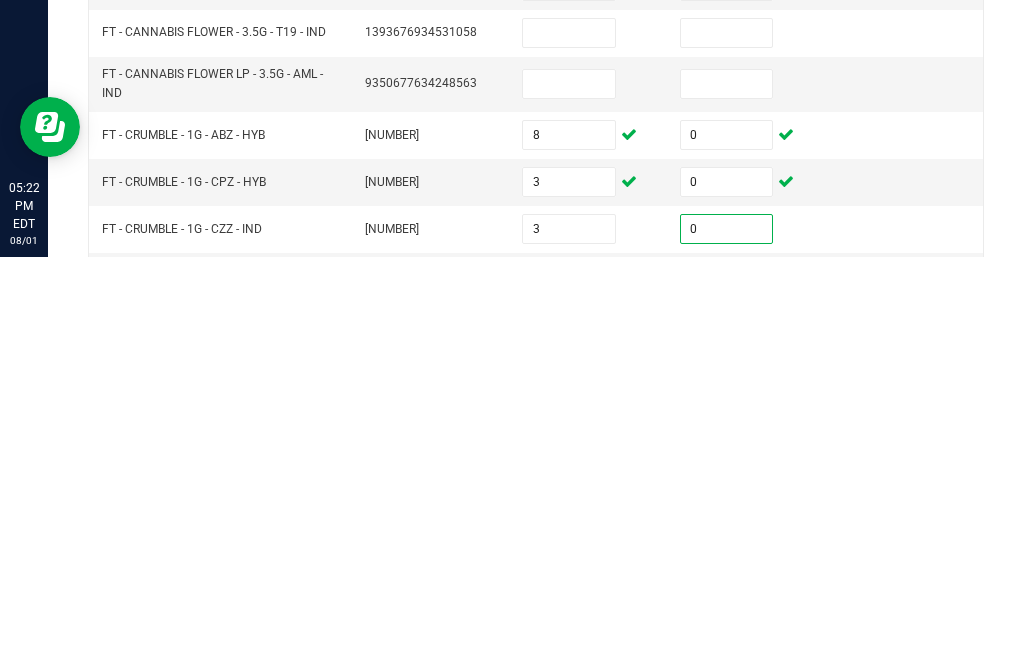 scroll, scrollTop: 585, scrollLeft: 0, axis: vertical 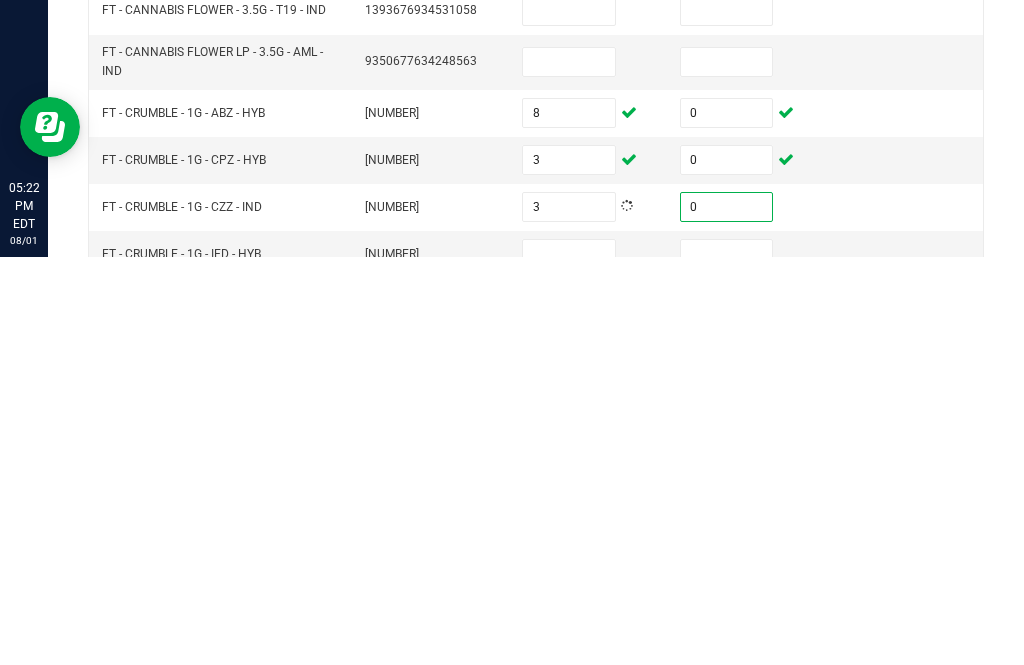 click at bounding box center (569, 662) 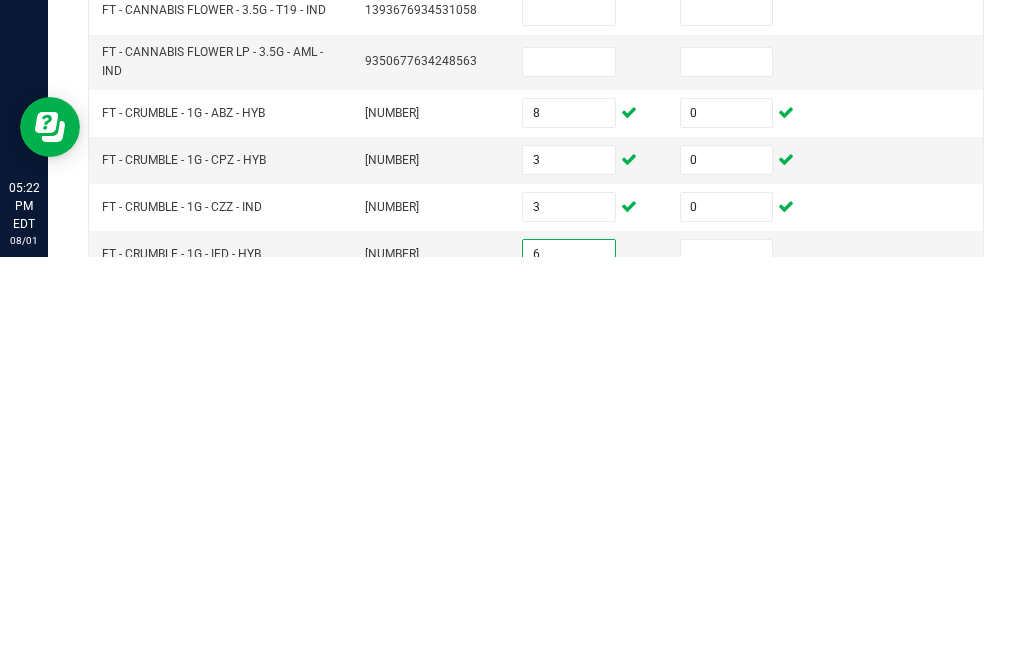 click at bounding box center [727, 662] 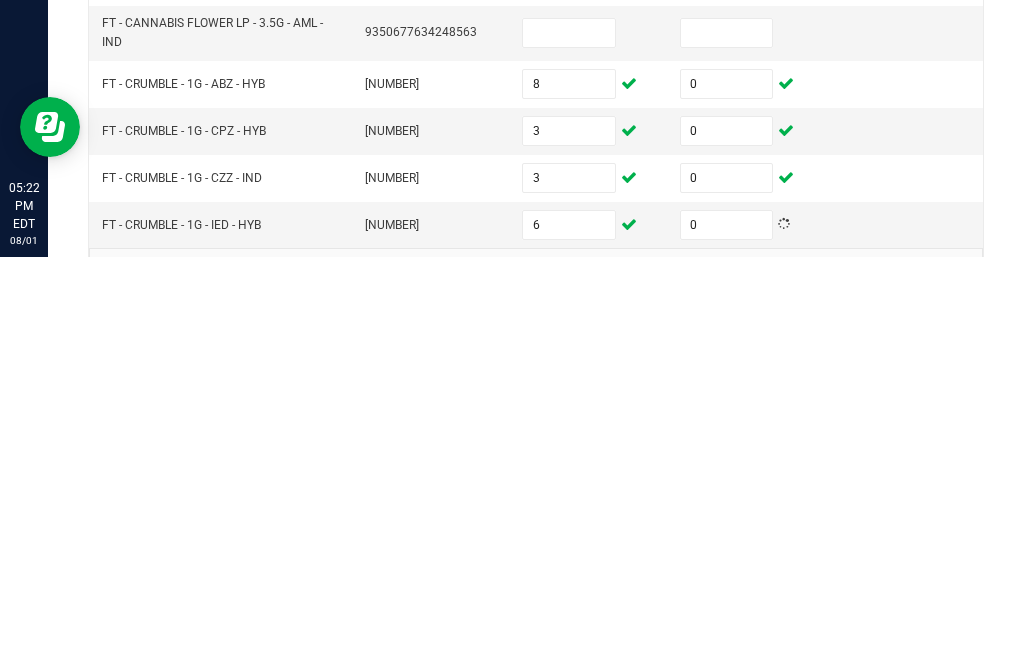 scroll, scrollTop: 613, scrollLeft: 0, axis: vertical 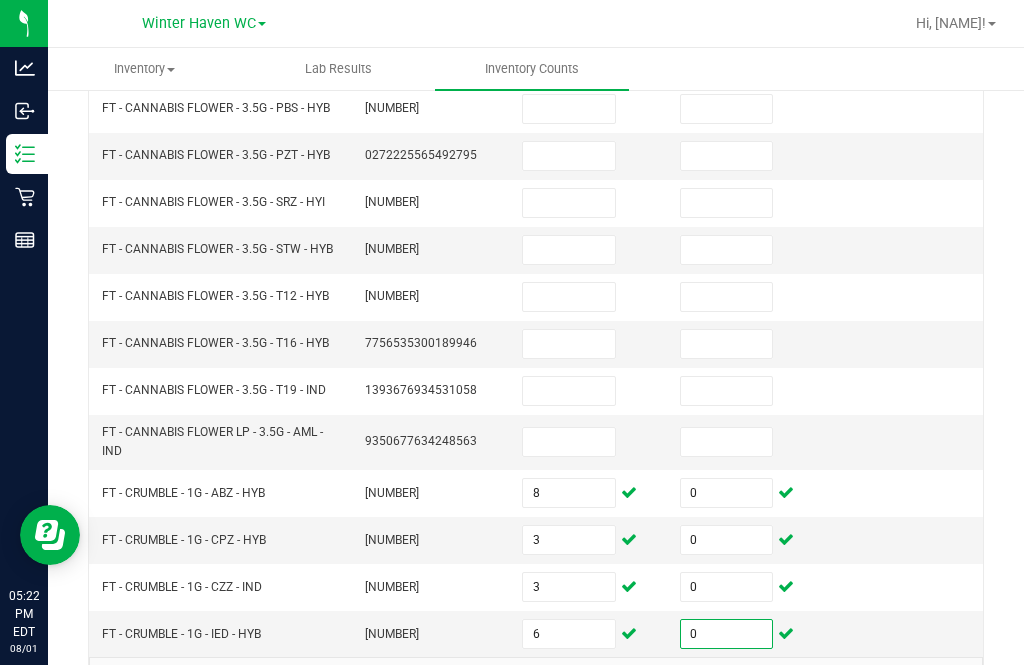 click on "3" 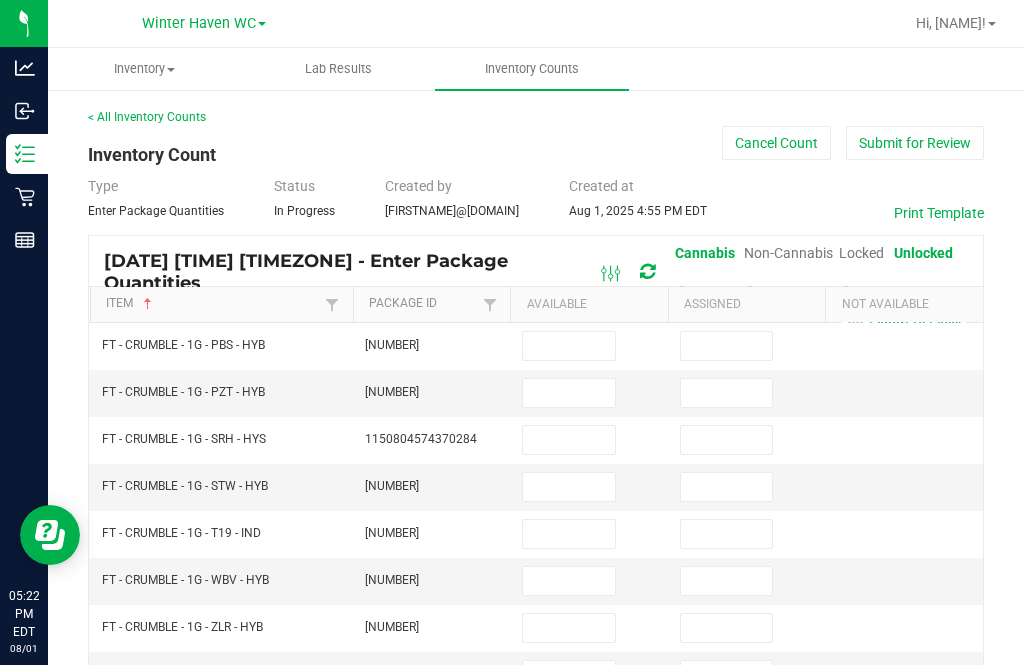scroll, scrollTop: 0, scrollLeft: 0, axis: both 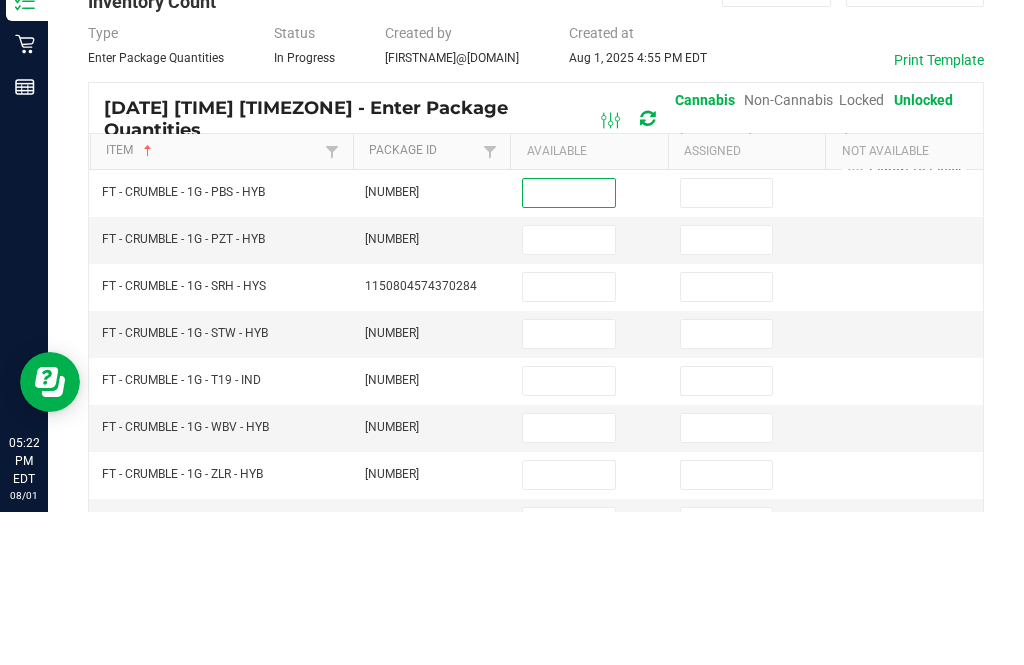 click at bounding box center (727, 346) 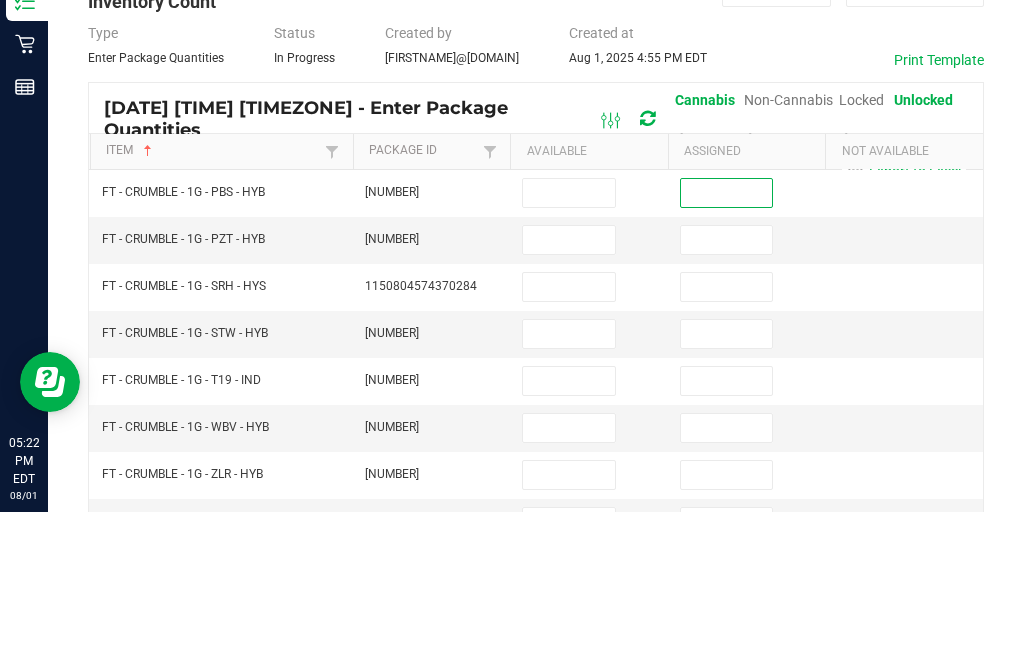 click at bounding box center [569, 346] 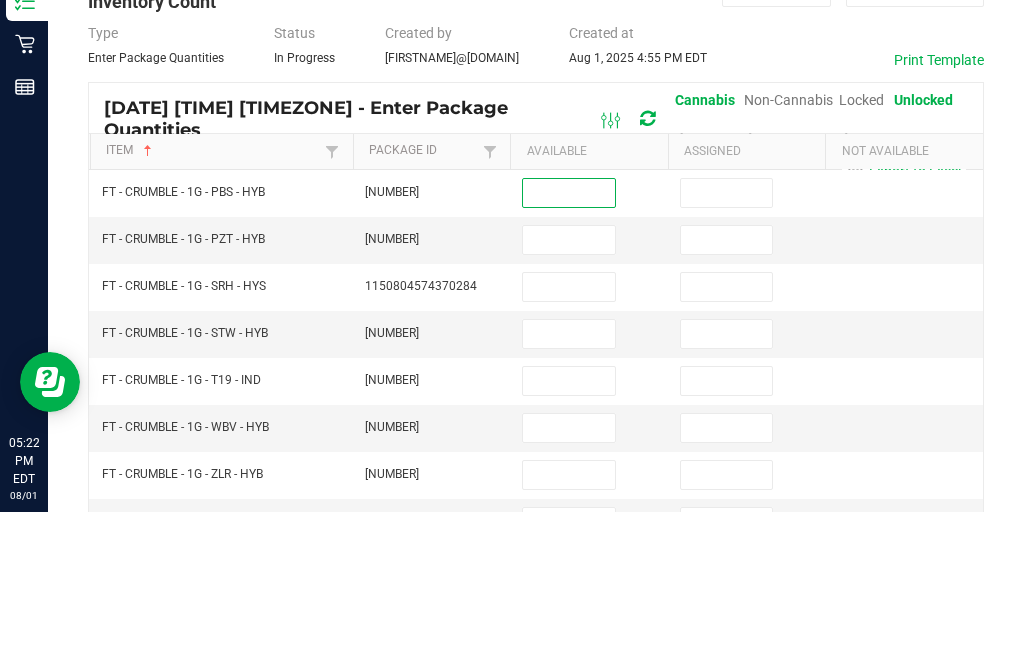 click at bounding box center [727, 346] 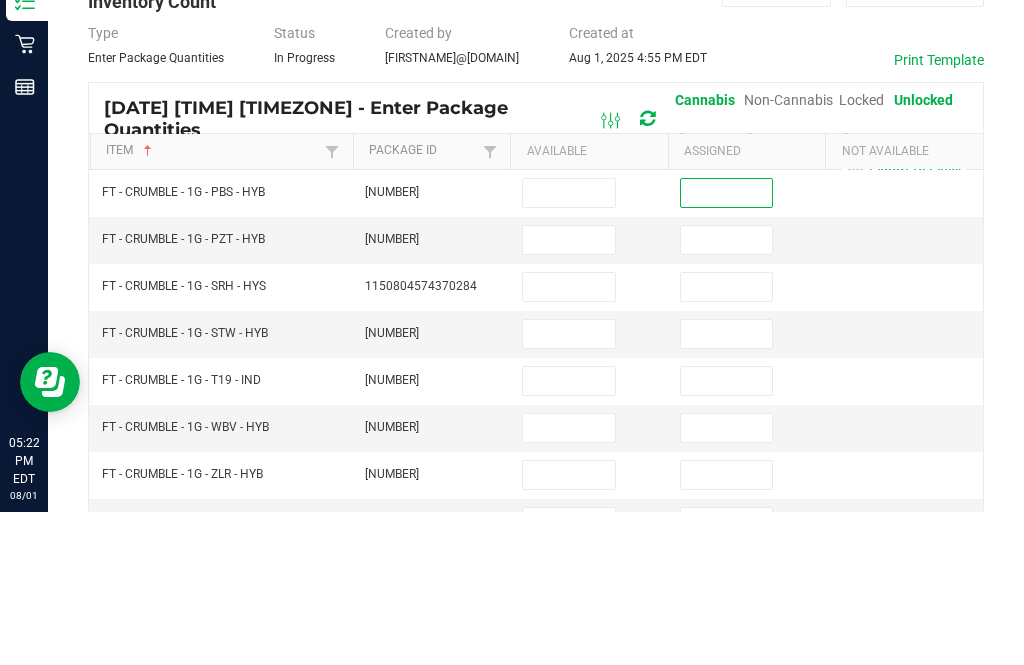 click at bounding box center (569, 346) 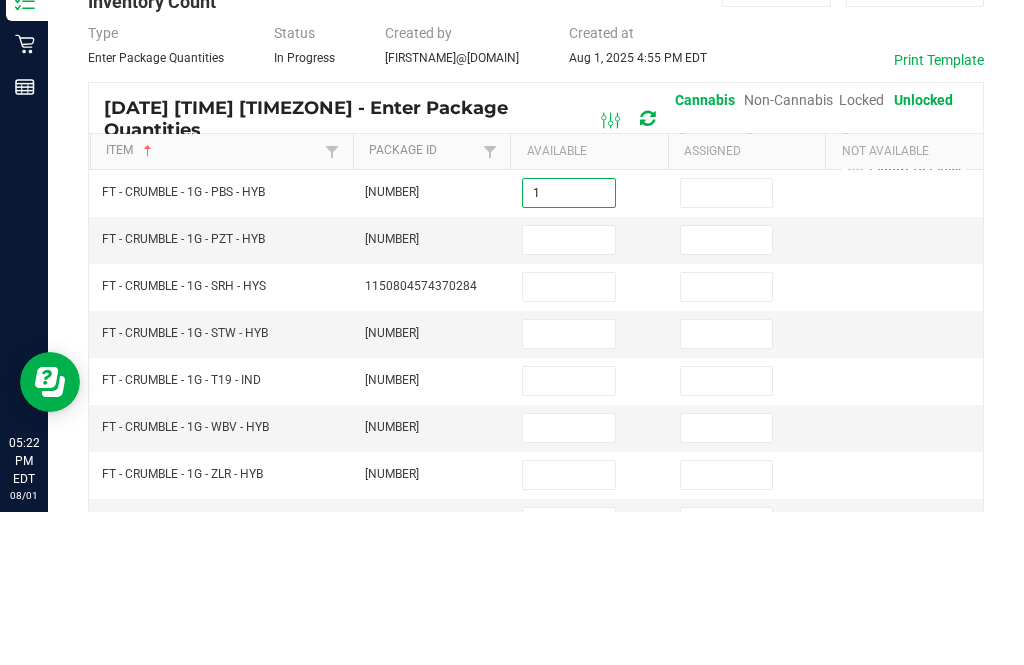click at bounding box center (727, 346) 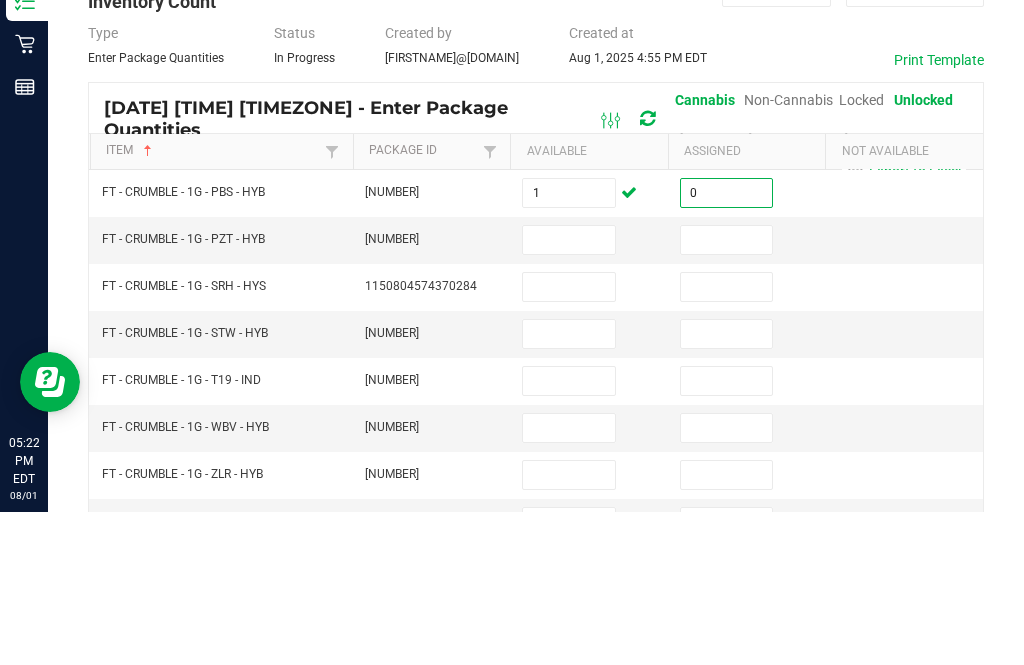 click at bounding box center [569, 393] 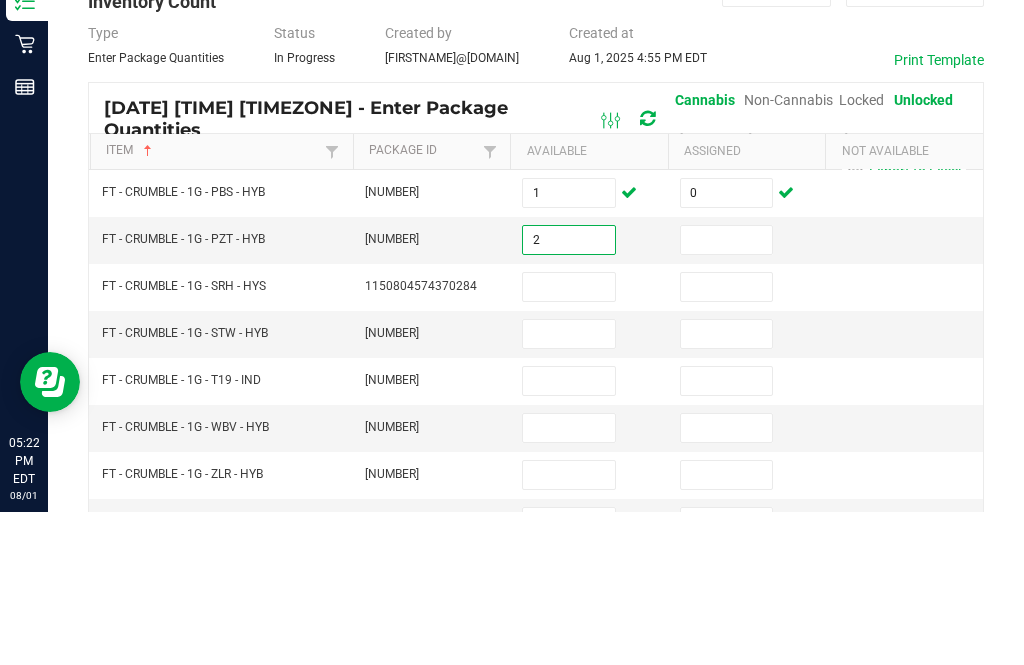 click at bounding box center (727, 393) 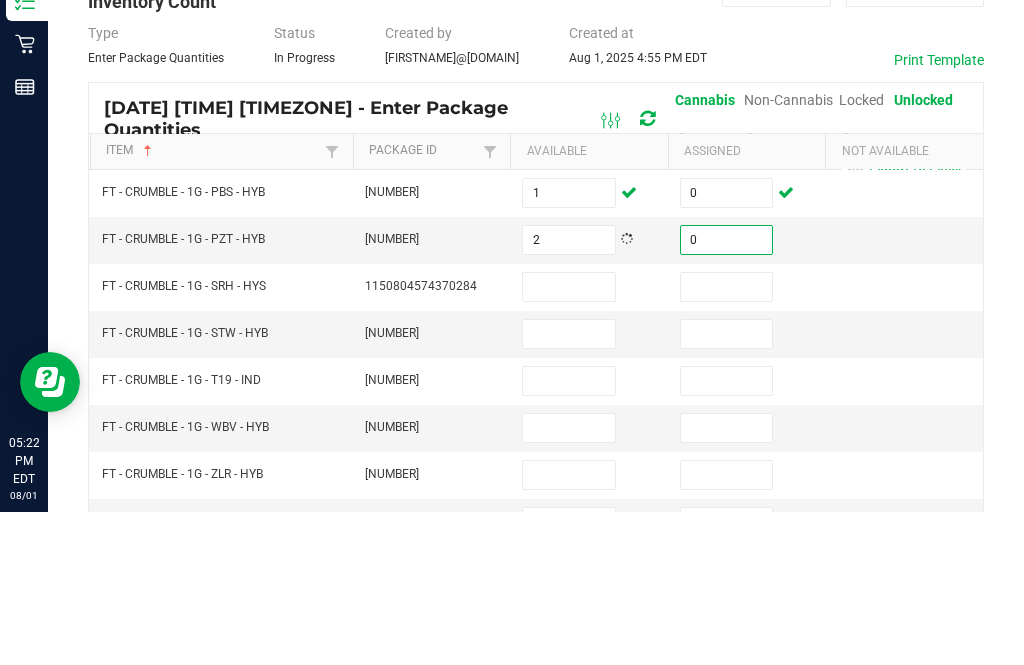scroll, scrollTop: 29, scrollLeft: 0, axis: vertical 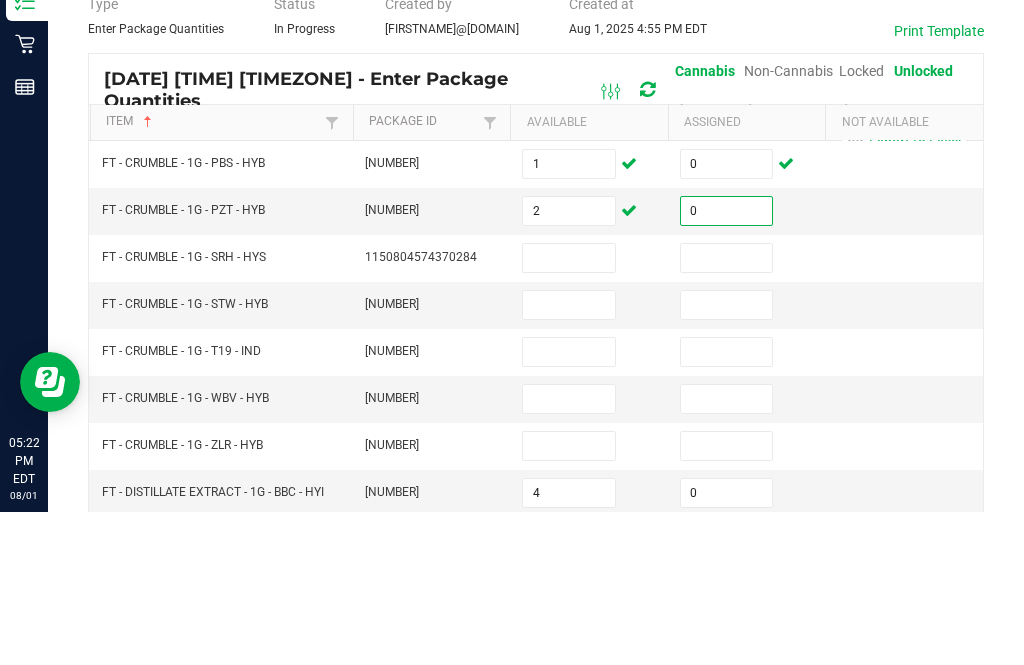 click at bounding box center [569, 411] 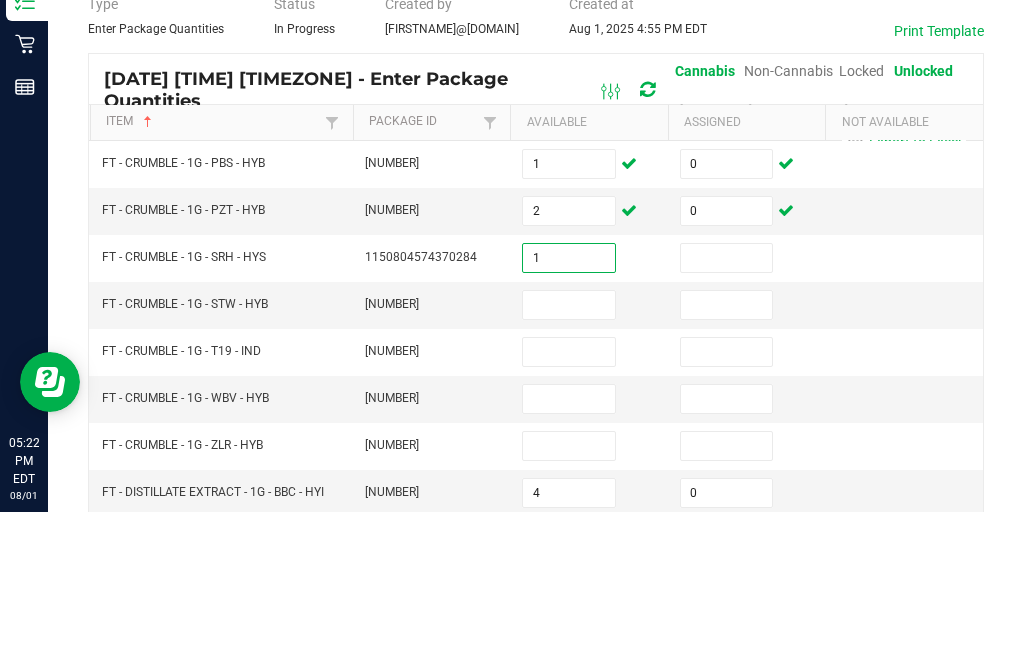 click at bounding box center (727, 411) 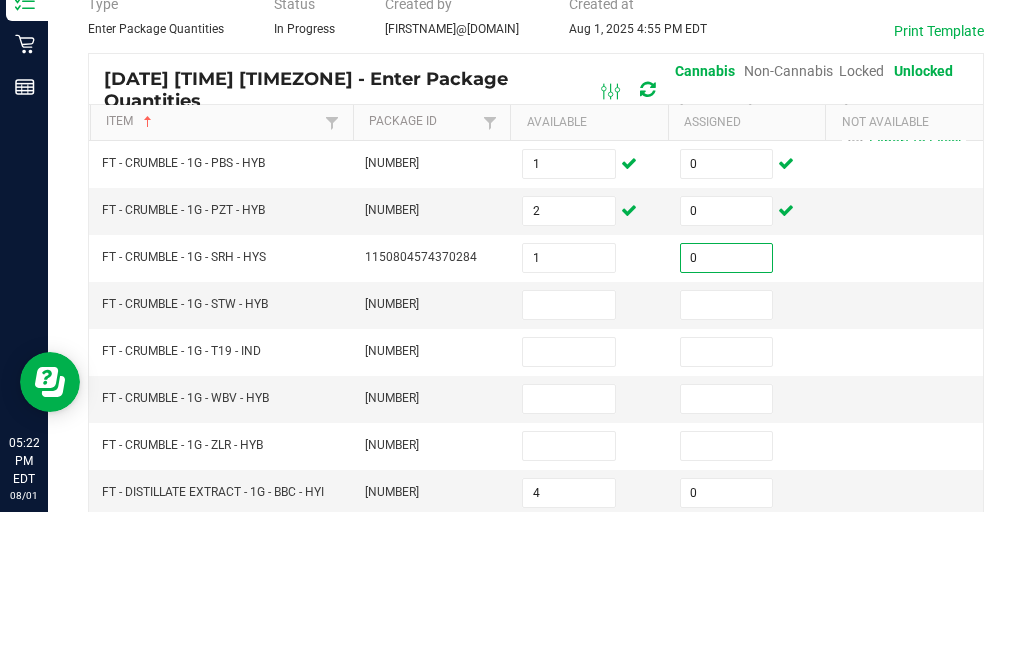 scroll, scrollTop: 60, scrollLeft: 0, axis: vertical 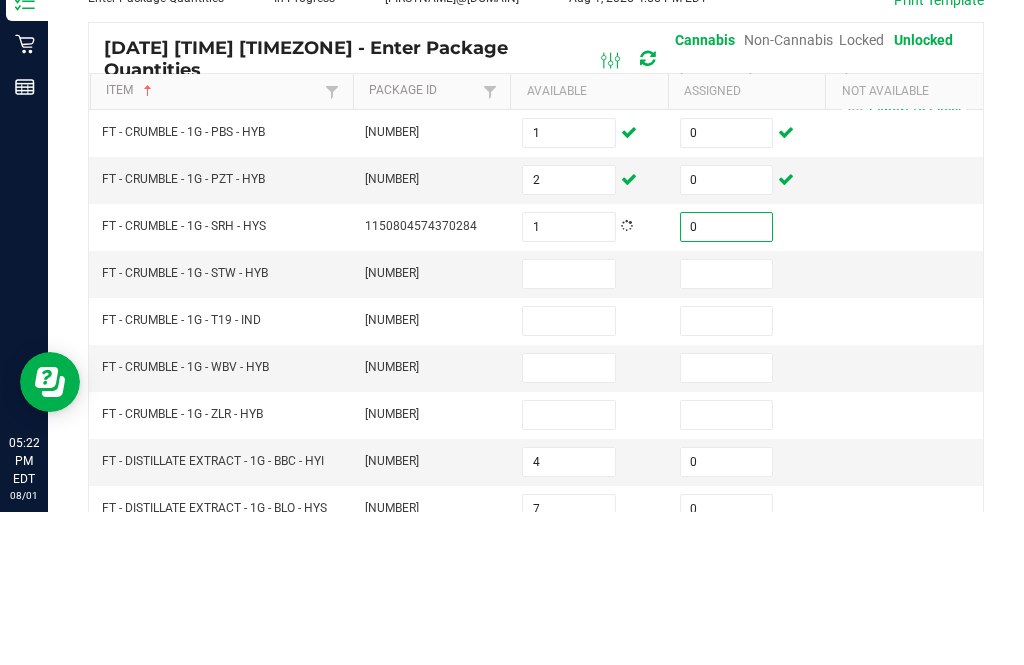 click at bounding box center (569, 427) 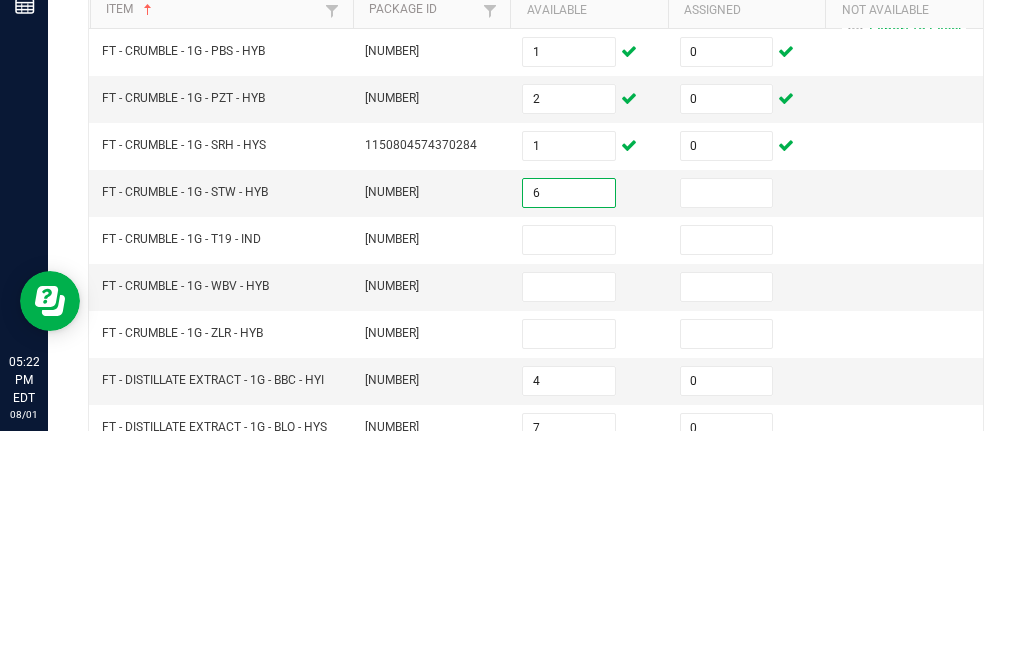 click at bounding box center [727, 427] 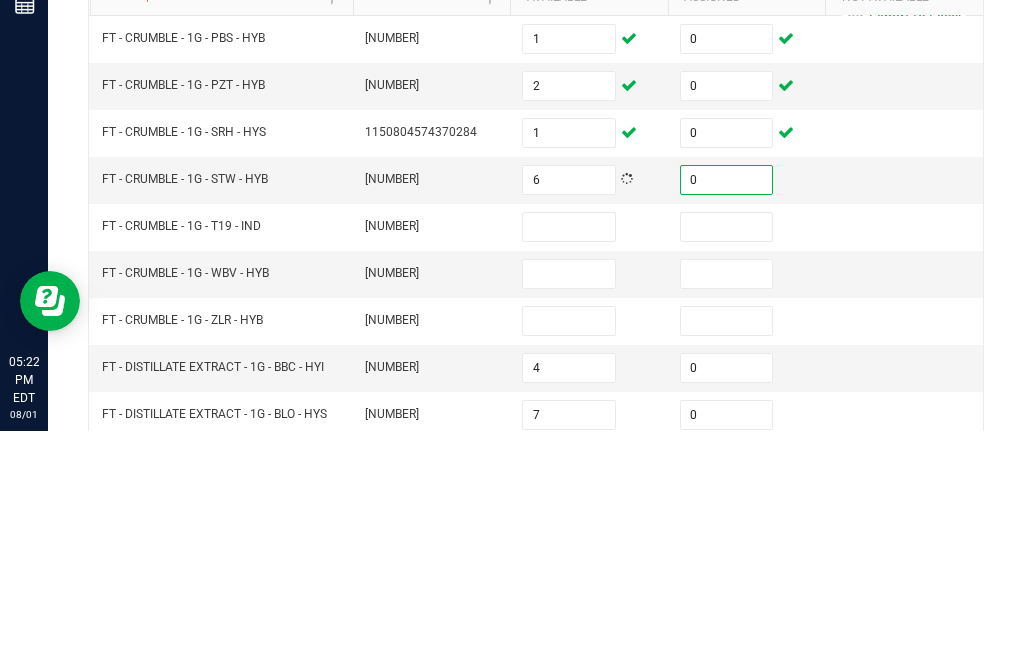 scroll, scrollTop: 73, scrollLeft: 0, axis: vertical 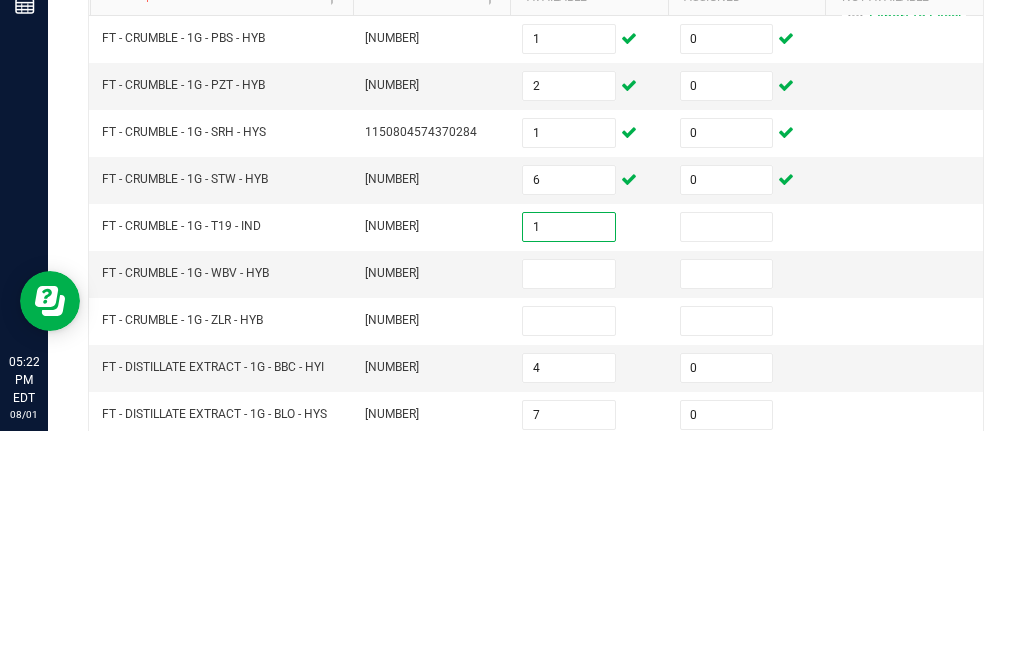 click at bounding box center [727, 461] 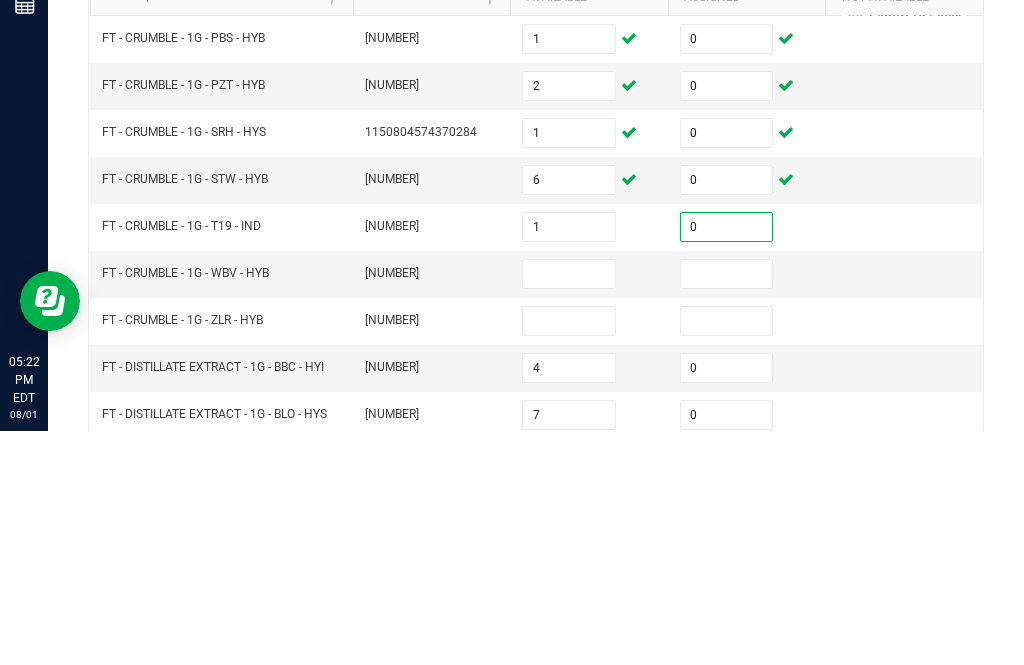 scroll, scrollTop: 86, scrollLeft: 0, axis: vertical 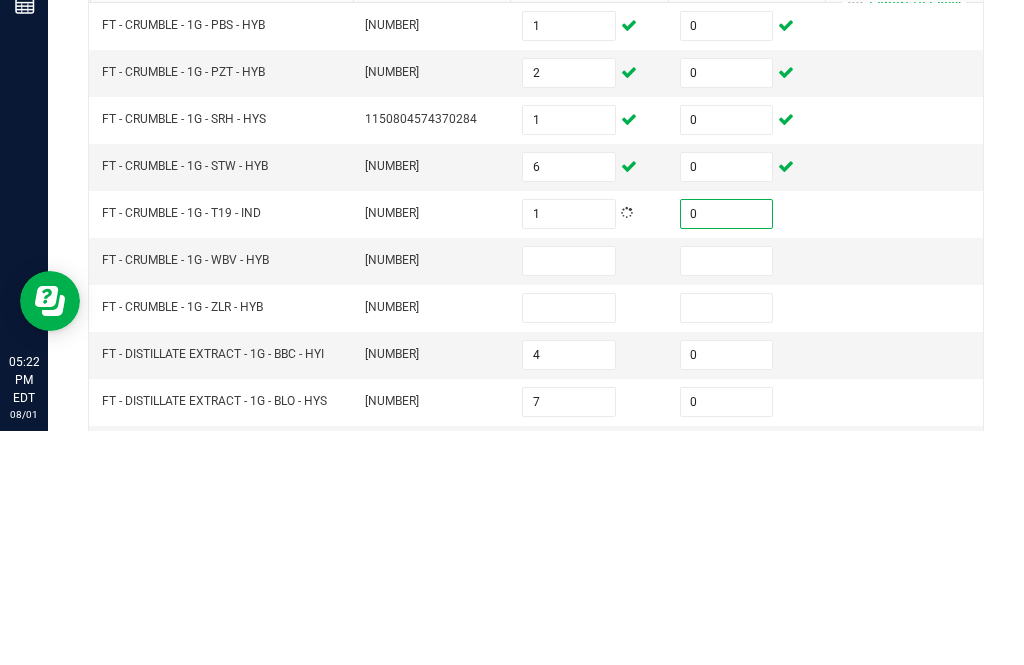 click at bounding box center (569, 495) 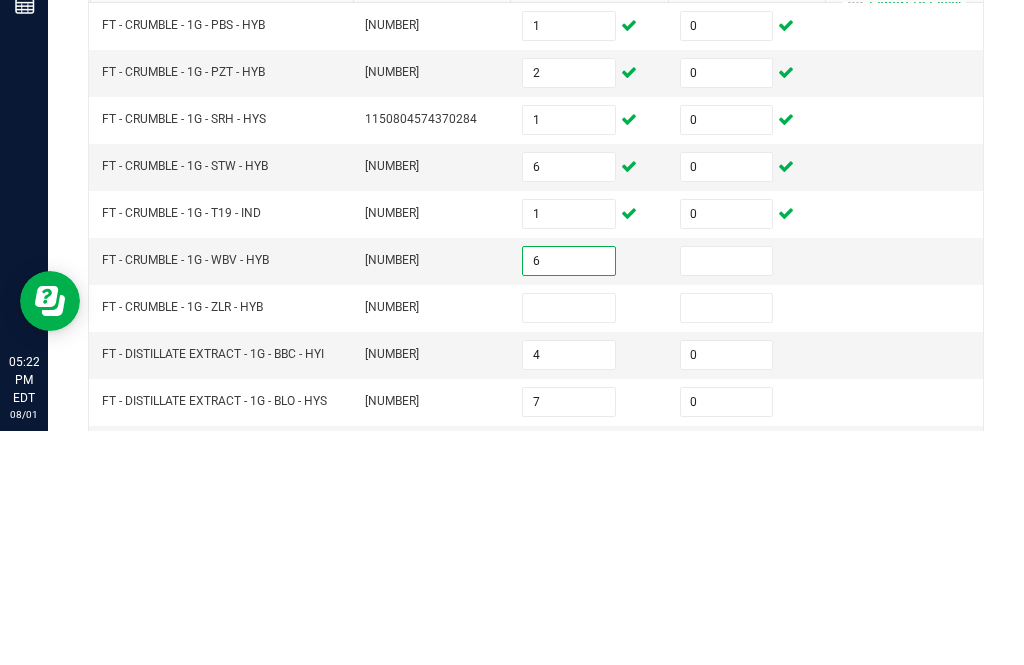 click at bounding box center [727, 495] 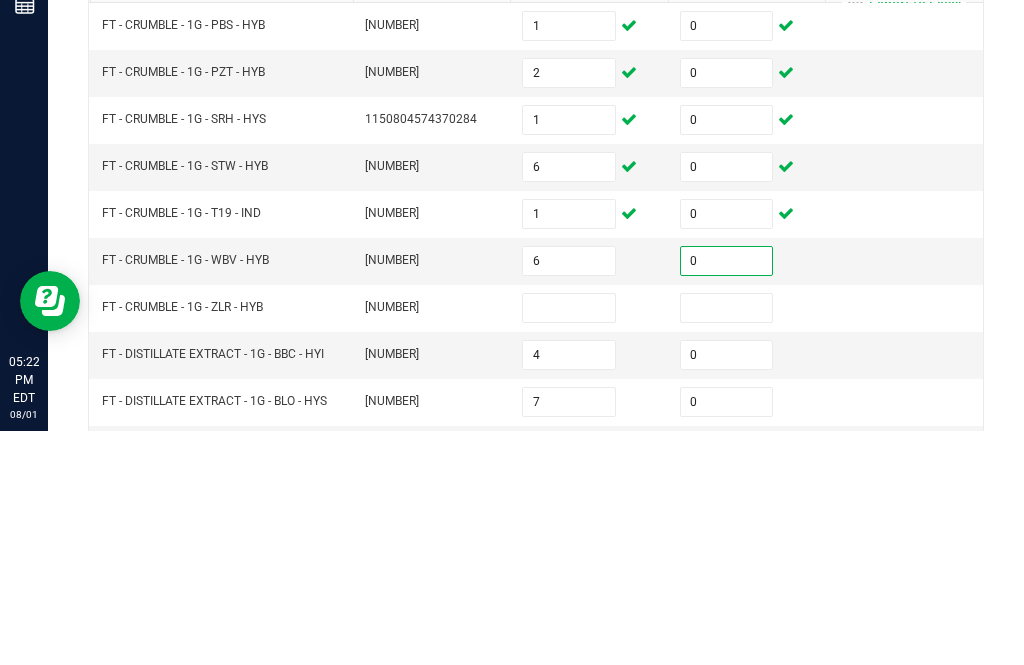 scroll, scrollTop: 112, scrollLeft: 0, axis: vertical 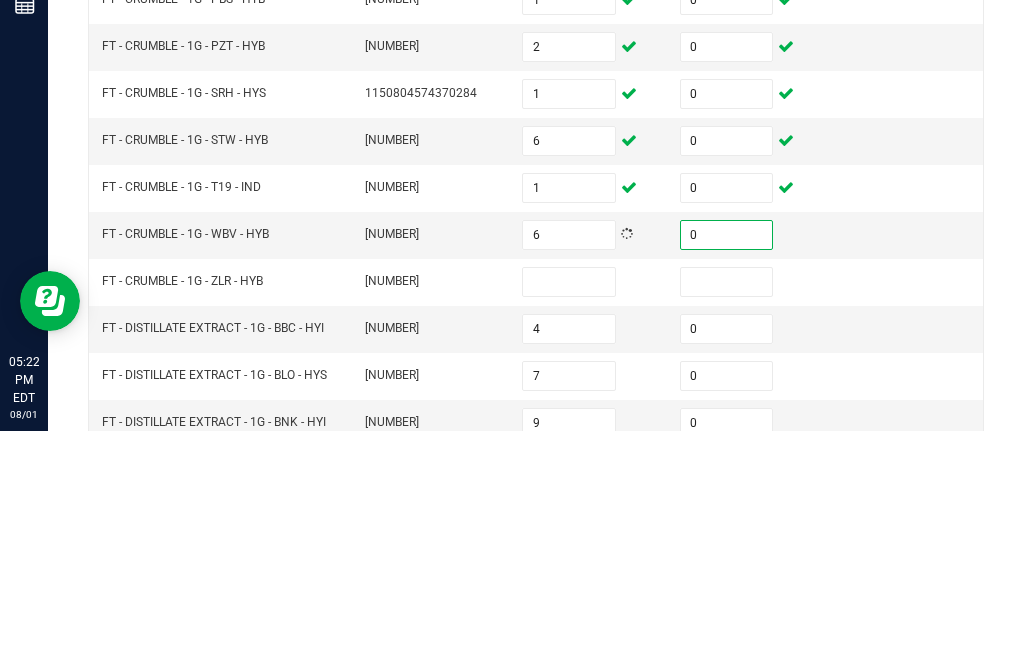 click at bounding box center (569, 516) 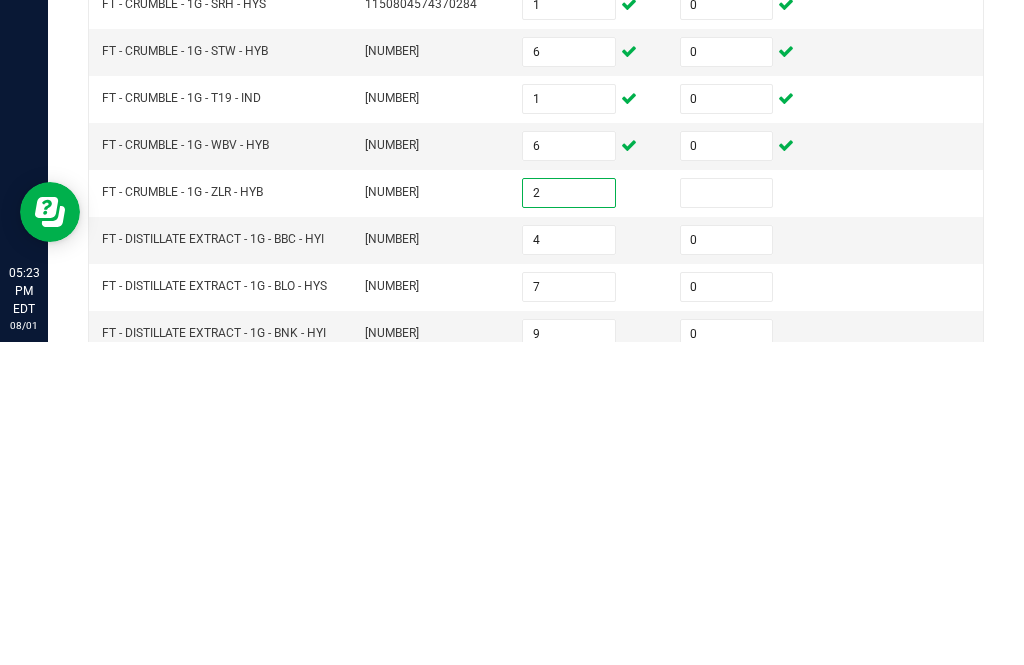click at bounding box center [727, 516] 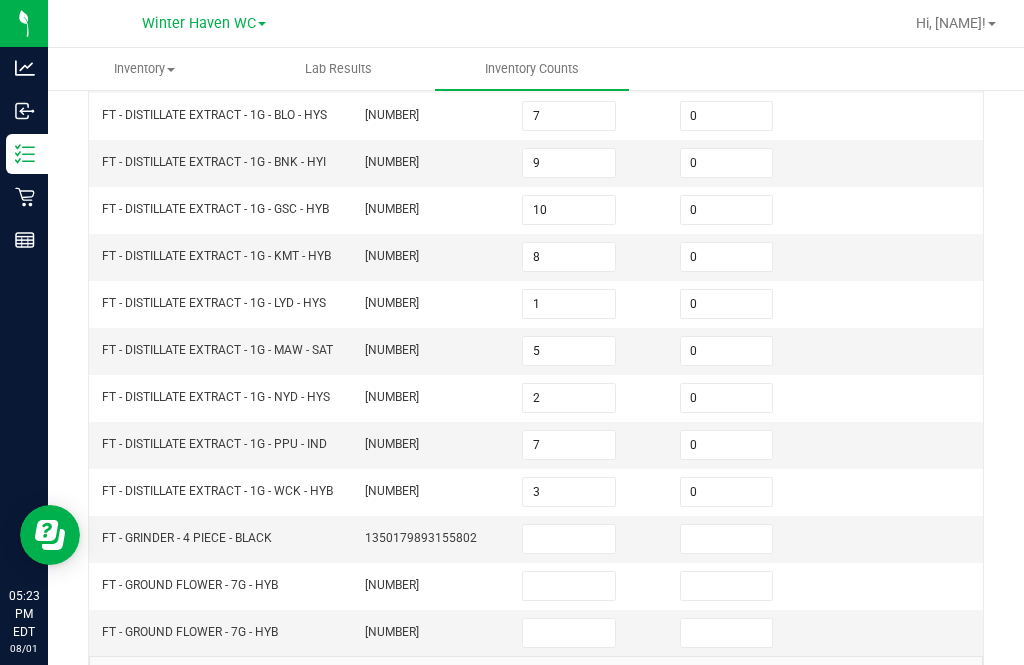 scroll, scrollTop: 605, scrollLeft: 0, axis: vertical 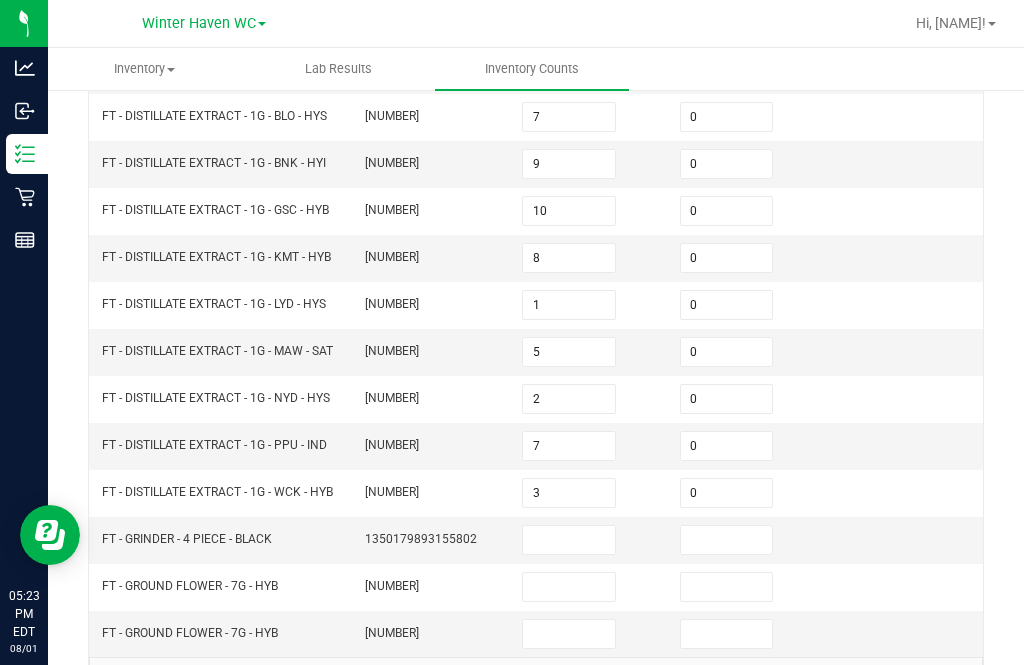 click 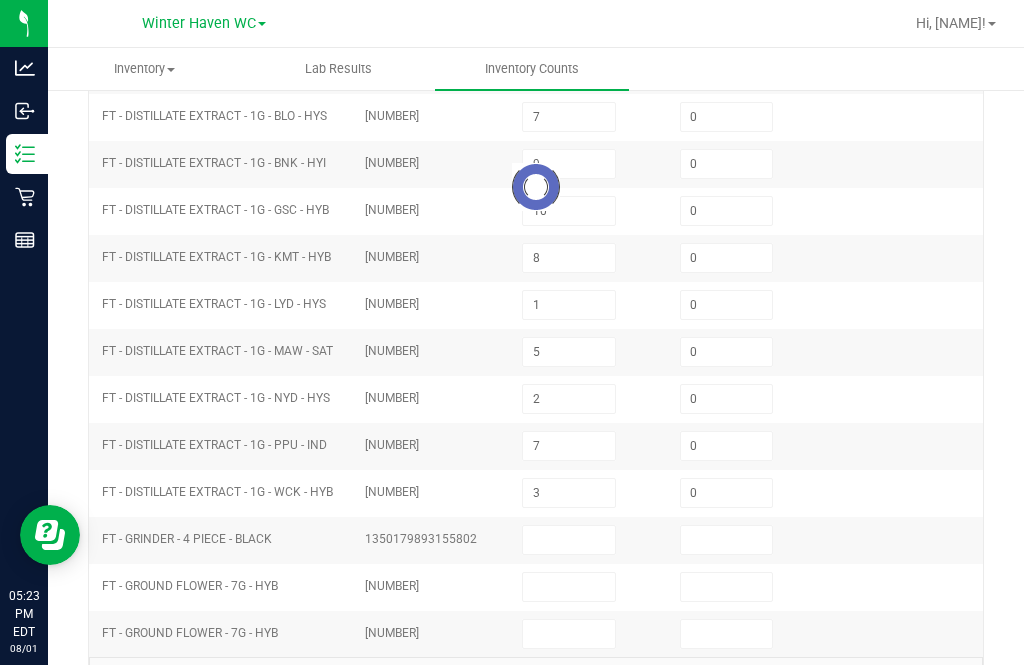 scroll, scrollTop: 50, scrollLeft: 0, axis: vertical 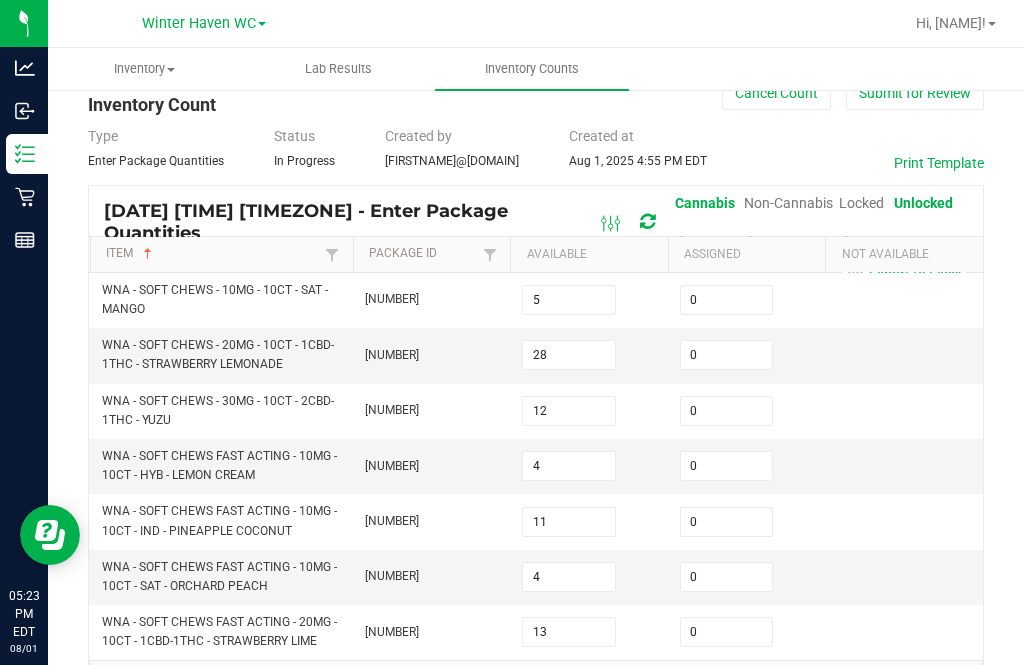 click on "..." 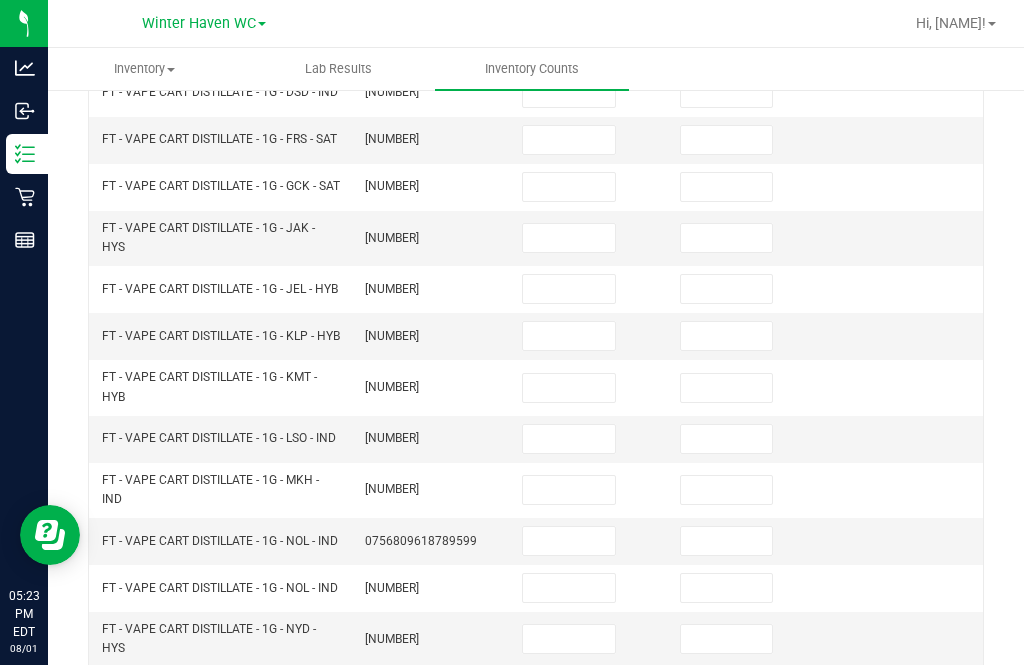 scroll, scrollTop: 653, scrollLeft: 0, axis: vertical 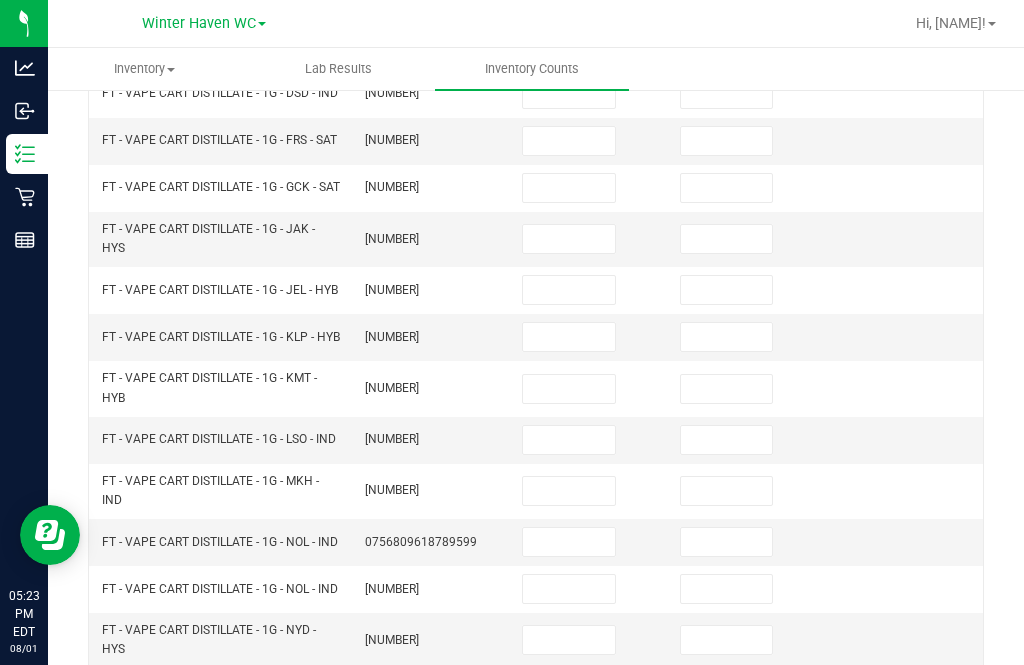 click on "4" 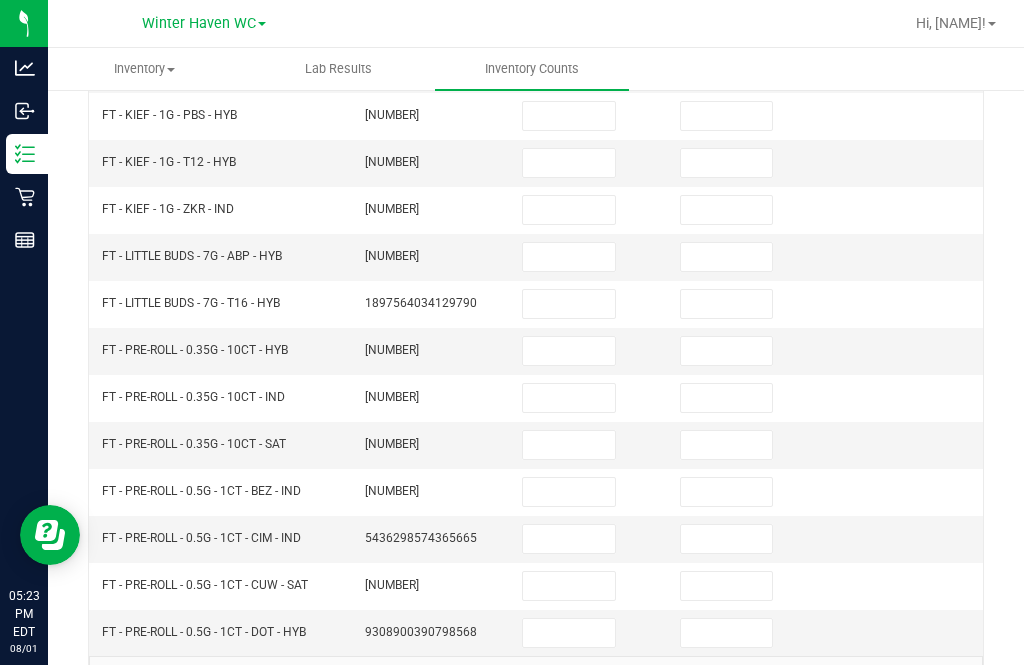 scroll, scrollTop: 605, scrollLeft: 0, axis: vertical 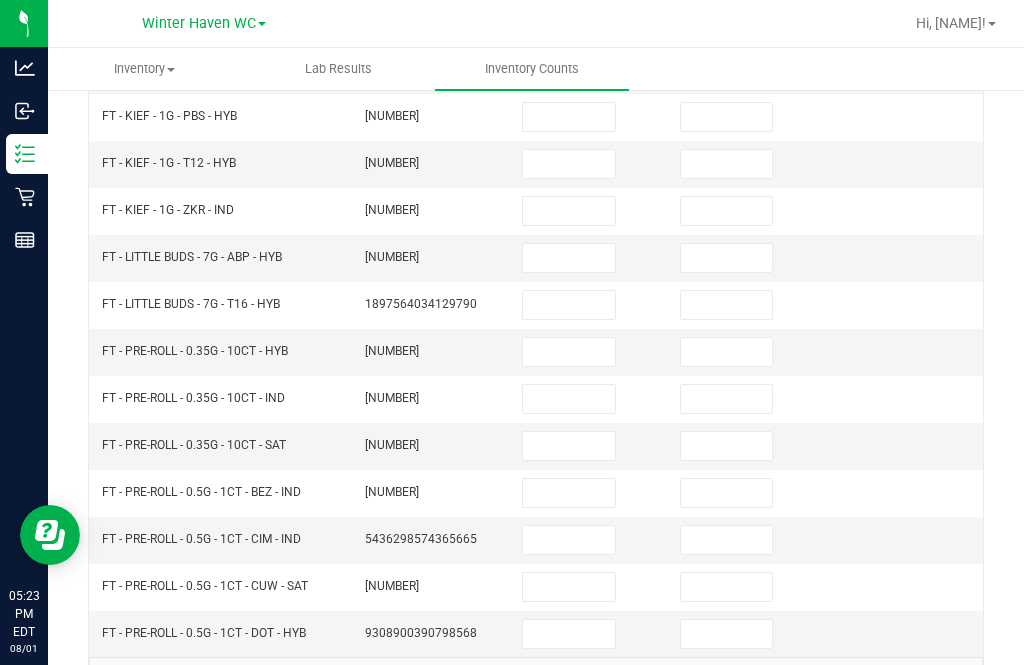 click on "5" 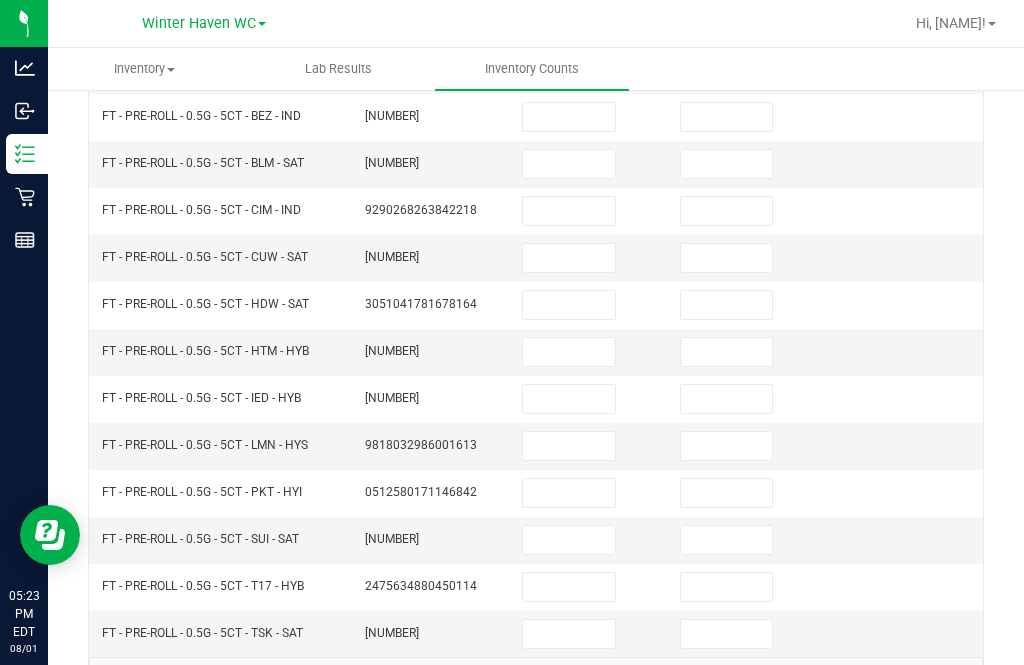 click on "2" 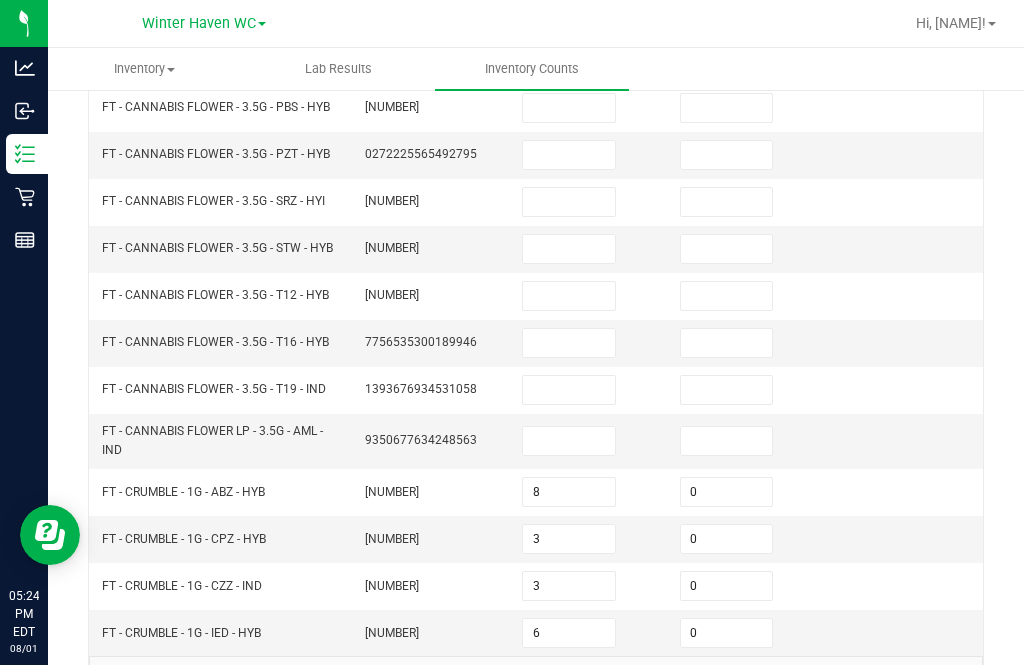 scroll, scrollTop: 613, scrollLeft: 0, axis: vertical 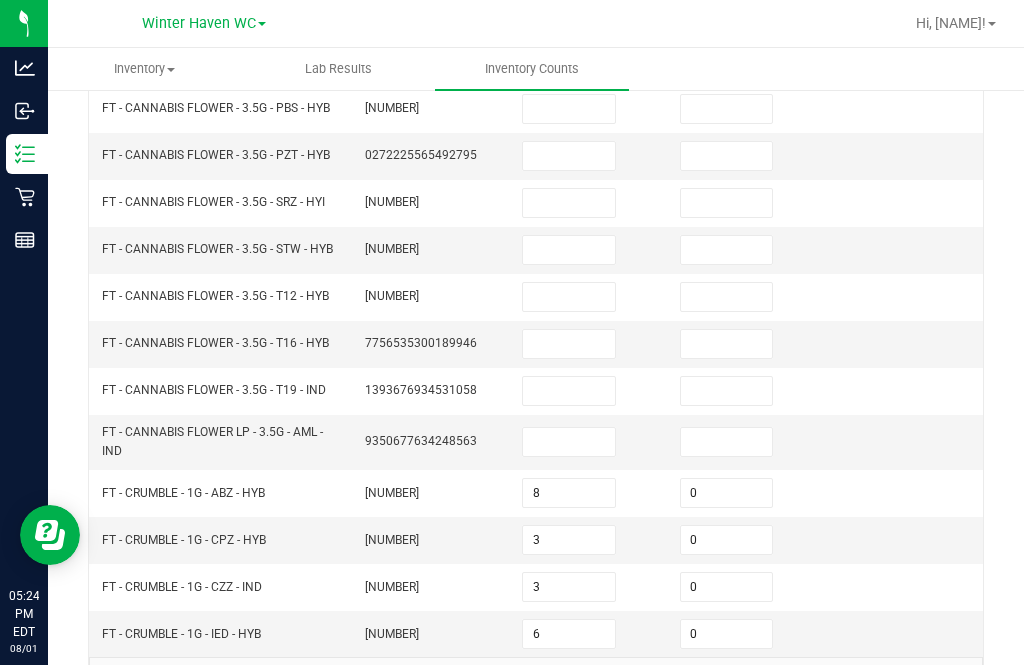 click on "3" 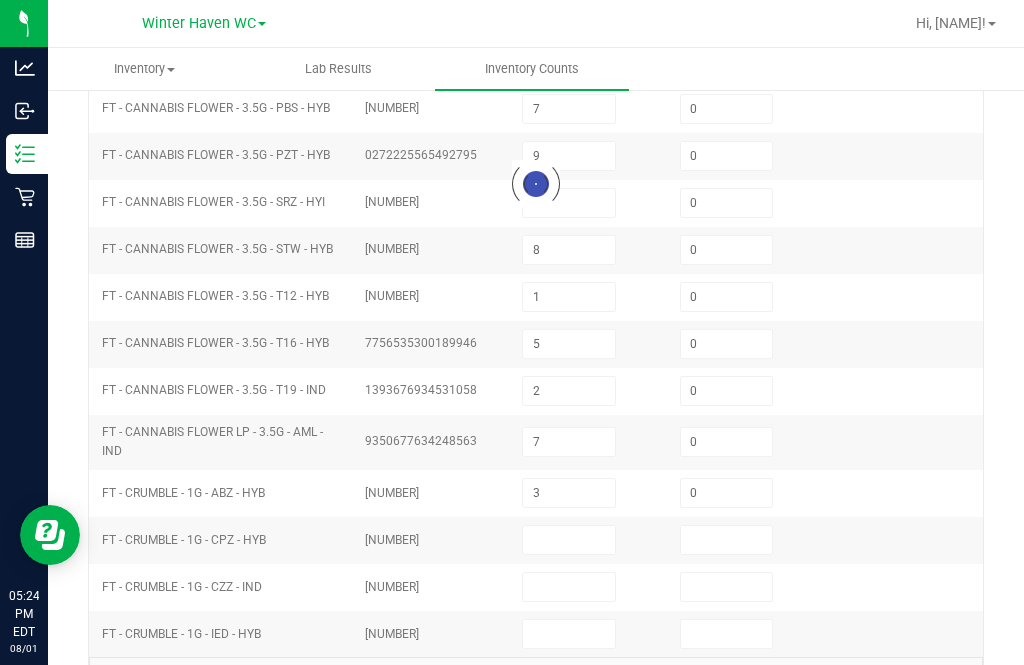 scroll, scrollTop: 605, scrollLeft: 0, axis: vertical 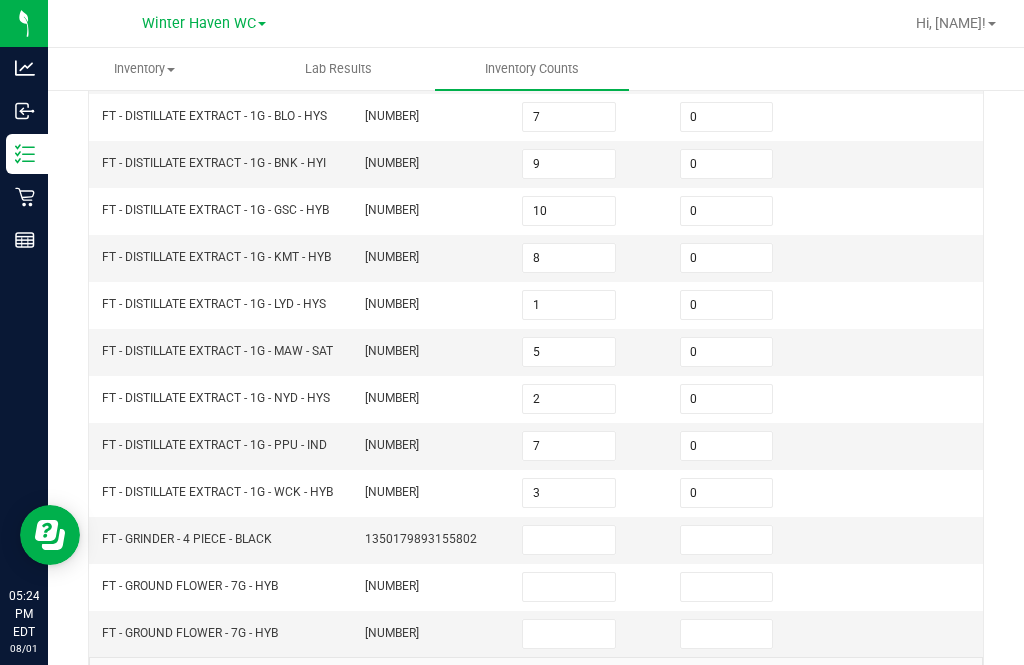 click on "4" 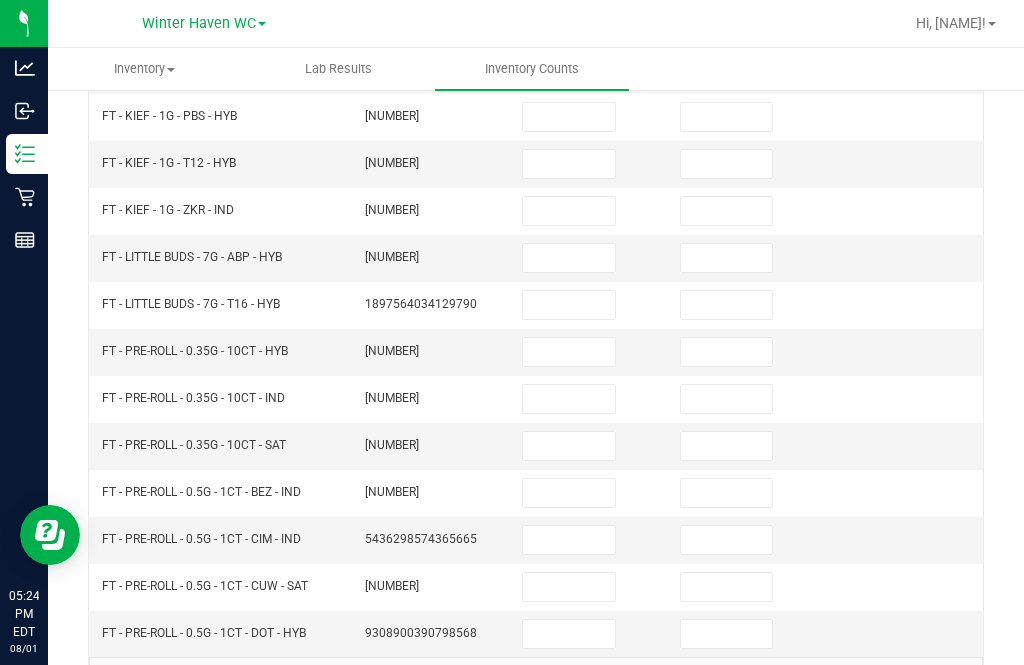 click on "5" 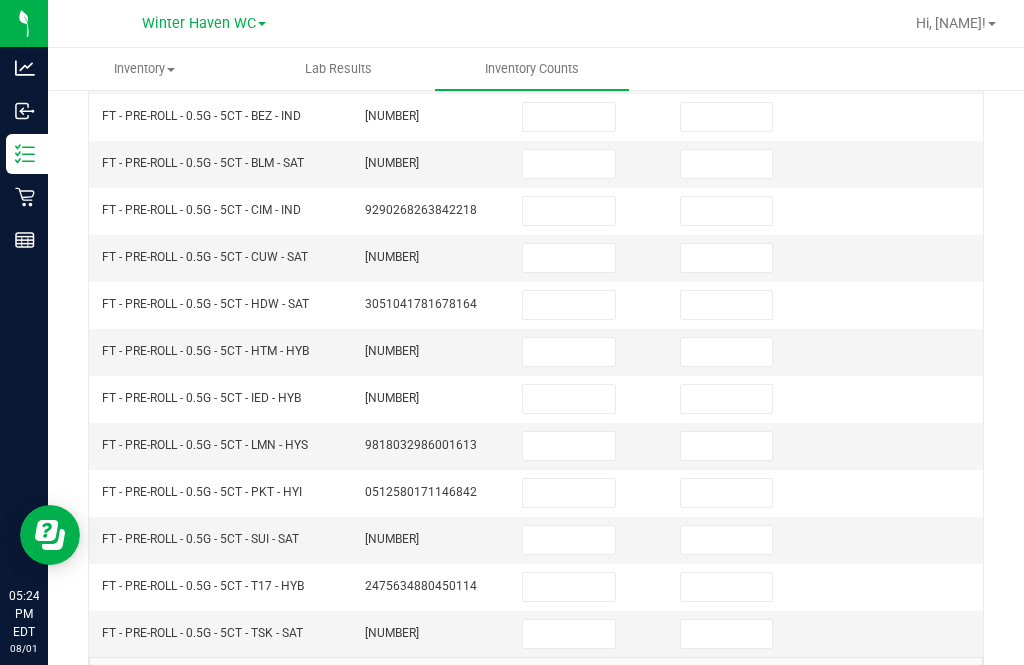 click on "6" 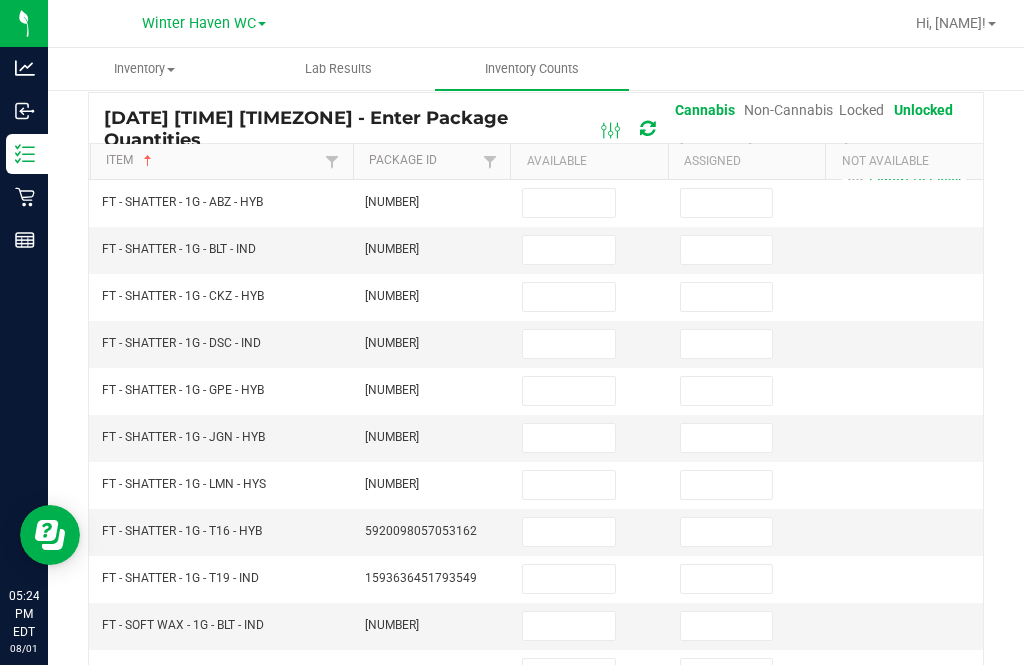 scroll, scrollTop: 138, scrollLeft: 0, axis: vertical 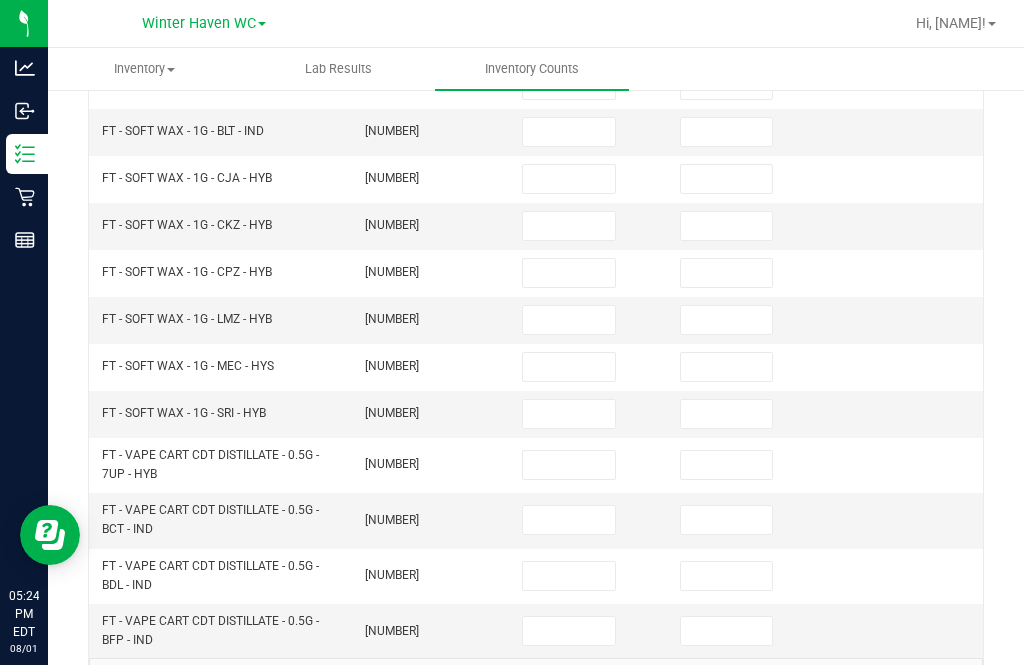 click on "5" 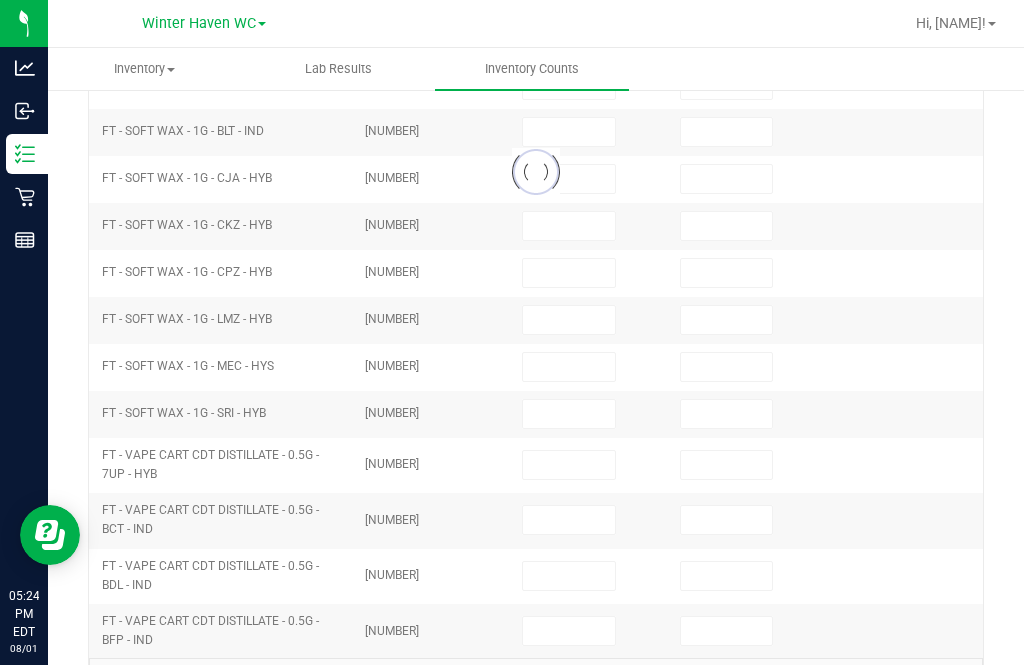 scroll, scrollTop: 605, scrollLeft: 0, axis: vertical 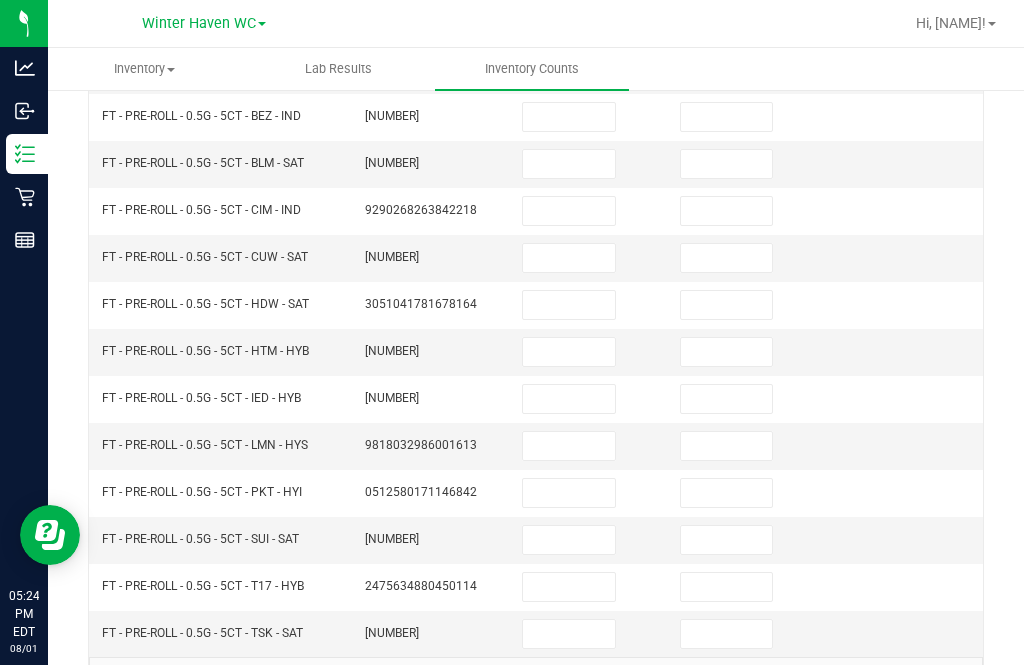 click on "6" 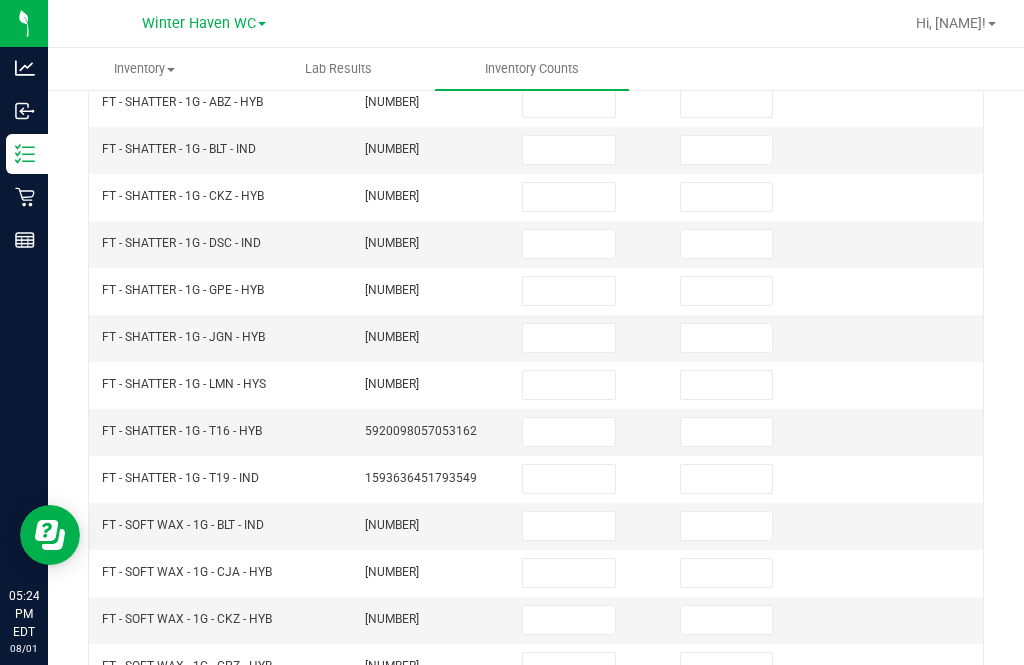 scroll, scrollTop: 252, scrollLeft: 0, axis: vertical 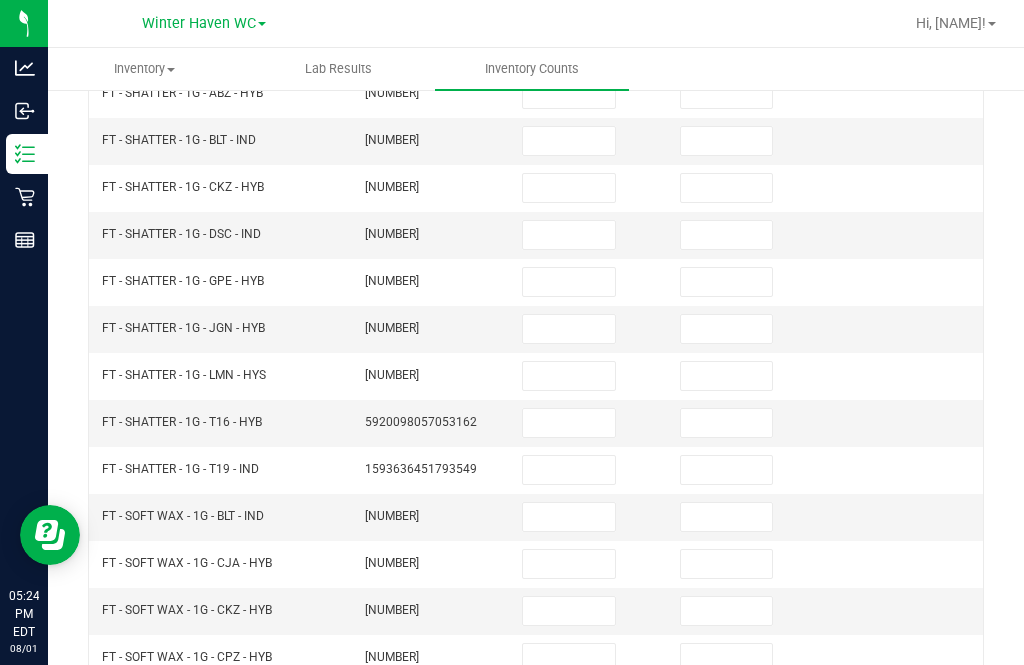 click at bounding box center (569, 470) 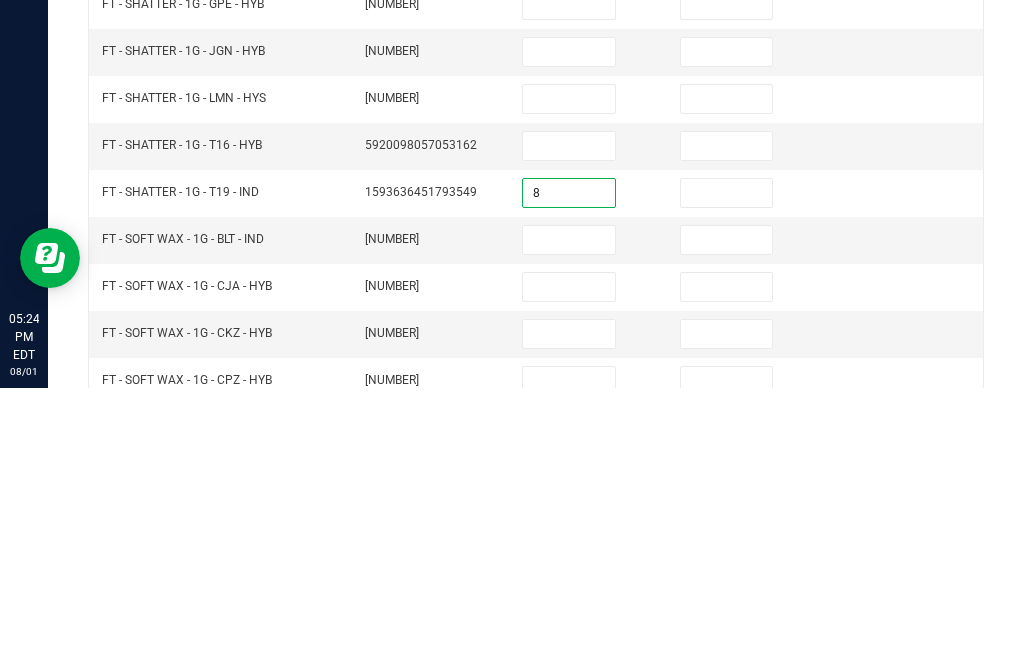 click at bounding box center [727, 470] 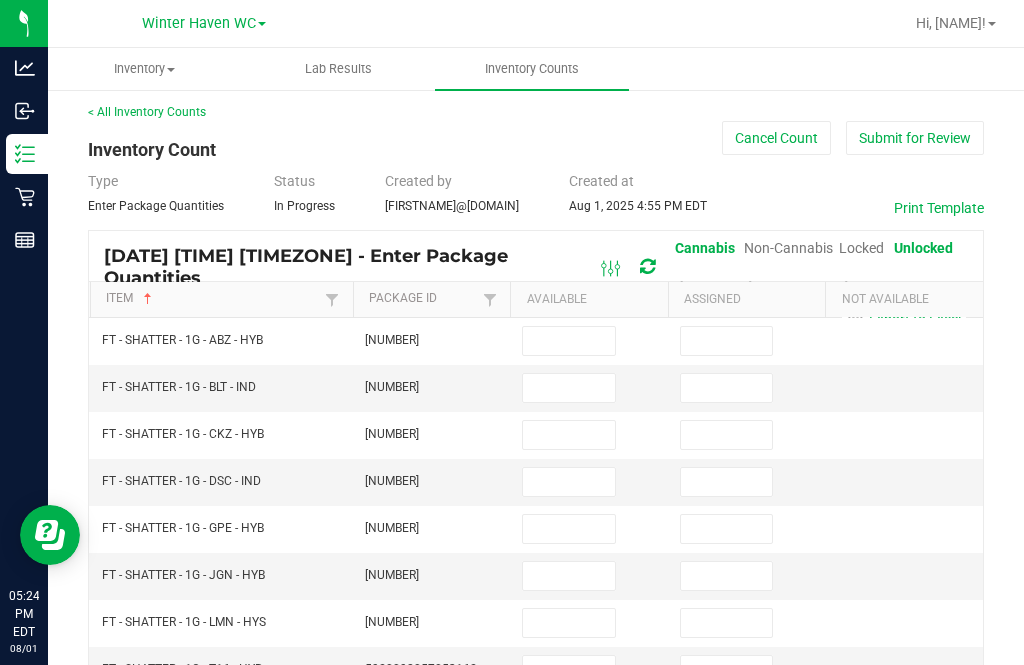 scroll, scrollTop: 6, scrollLeft: 0, axis: vertical 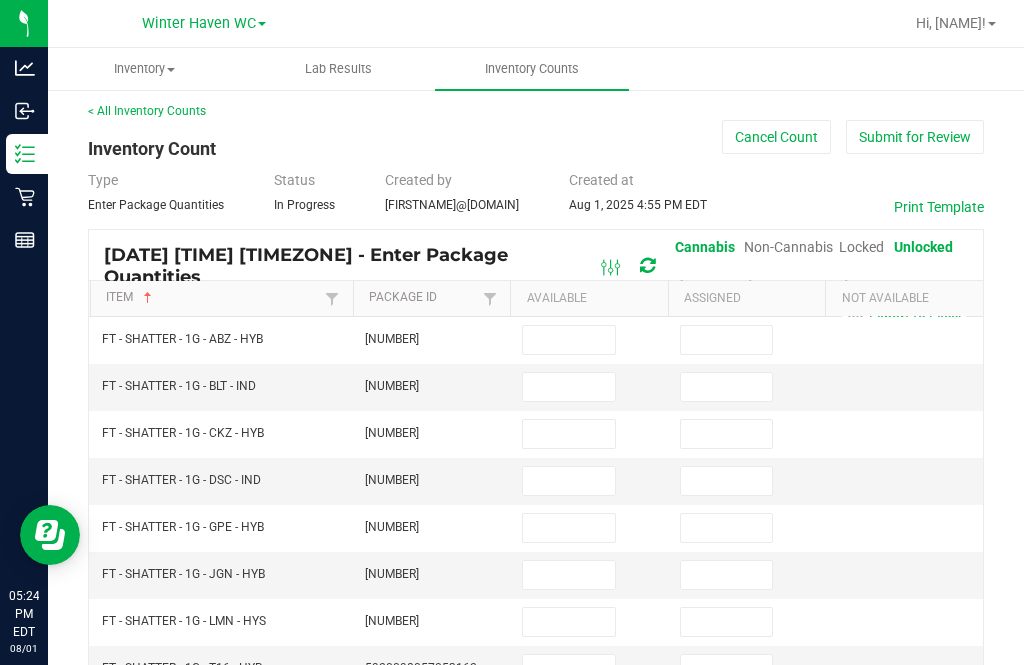 click at bounding box center (569, 340) 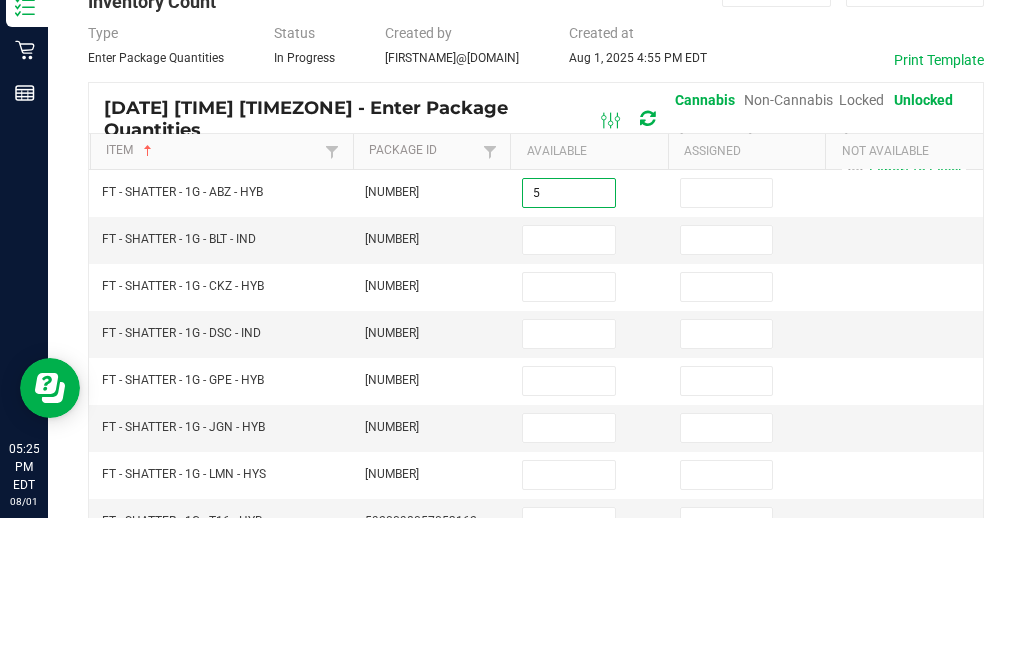 click at bounding box center [747, 340] 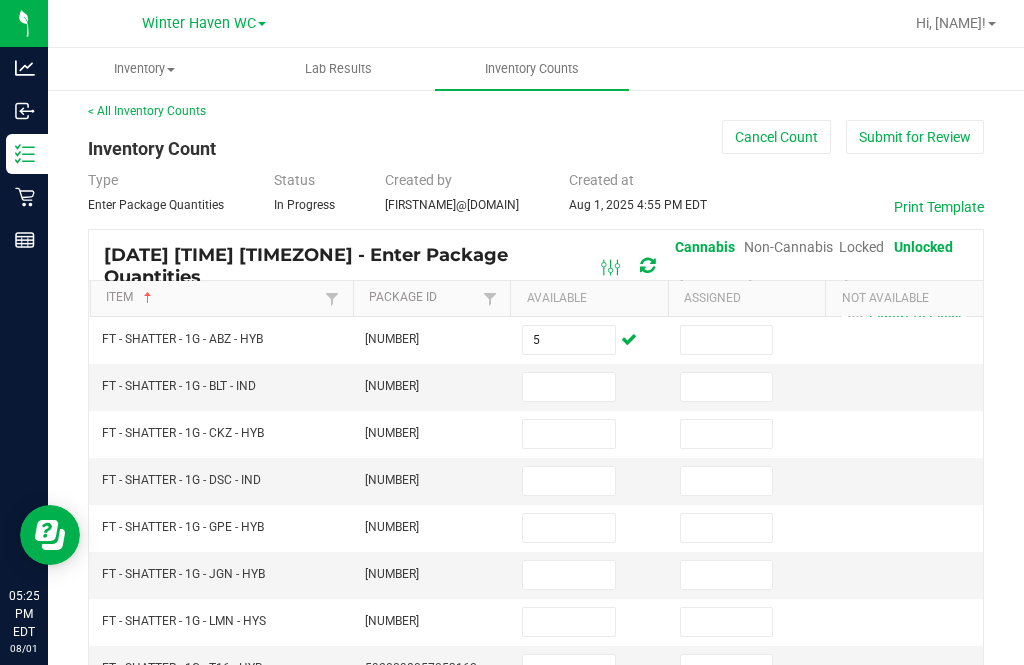 click at bounding box center [727, 340] 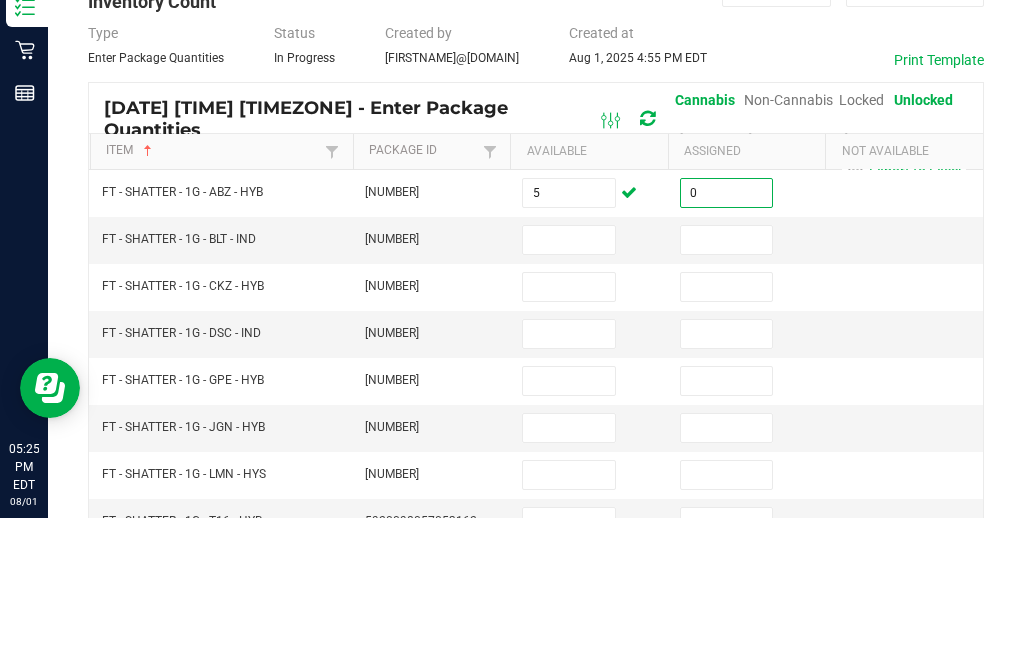 click at bounding box center [569, 387] 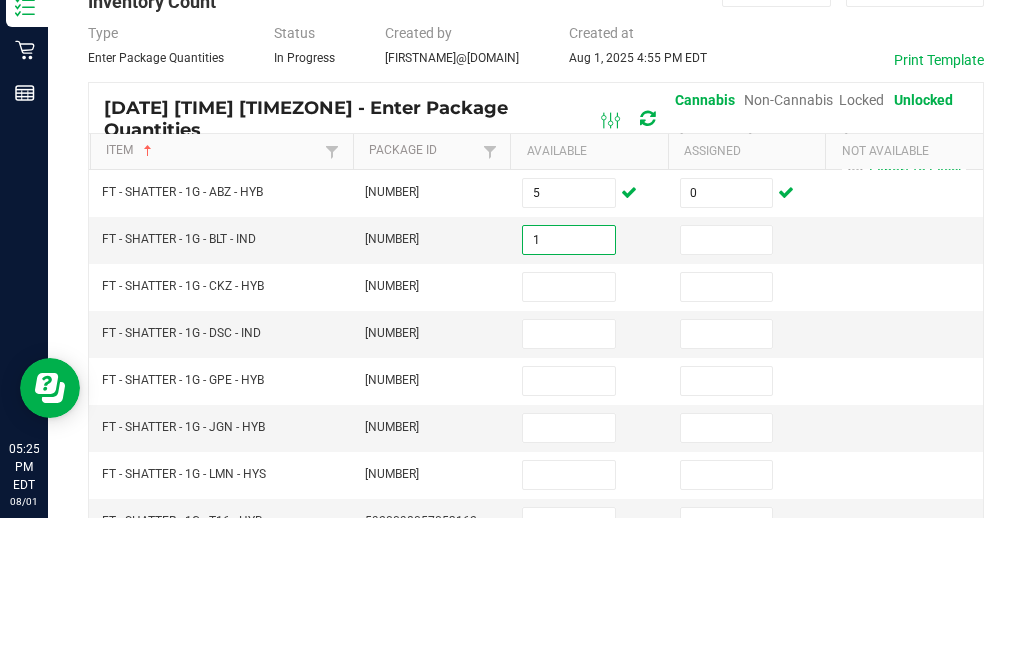 click at bounding box center (727, 387) 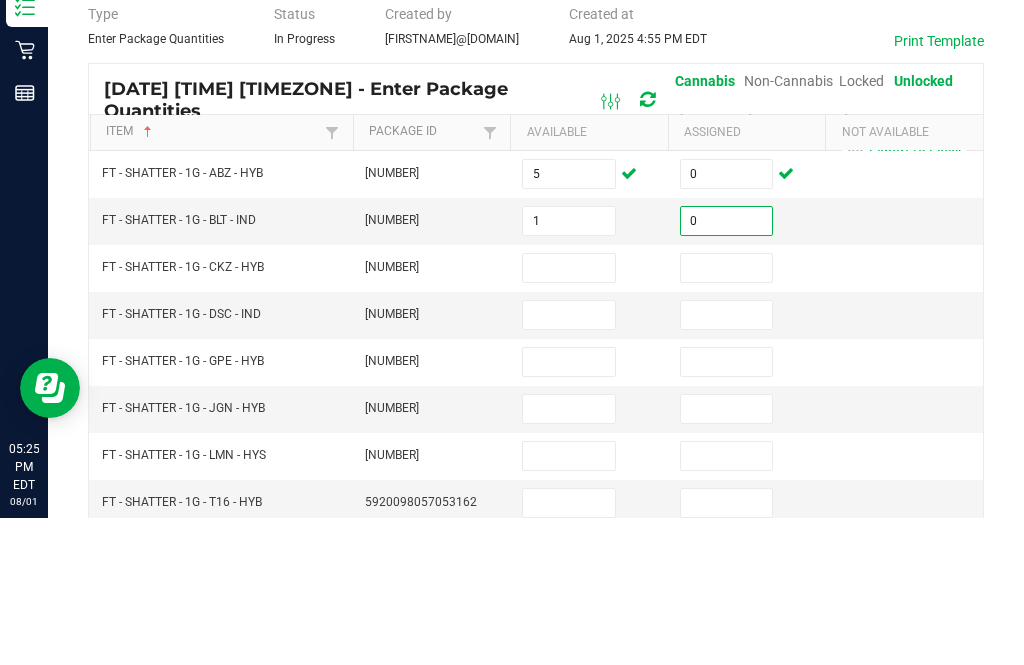 scroll, scrollTop: 26, scrollLeft: 0, axis: vertical 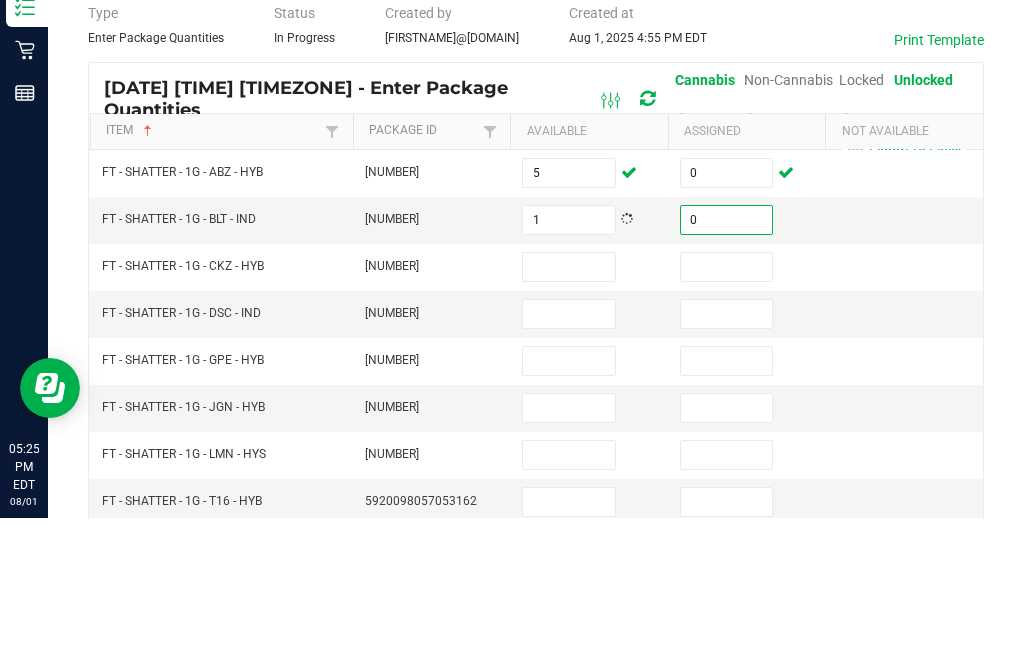 click at bounding box center (569, 414) 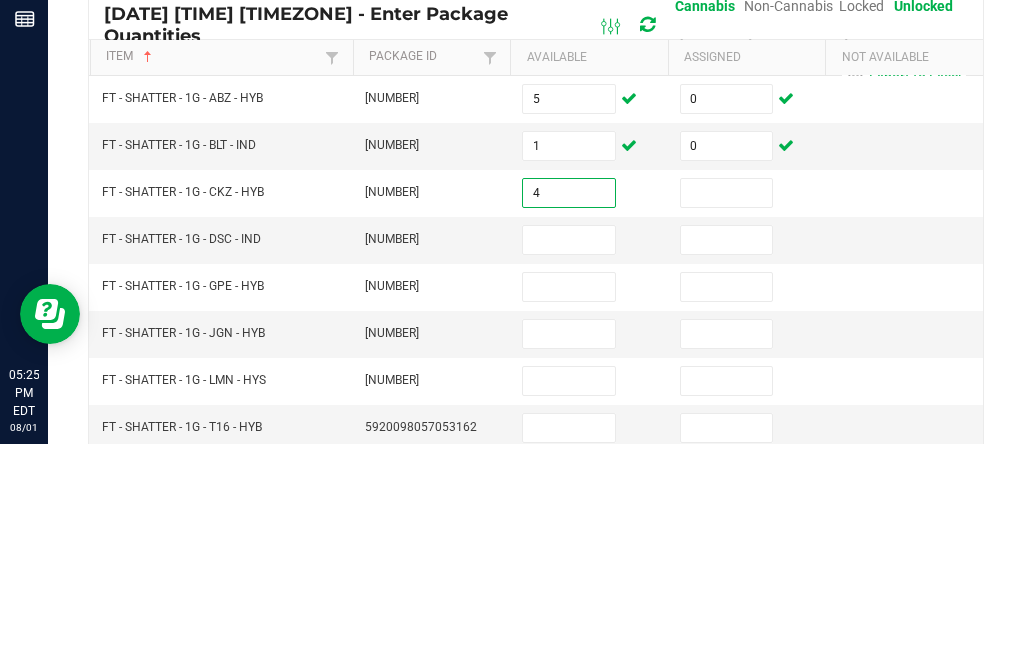 click at bounding box center (727, 414) 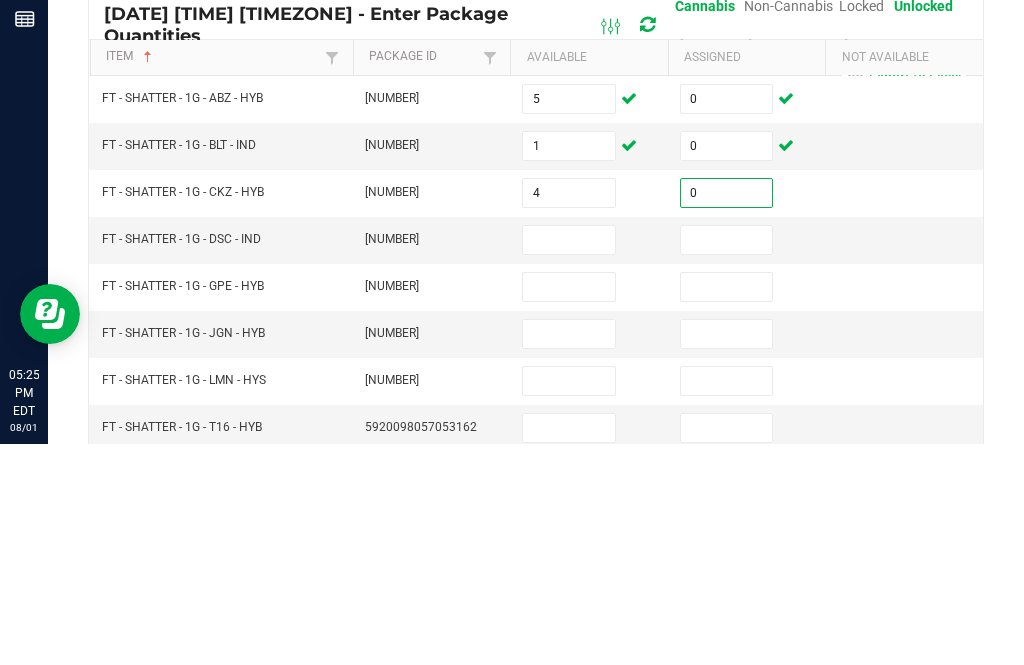 scroll, scrollTop: 39, scrollLeft: 0, axis: vertical 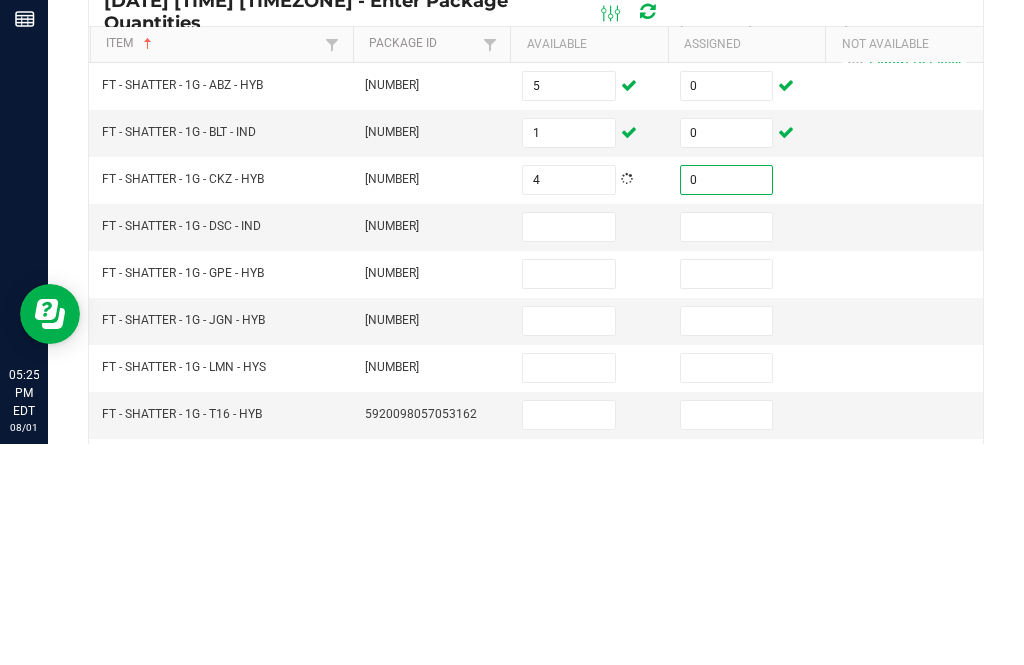 click at bounding box center [569, 448] 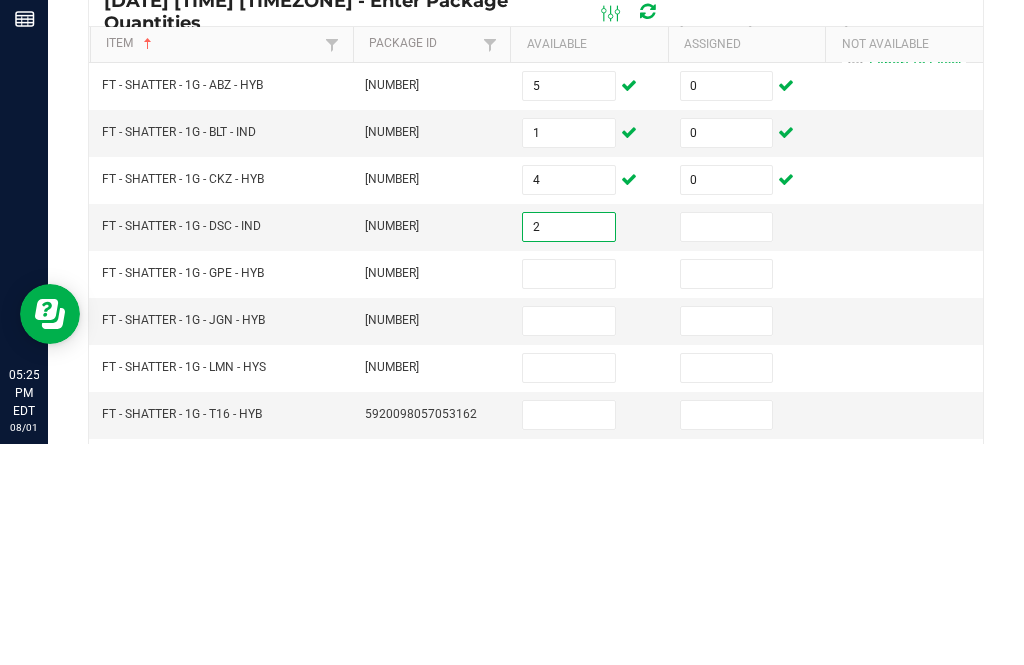 click at bounding box center [727, 448] 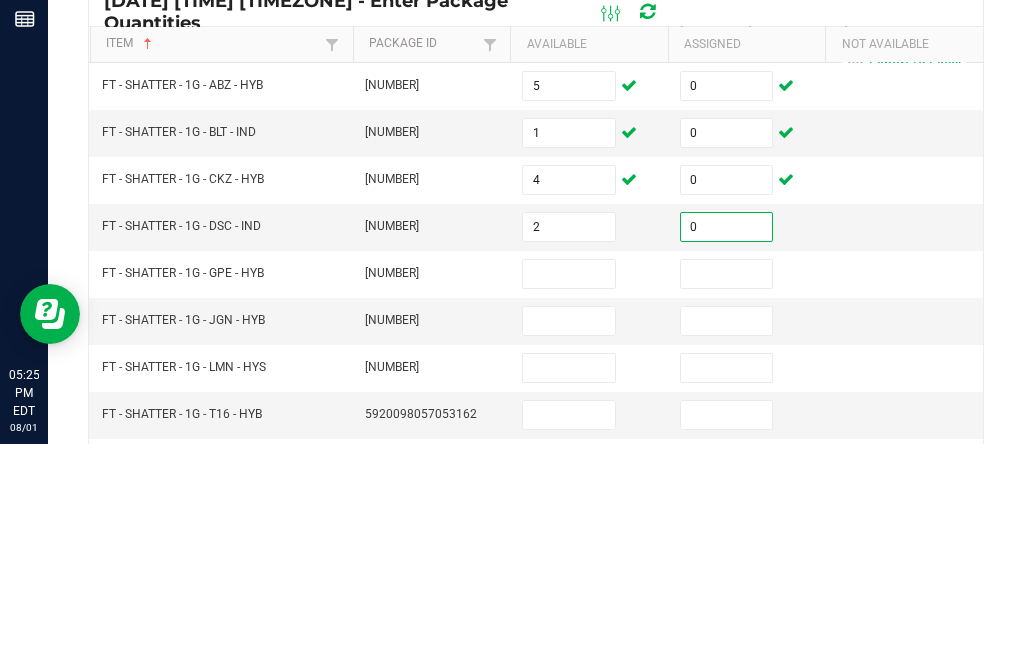 scroll, scrollTop: 68, scrollLeft: 0, axis: vertical 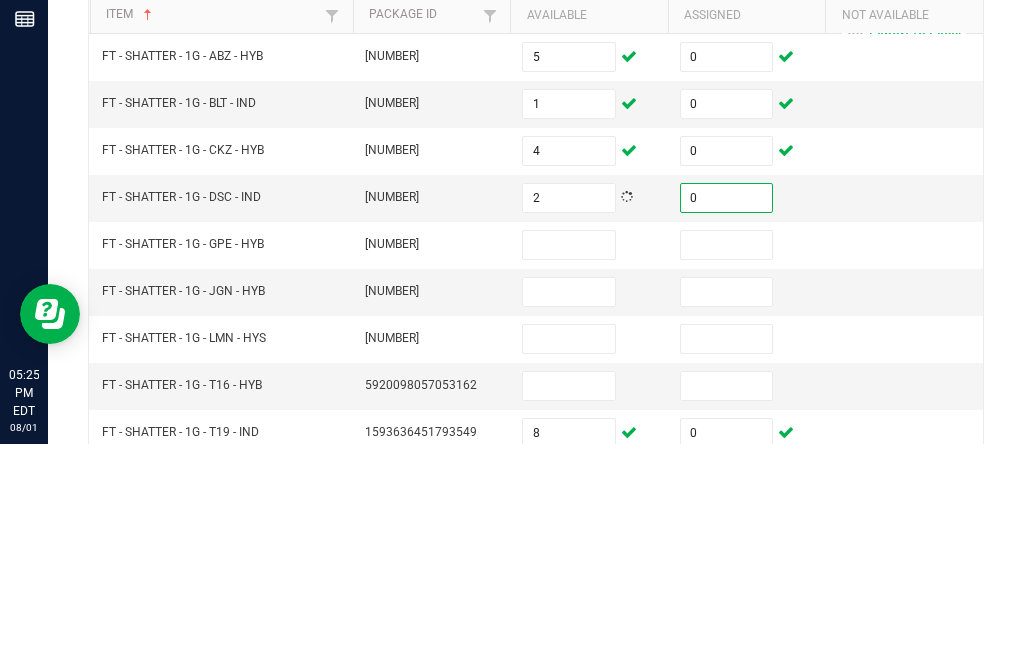 click at bounding box center [569, 466] 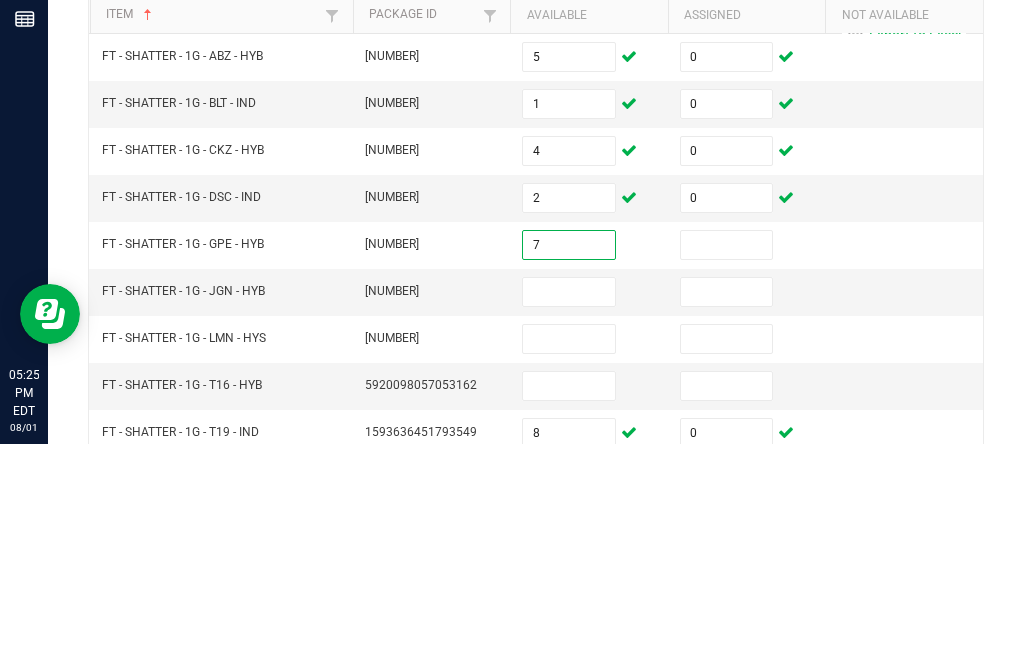 click at bounding box center (727, 466) 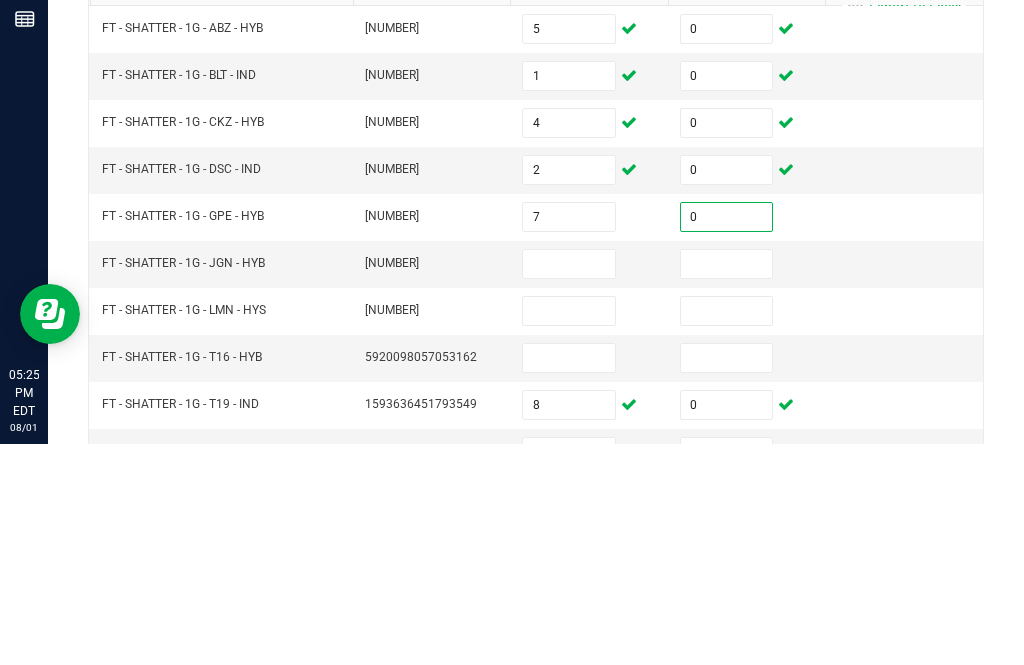 scroll, scrollTop: 98, scrollLeft: 0, axis: vertical 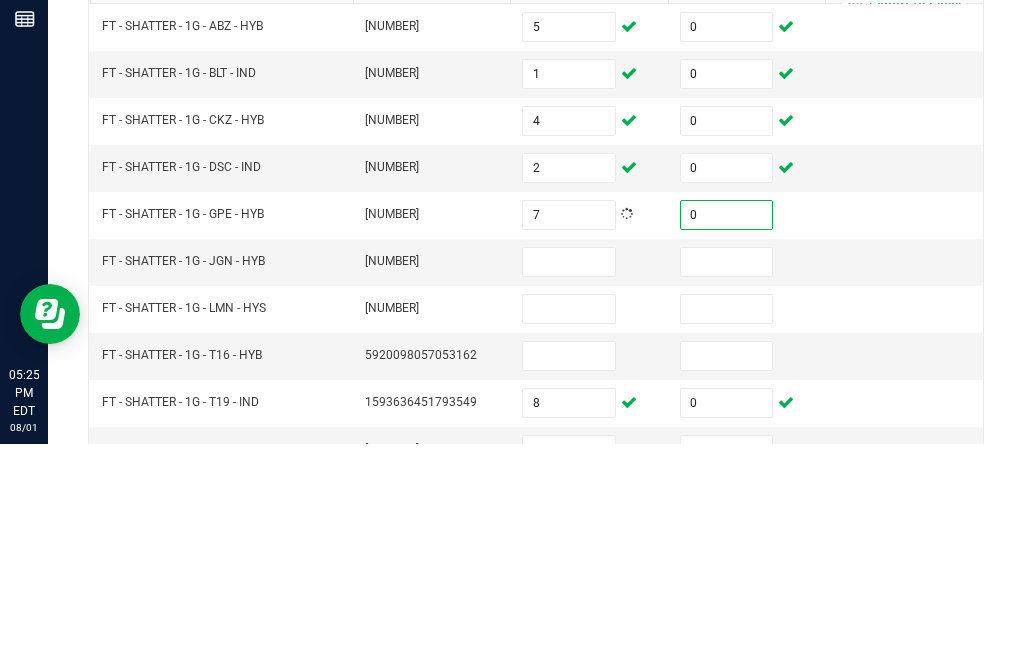 click at bounding box center (569, 483) 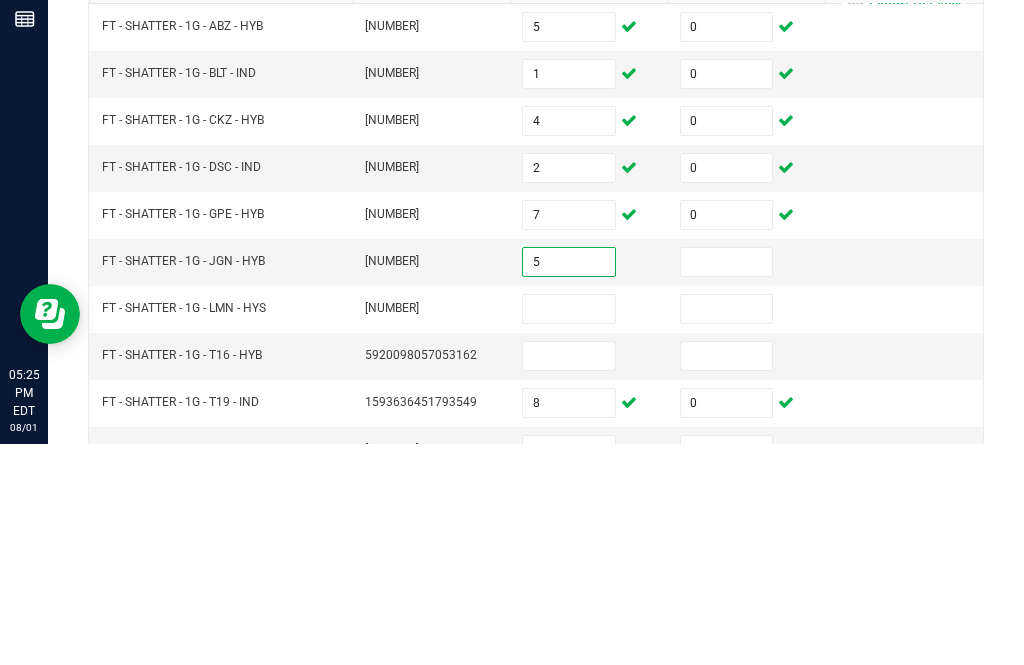 click at bounding box center (727, 483) 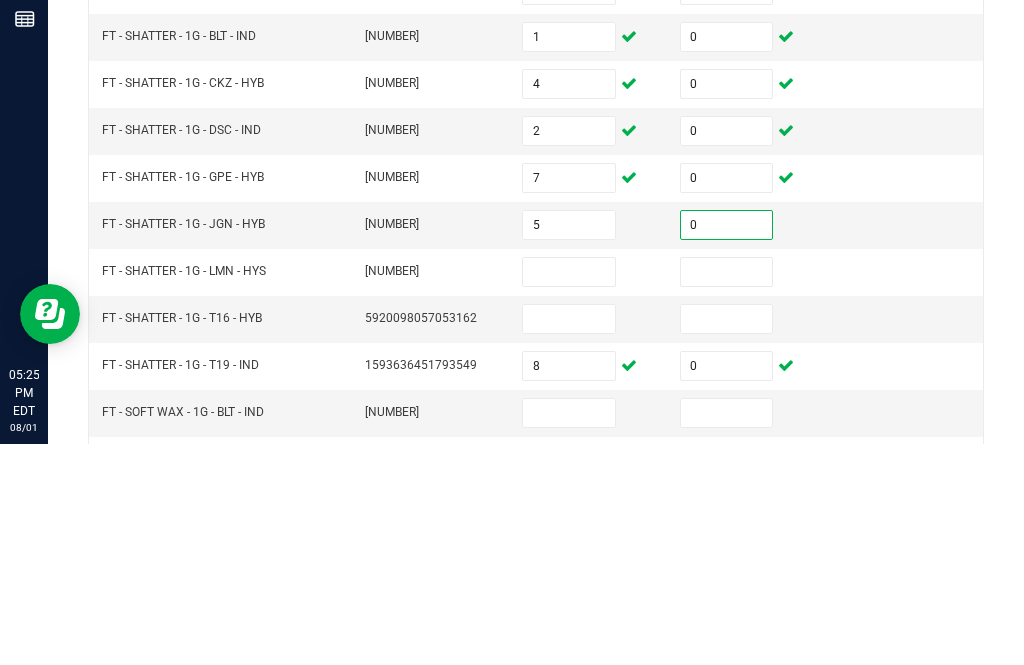 scroll, scrollTop: 135, scrollLeft: 0, axis: vertical 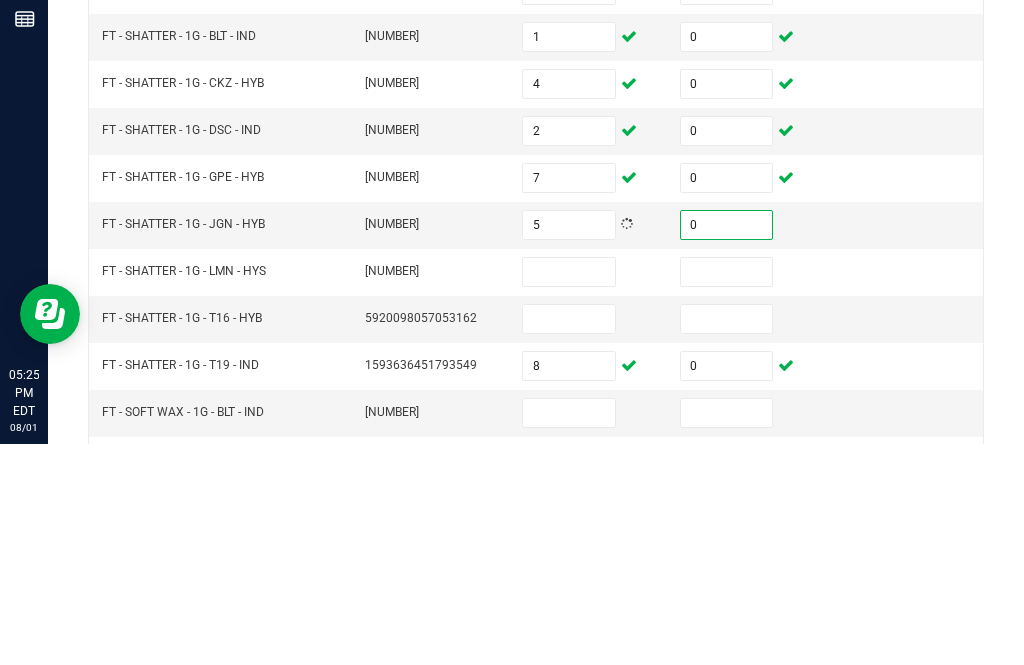 click at bounding box center (569, 493) 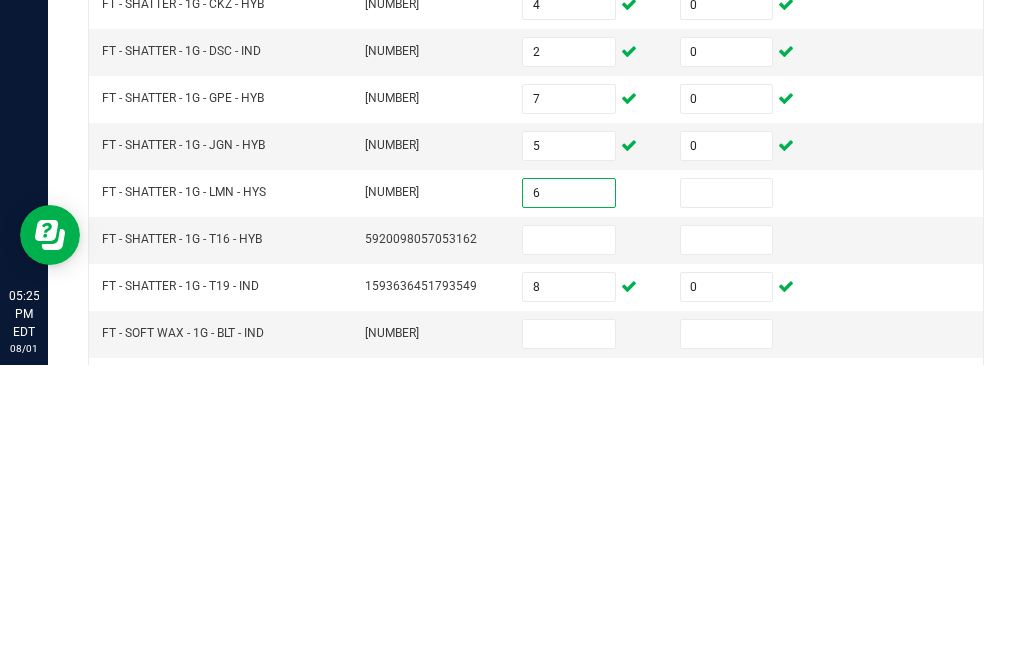 click at bounding box center (727, 493) 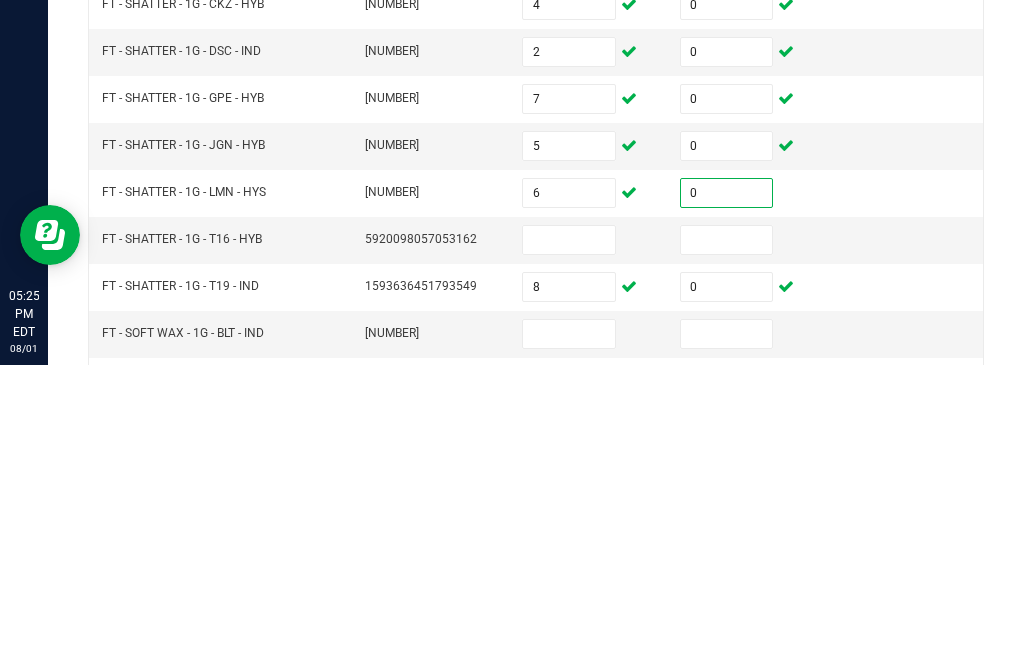 click at bounding box center [569, 540] 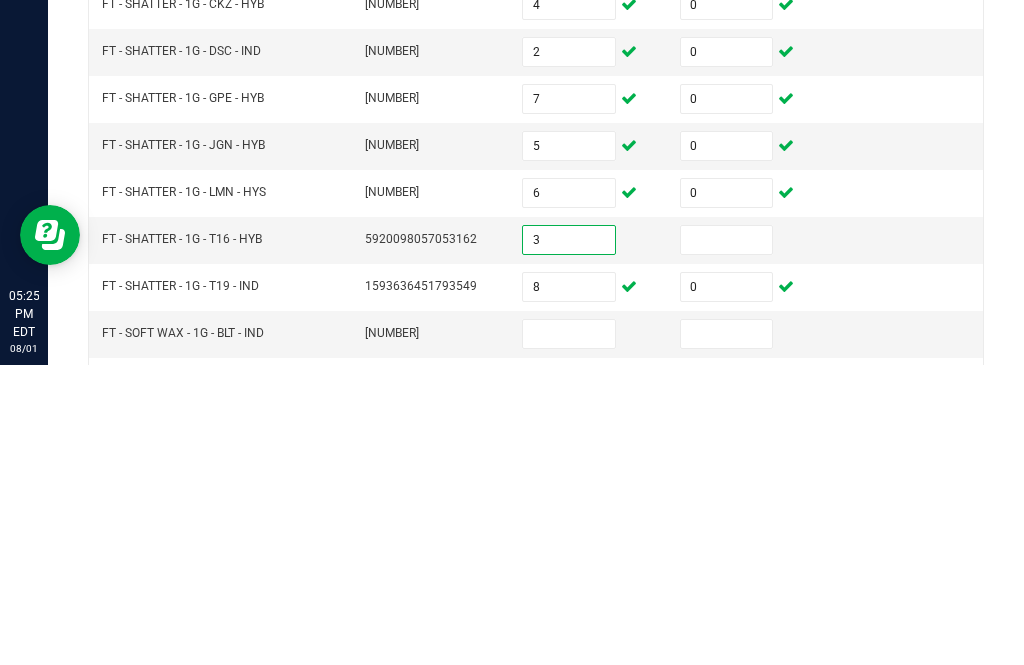 click at bounding box center [727, 540] 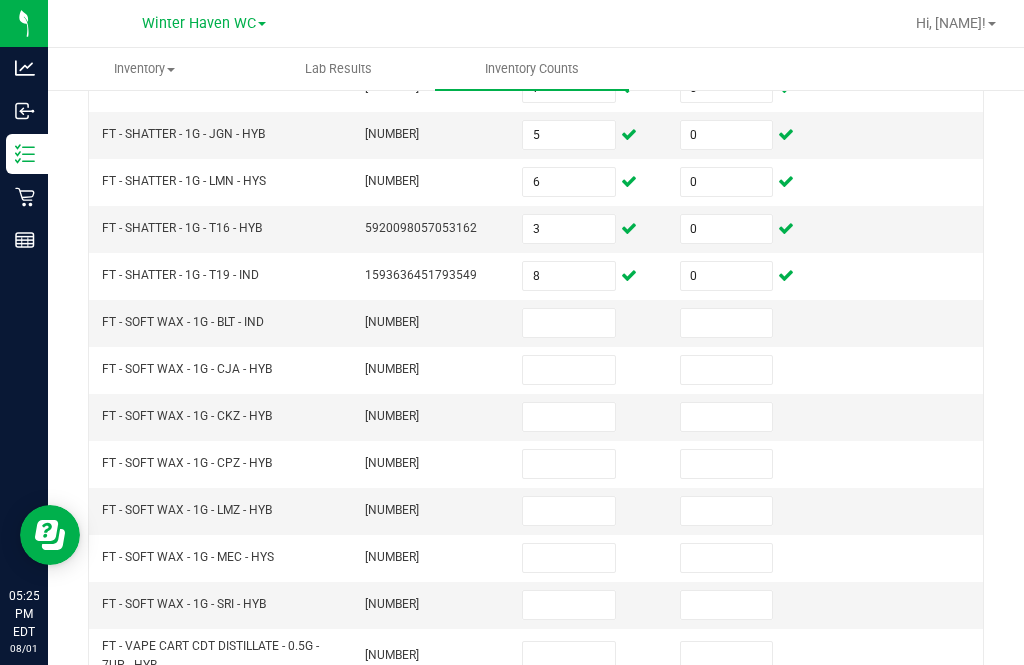 scroll, scrollTop: 454, scrollLeft: 0, axis: vertical 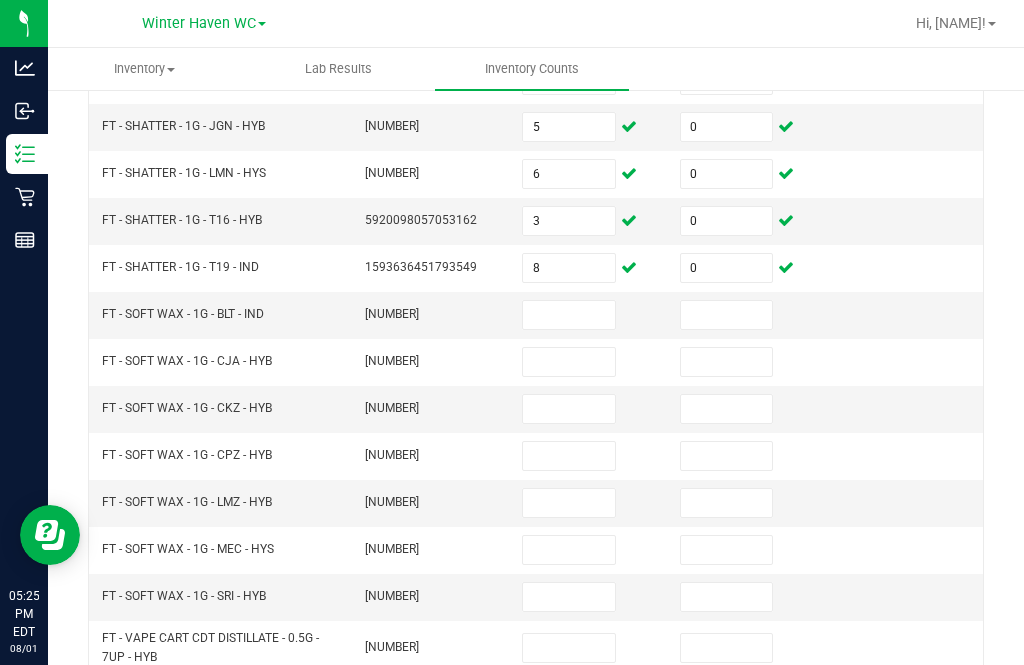 click at bounding box center [569, 315] 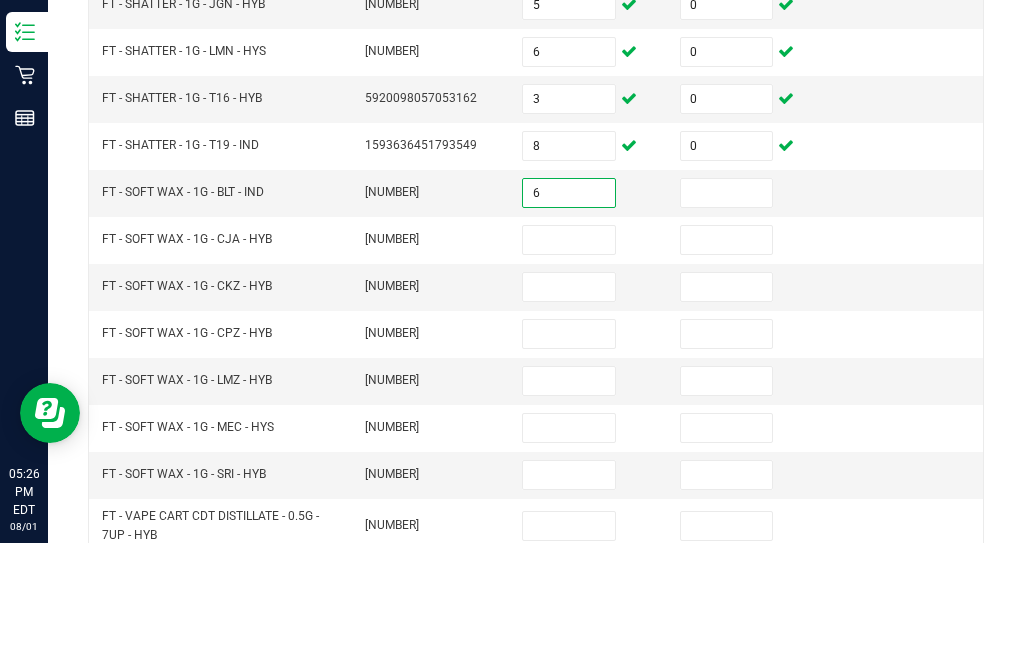 click at bounding box center (727, 315) 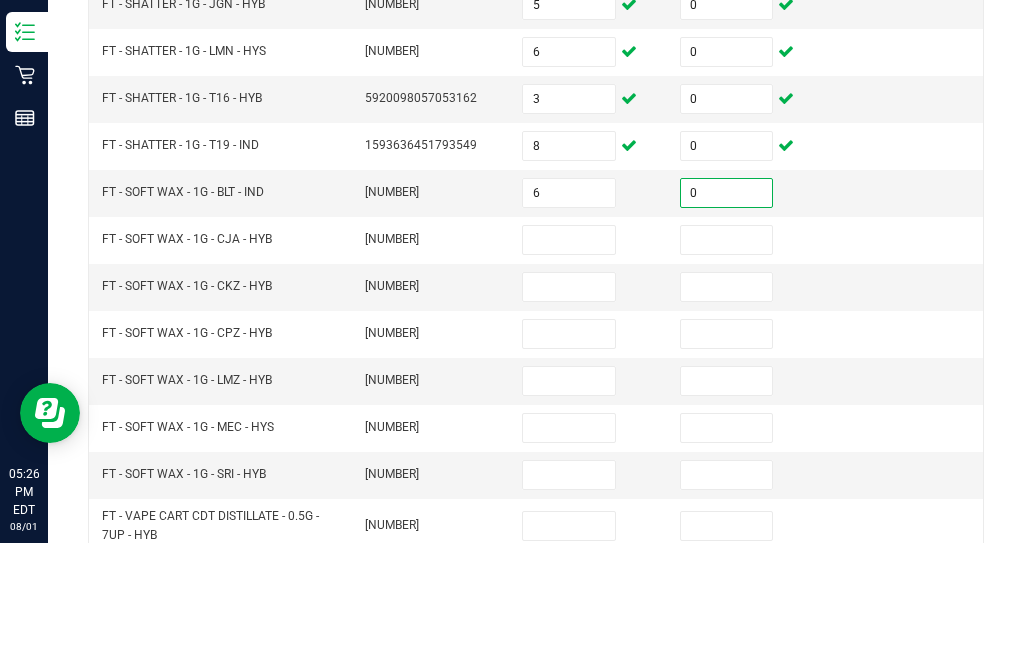 click at bounding box center [569, 362] 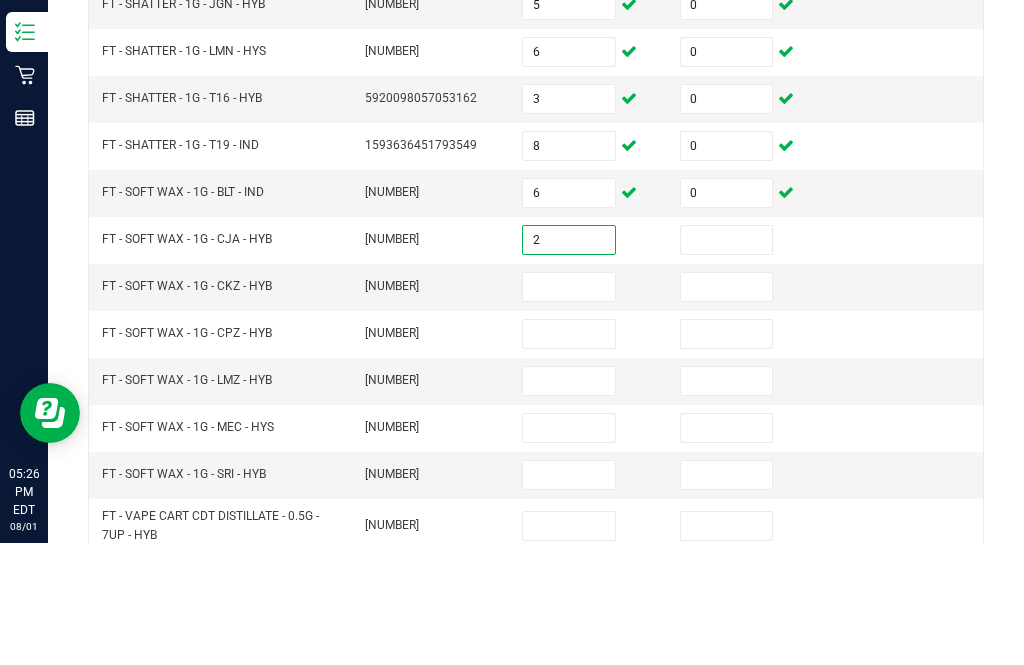 scroll, scrollTop: 454, scrollLeft: 0, axis: vertical 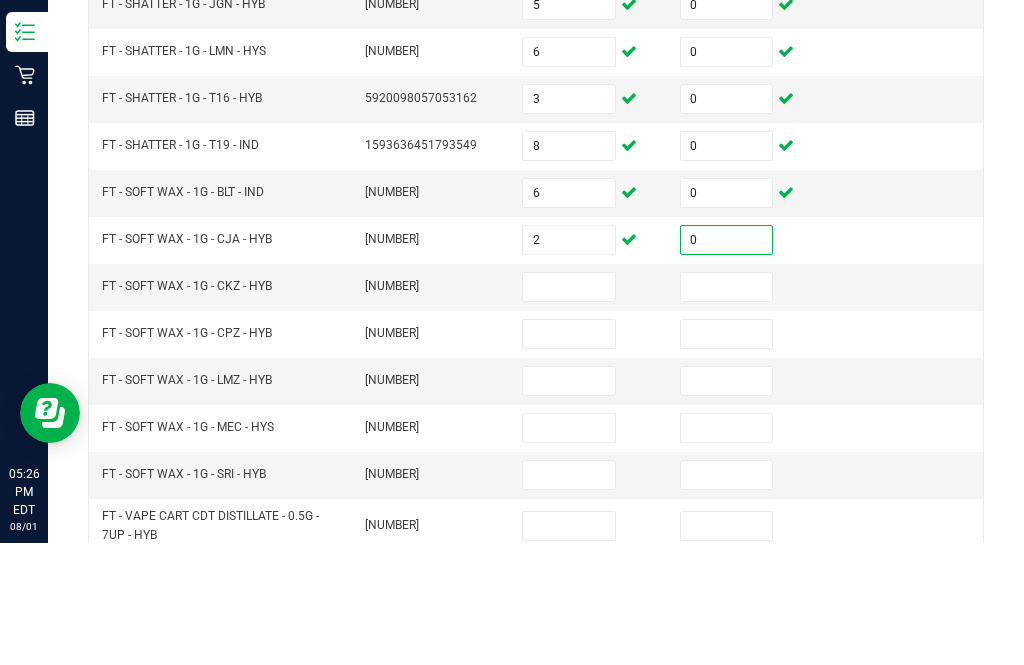 click at bounding box center (569, 409) 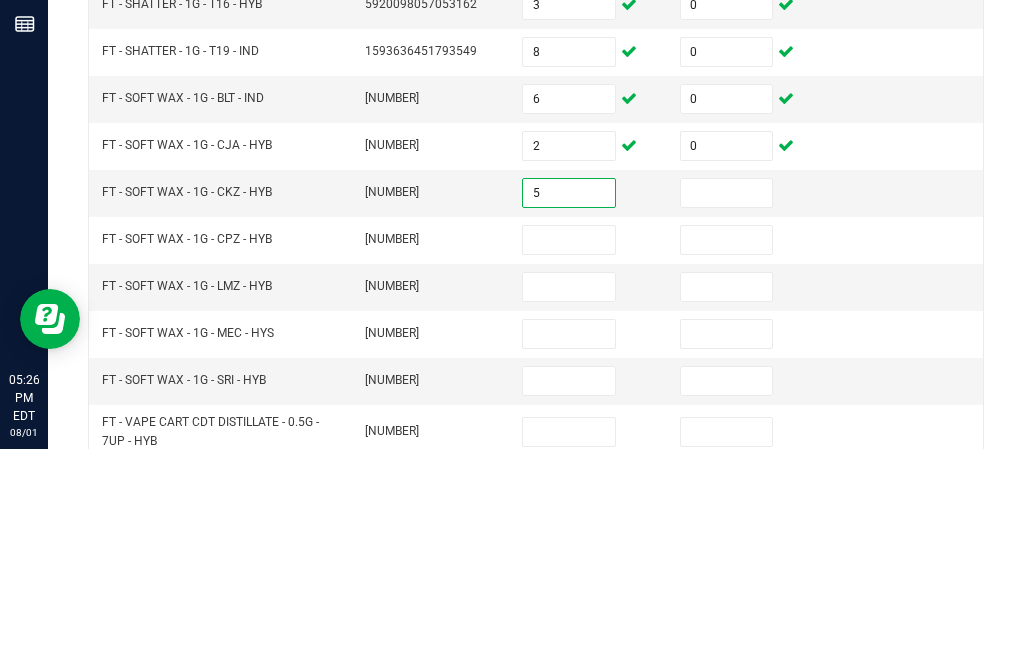 click at bounding box center [727, 409] 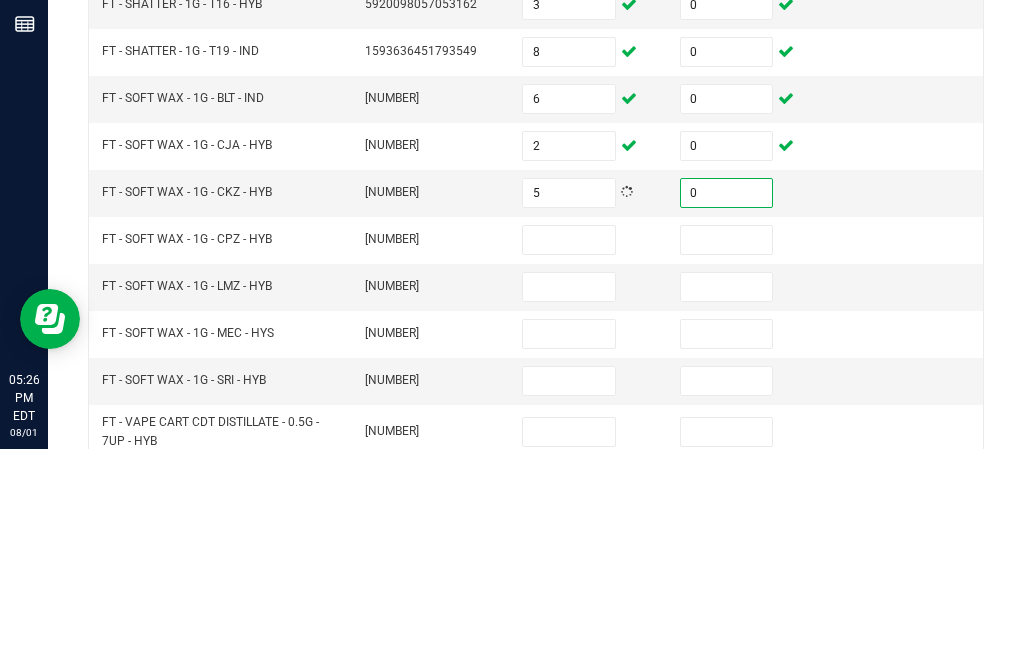 click at bounding box center [569, 456] 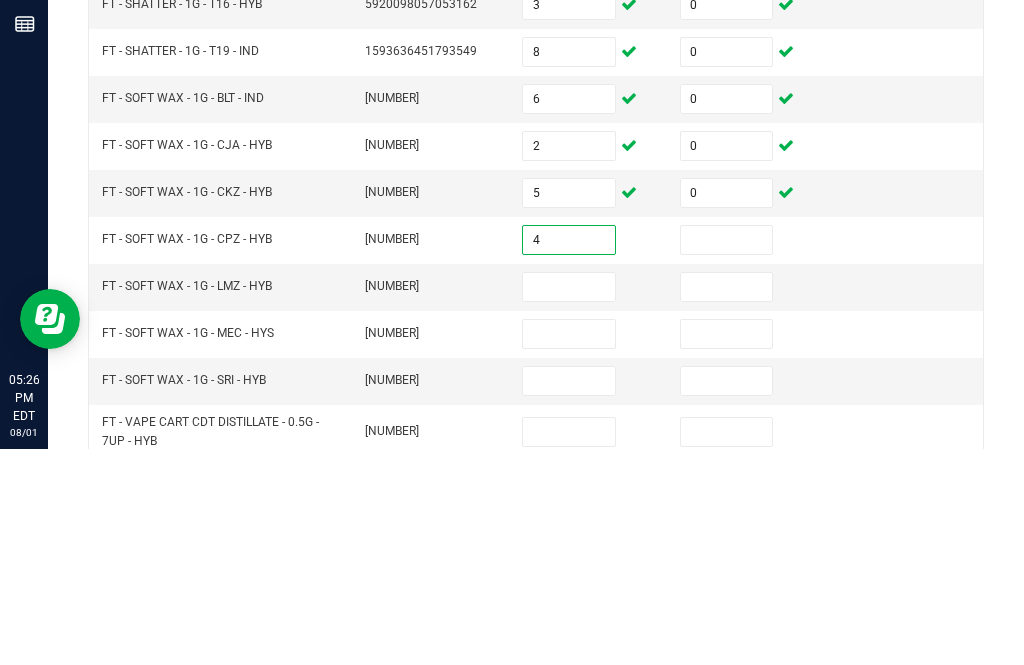 click at bounding box center [727, 456] 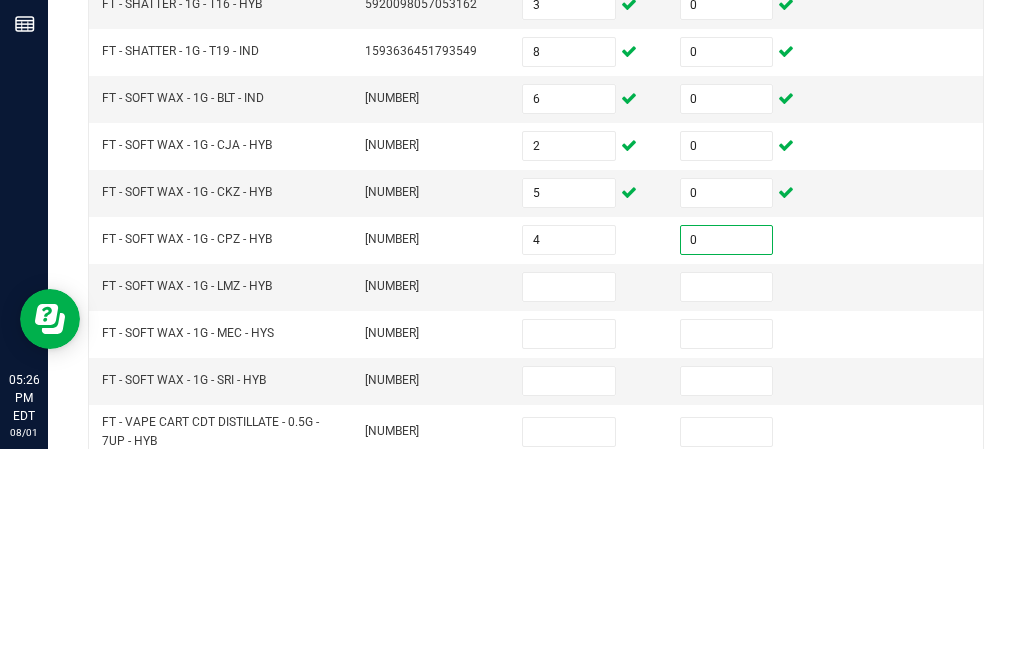 scroll, scrollTop: 486, scrollLeft: 0, axis: vertical 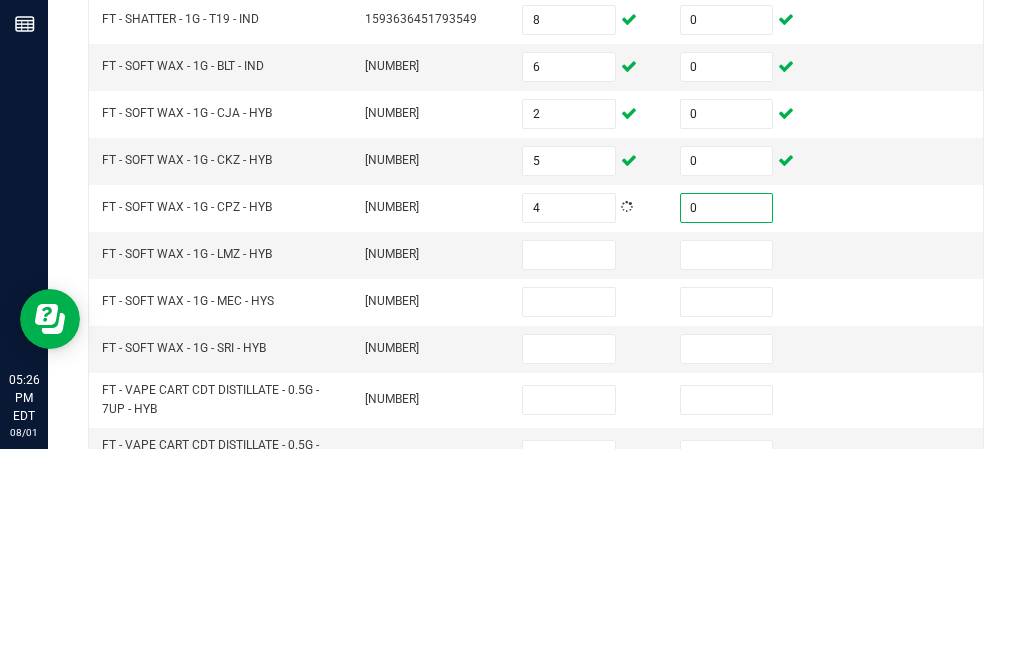 click at bounding box center [569, 471] 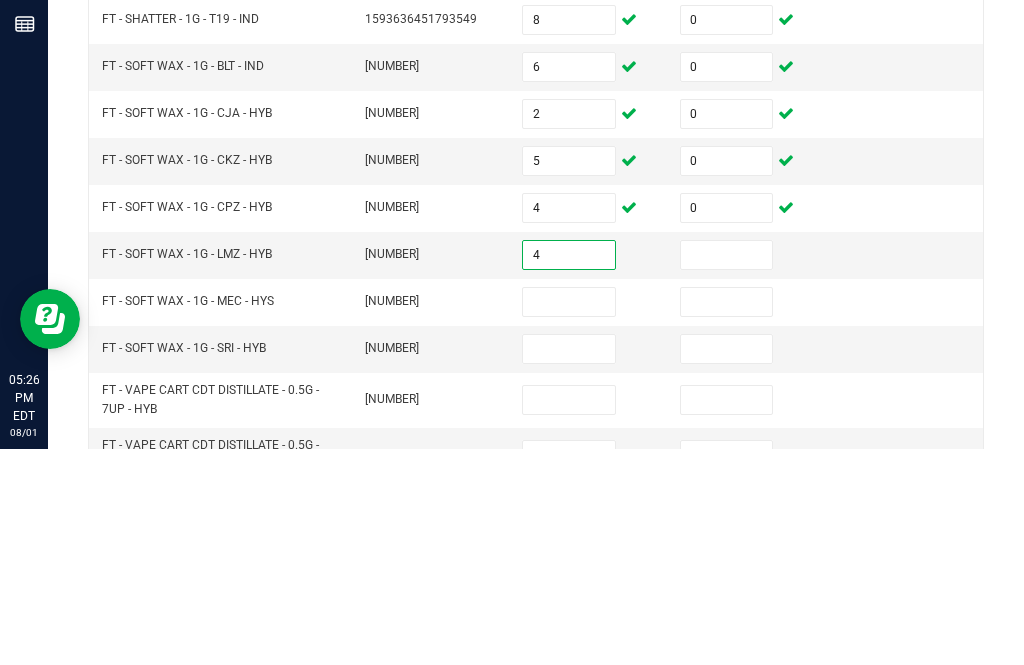 click at bounding box center [727, 471] 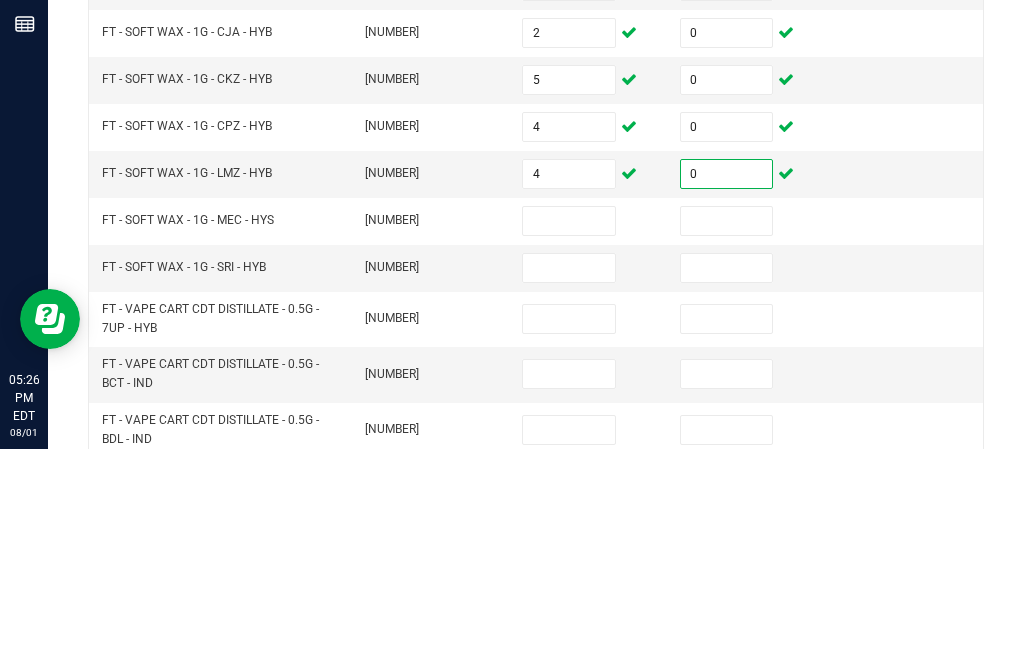 scroll, scrollTop: 565, scrollLeft: 0, axis: vertical 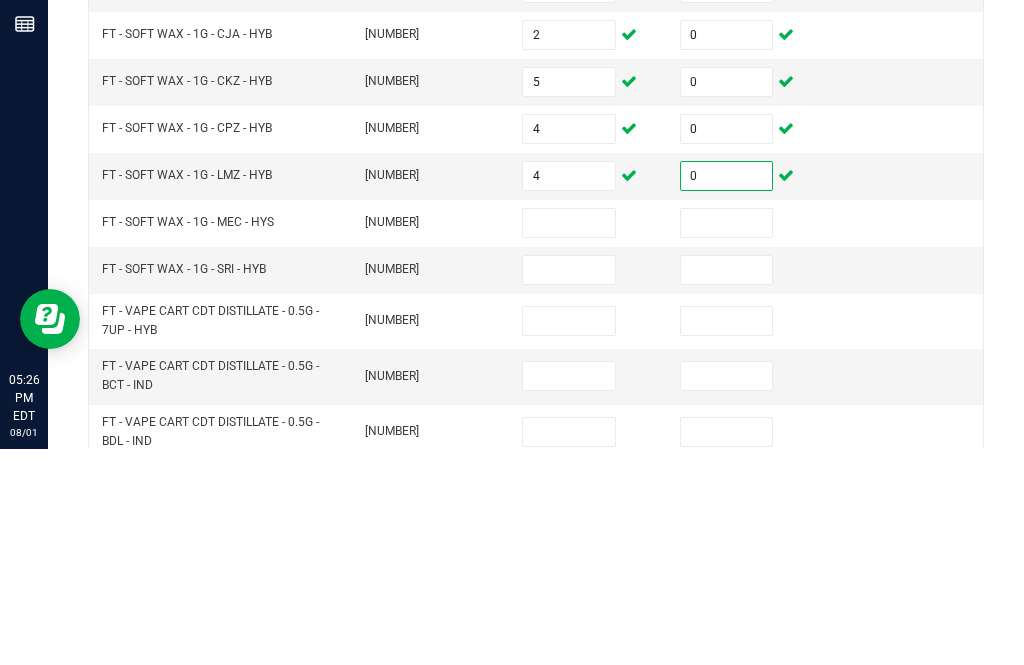 click at bounding box center [569, 439] 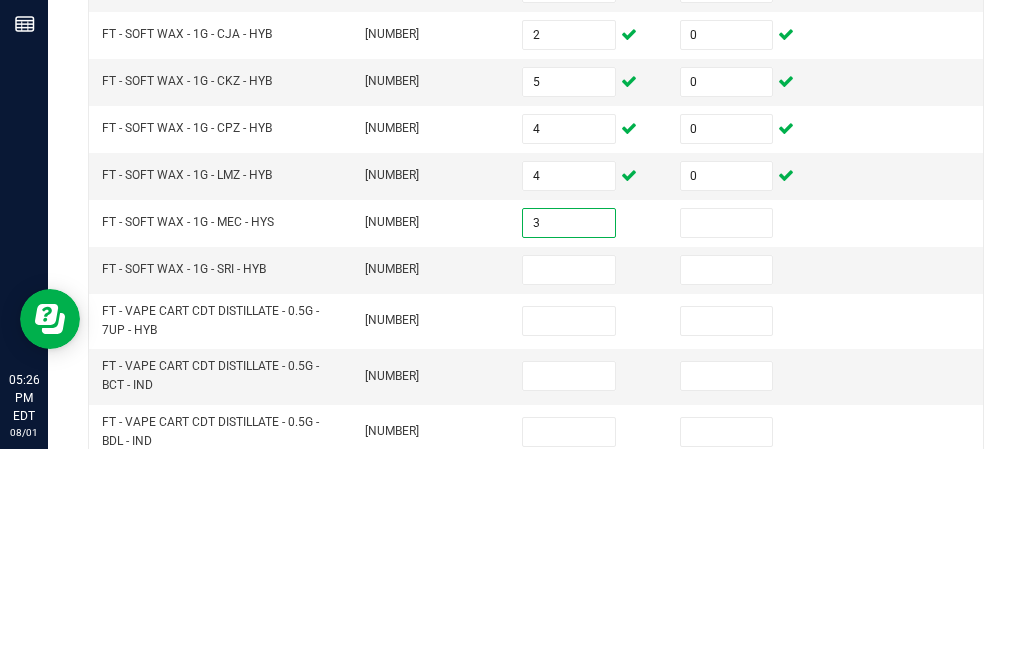 click at bounding box center (727, 439) 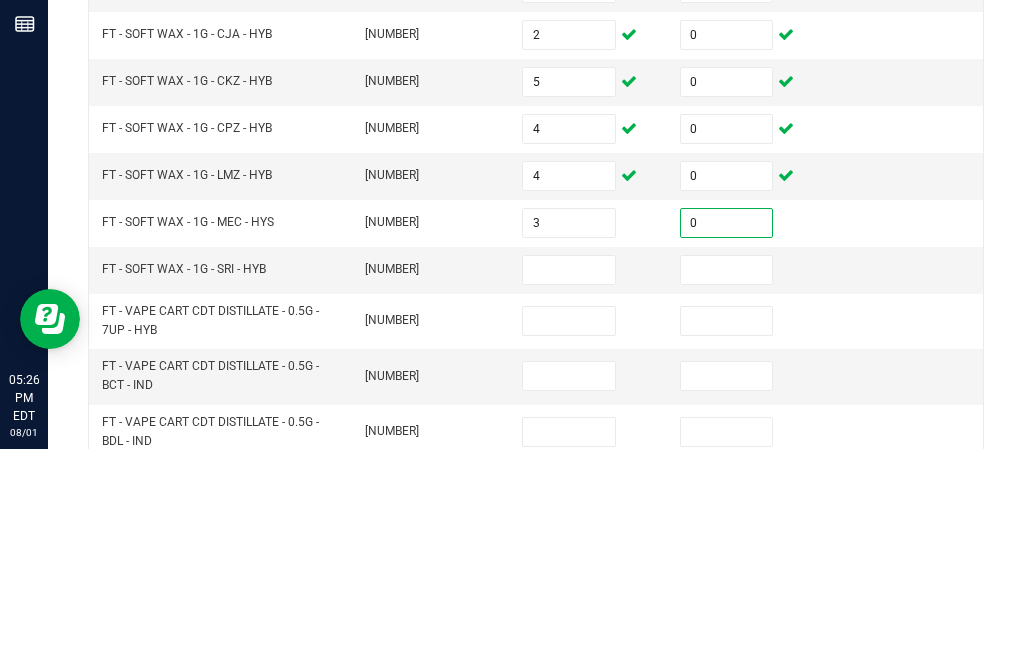 scroll, scrollTop: 588, scrollLeft: 0, axis: vertical 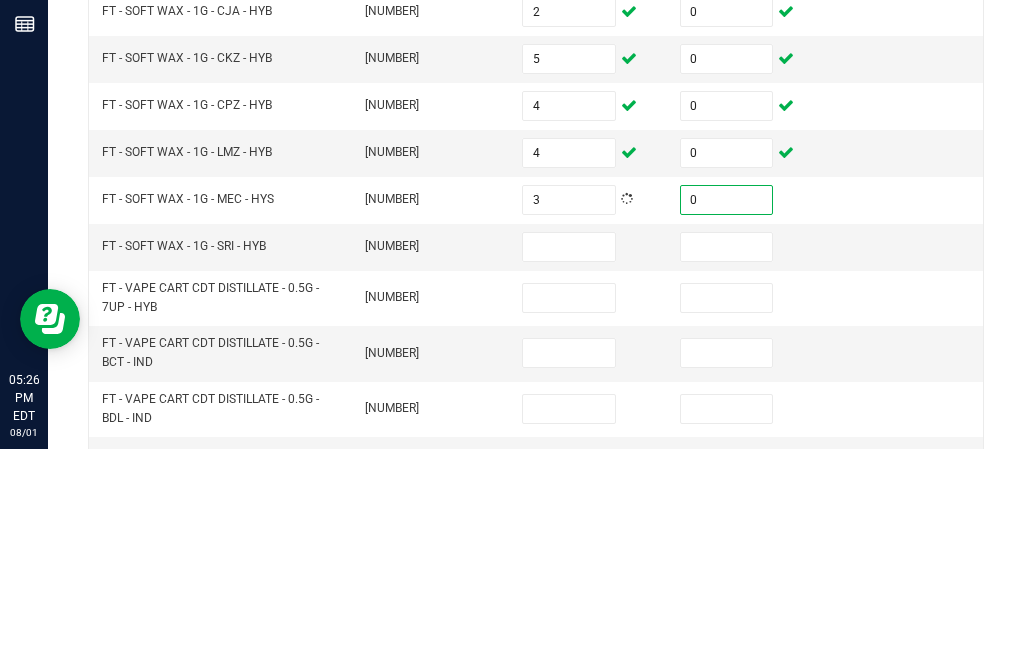 click at bounding box center [569, 463] 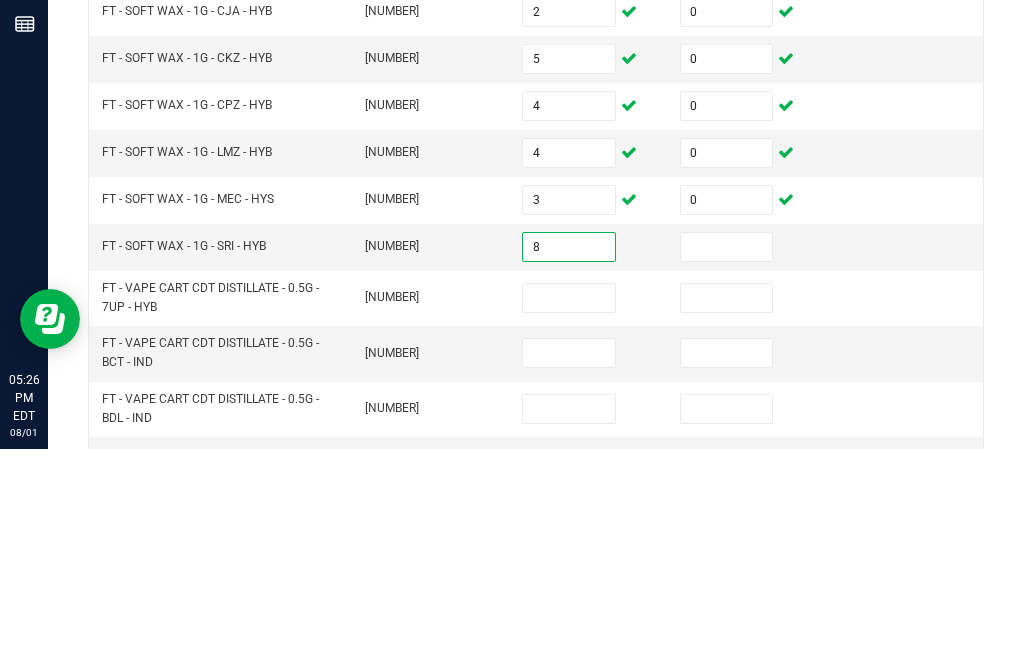 click at bounding box center (727, 463) 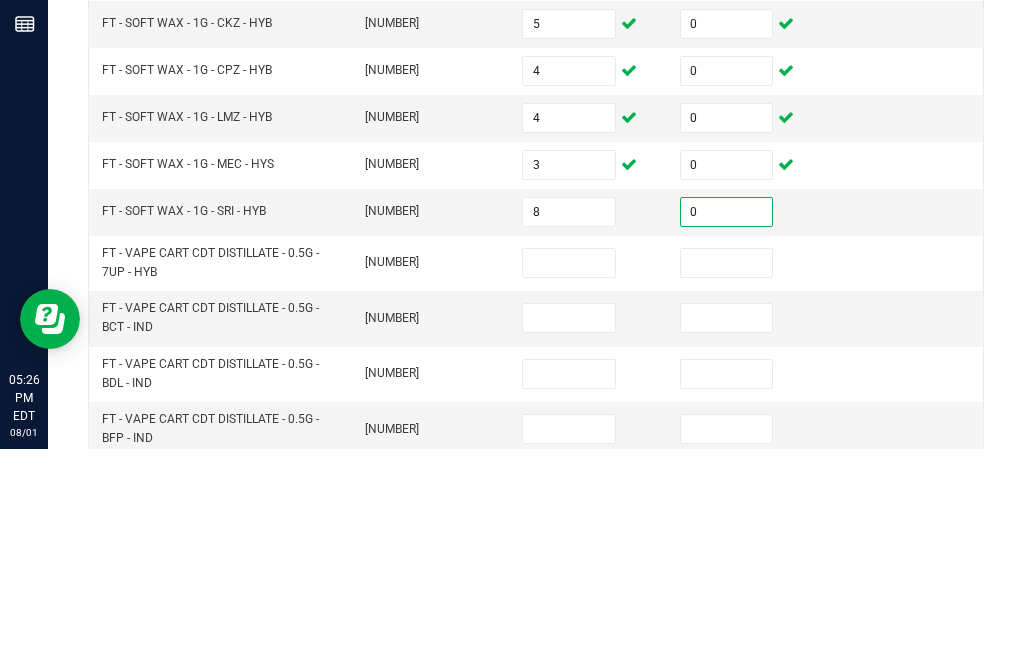 scroll, scrollTop: 623, scrollLeft: 0, axis: vertical 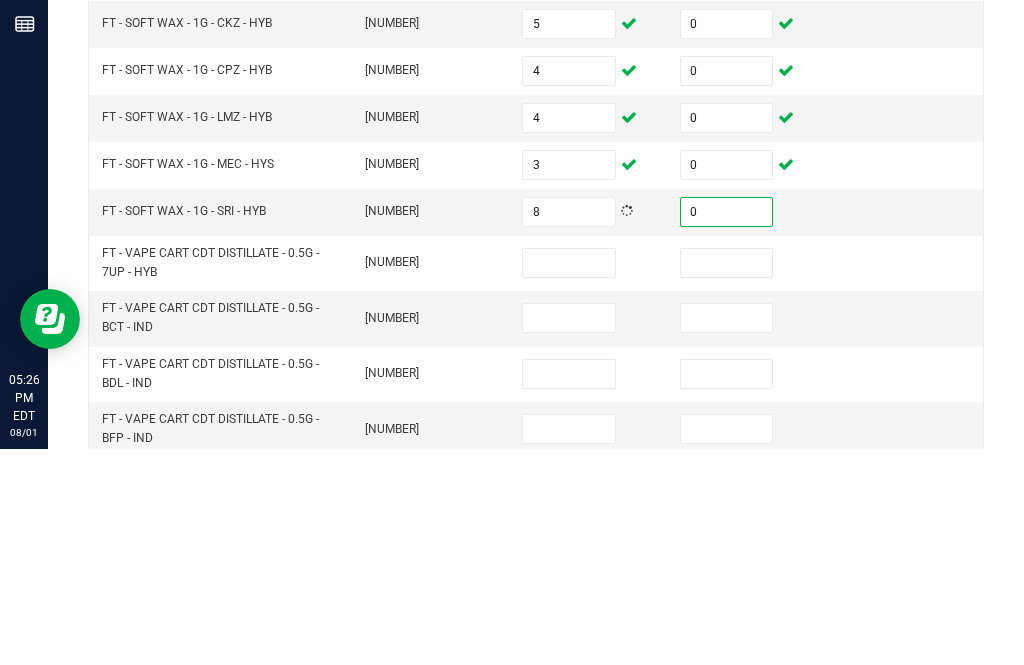 click at bounding box center (569, 479) 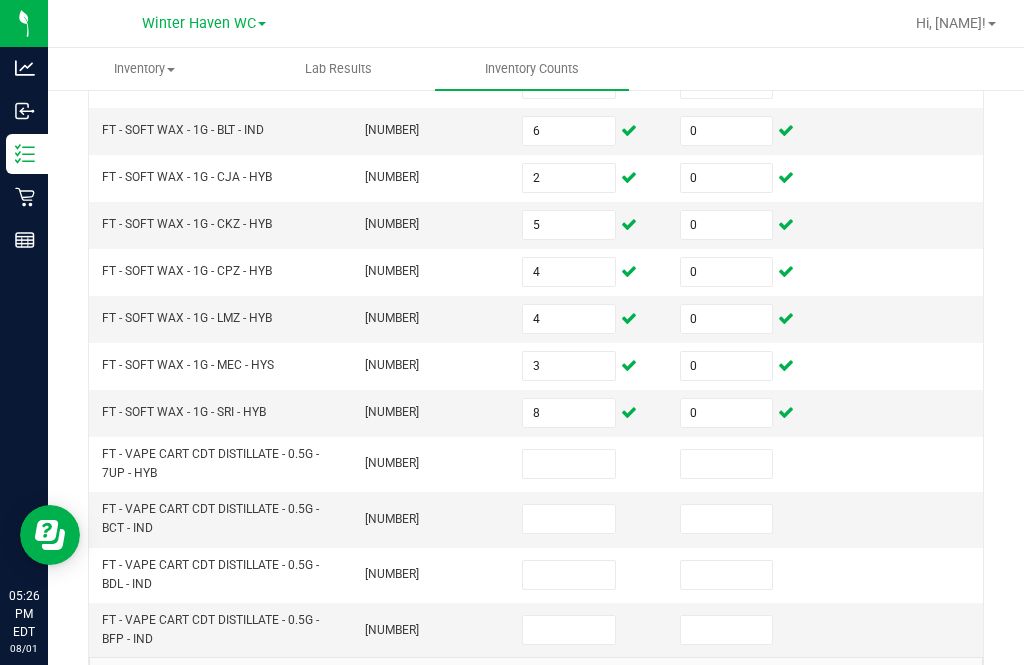 scroll, scrollTop: 637, scrollLeft: 0, axis: vertical 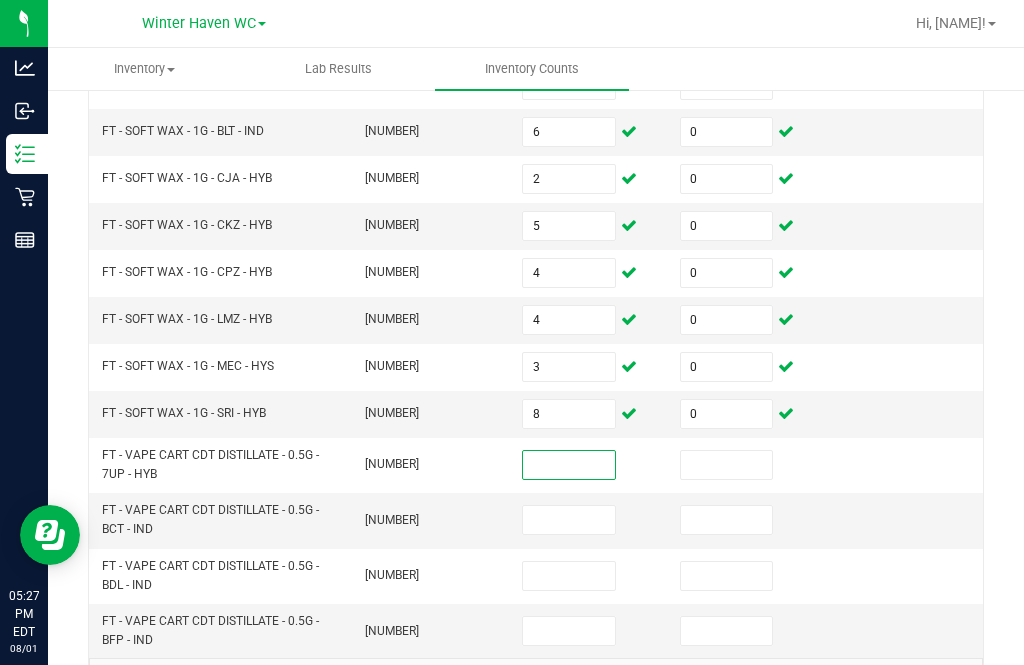 click on "7" 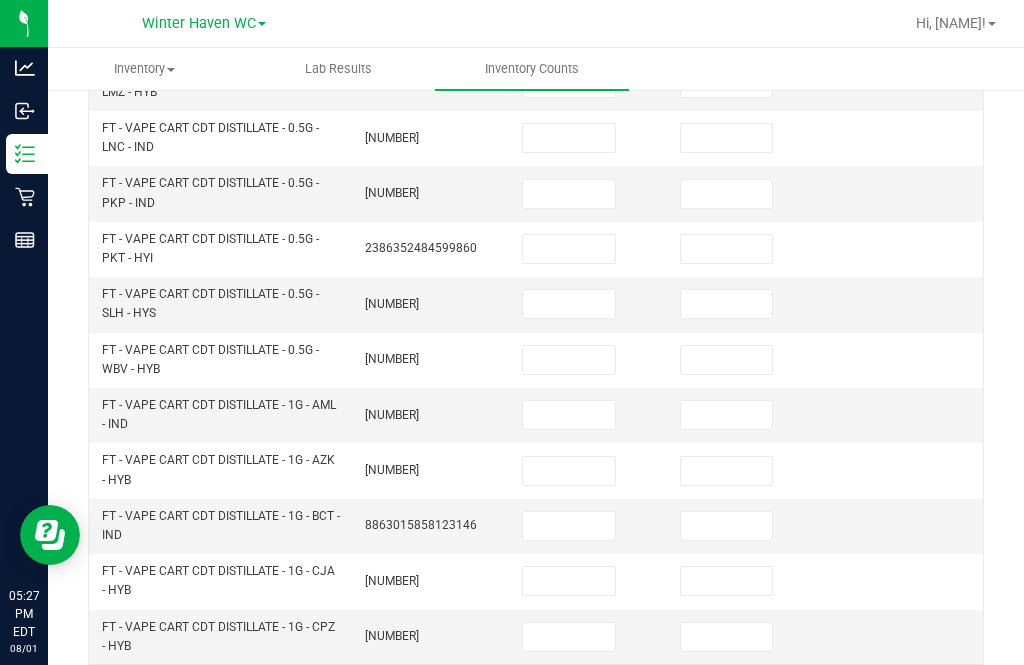 scroll, scrollTop: 765, scrollLeft: 0, axis: vertical 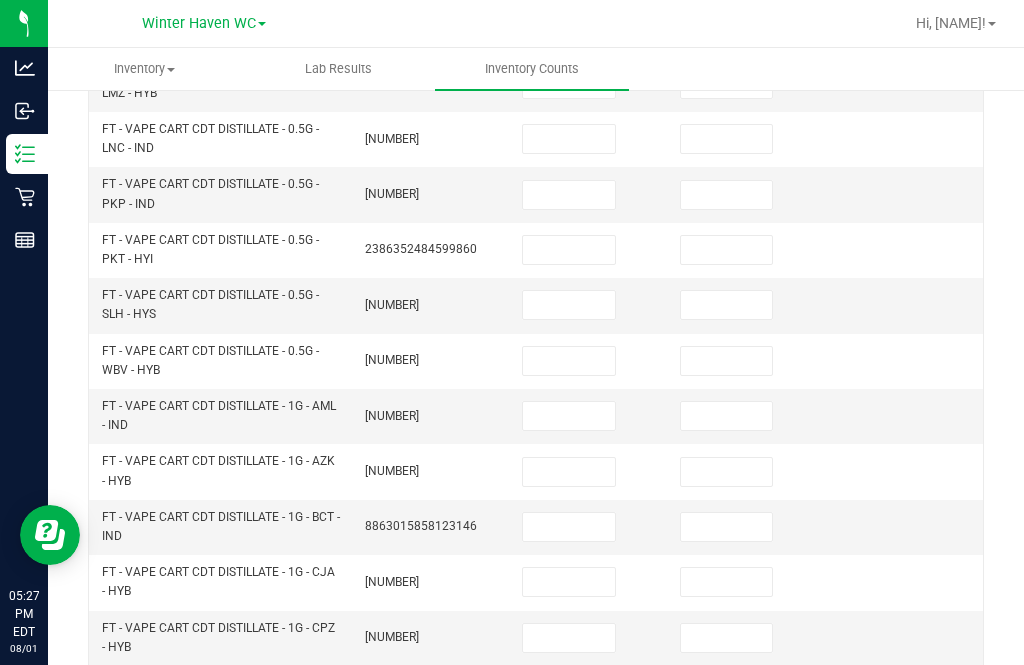 click on "8" 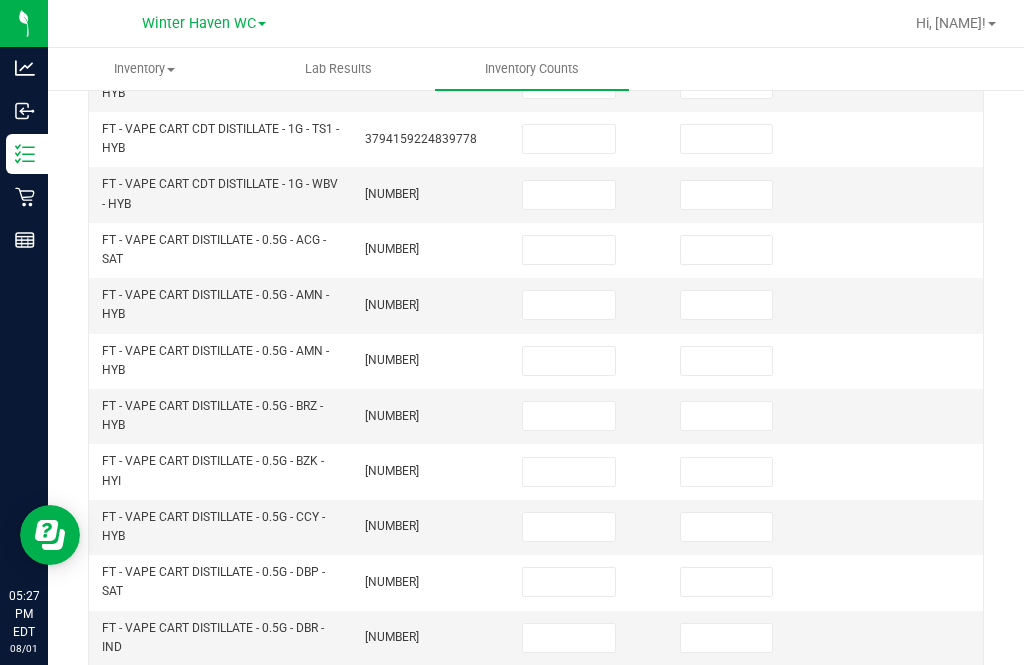 click on "9" 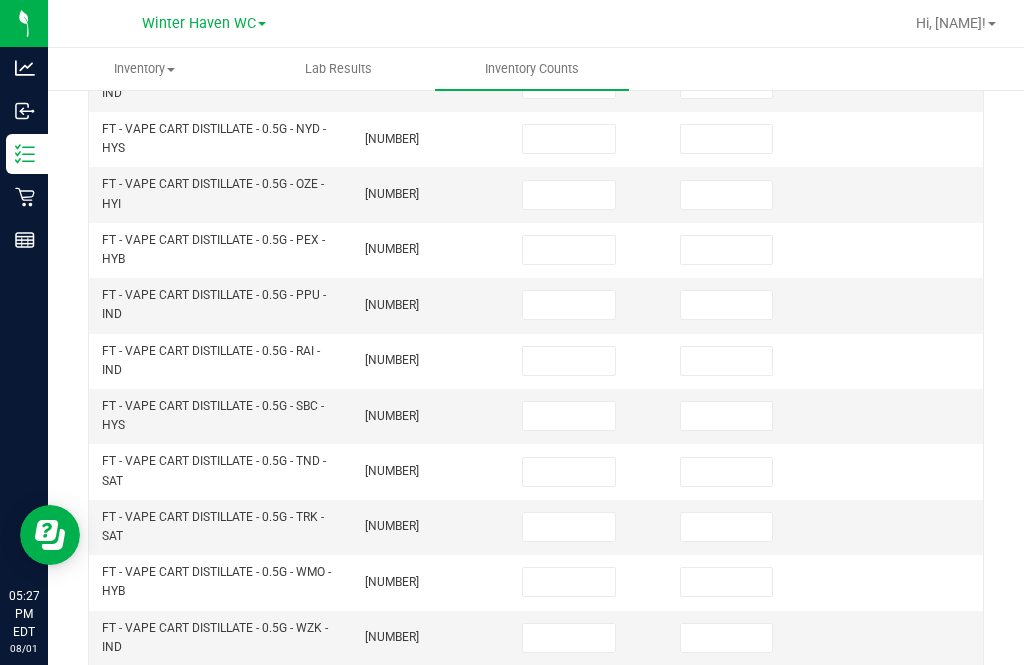 click on "10" 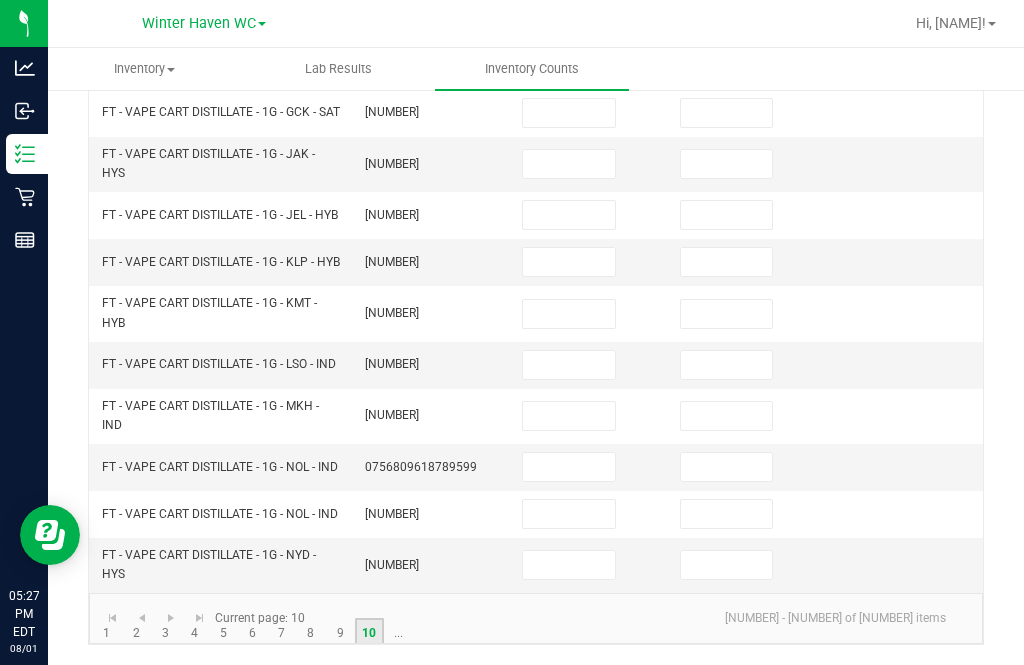 scroll, scrollTop: 653, scrollLeft: 0, axis: vertical 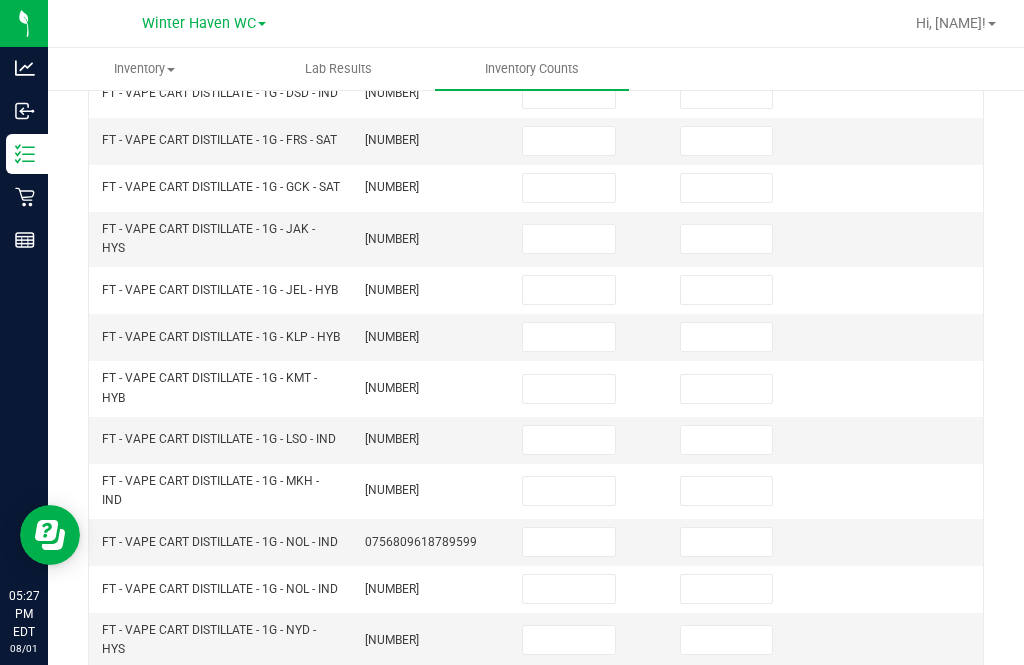 click on "..." 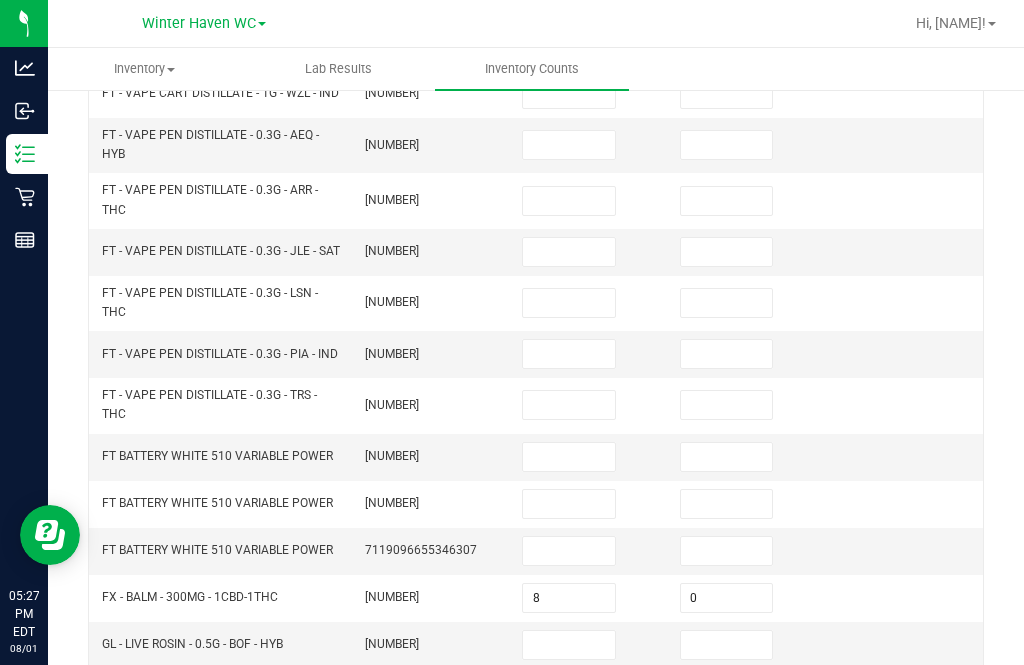 scroll, scrollTop: 645, scrollLeft: 0, axis: vertical 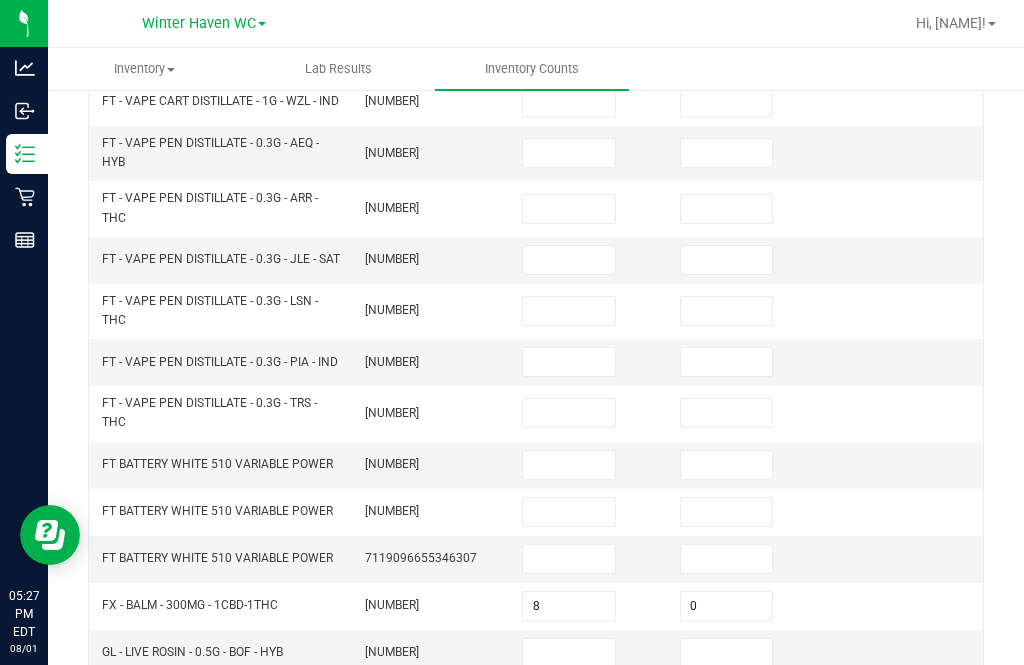 click at bounding box center [569, 653] 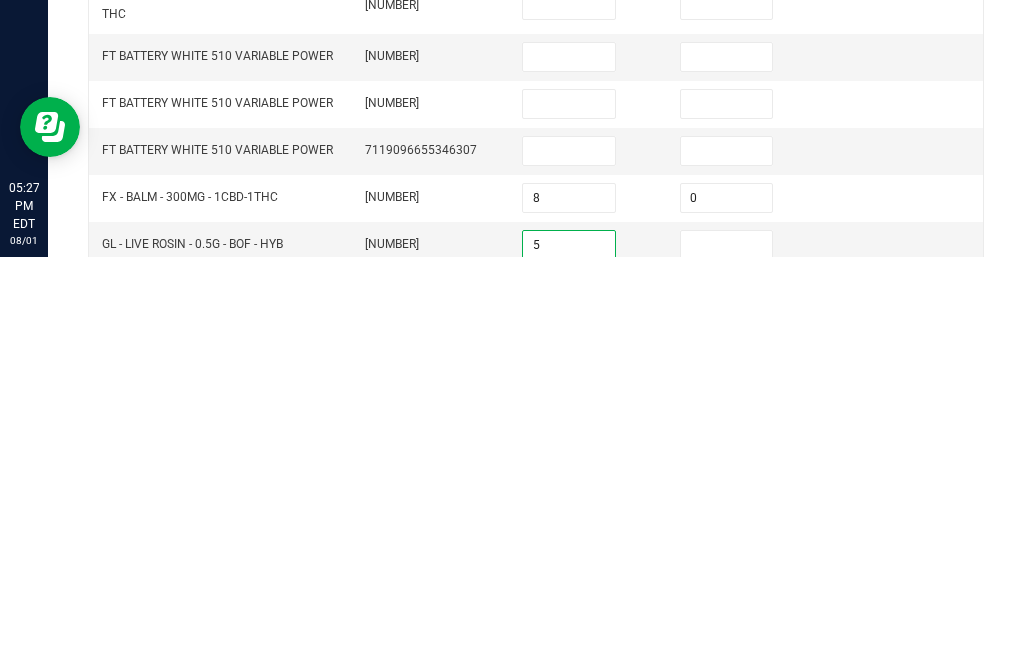 click at bounding box center [727, 653] 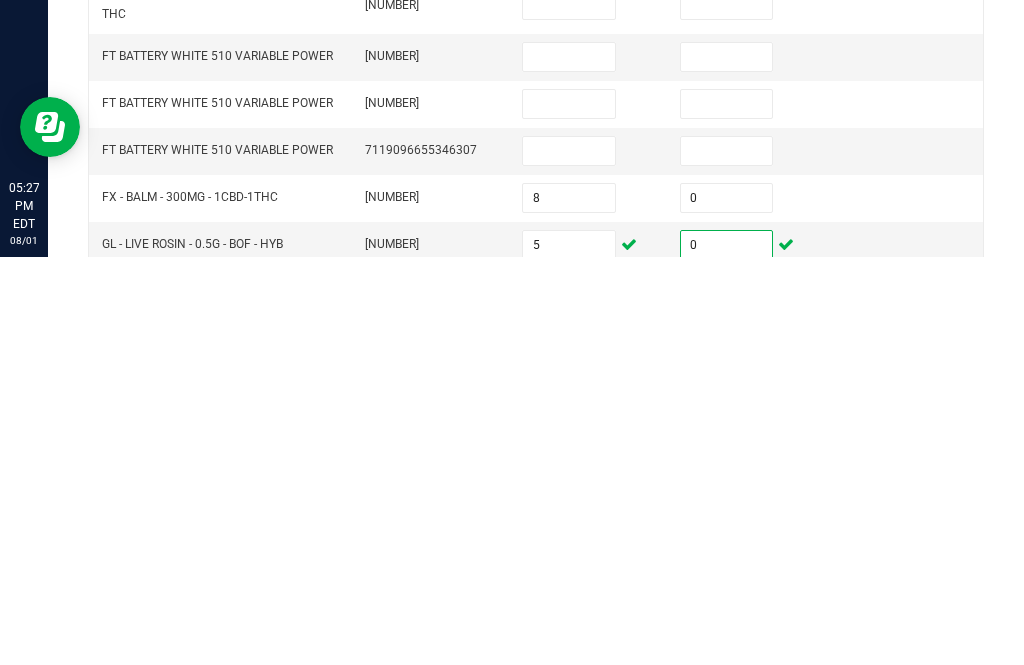 click 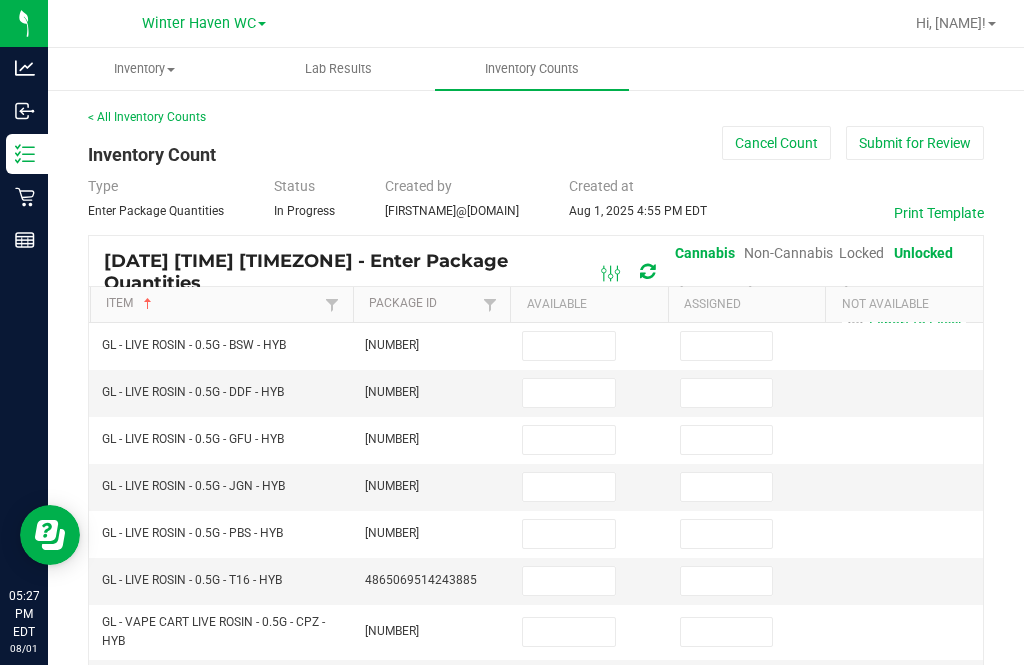 scroll, scrollTop: 0, scrollLeft: 0, axis: both 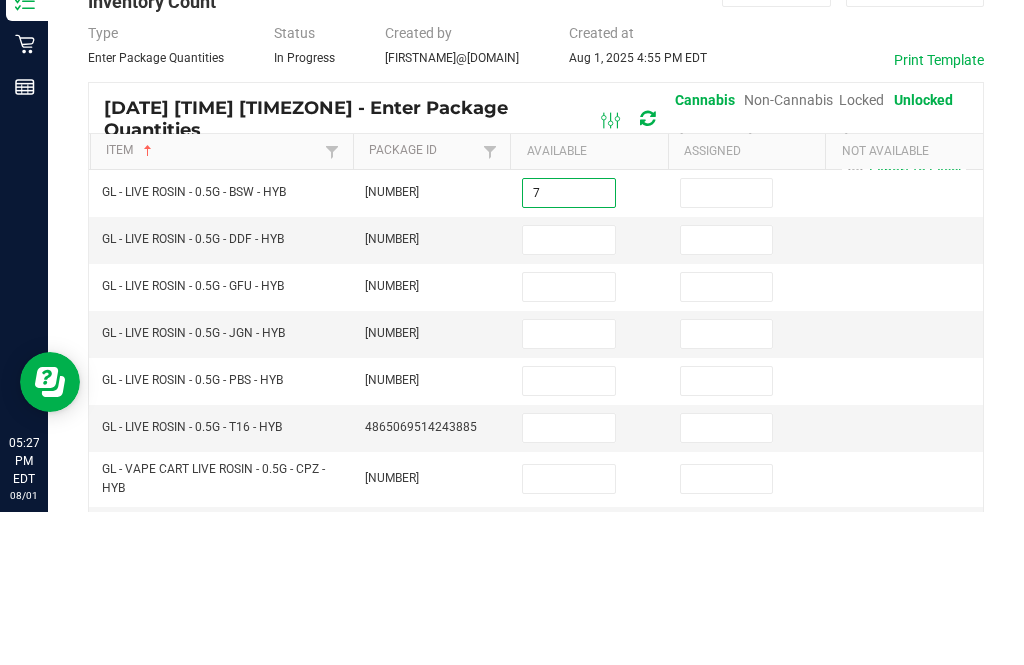 click at bounding box center [727, 346] 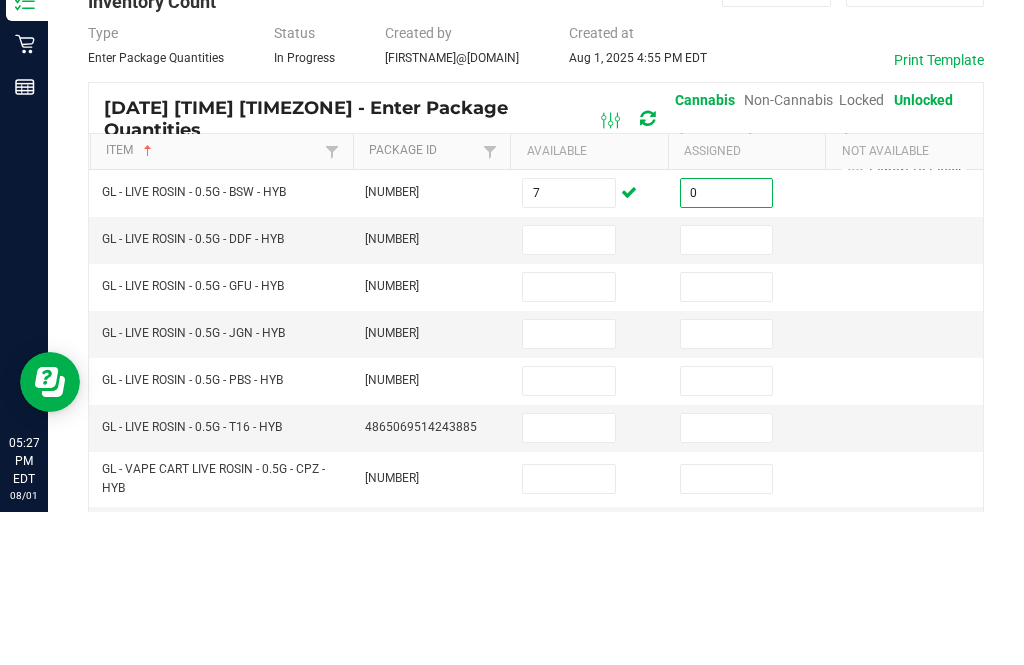 click at bounding box center [589, 393] 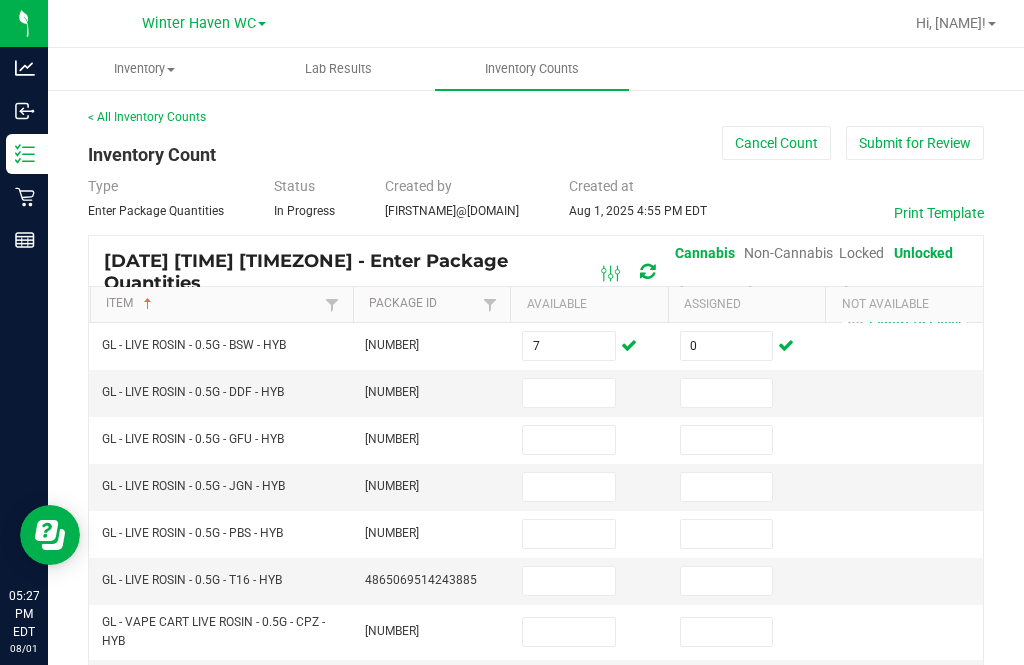 click at bounding box center [569, 393] 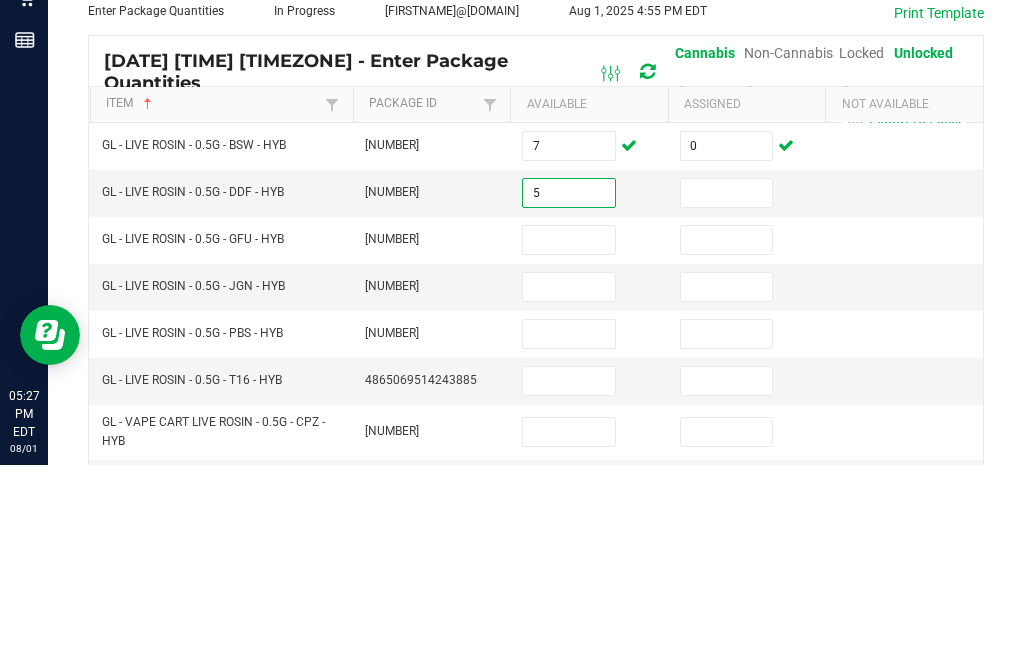 click at bounding box center [727, 393] 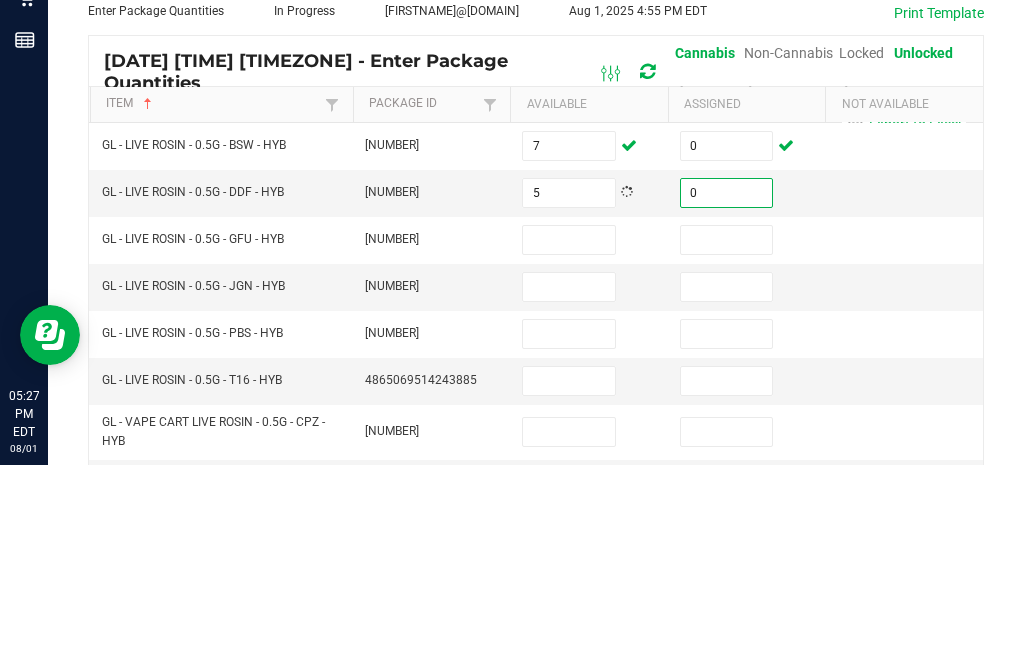 click at bounding box center (569, 440) 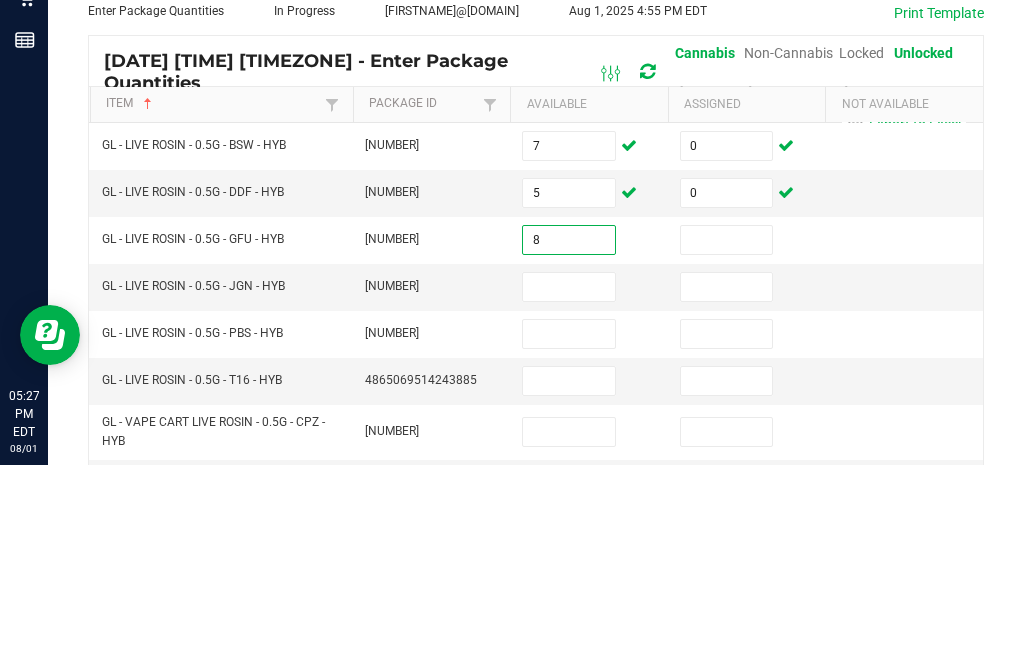 click at bounding box center (727, 440) 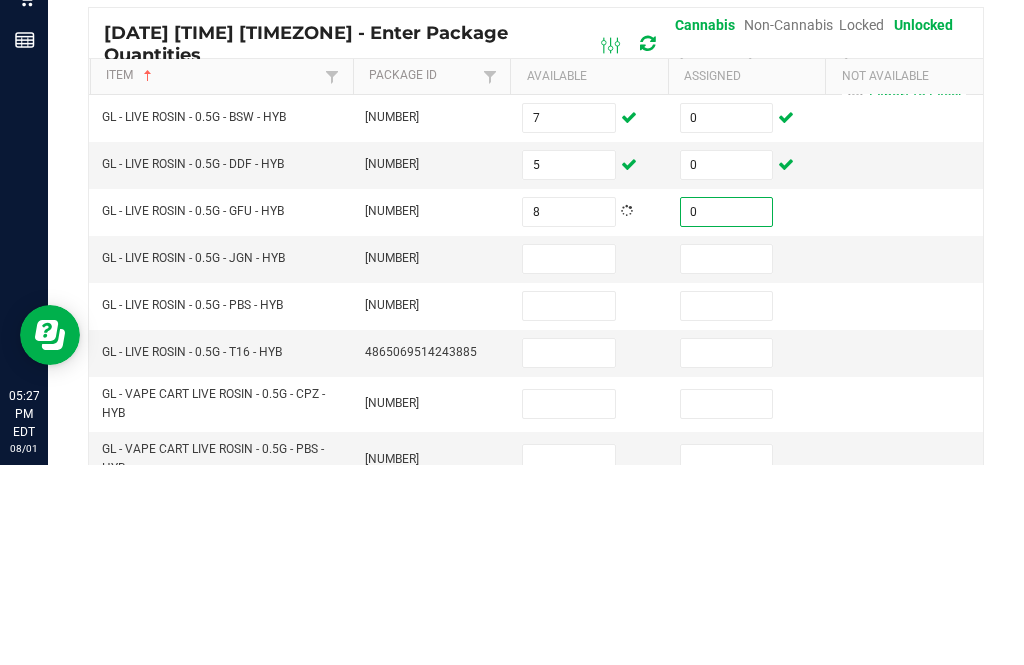 scroll, scrollTop: 41, scrollLeft: 0, axis: vertical 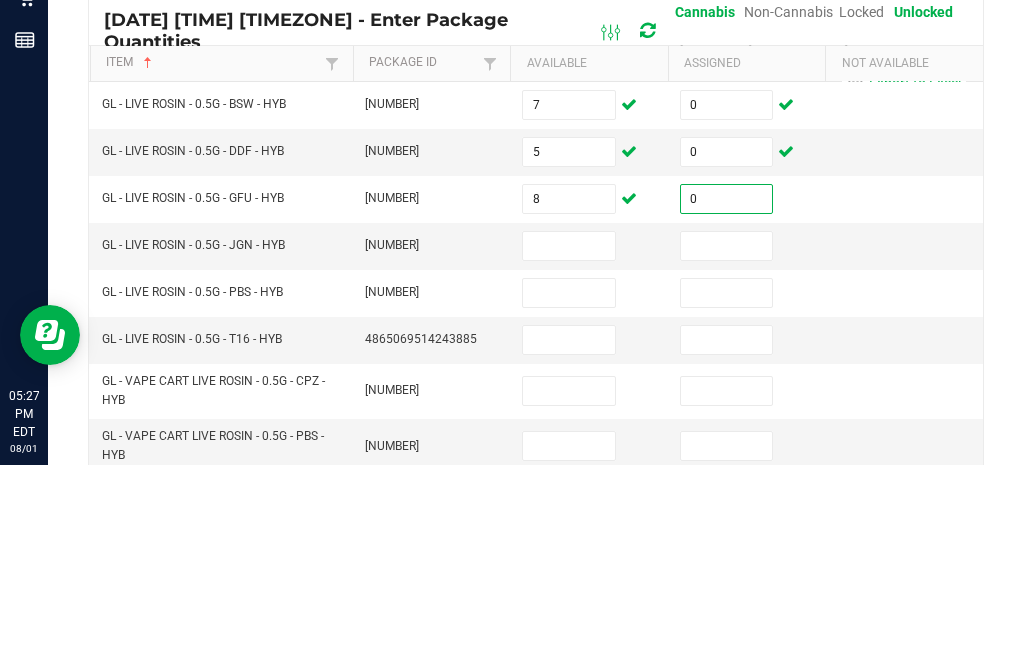 click at bounding box center [569, 446] 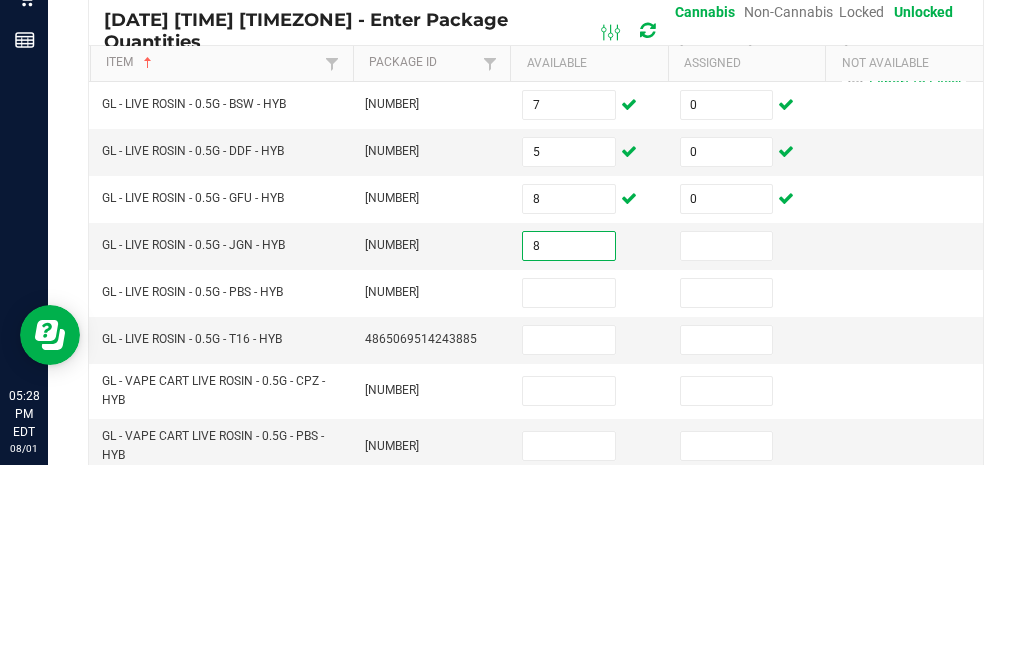 click at bounding box center (727, 446) 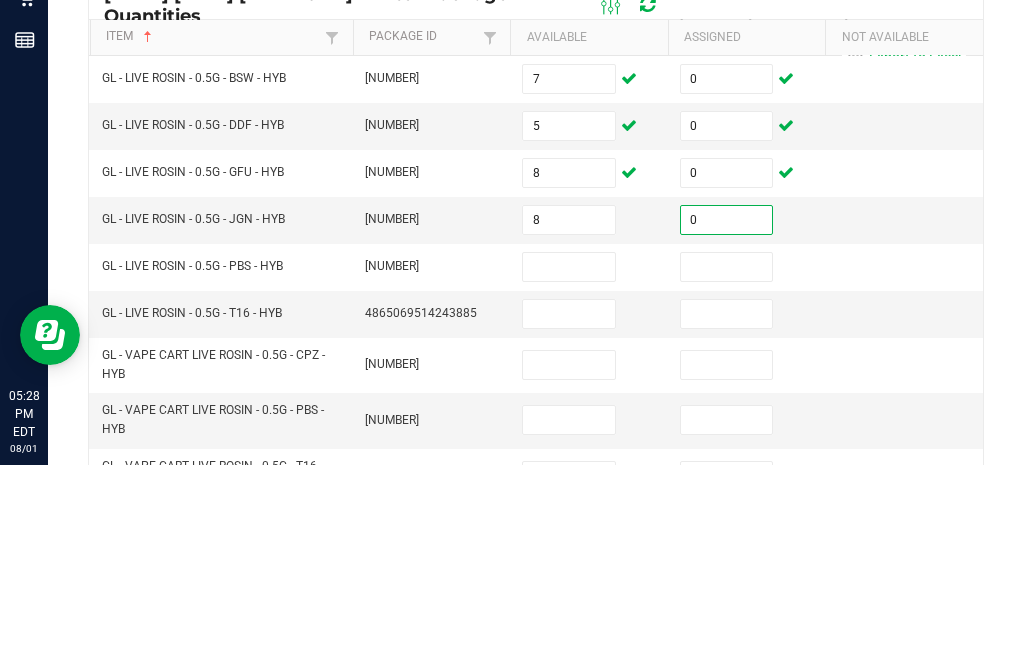 scroll, scrollTop: 71, scrollLeft: 0, axis: vertical 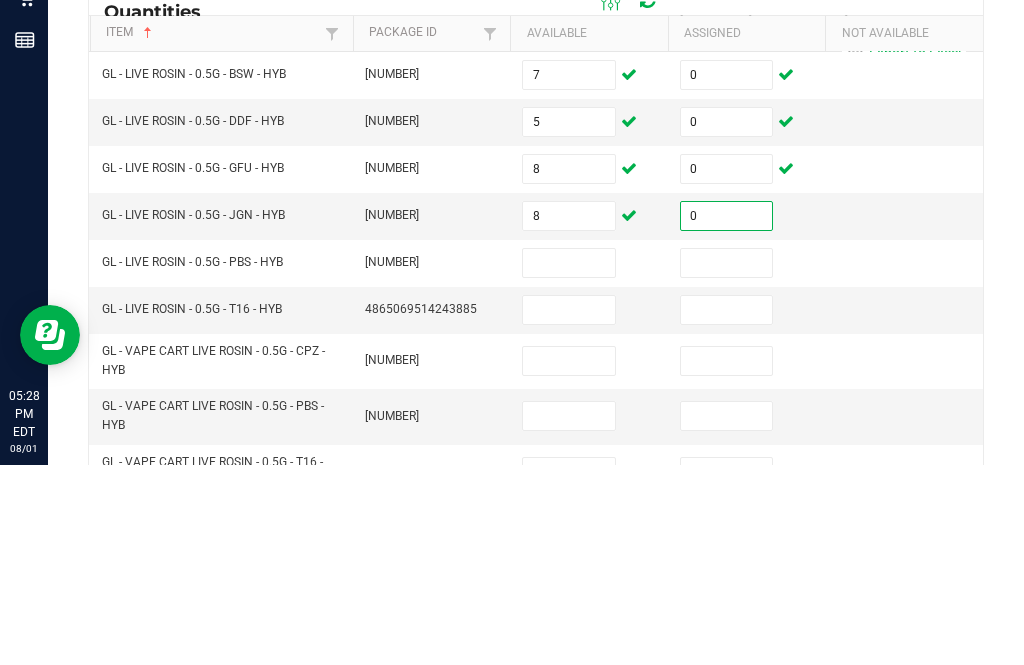 click at bounding box center (569, 463) 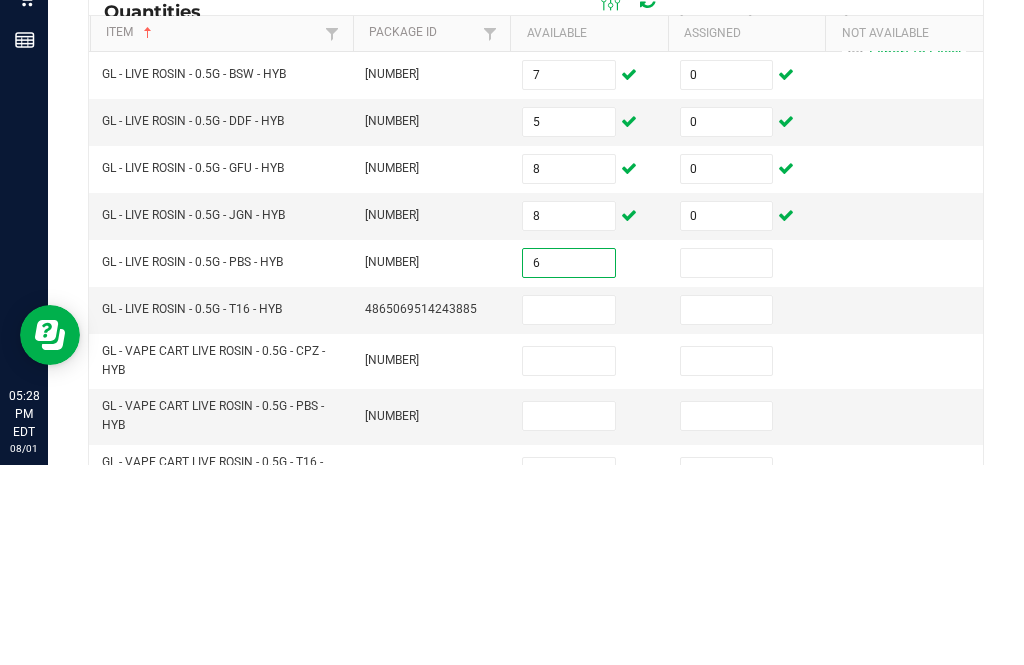 click at bounding box center (727, 463) 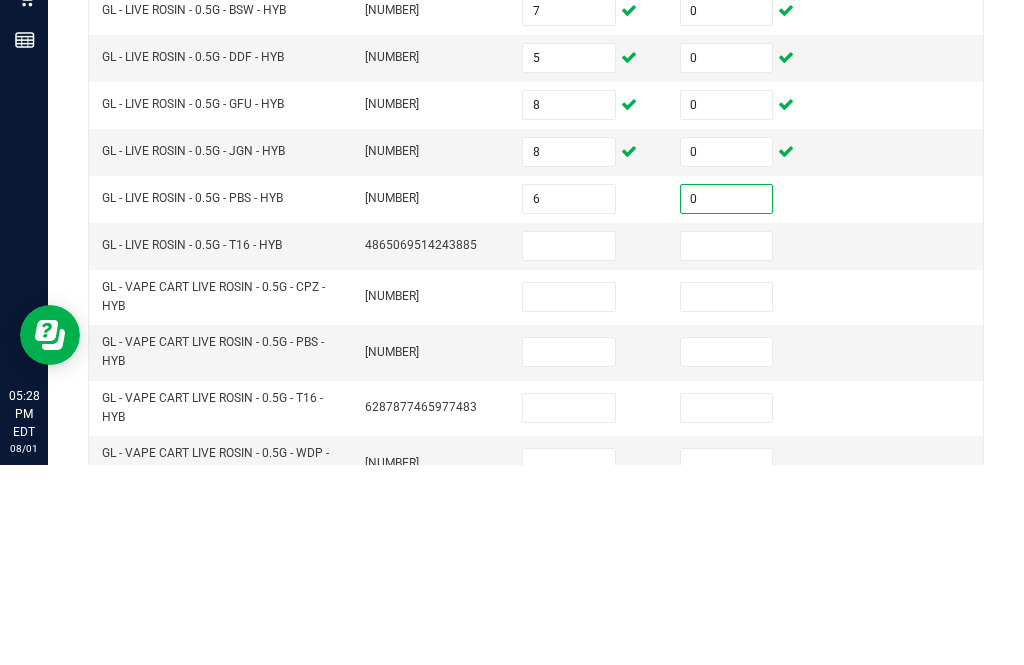 scroll, scrollTop: 135, scrollLeft: 0, axis: vertical 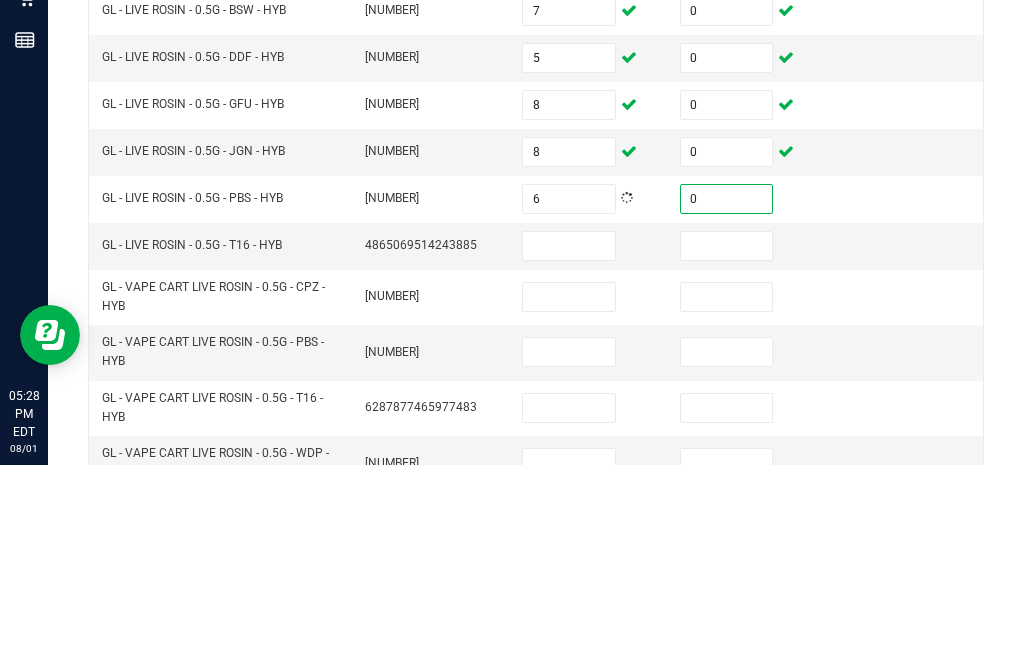 click at bounding box center [569, 446] 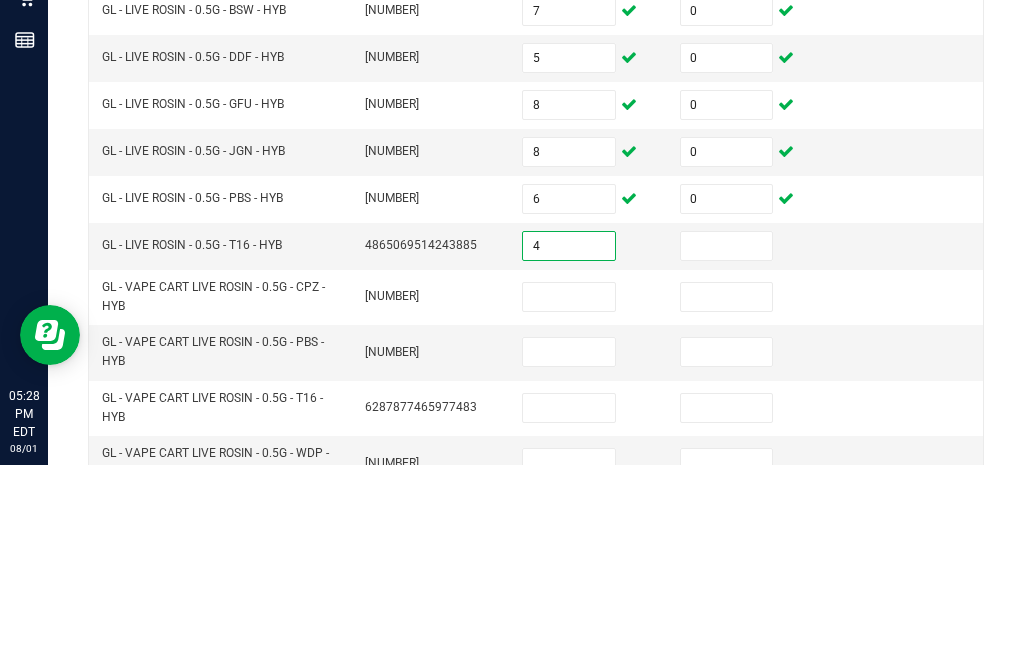 click at bounding box center [727, 446] 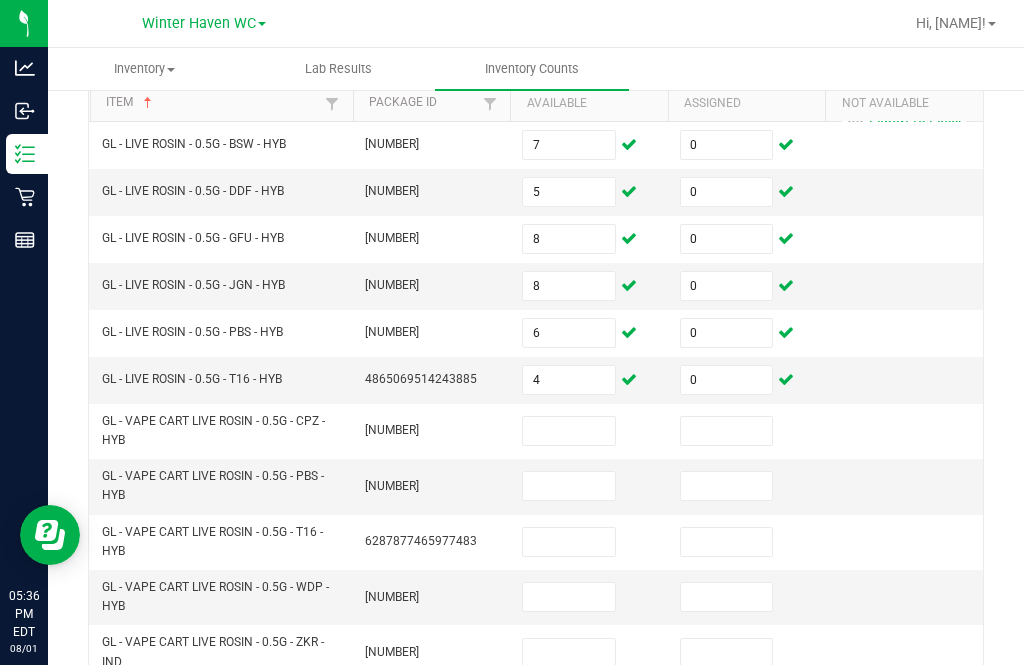 scroll, scrollTop: 214, scrollLeft: 0, axis: vertical 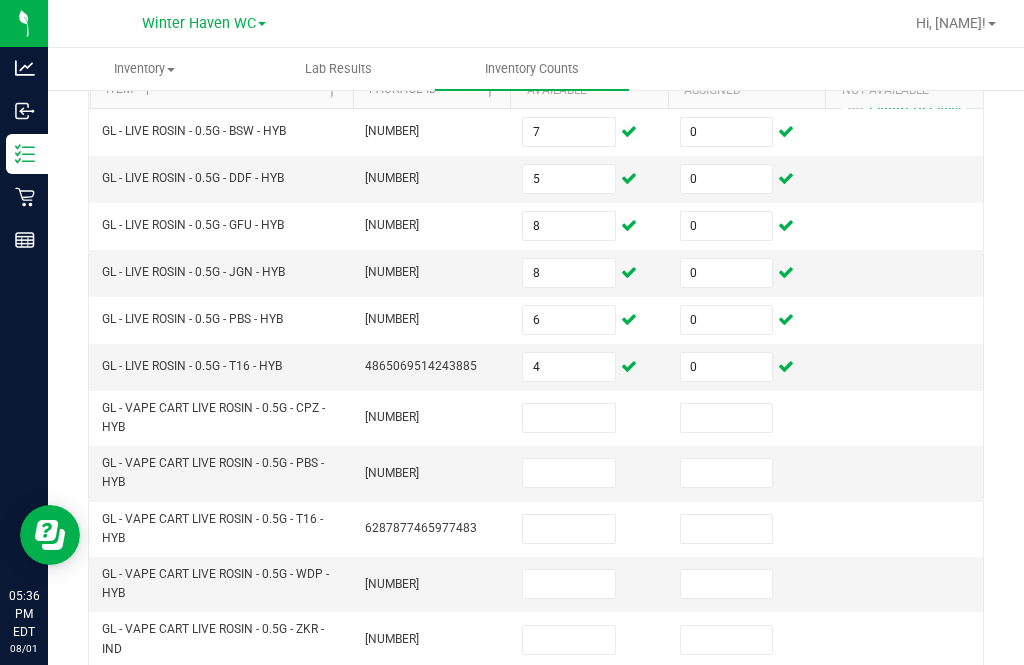 click at bounding box center [569, 418] 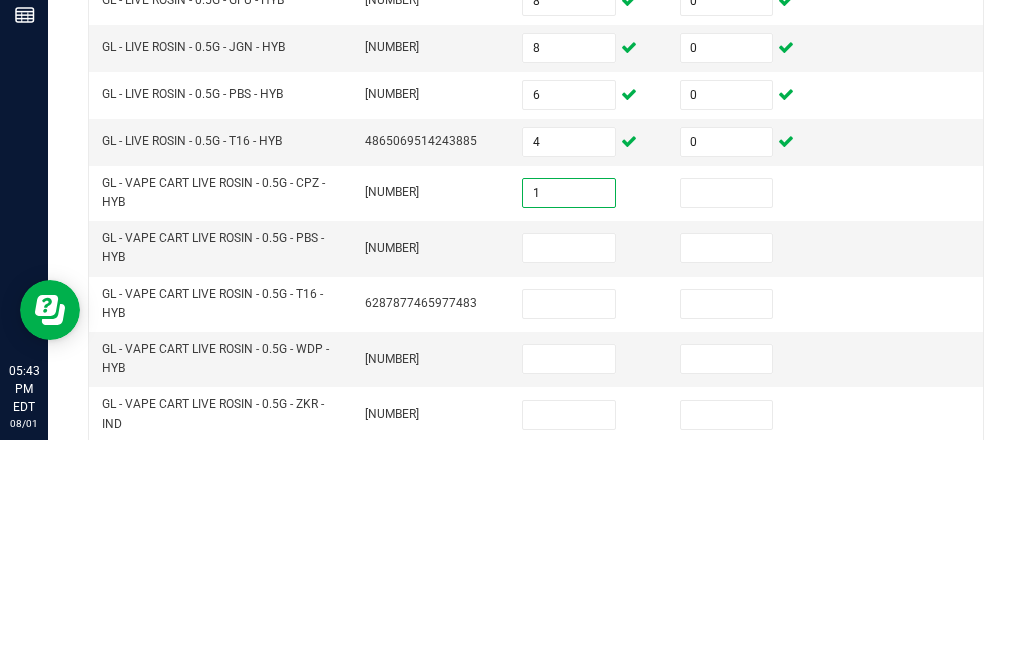 click at bounding box center [727, 418] 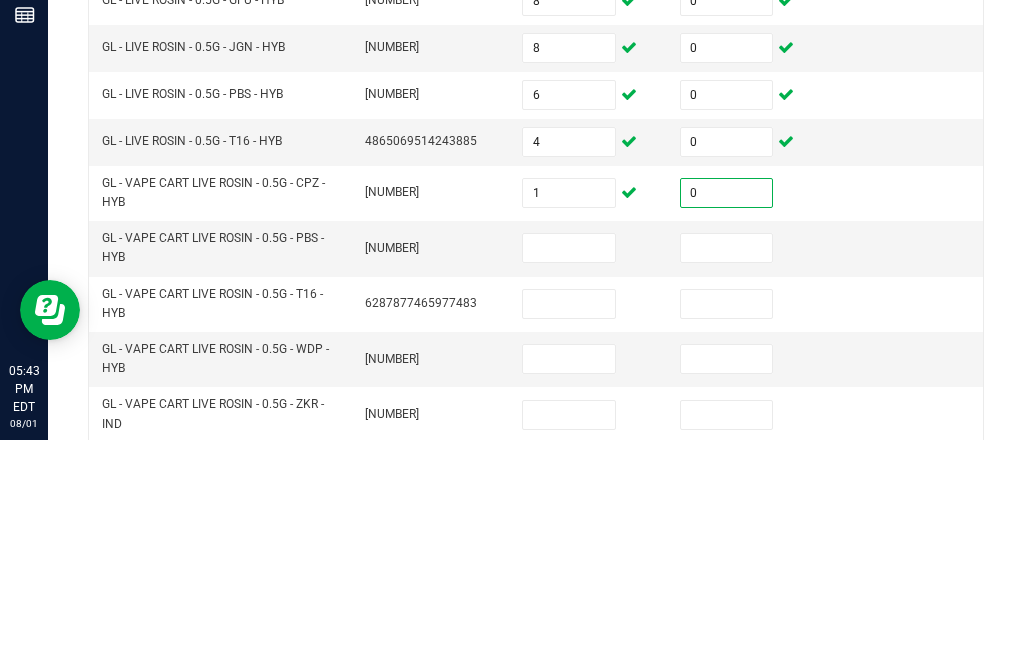 click at bounding box center (569, 473) 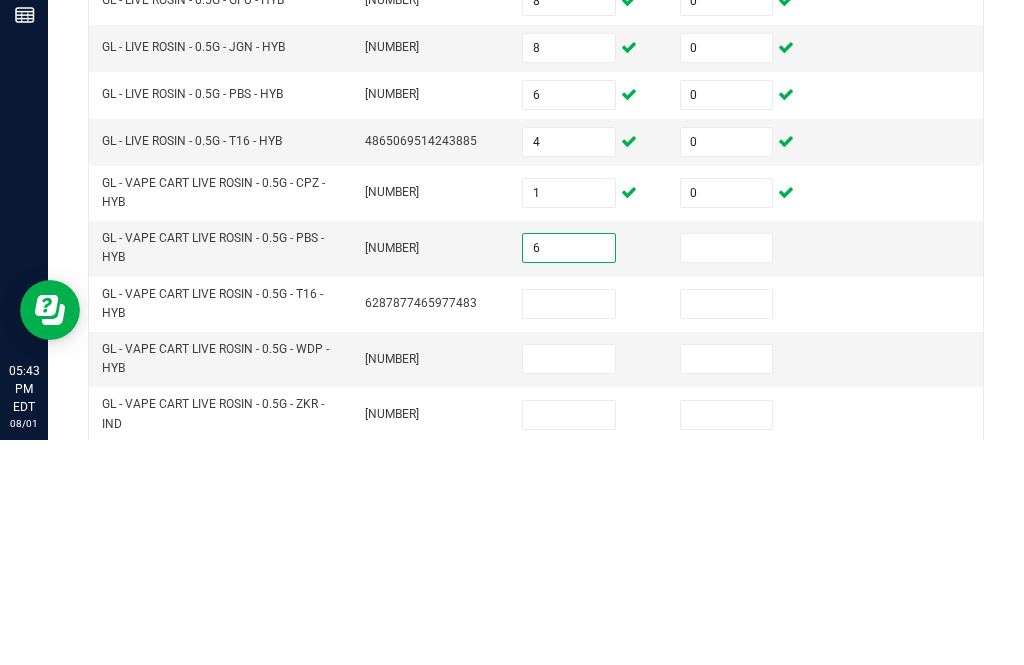 click at bounding box center [727, 473] 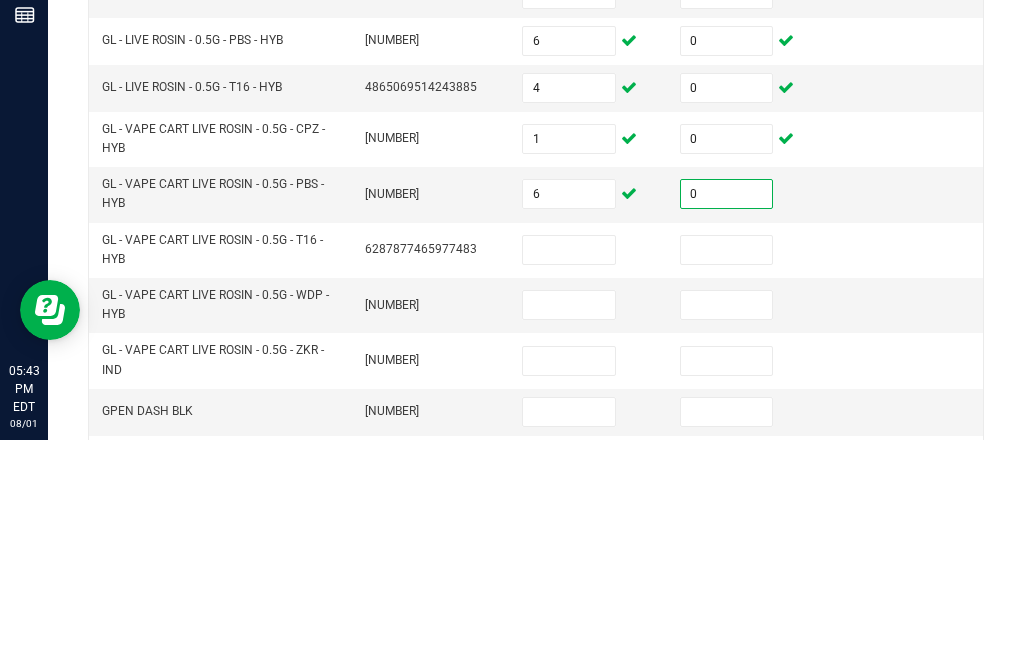 scroll, scrollTop: 267, scrollLeft: 0, axis: vertical 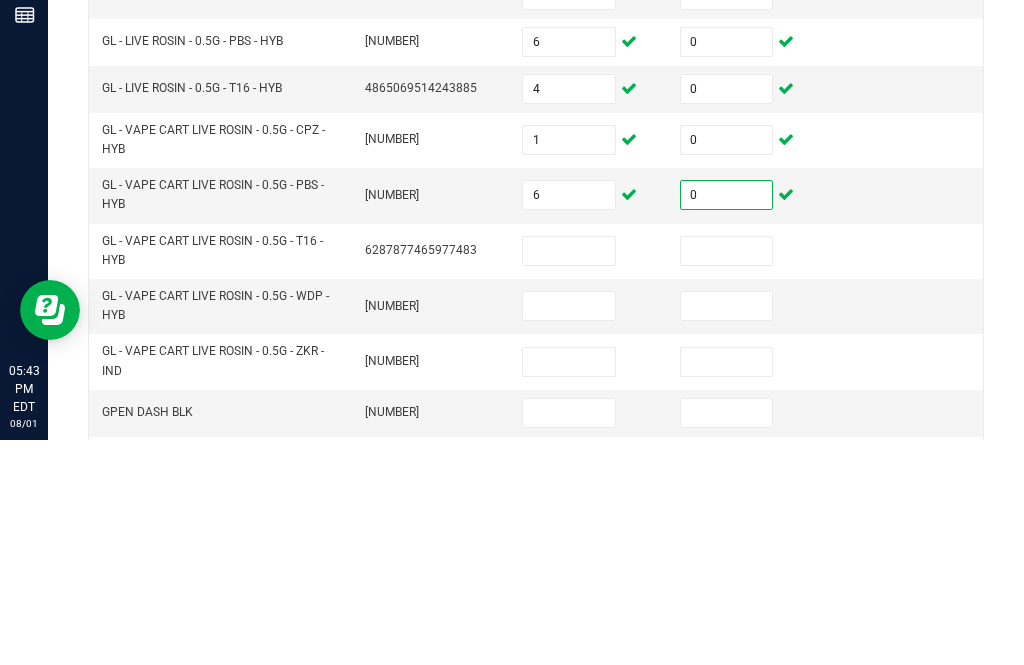 click at bounding box center (569, 476) 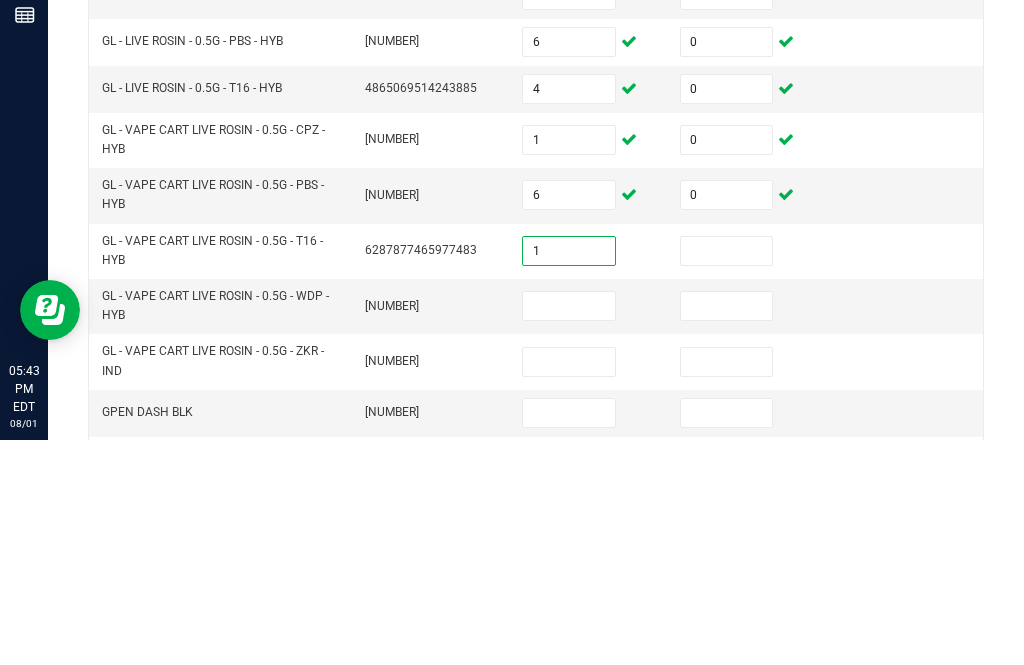 click at bounding box center [727, 476] 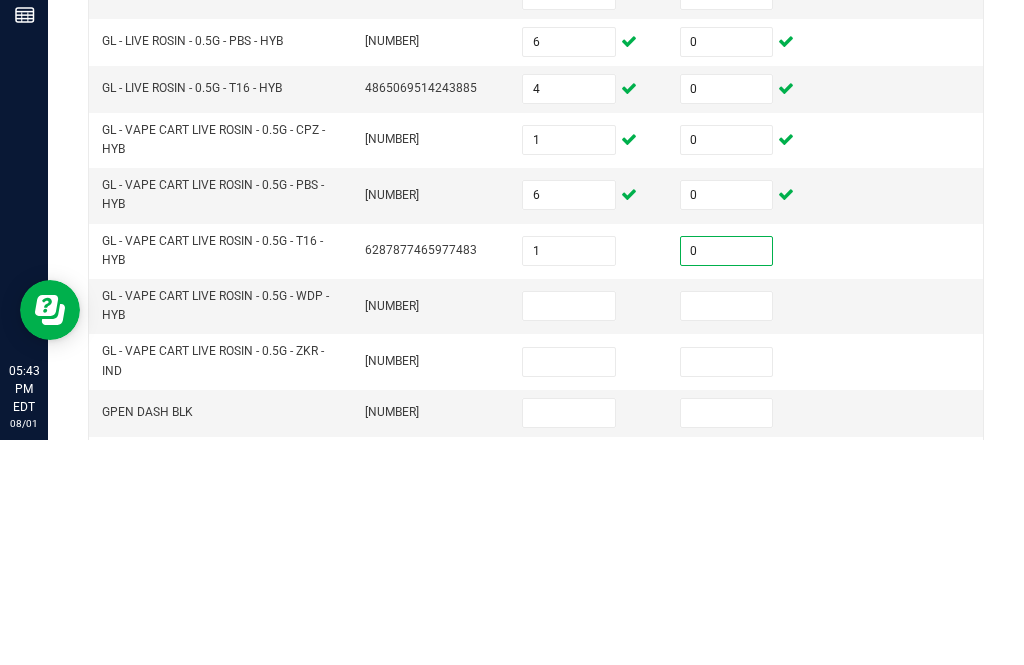 scroll, scrollTop: 301, scrollLeft: 0, axis: vertical 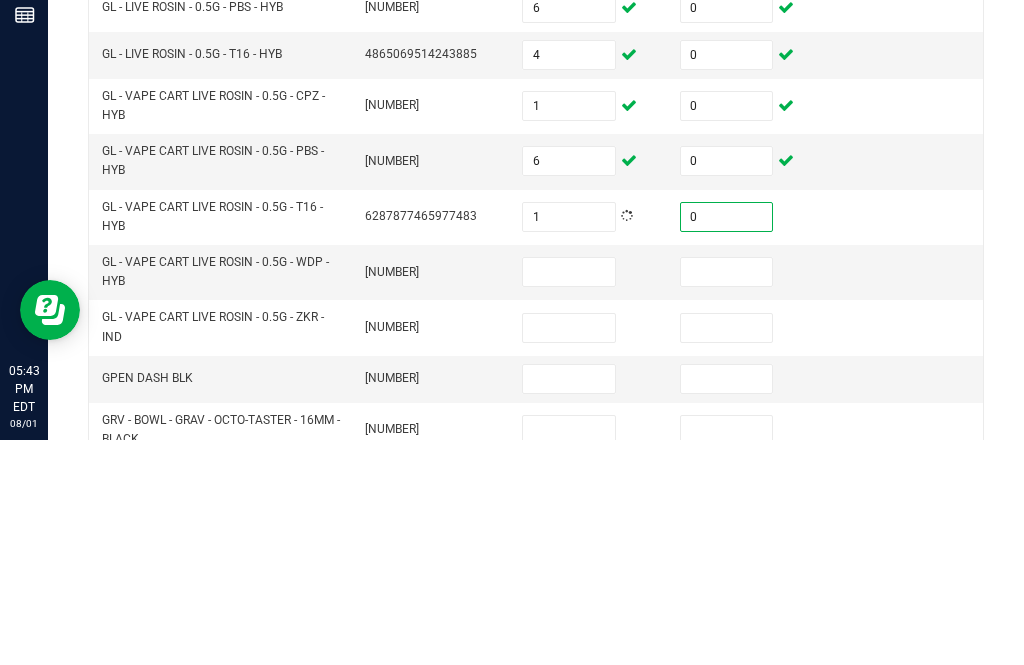 click at bounding box center (569, 497) 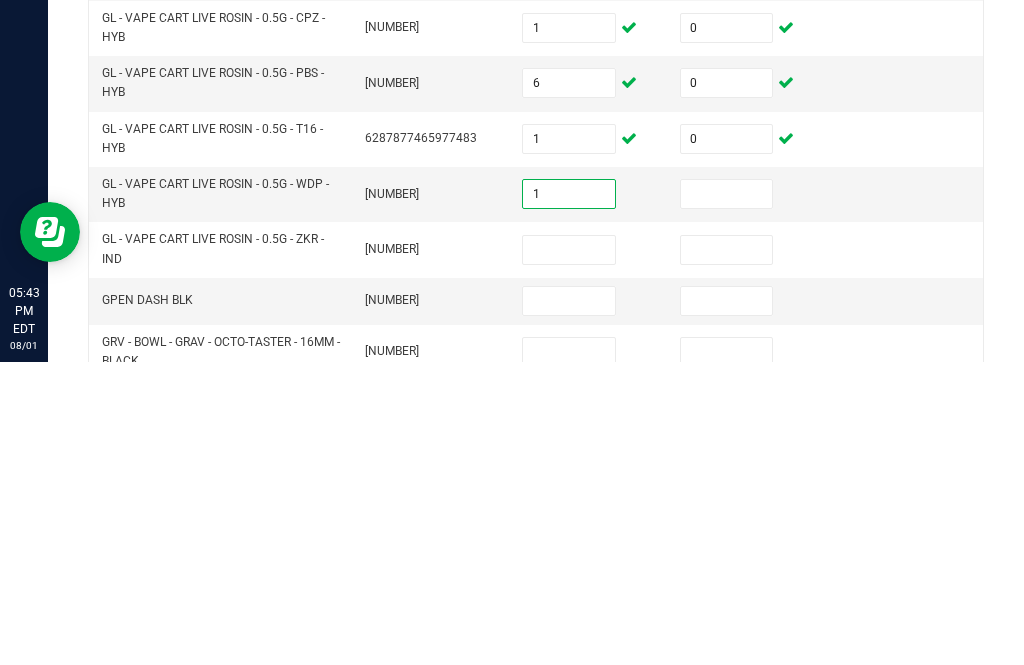 click at bounding box center [727, 497] 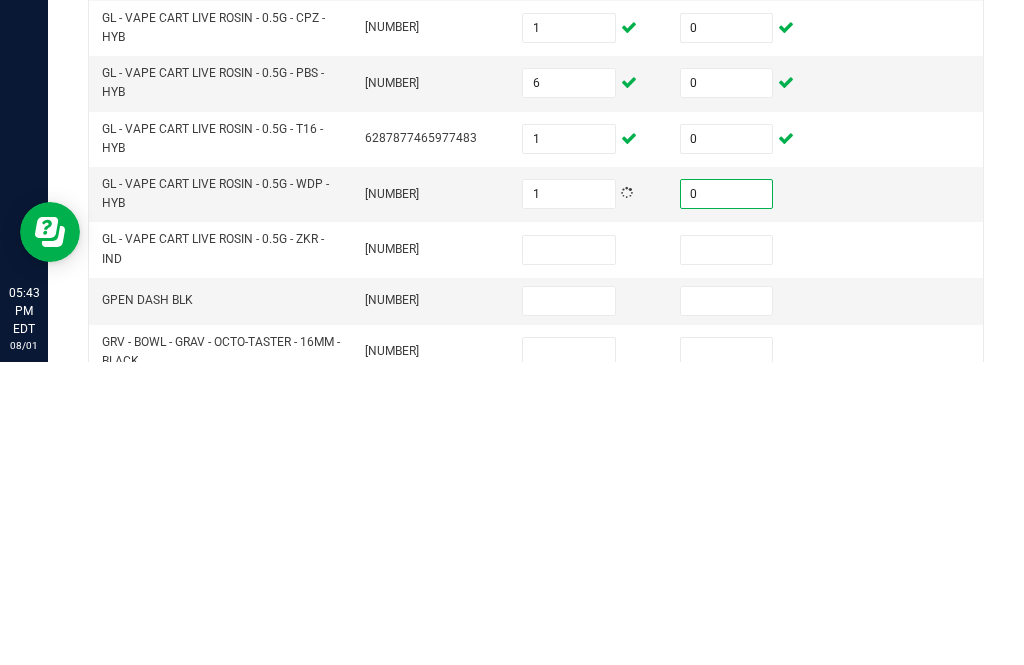scroll, scrollTop: 321, scrollLeft: 0, axis: vertical 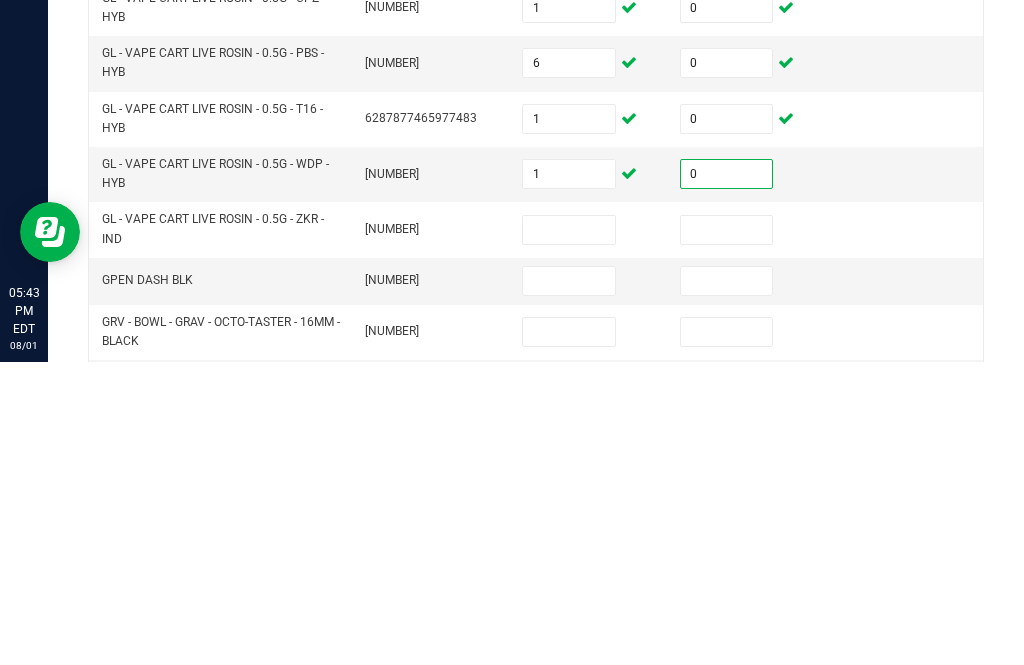 click at bounding box center [569, 533] 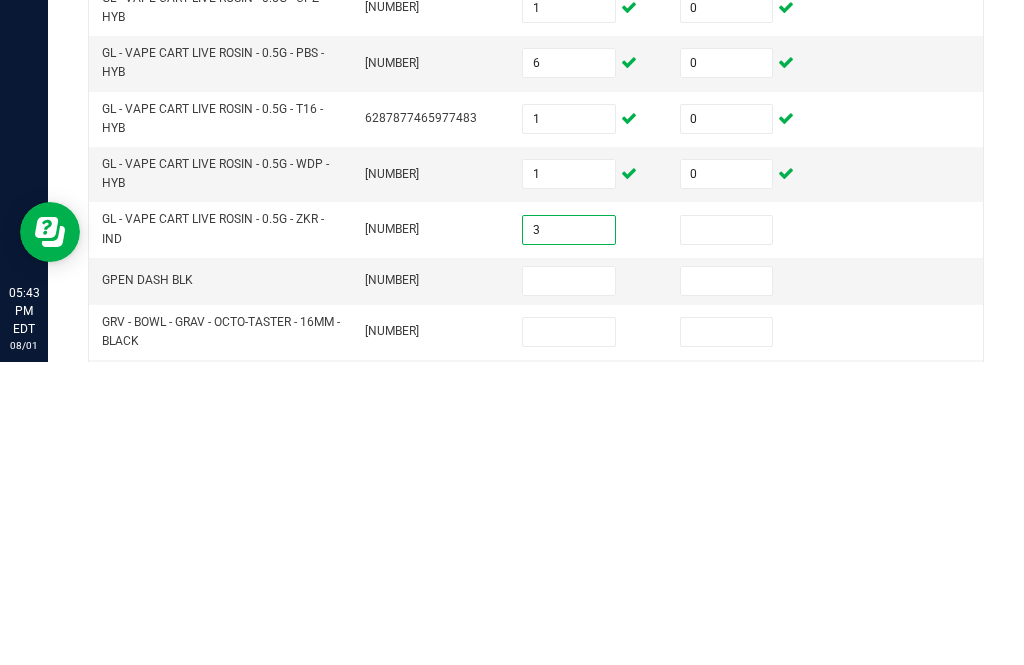 click at bounding box center (727, 533) 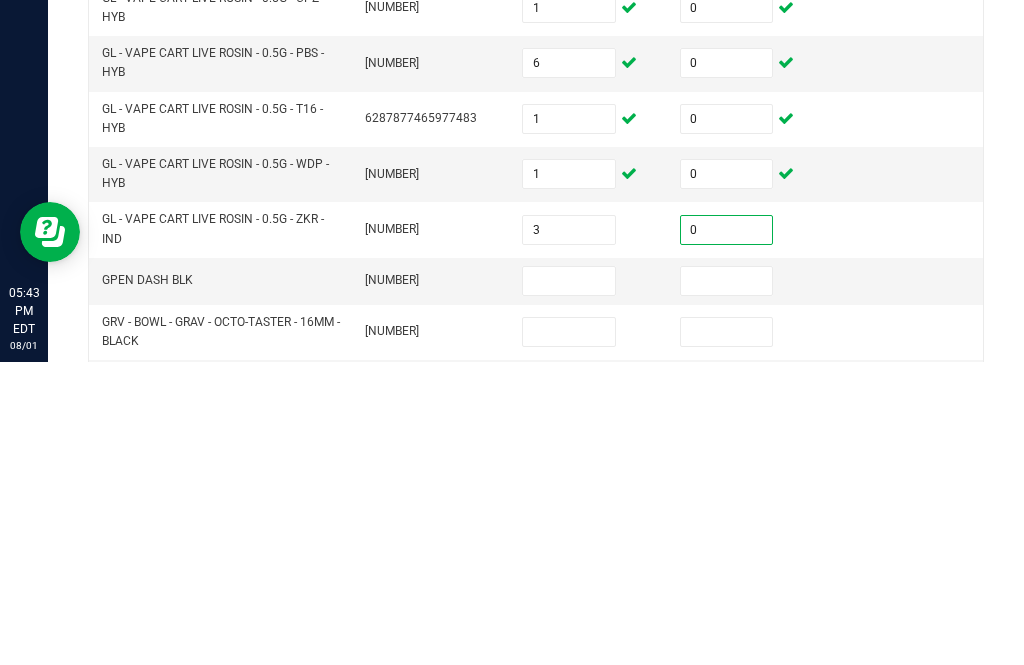 scroll, scrollTop: 355, scrollLeft: 0, axis: vertical 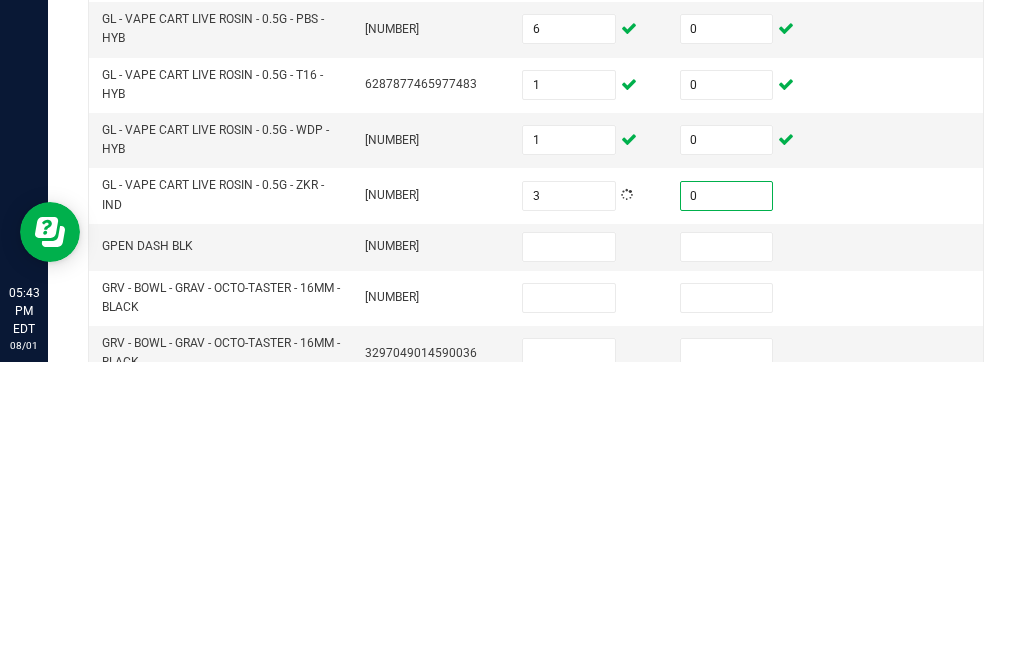 click at bounding box center [569, 550] 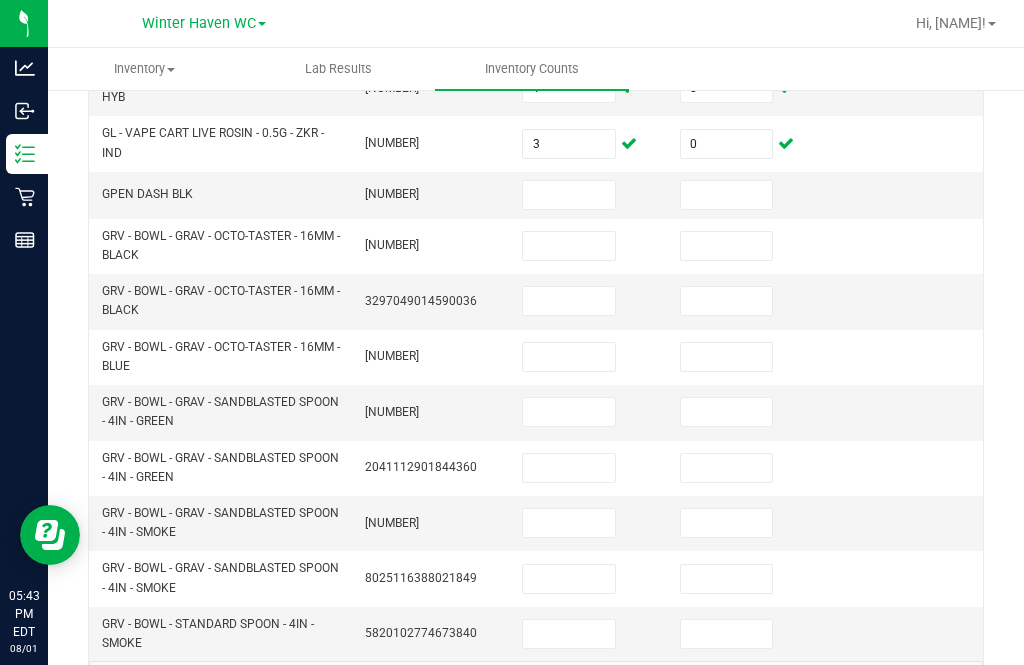 scroll, scrollTop: 709, scrollLeft: 0, axis: vertical 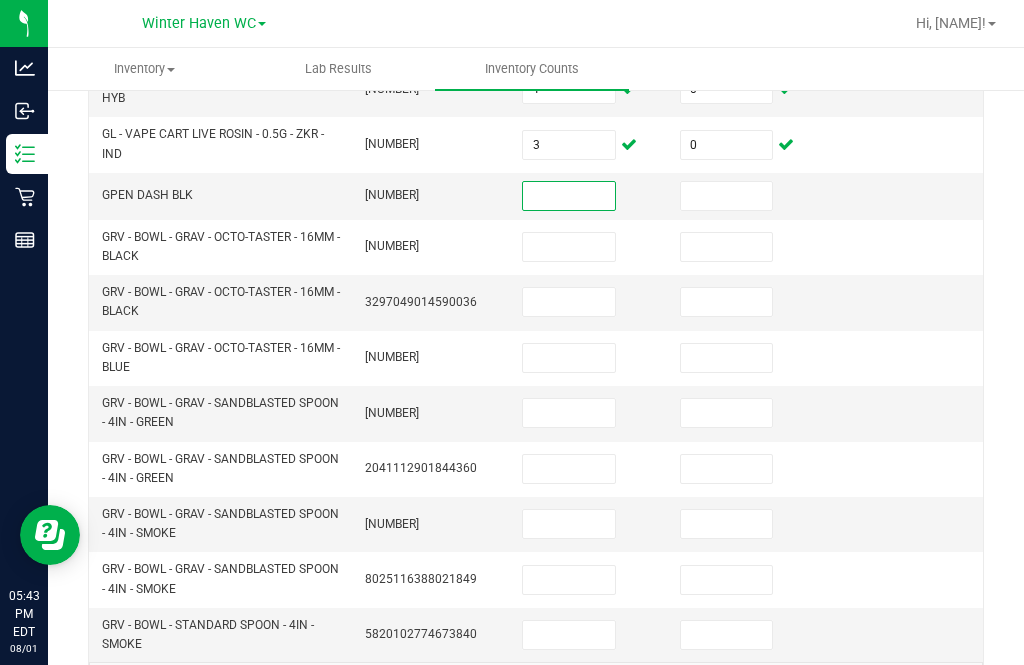 click on "11" 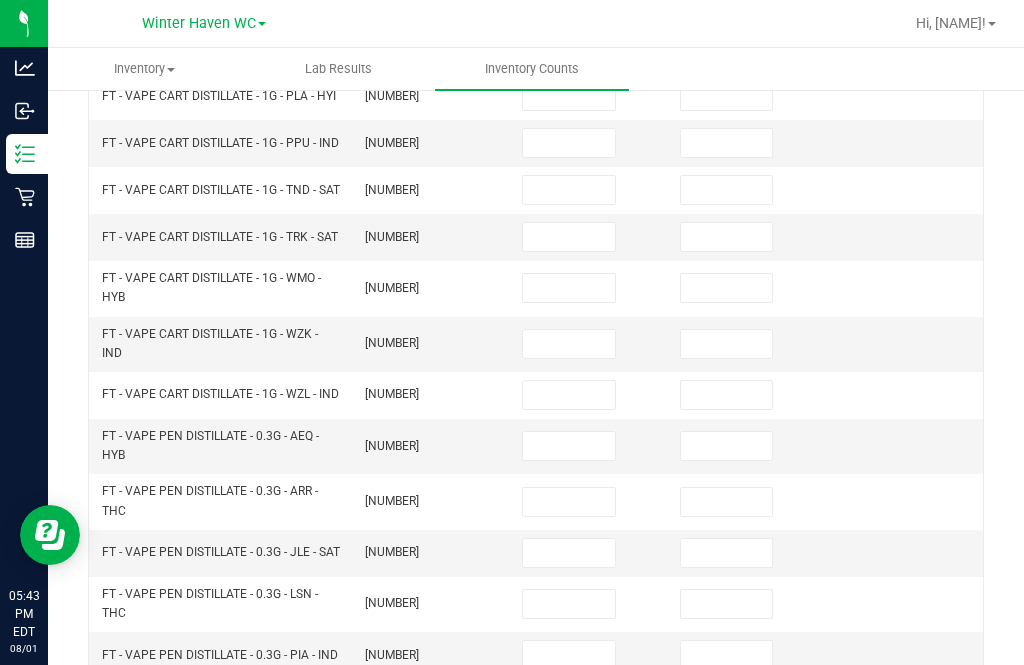 scroll, scrollTop: 305, scrollLeft: 0, axis: vertical 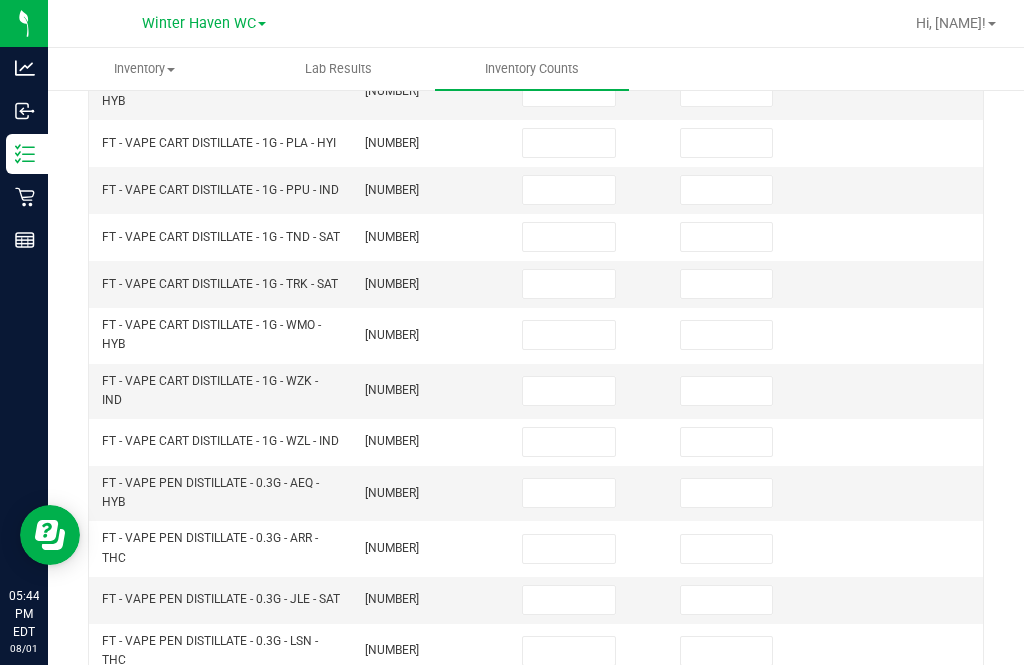 click at bounding box center (569, 493) 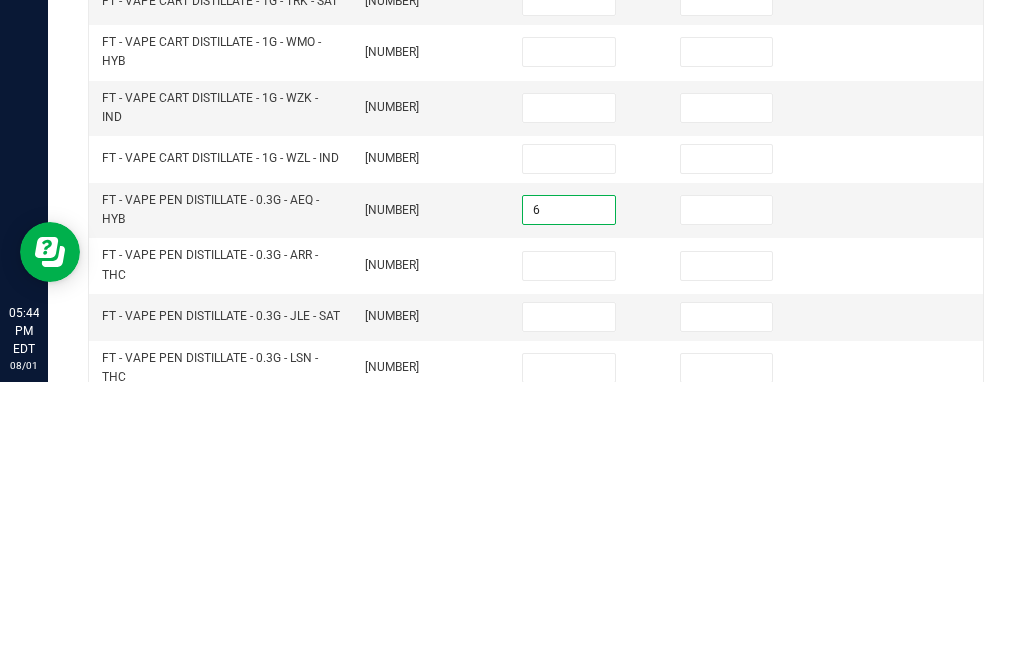 click at bounding box center (727, 493) 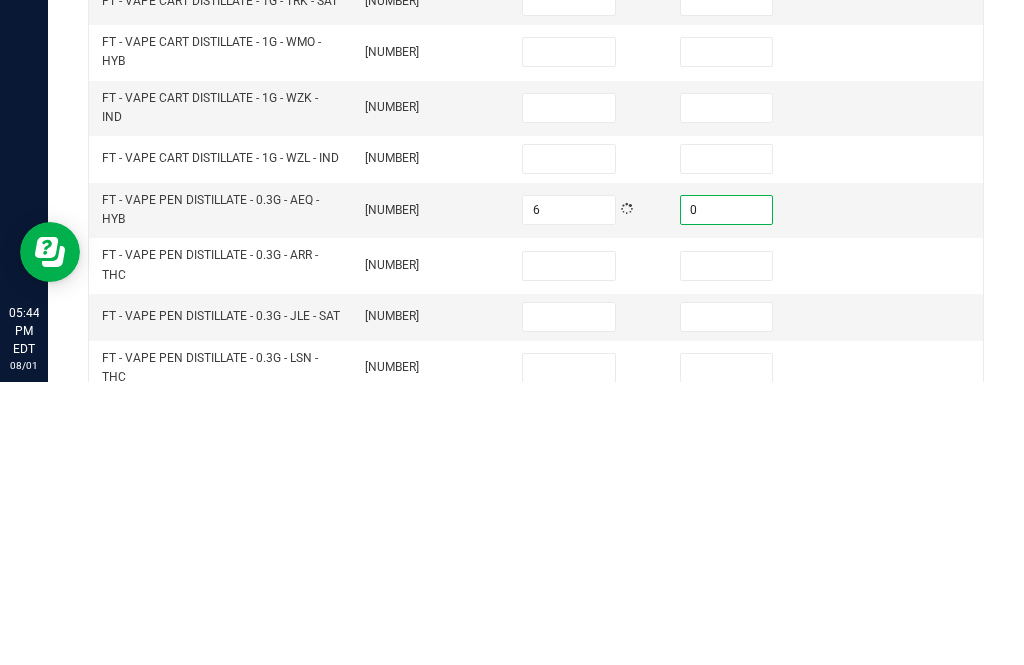 click at bounding box center (569, 549) 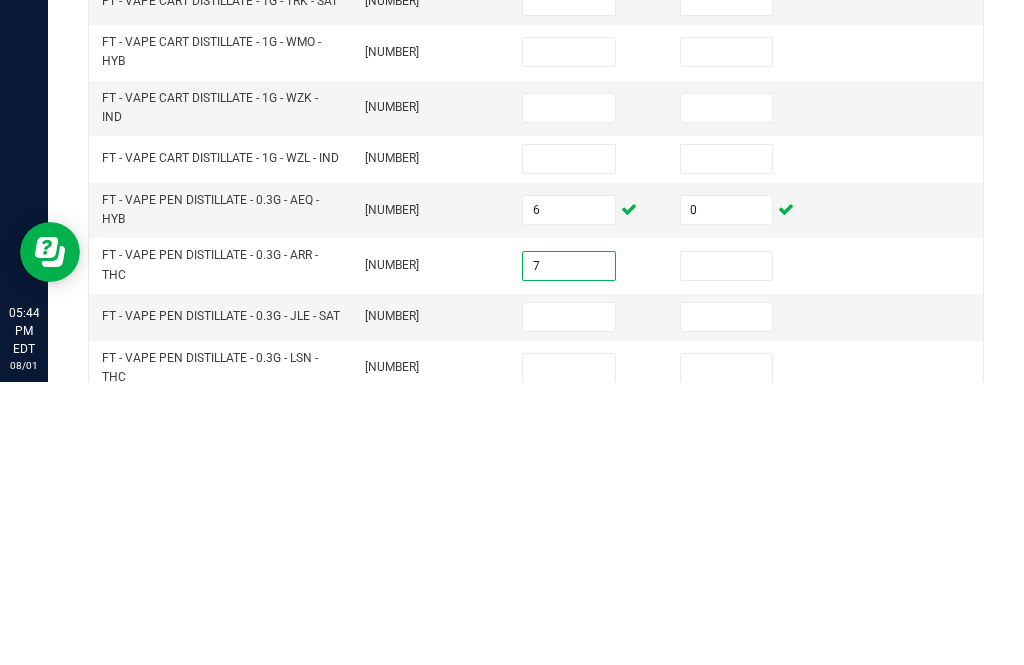 click at bounding box center [727, 549] 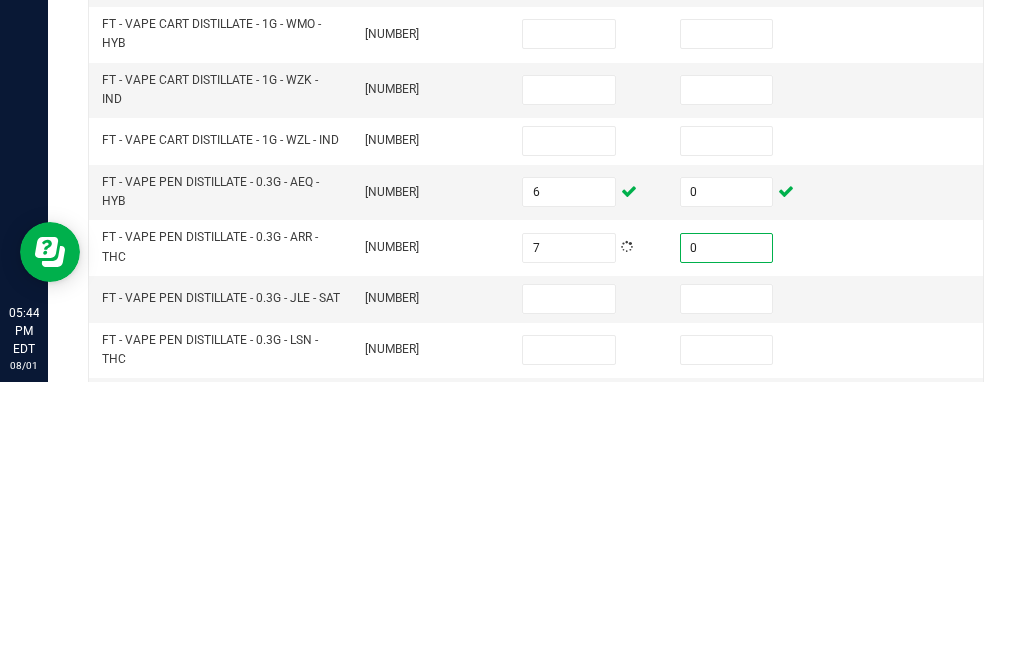 scroll, scrollTop: 324, scrollLeft: 0, axis: vertical 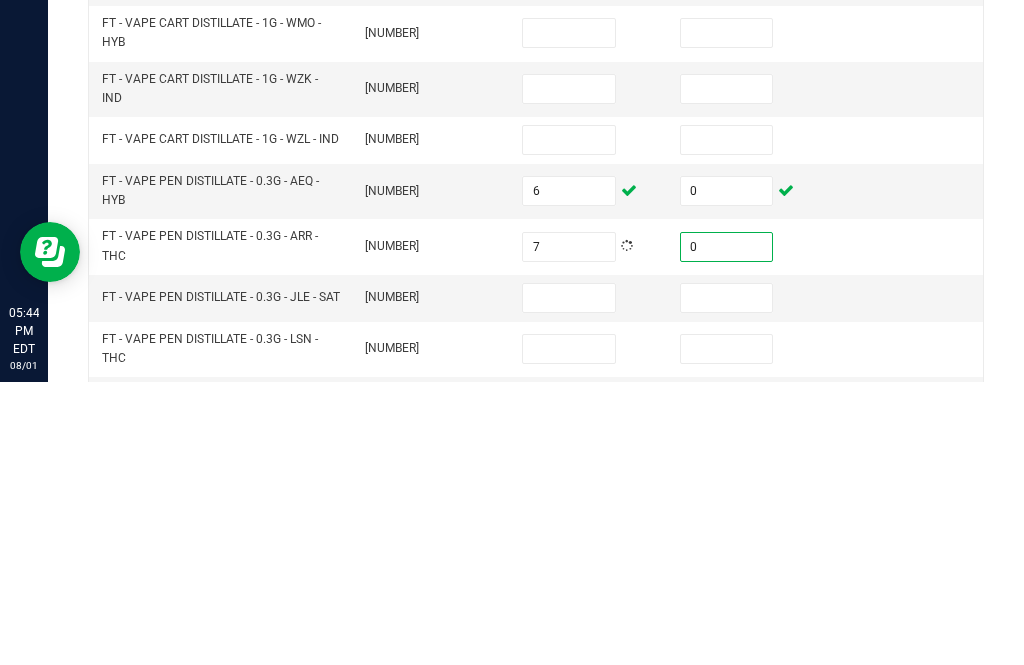 click at bounding box center (569, 581) 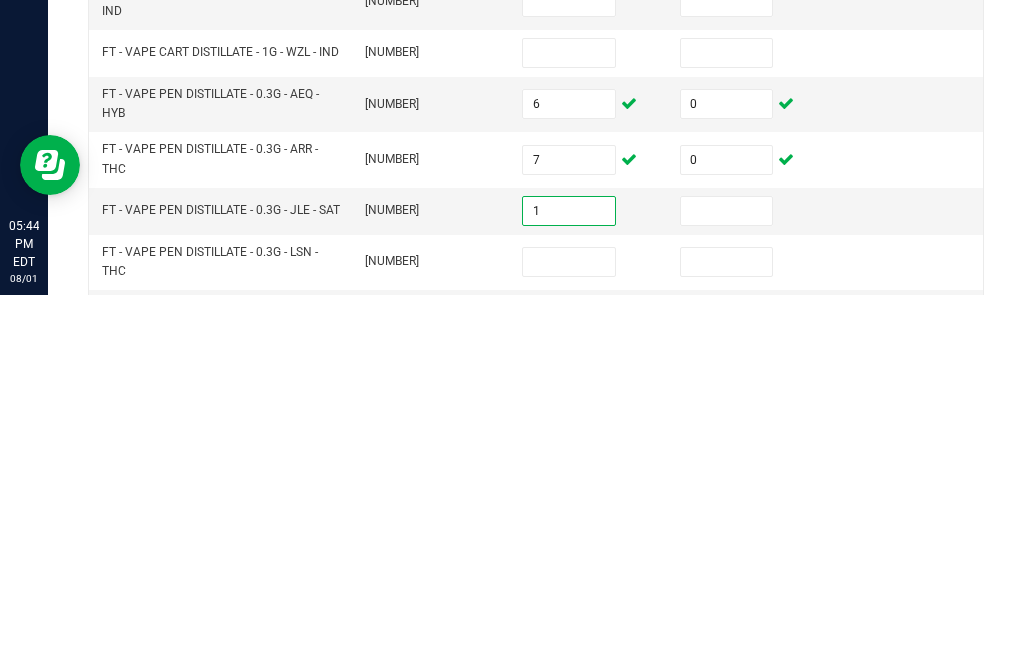 click at bounding box center [727, 581] 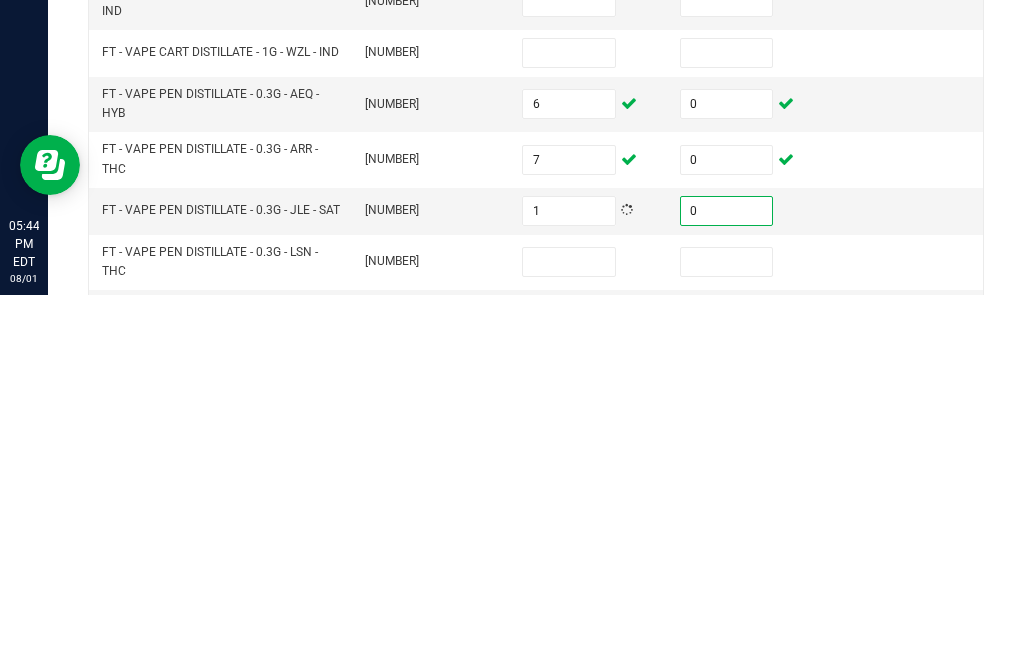 click at bounding box center [569, 632] 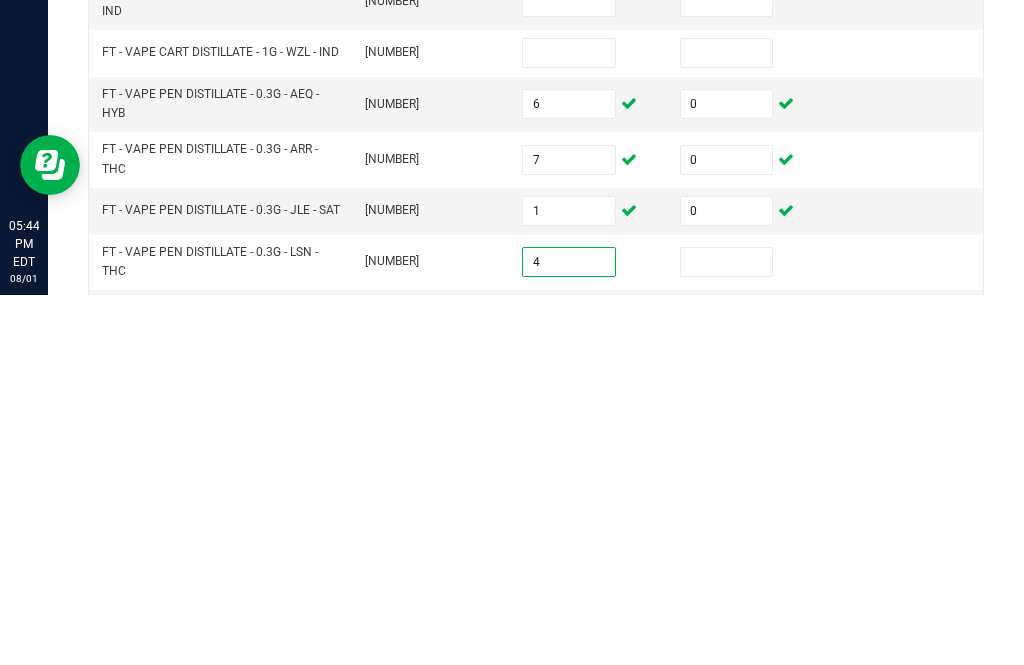 click at bounding box center (727, 632) 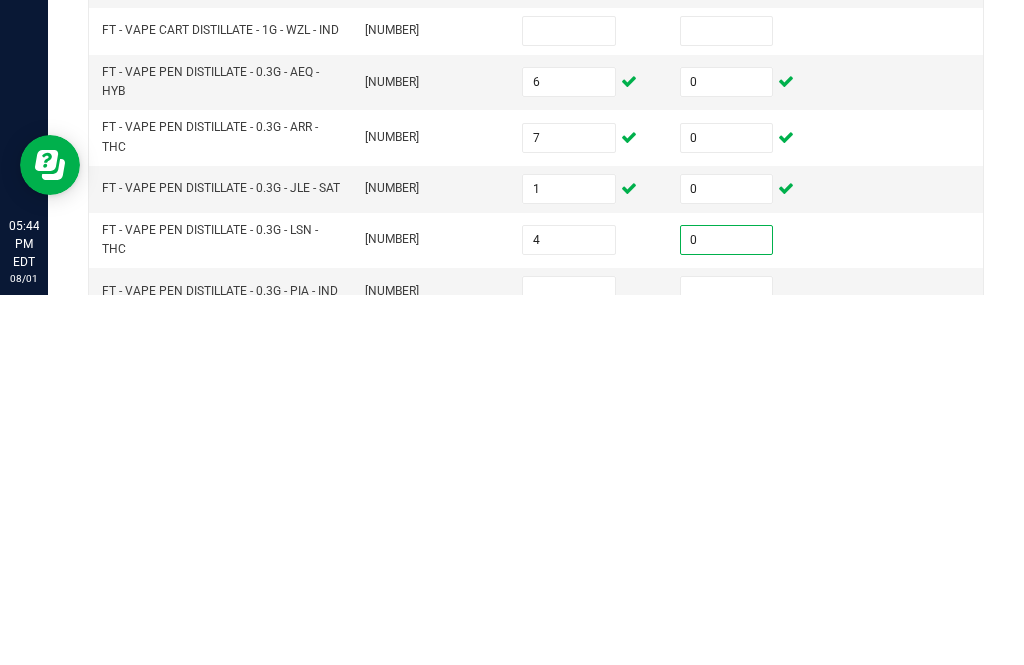 scroll, scrollTop: 346, scrollLeft: 0, axis: vertical 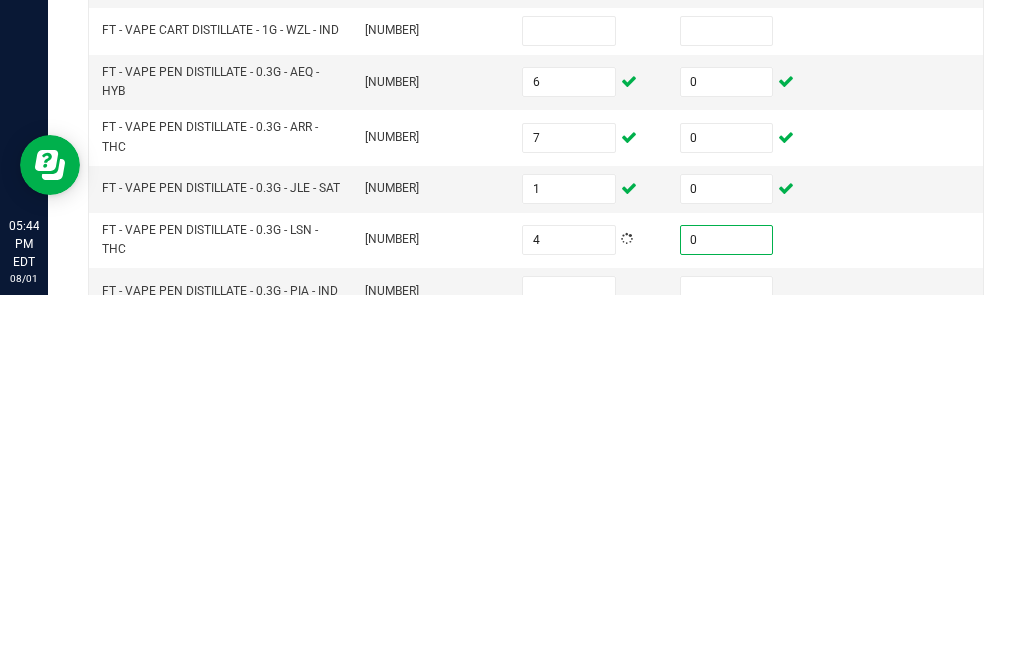 click at bounding box center [569, 661] 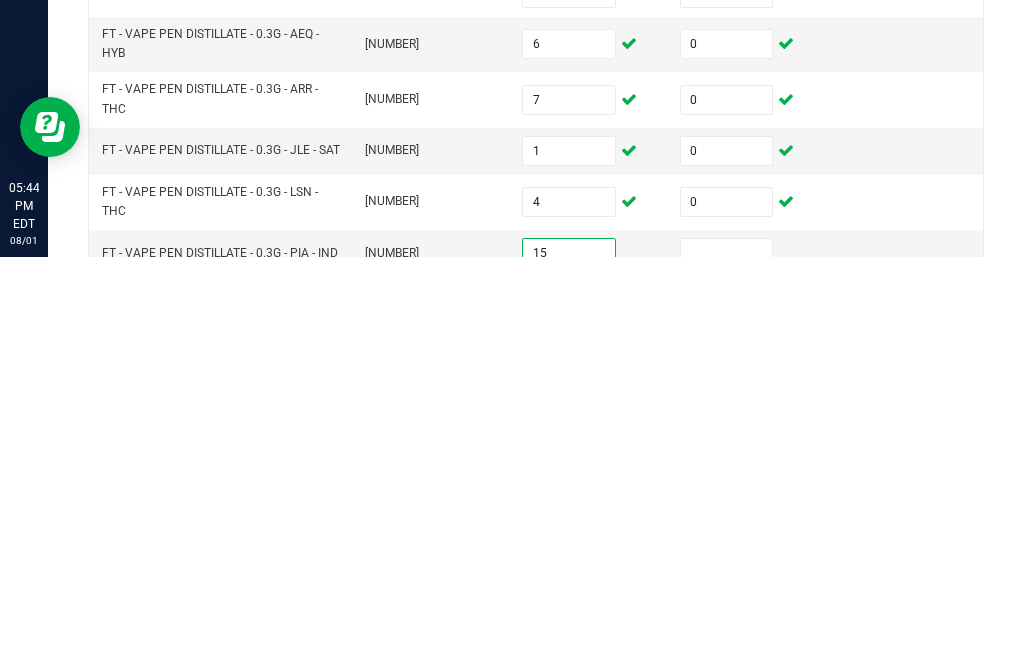 click at bounding box center (727, 661) 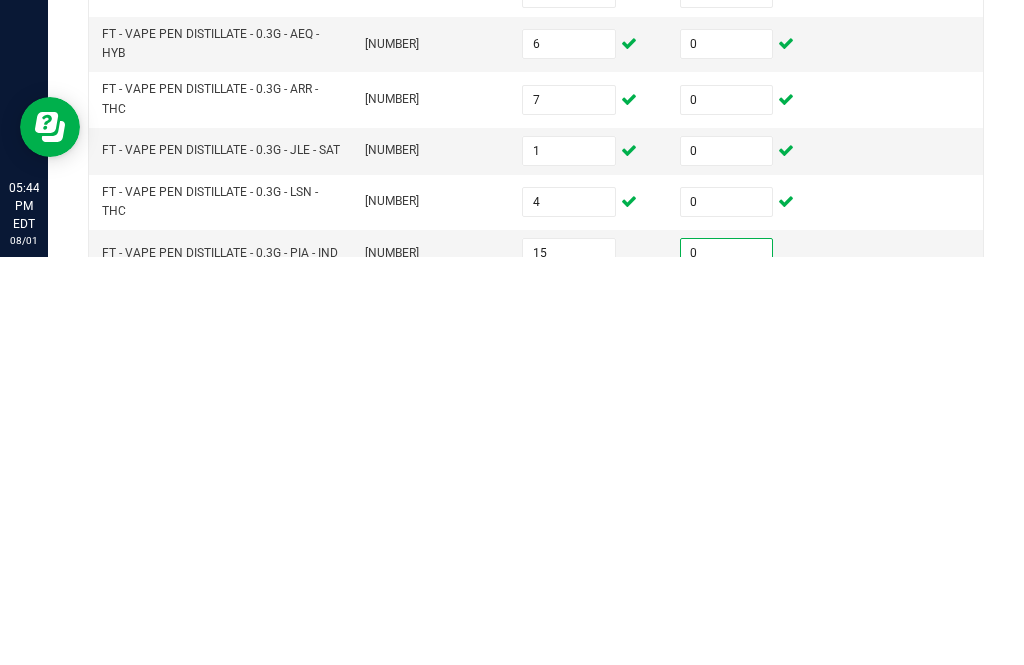 scroll, scrollTop: 356, scrollLeft: 0, axis: vertical 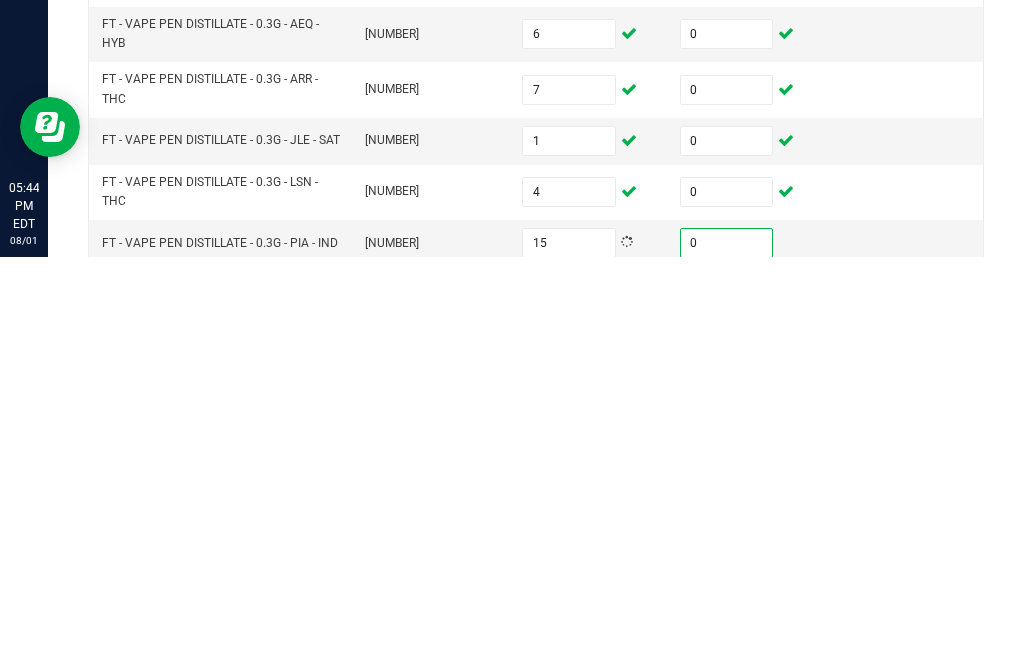 click at bounding box center (569, 702) 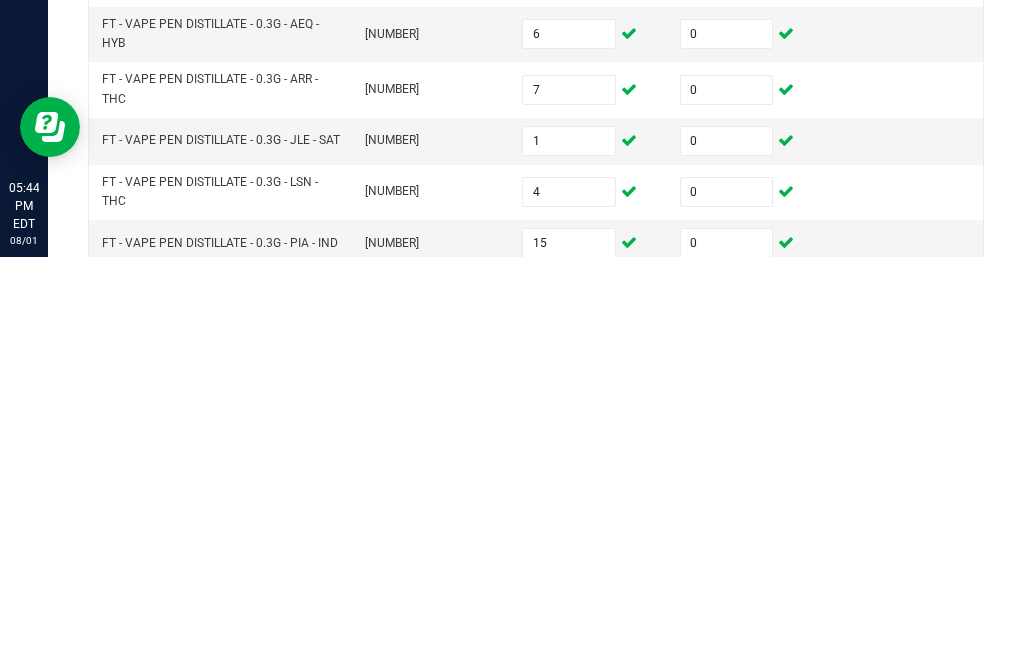 click at bounding box center (727, 702) 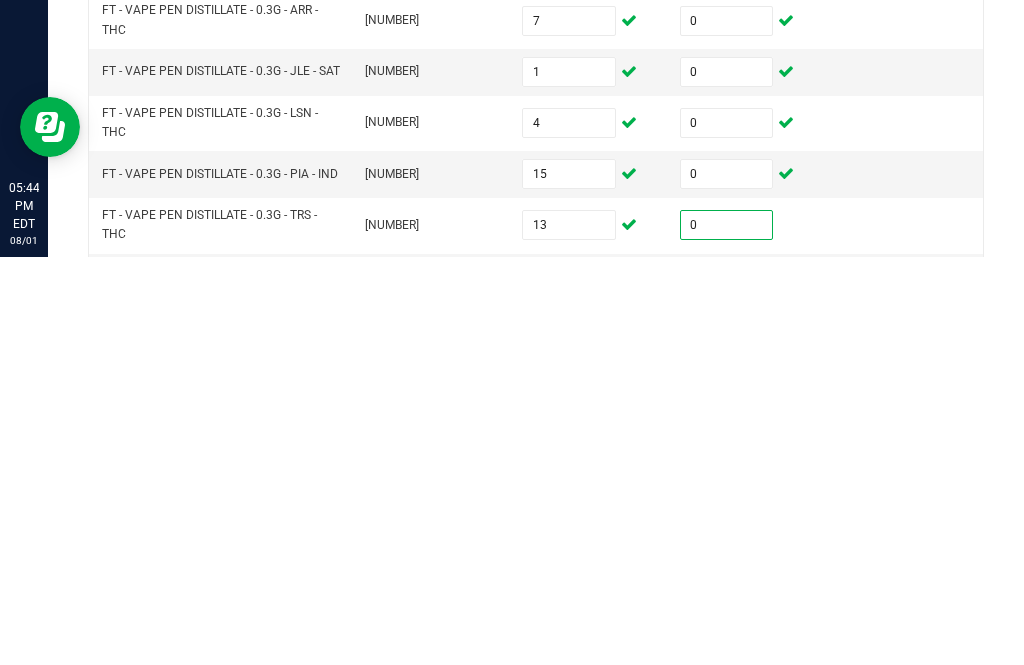 scroll, scrollTop: 445, scrollLeft: 0, axis: vertical 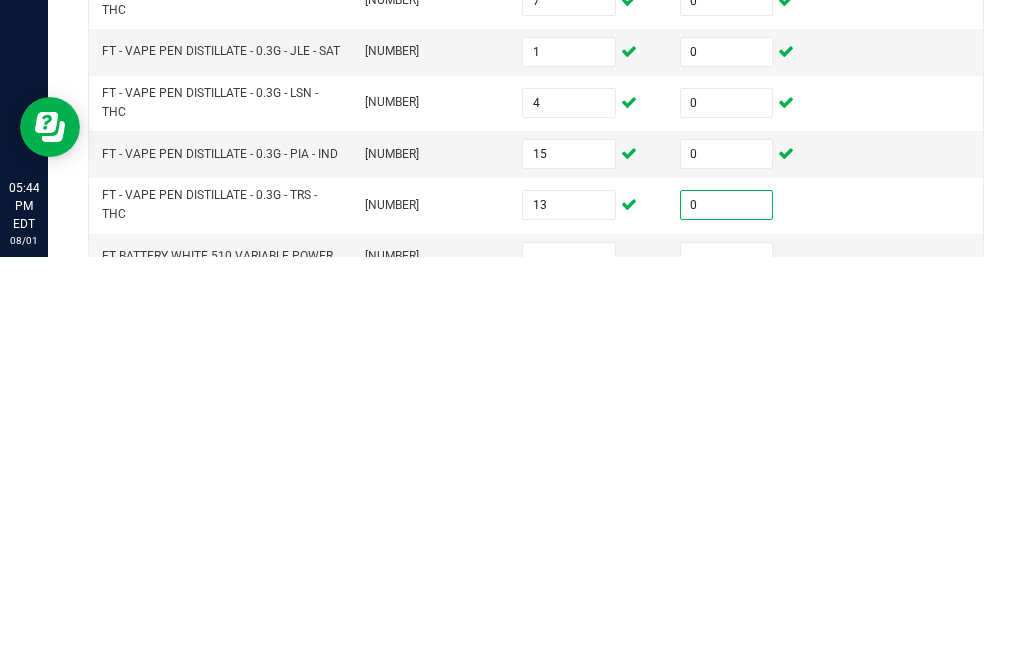 click at bounding box center (589, 665) 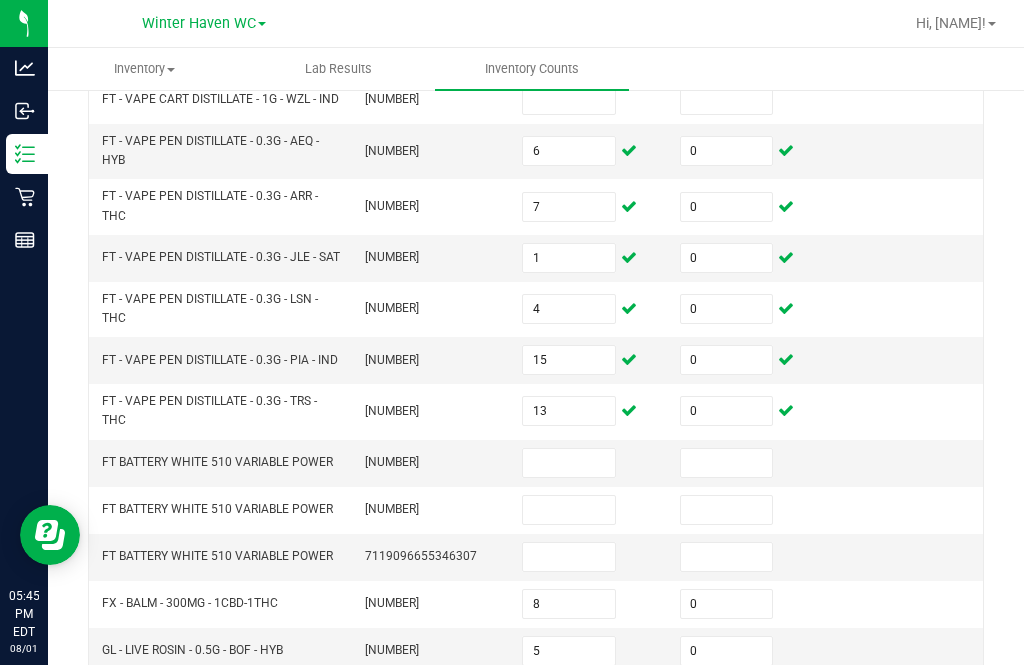scroll, scrollTop: 645, scrollLeft: 0, axis: vertical 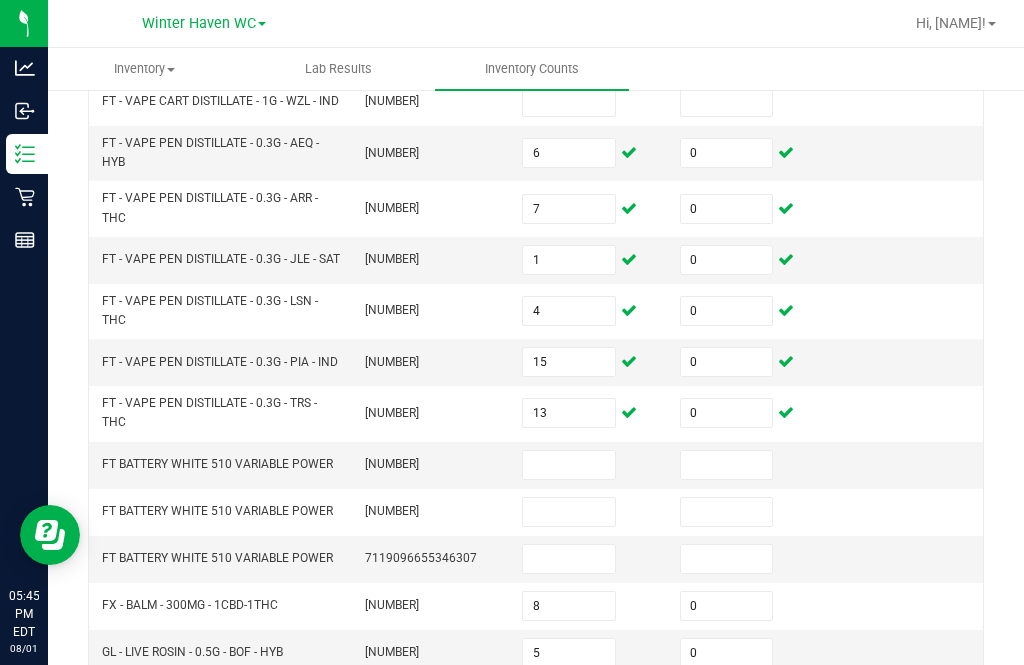 click on "14" 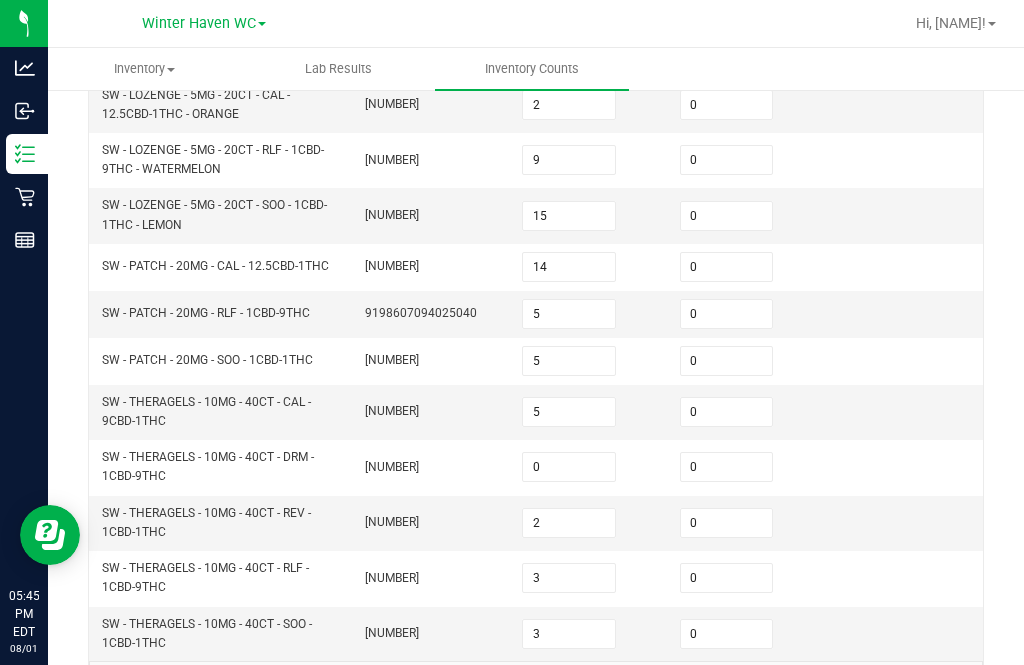 click 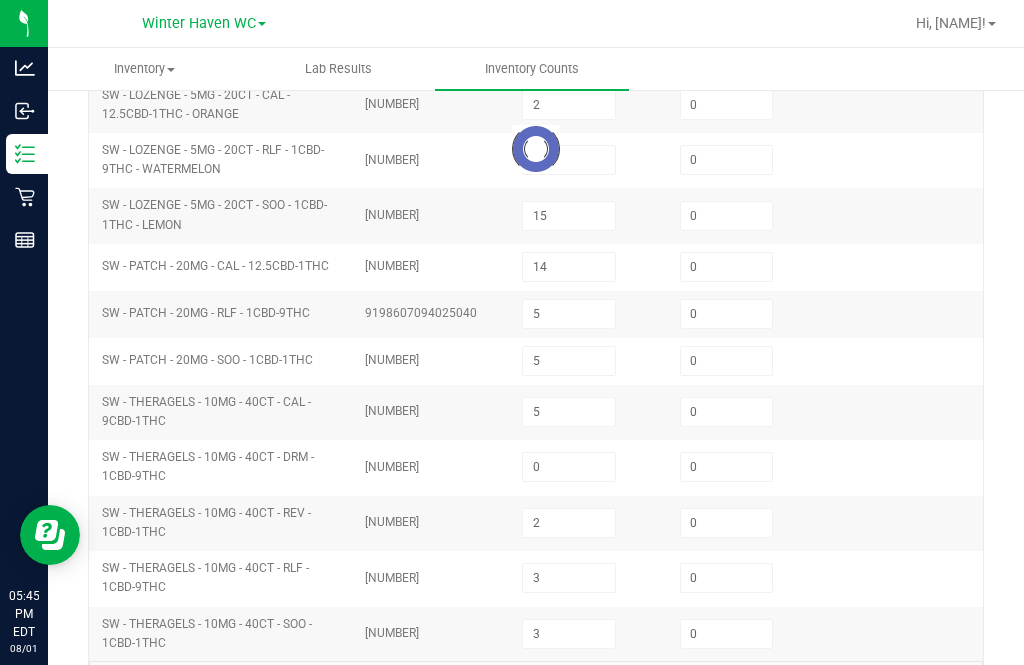 scroll, scrollTop: 50, scrollLeft: 0, axis: vertical 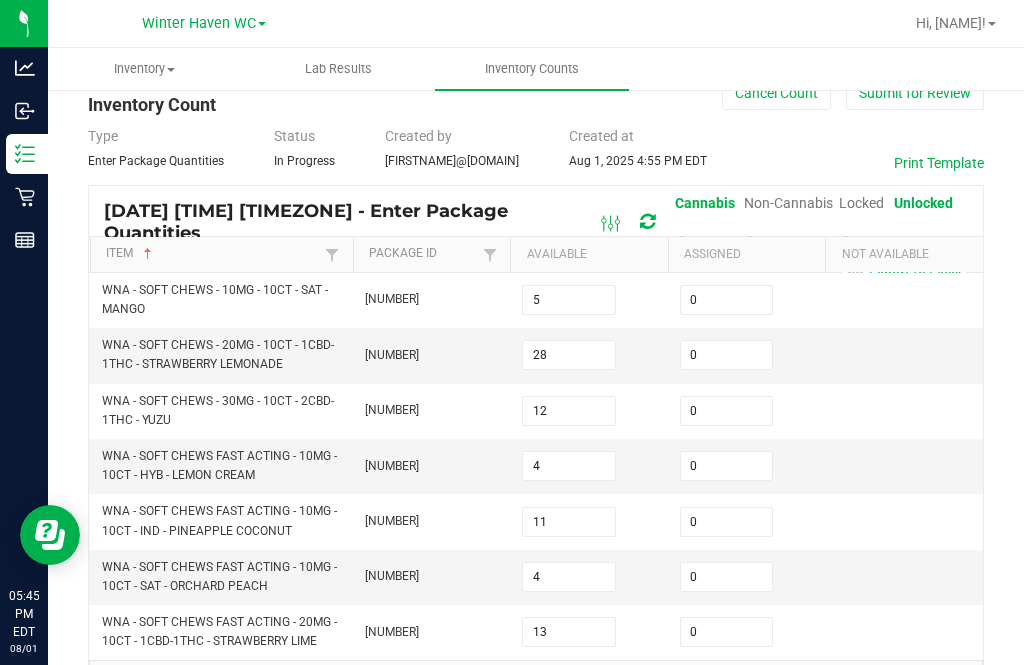 click on "13" 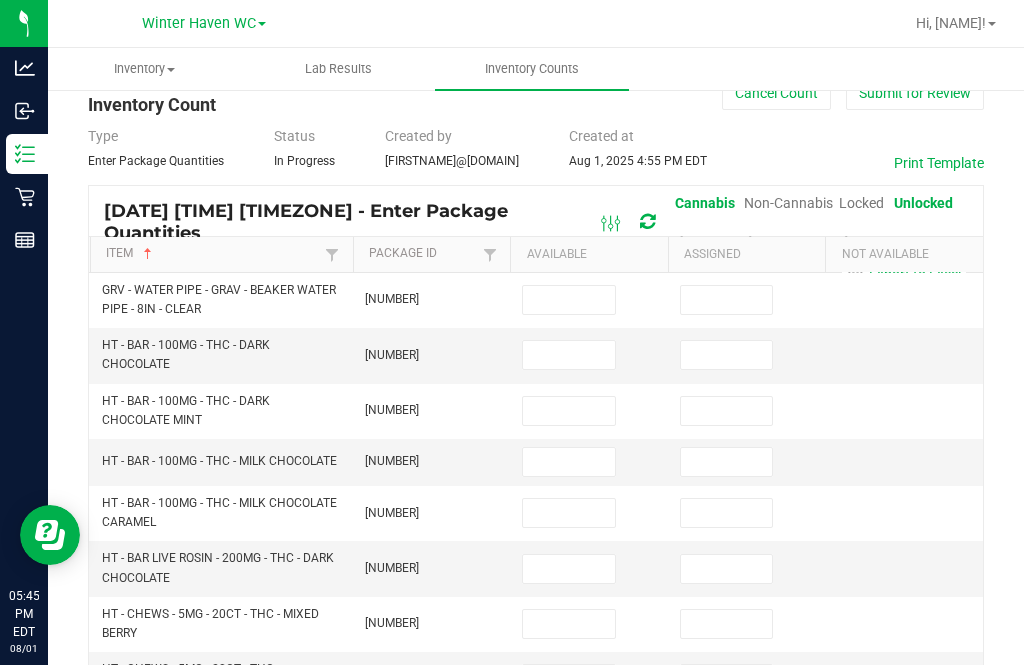 click at bounding box center (569, 355) 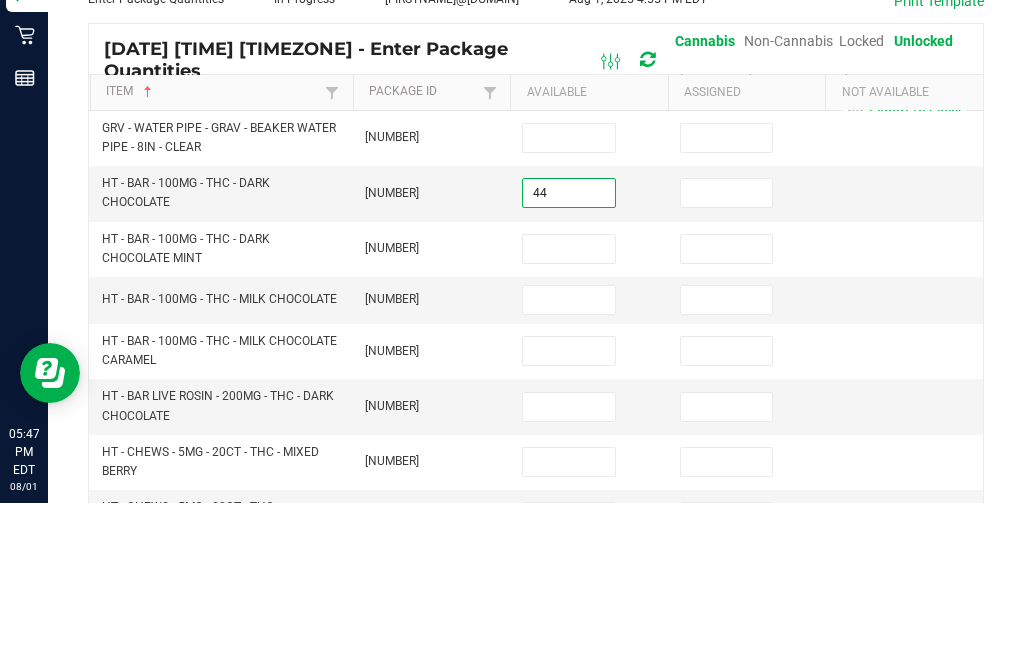 click at bounding box center [727, 355] 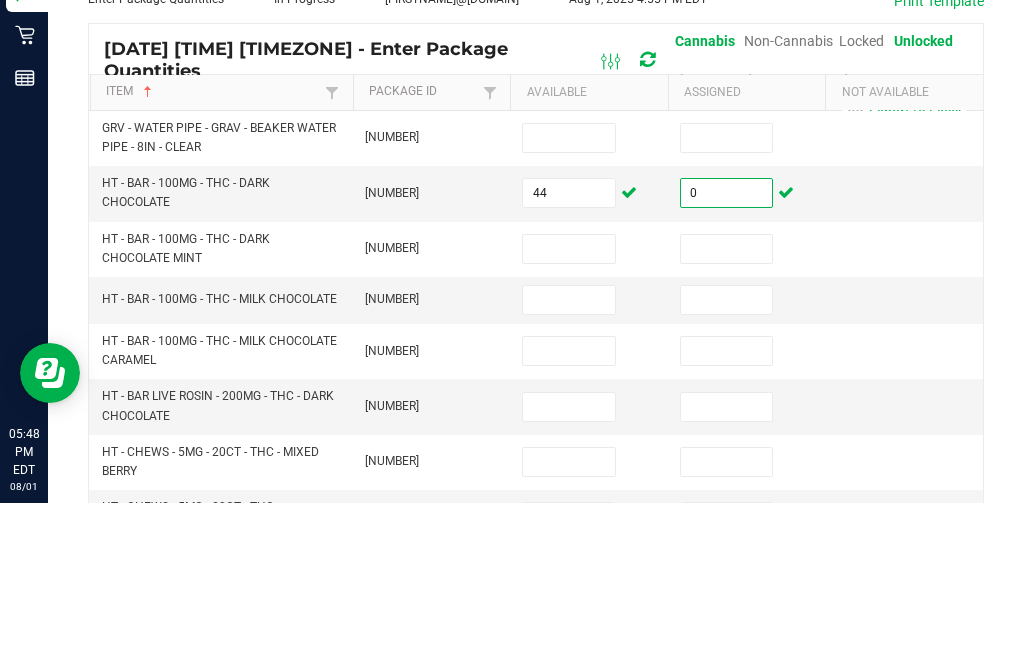 click at bounding box center (569, 411) 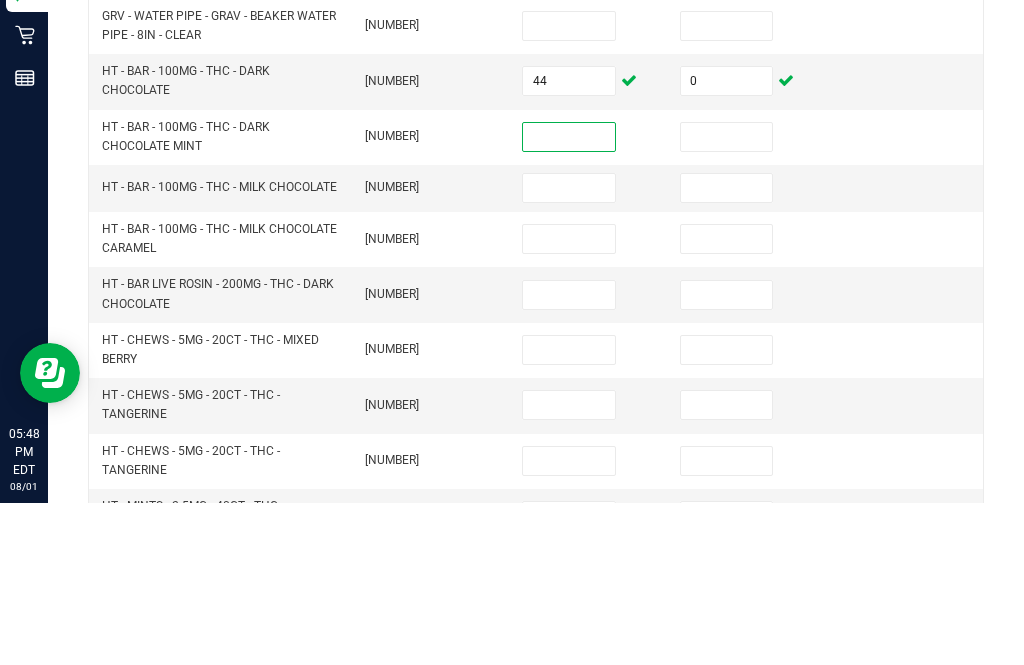 scroll, scrollTop: 166, scrollLeft: 0, axis: vertical 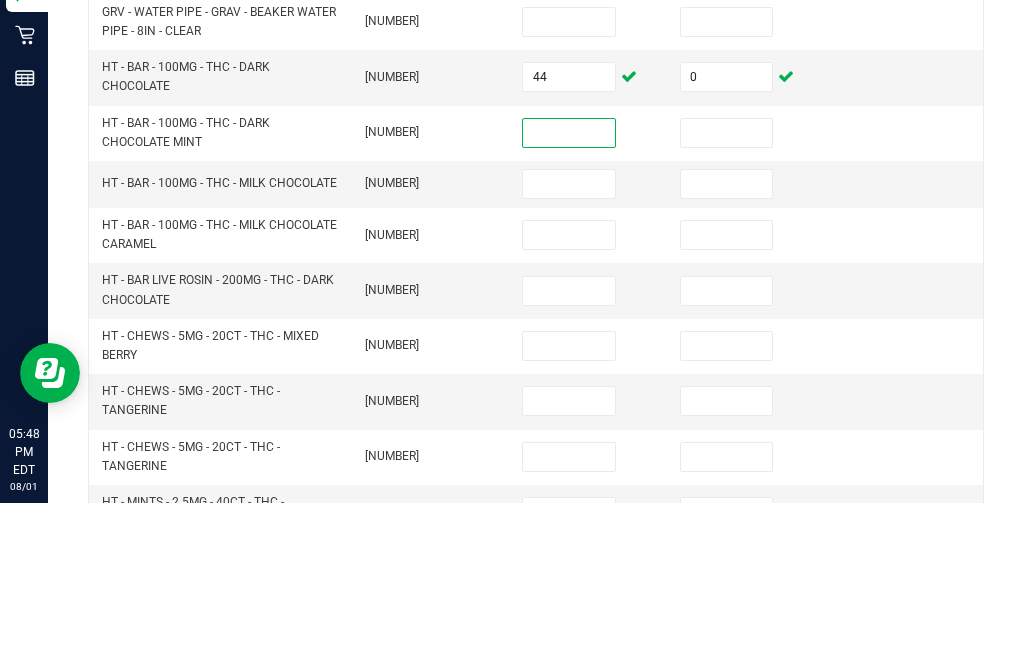 click at bounding box center (569, 346) 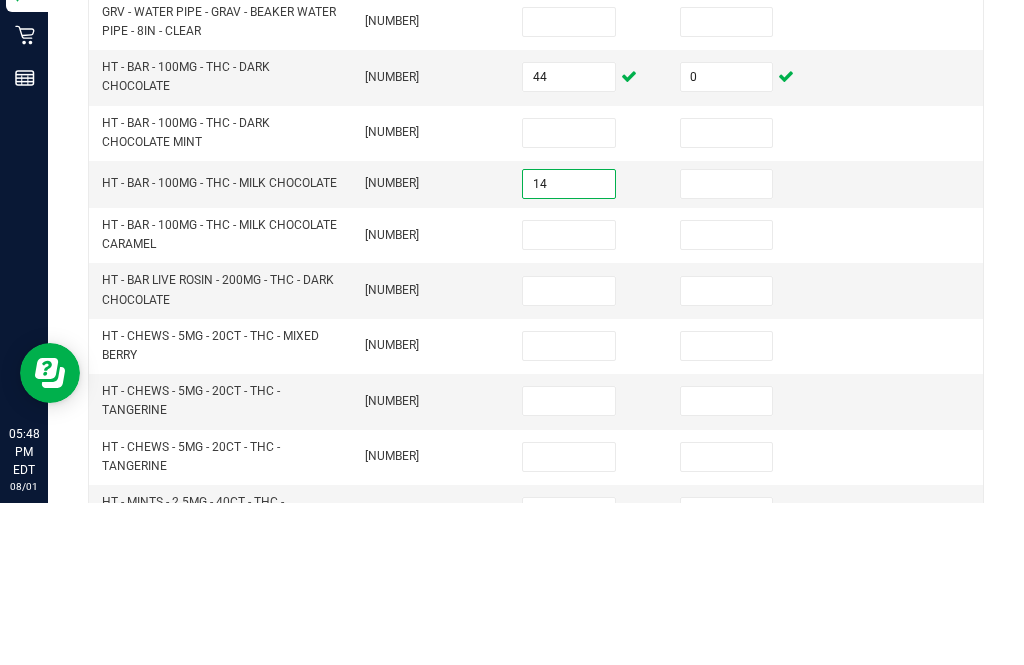 click at bounding box center [727, 346] 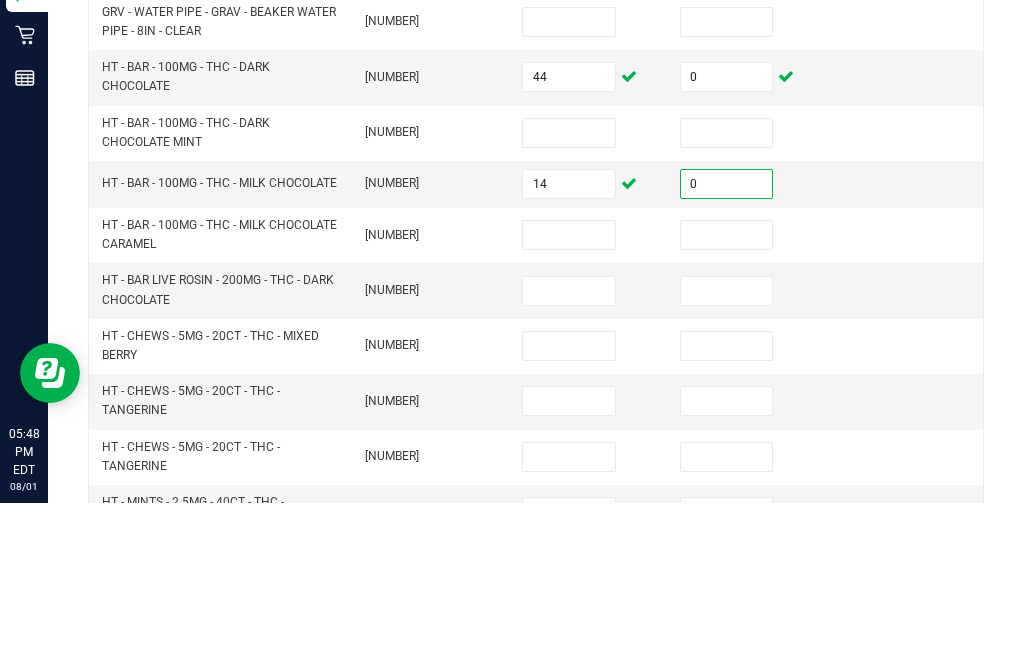 click at bounding box center (569, 397) 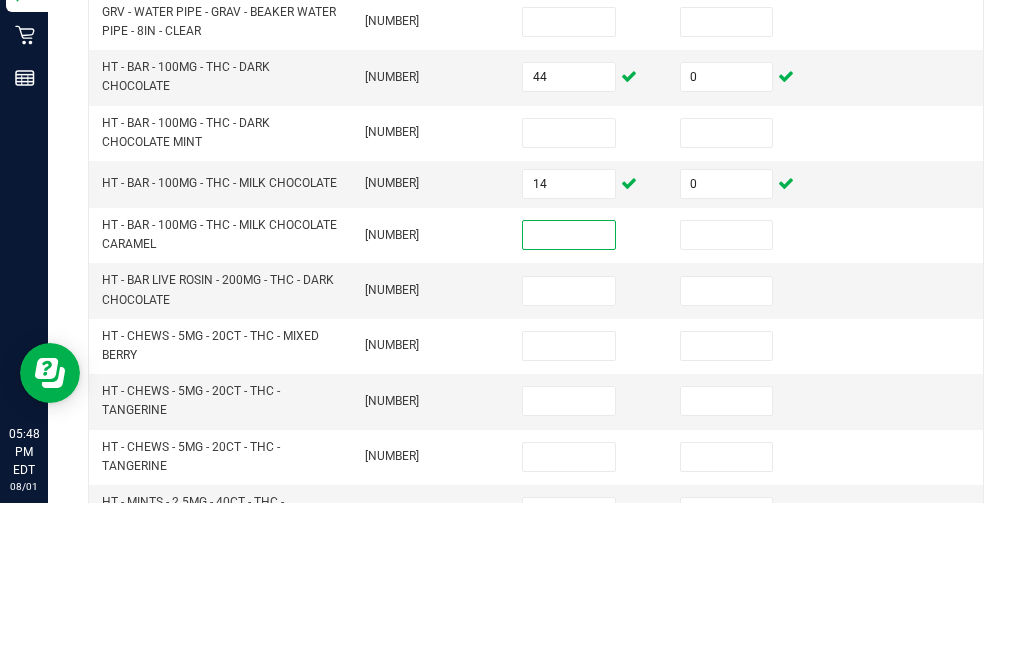 click at bounding box center (569, 295) 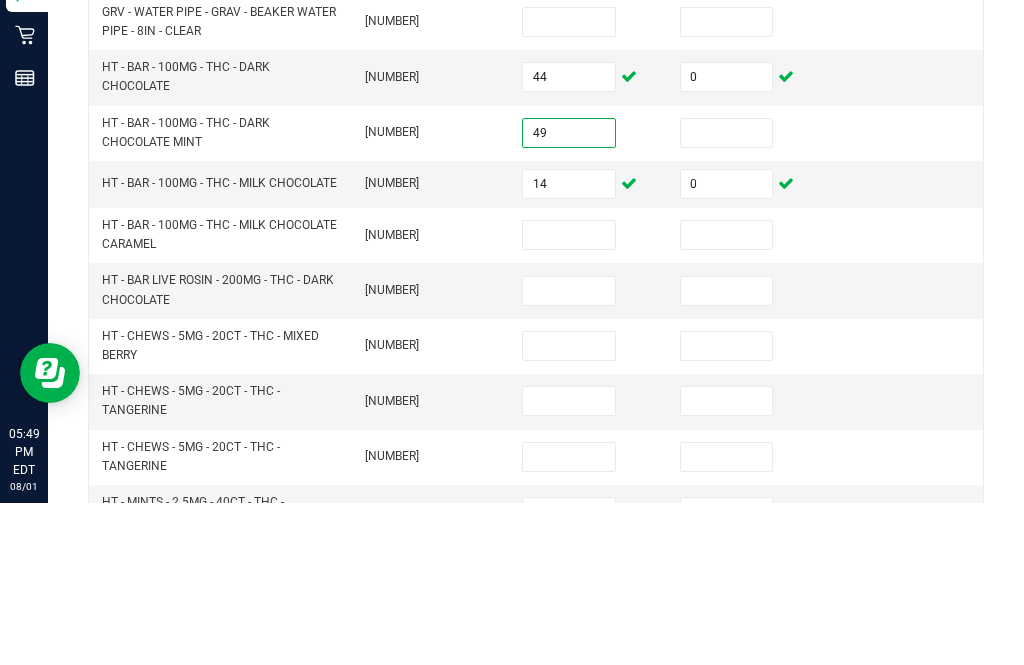 click at bounding box center (727, 295) 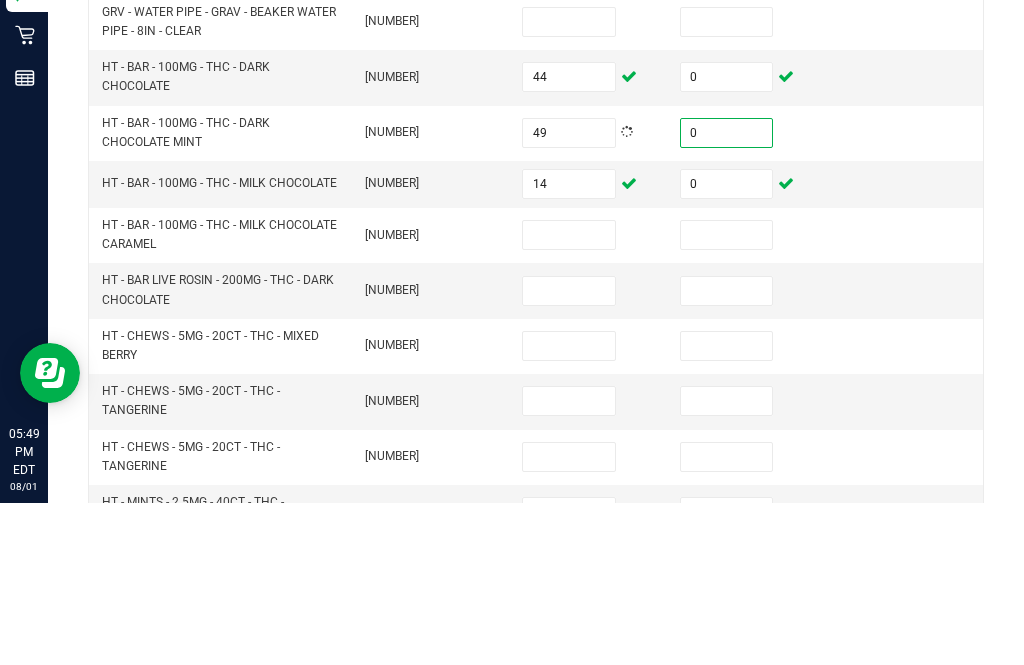 scroll, scrollTop: 185, scrollLeft: 0, axis: vertical 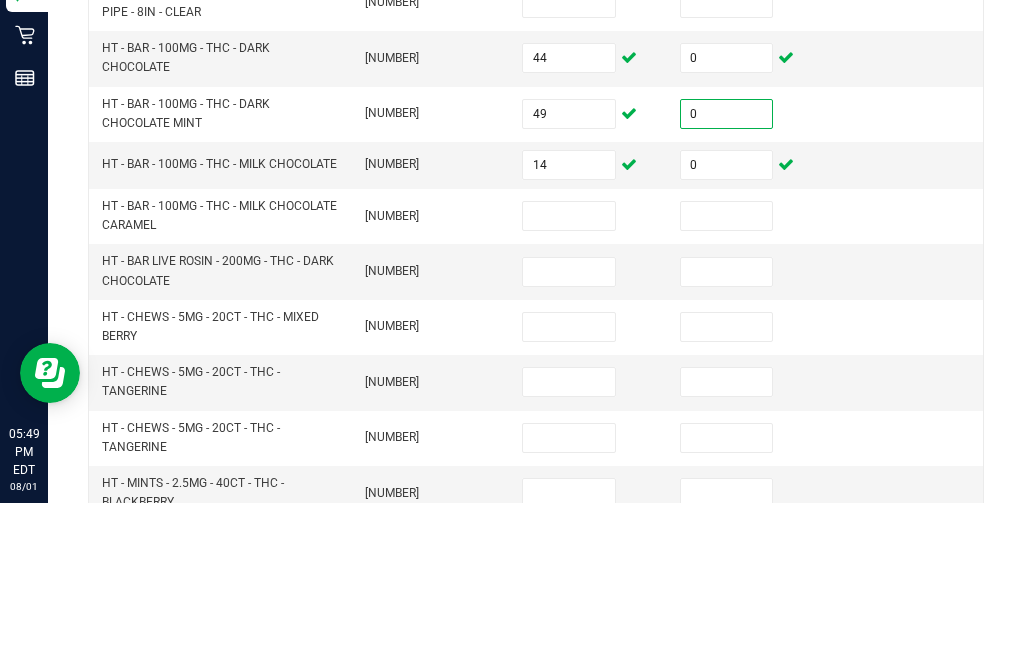 click at bounding box center (569, 378) 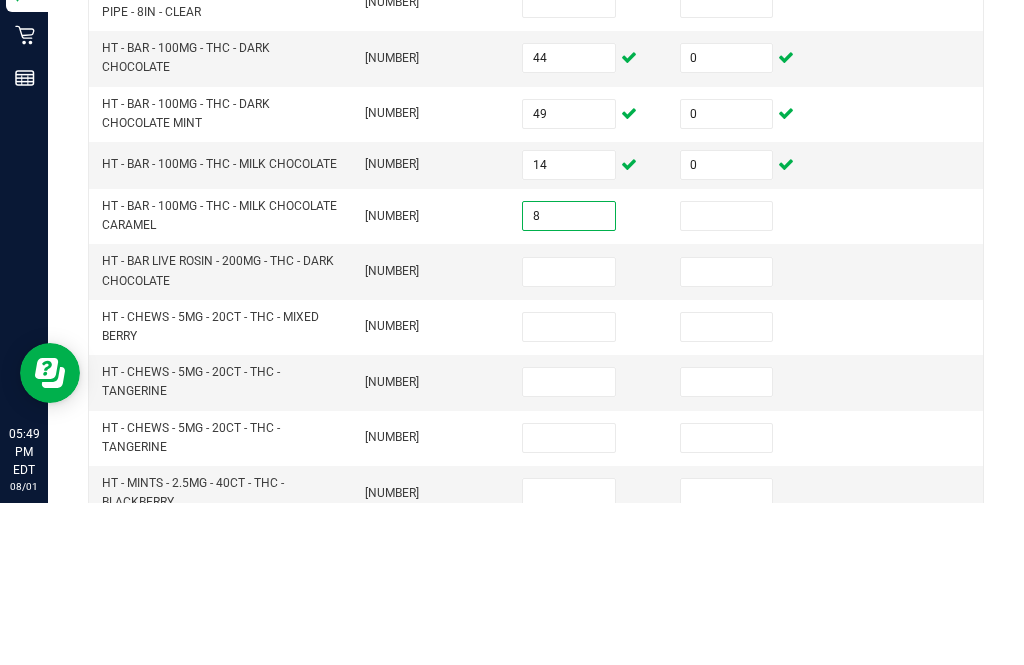 click at bounding box center (727, 378) 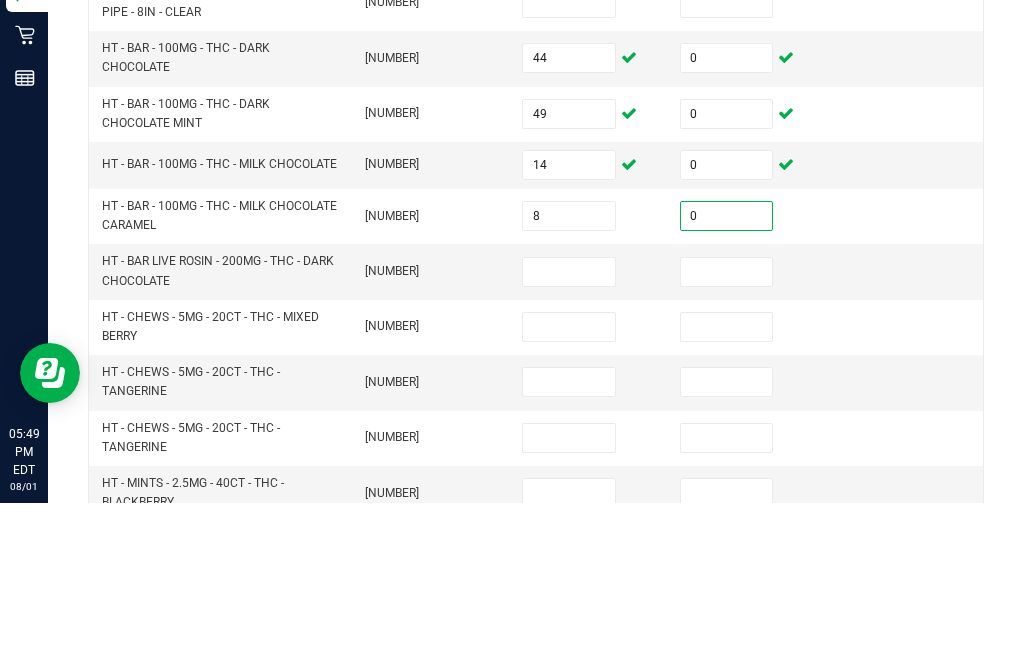 scroll, scrollTop: 215, scrollLeft: 0, axis: vertical 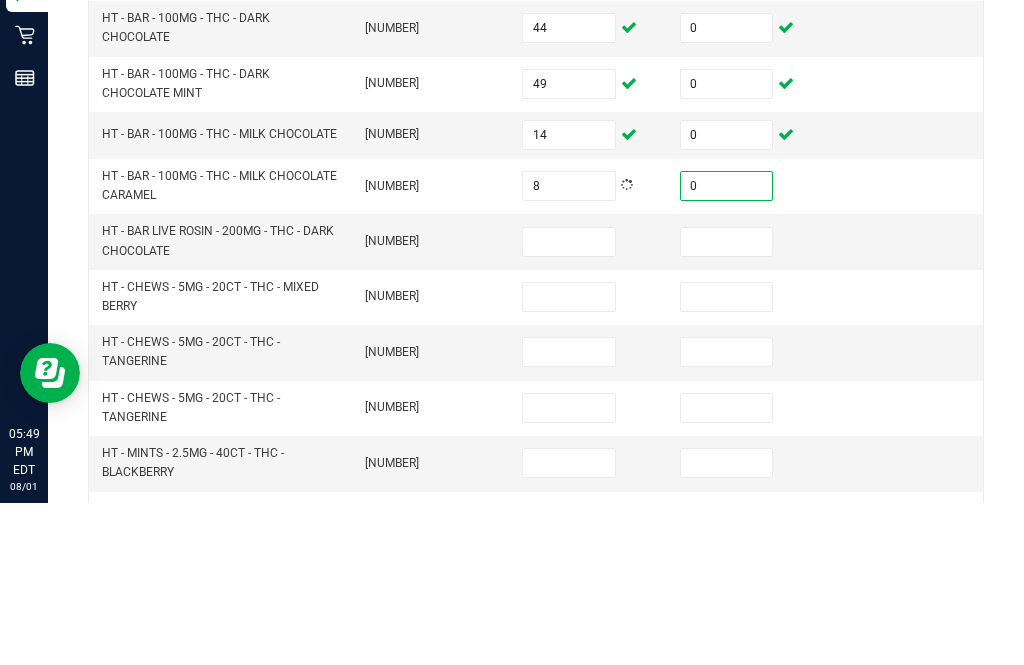 click at bounding box center [569, 404] 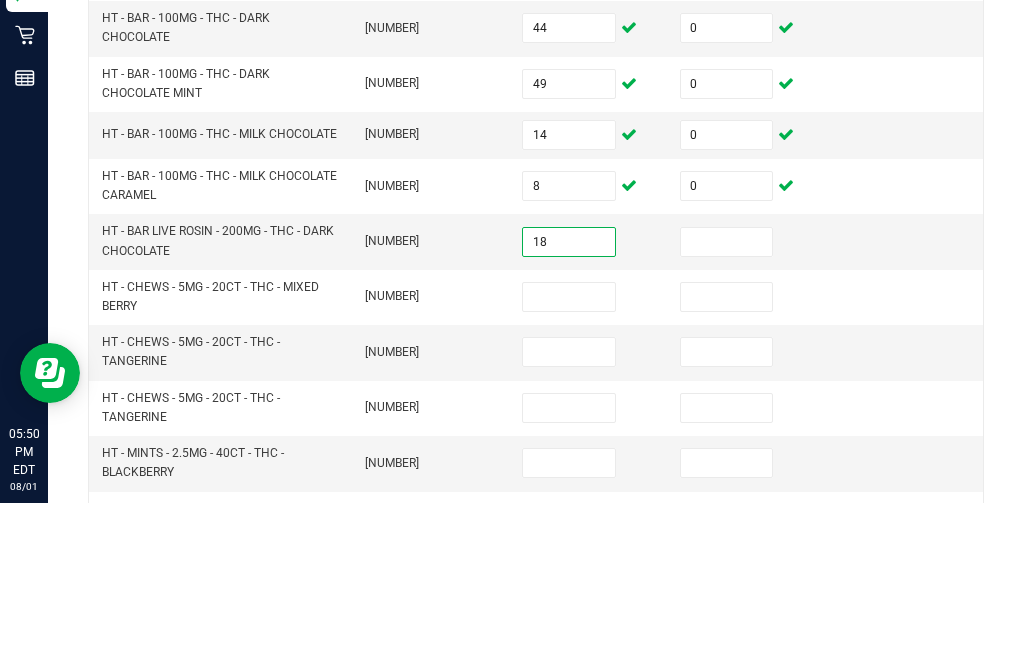 click at bounding box center [727, 404] 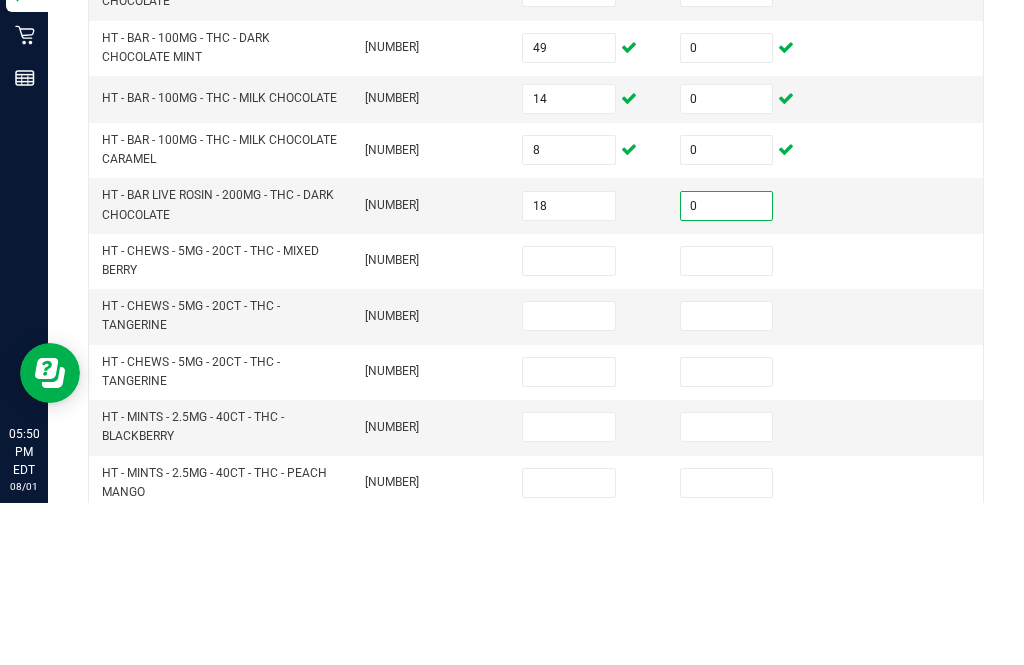 scroll, scrollTop: 255, scrollLeft: 0, axis: vertical 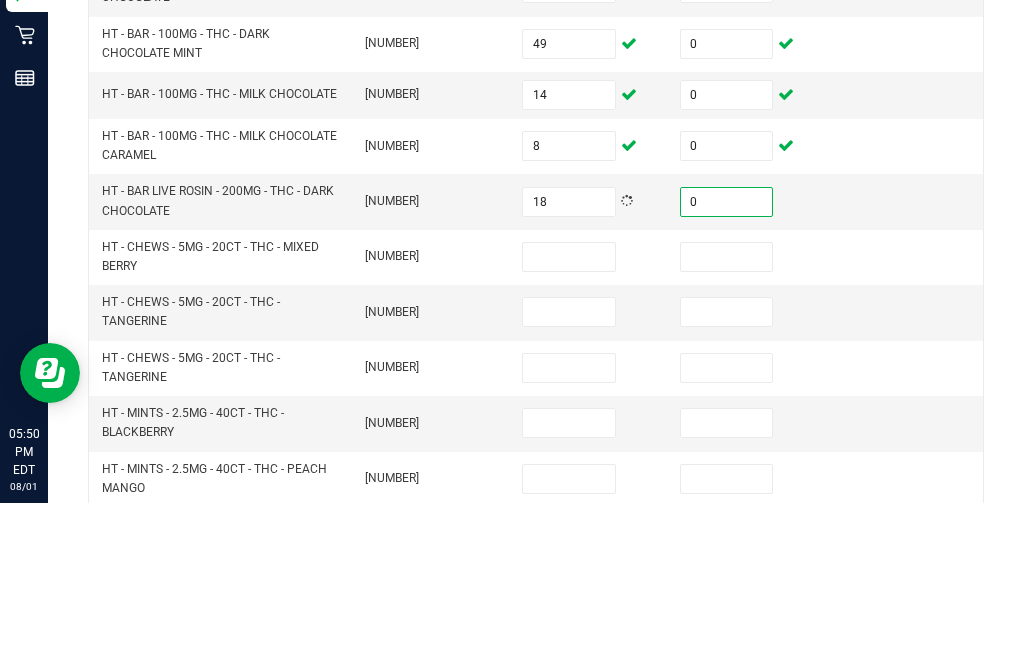 click at bounding box center (569, 419) 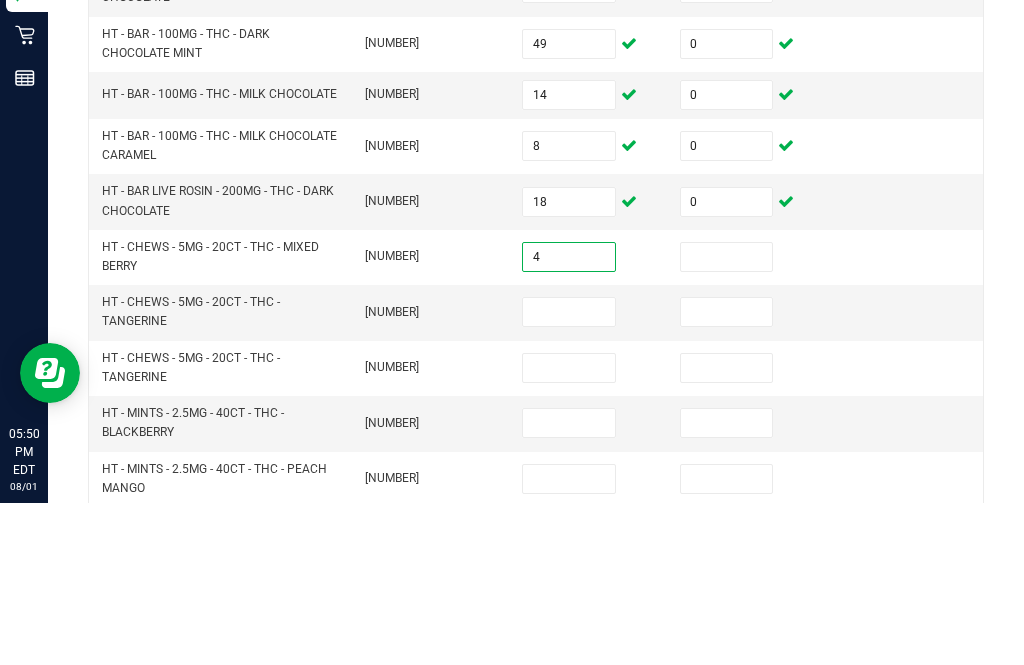 click at bounding box center (727, 419) 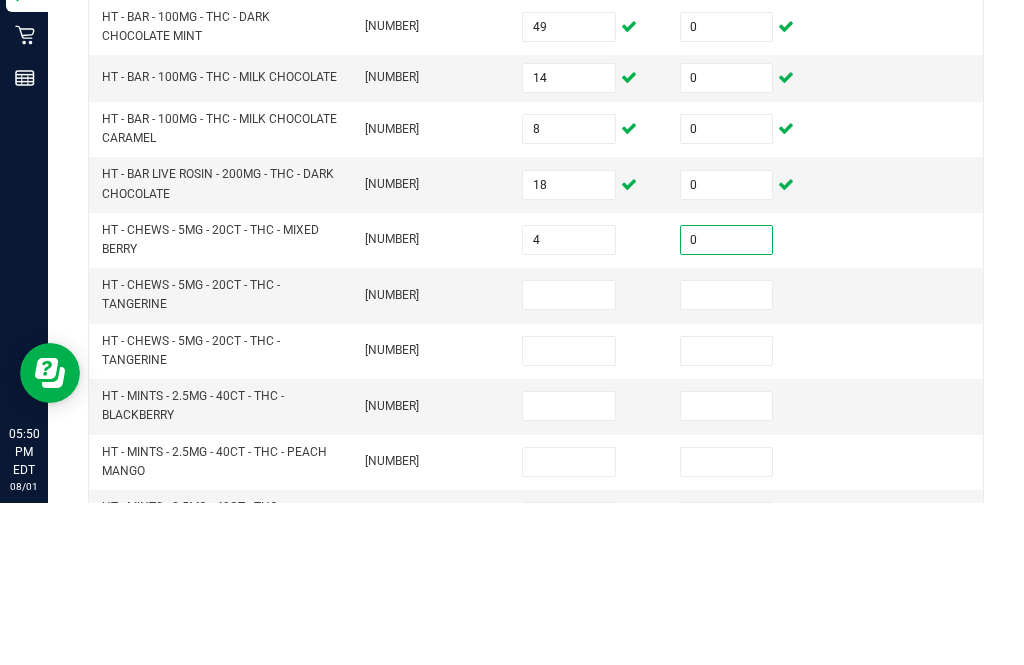 scroll, scrollTop: 272, scrollLeft: 0, axis: vertical 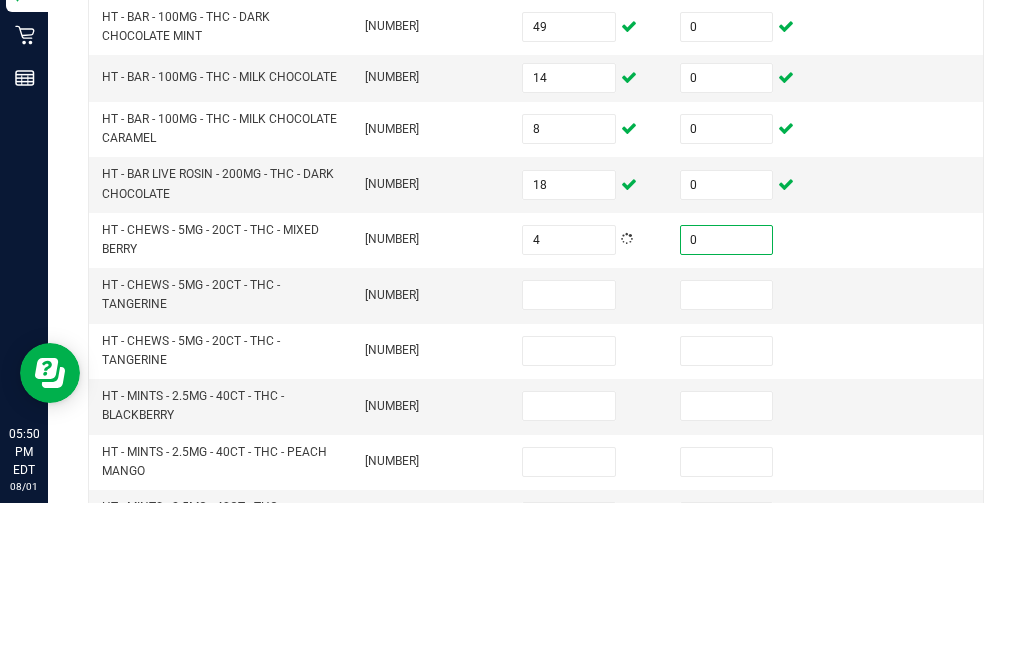 click at bounding box center (569, 457) 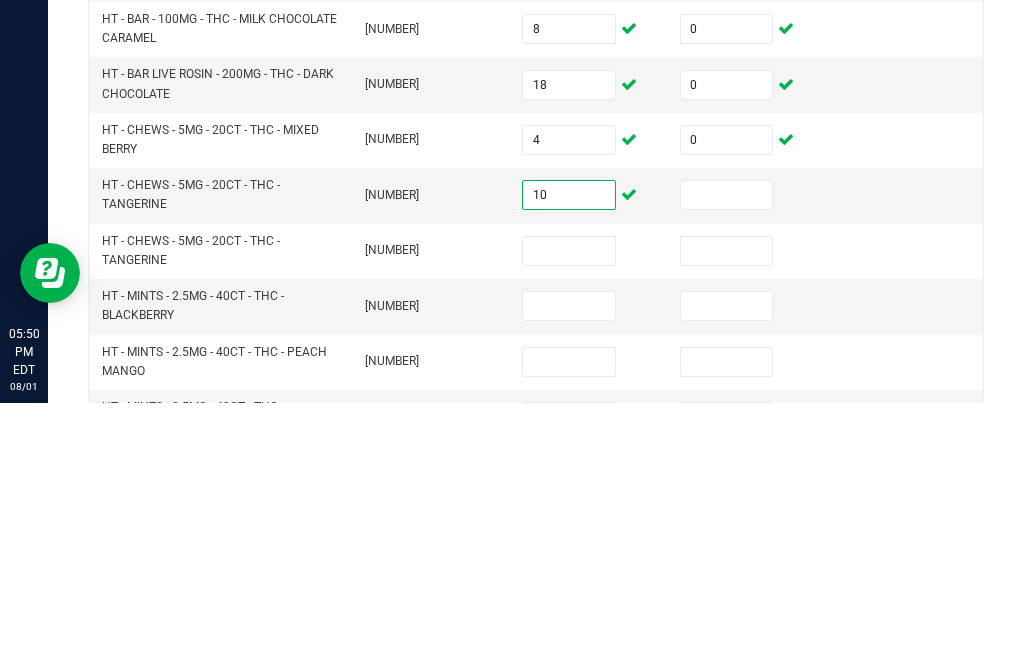 click at bounding box center [727, 457] 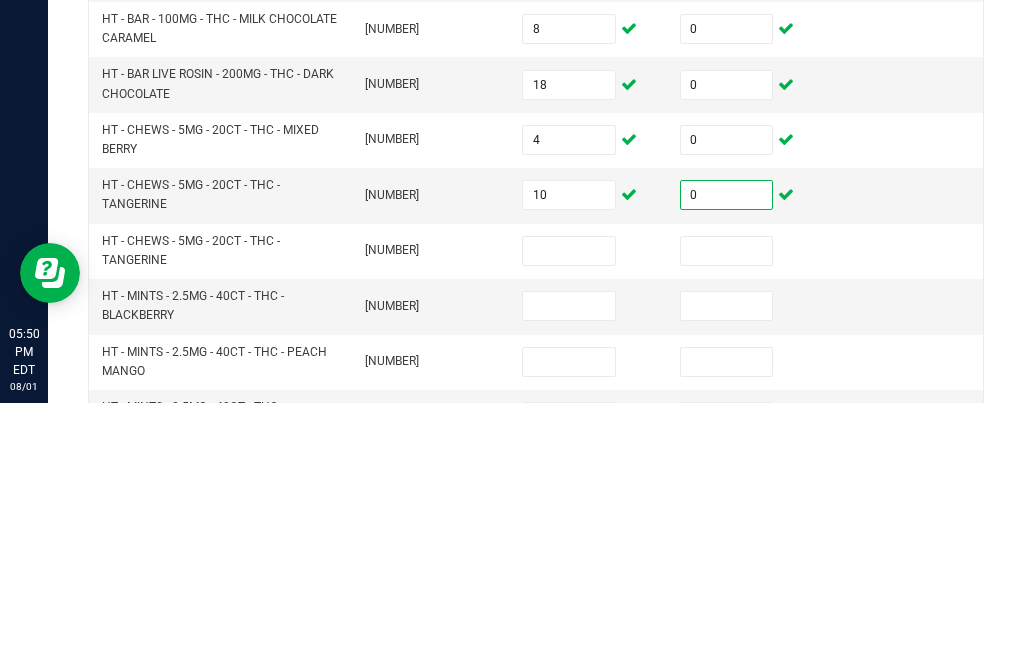 click at bounding box center (569, 513) 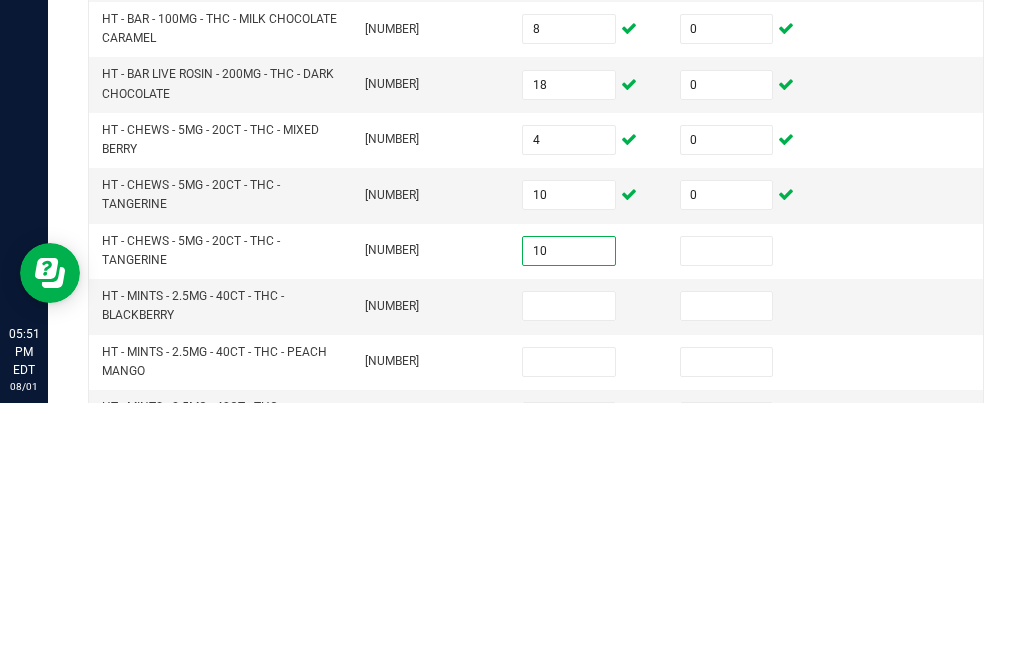 click at bounding box center [727, 513] 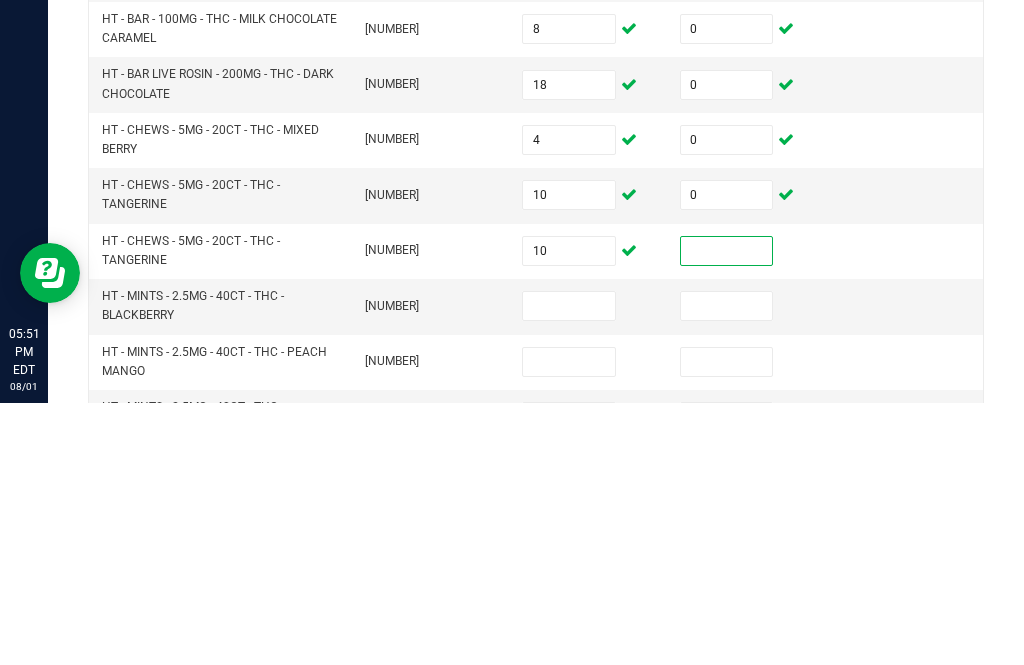 click on "10" at bounding box center [569, 457] 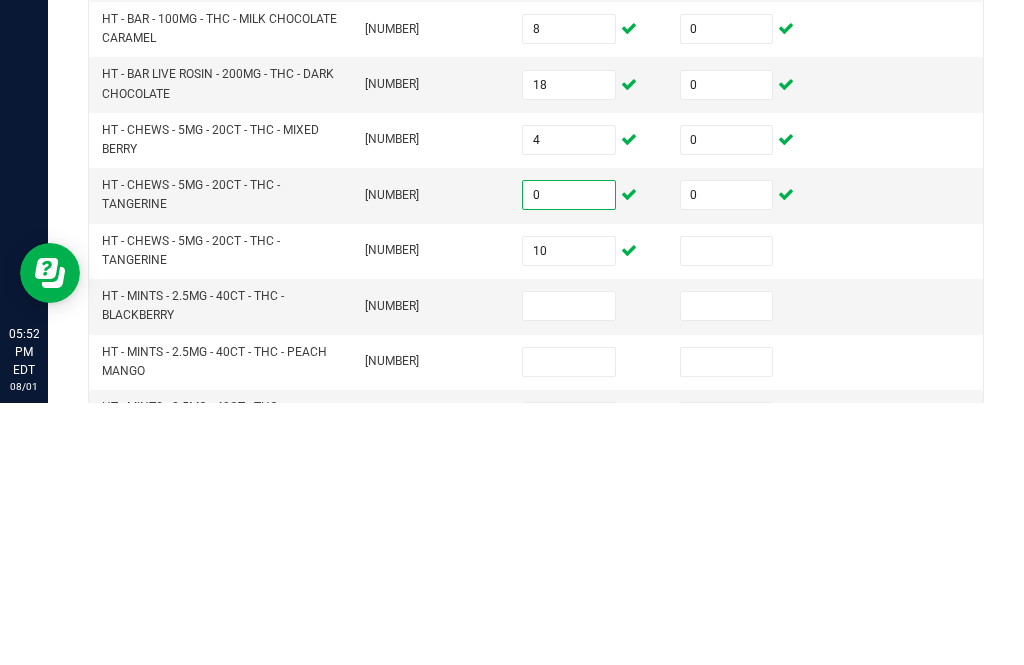 click on "0" at bounding box center [727, 457] 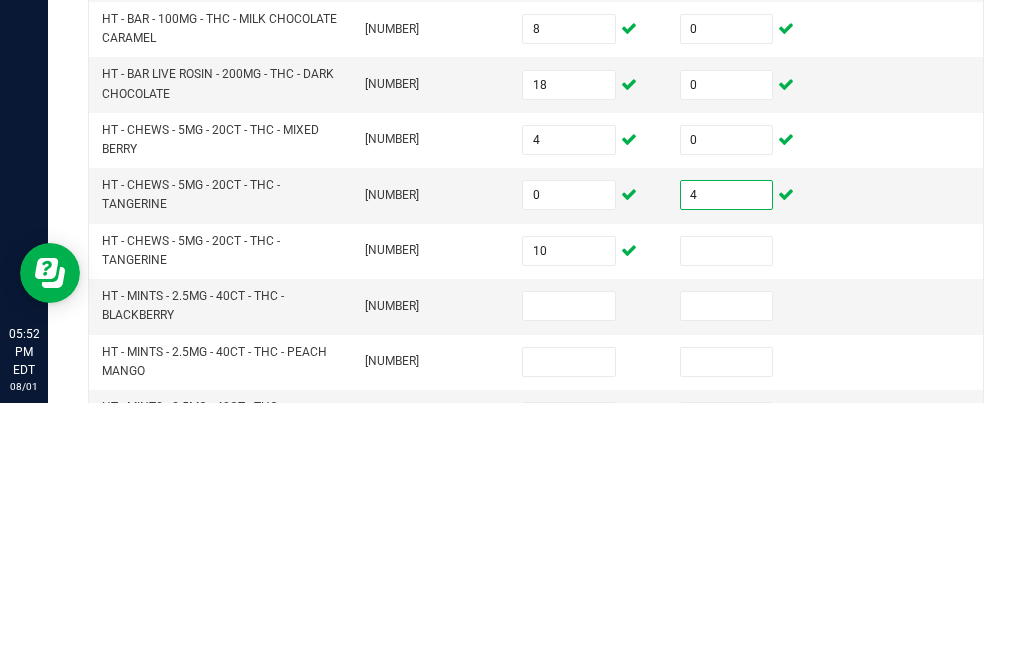 click at bounding box center (727, 513) 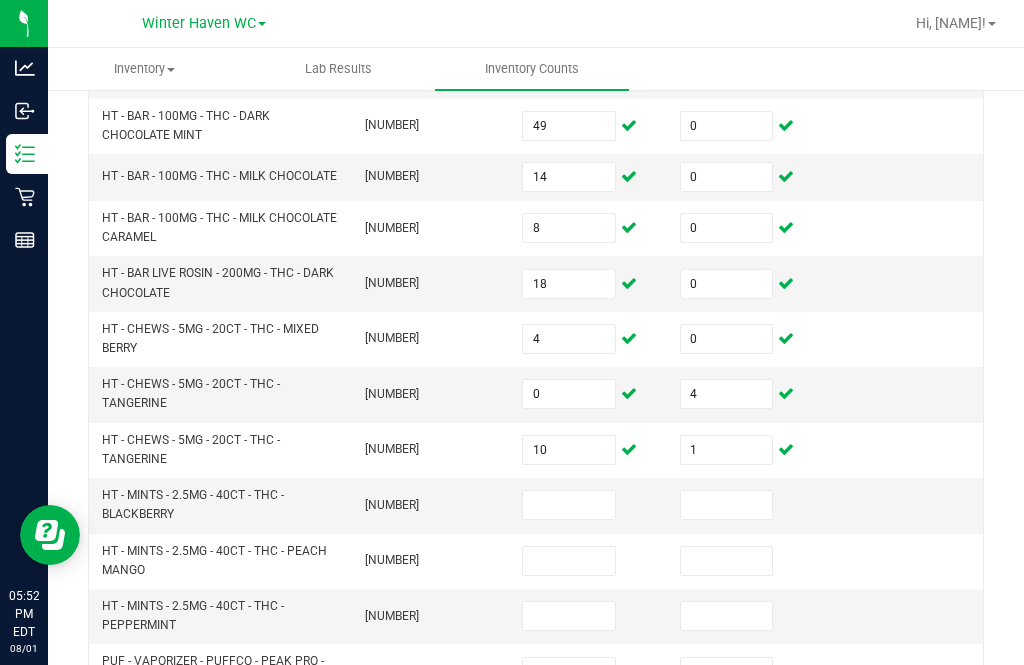 scroll, scrollTop: 336, scrollLeft: 0, axis: vertical 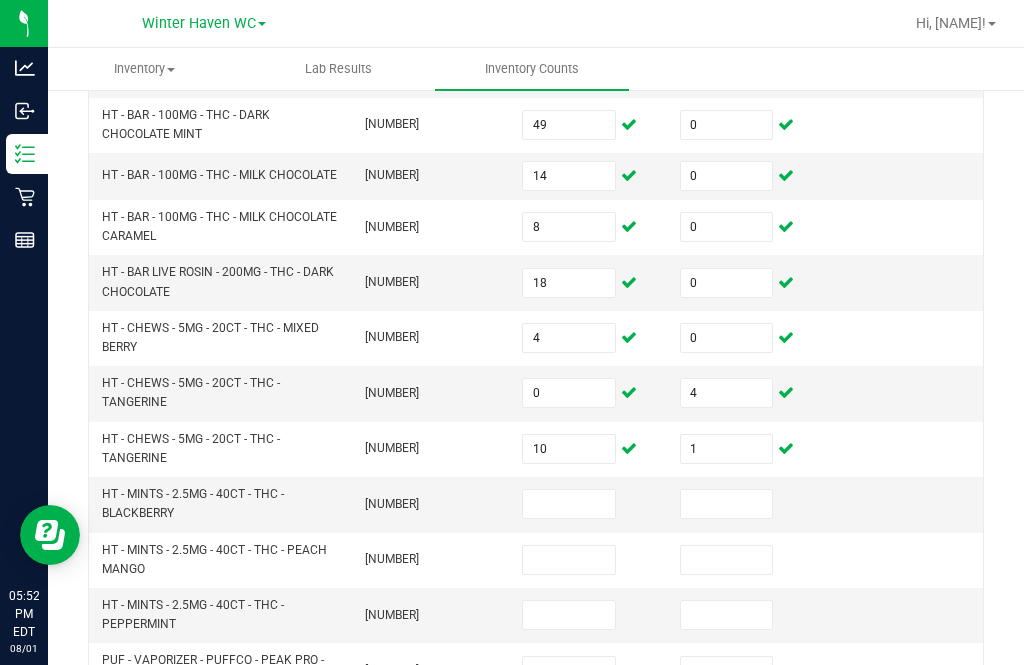 click at bounding box center (569, 504) 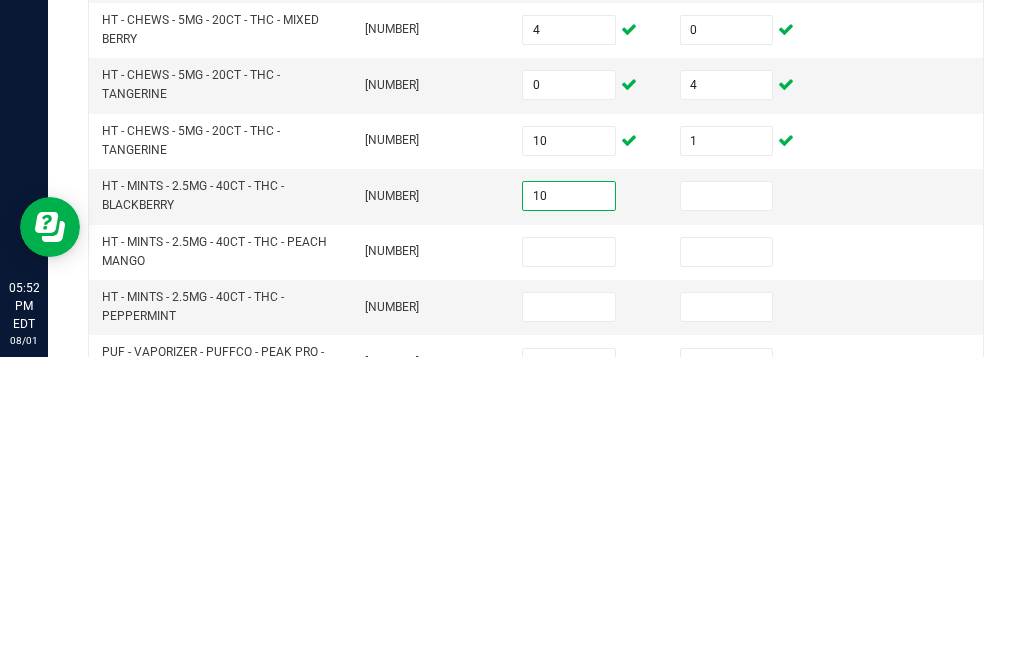 click at bounding box center (727, 504) 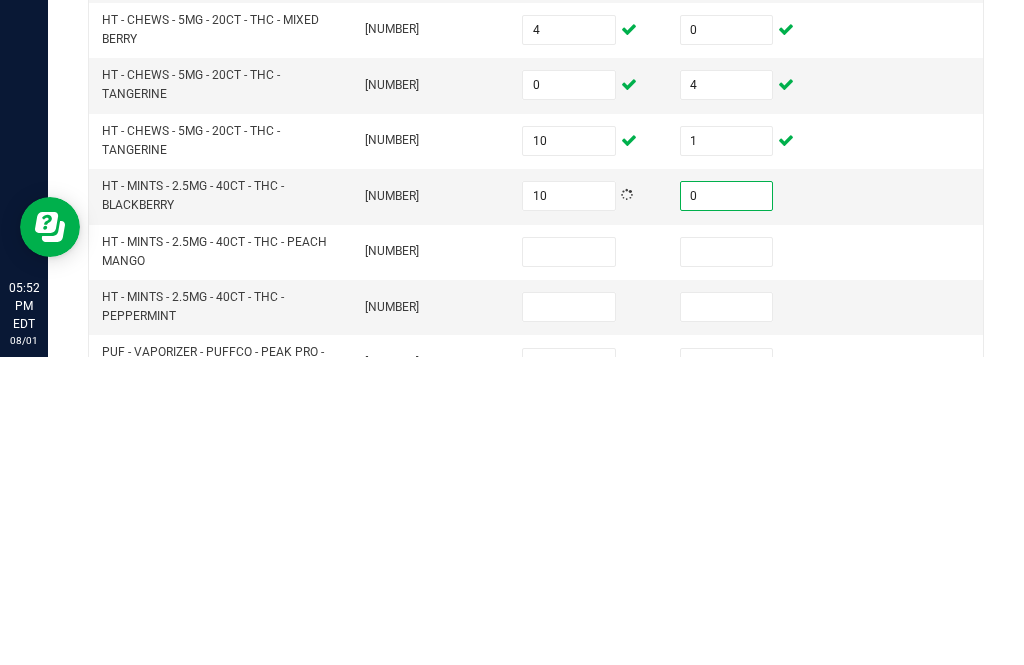 scroll, scrollTop: 354, scrollLeft: 0, axis: vertical 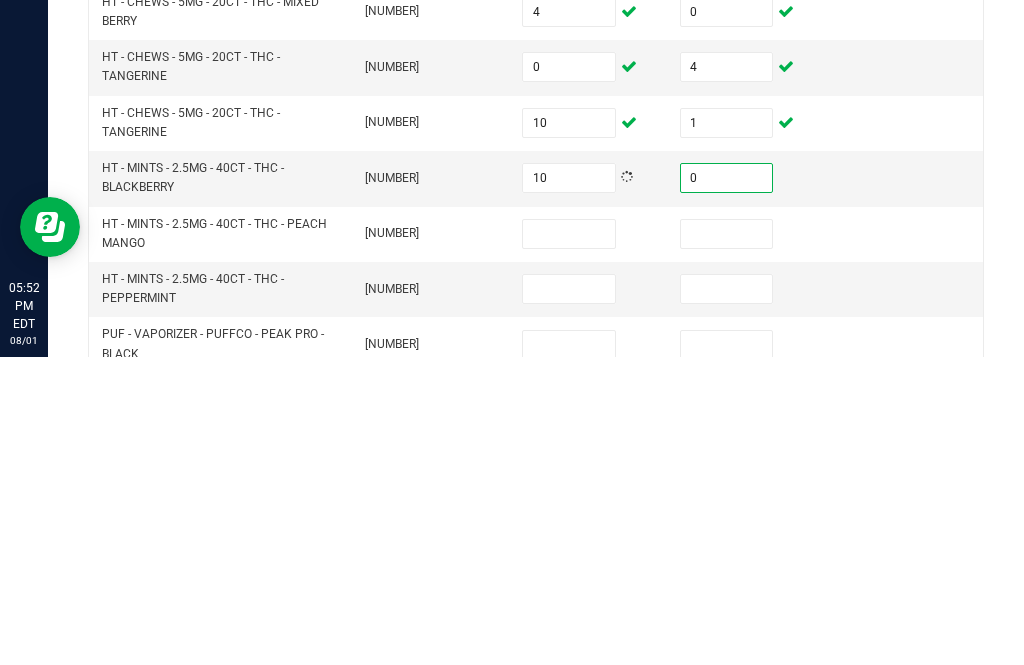 click at bounding box center [569, 542] 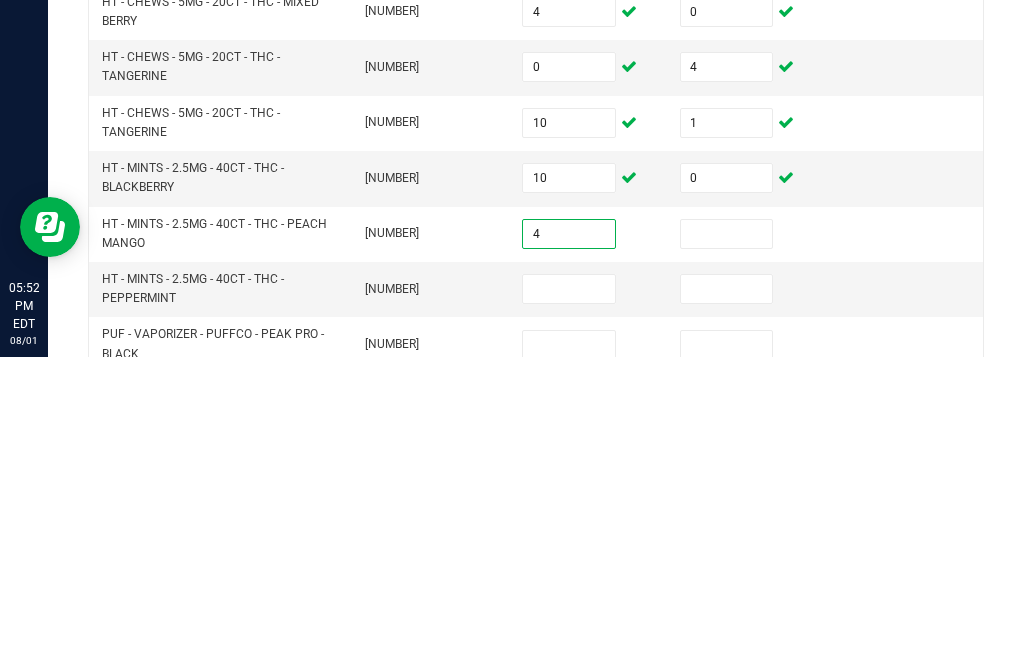 click at bounding box center [727, 542] 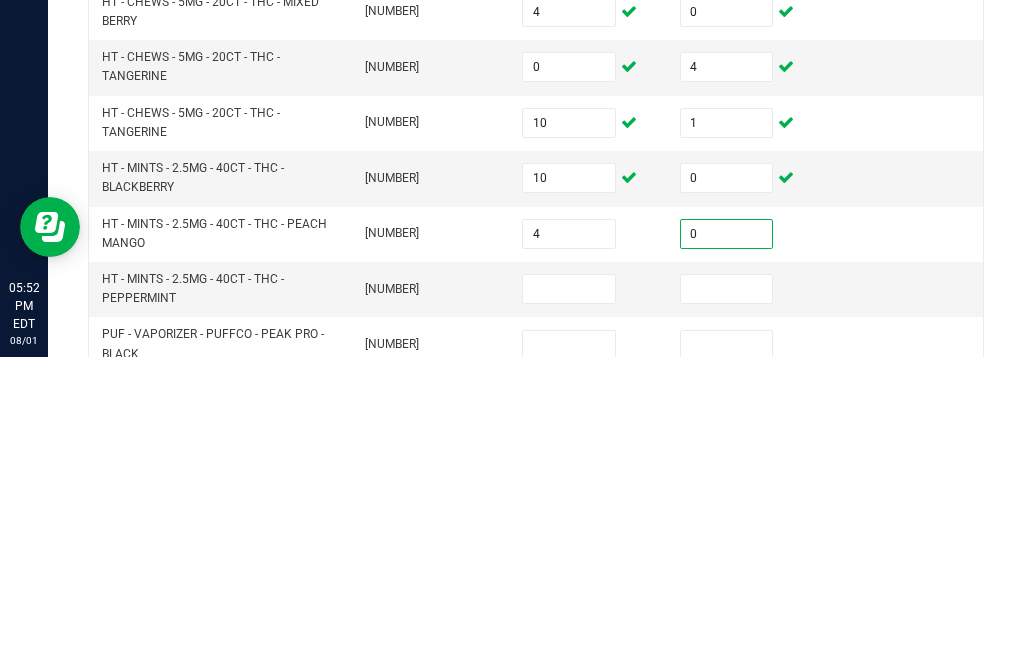 scroll, scrollTop: 368, scrollLeft: 0, axis: vertical 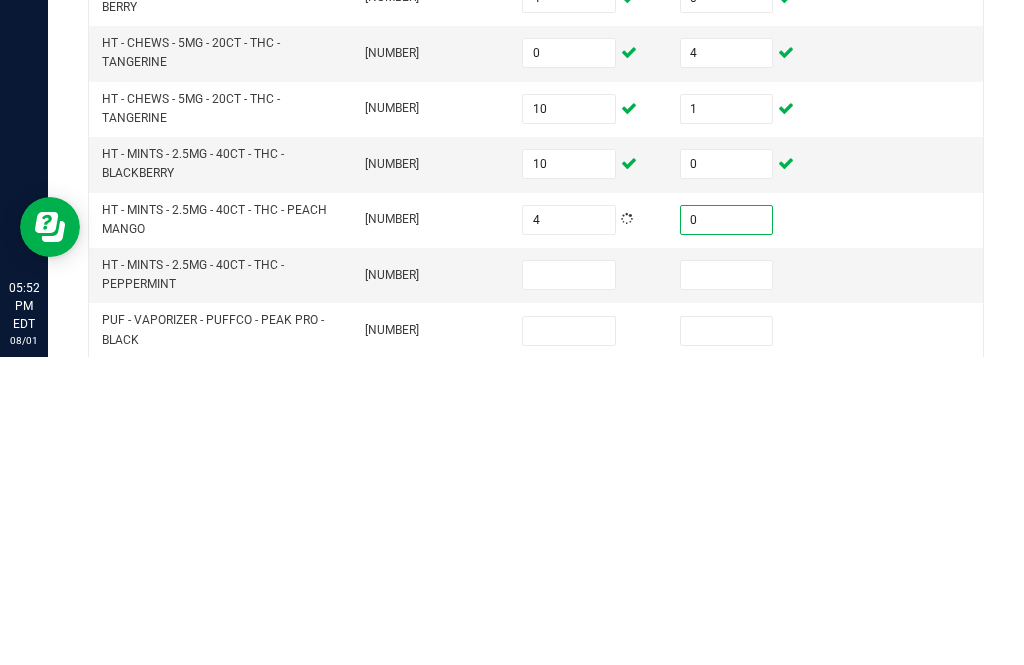 click at bounding box center (569, 583) 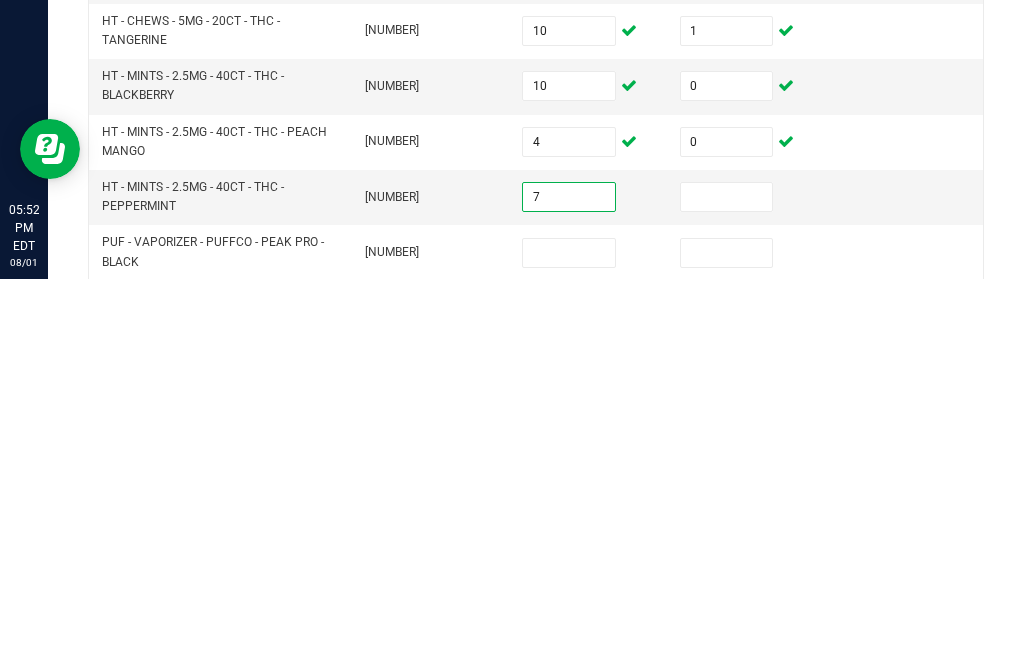 click at bounding box center [727, 583] 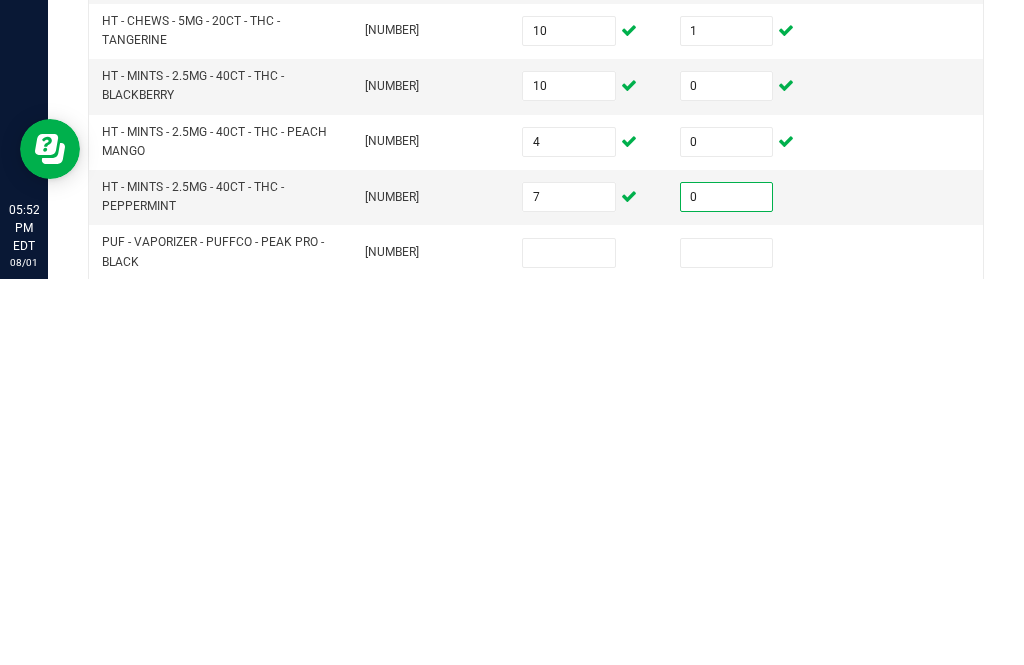 click at bounding box center (569, 639) 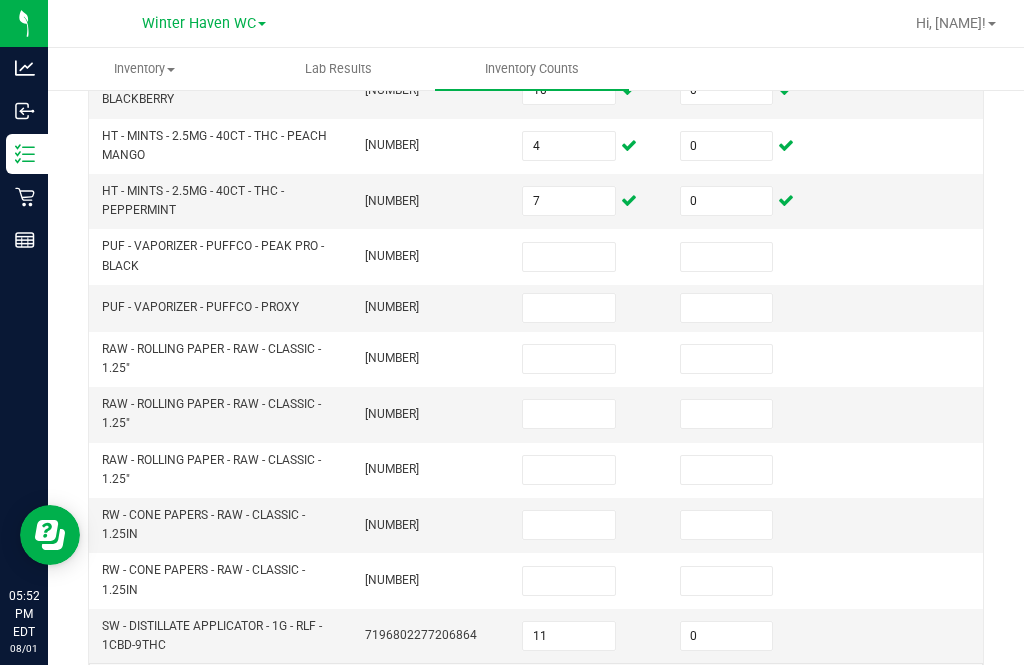 scroll, scrollTop: 749, scrollLeft: 0, axis: vertical 